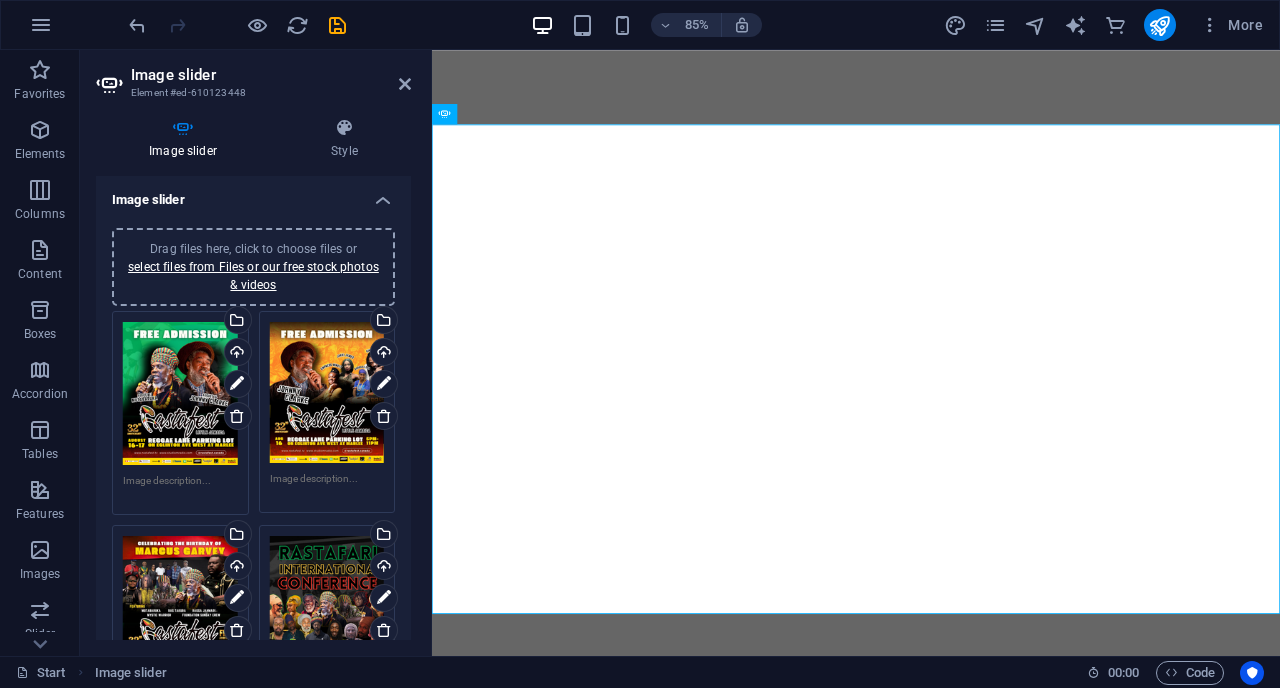 select on "ms" 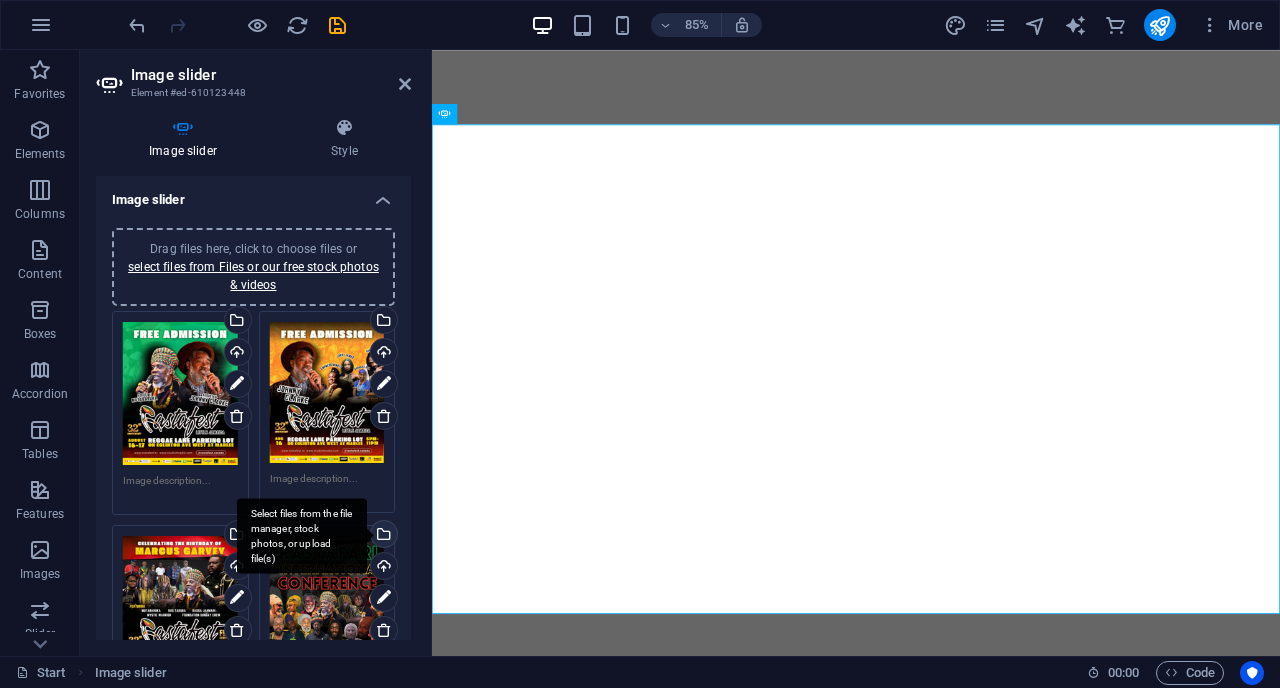 scroll, scrollTop: 0, scrollLeft: 0, axis: both 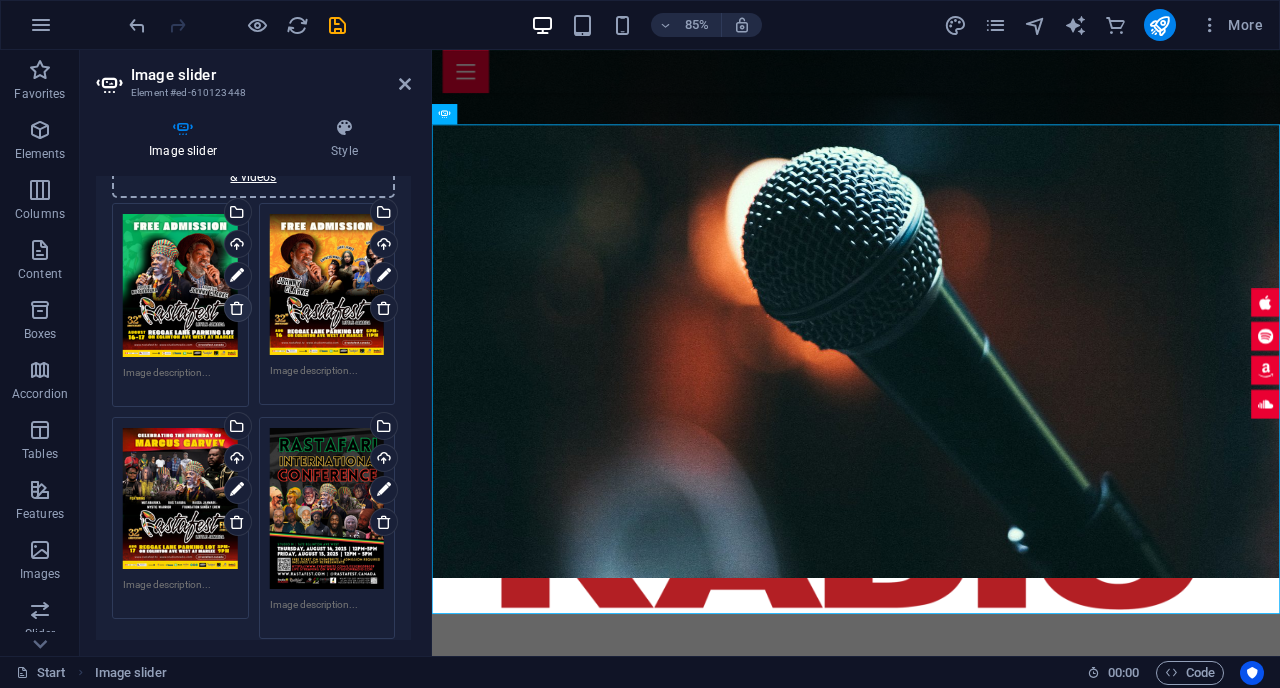 click at bounding box center (237, 308) 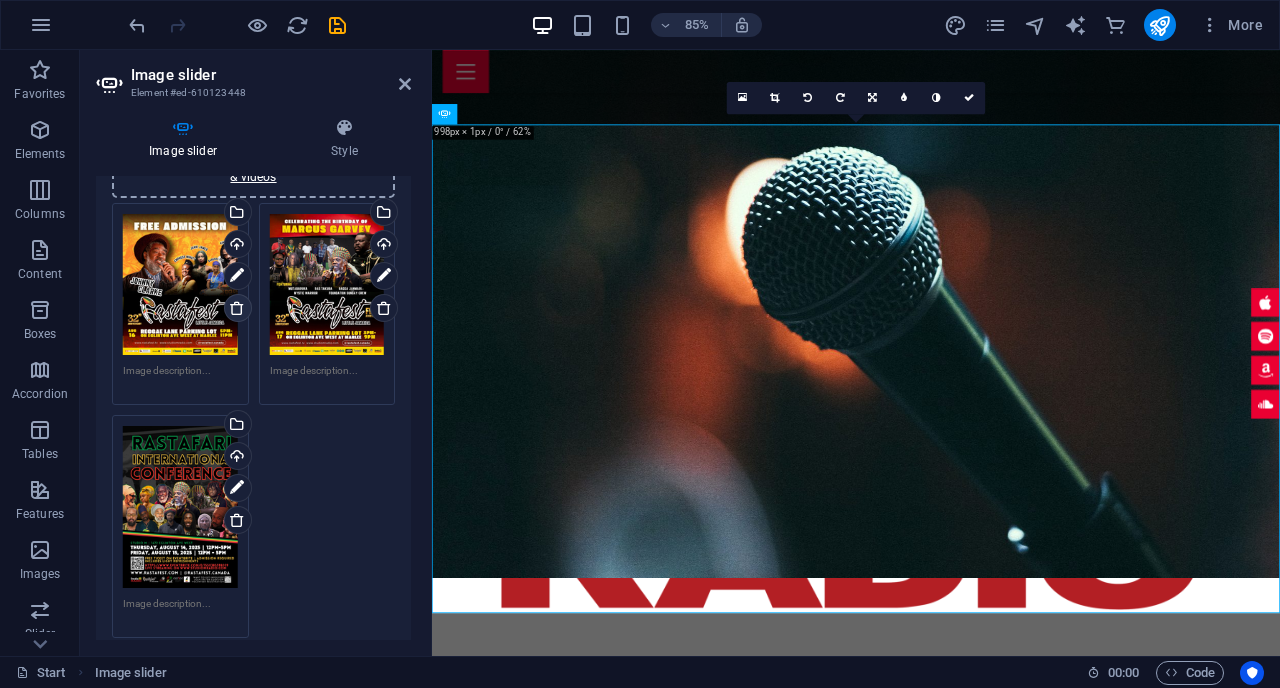 click at bounding box center [237, 308] 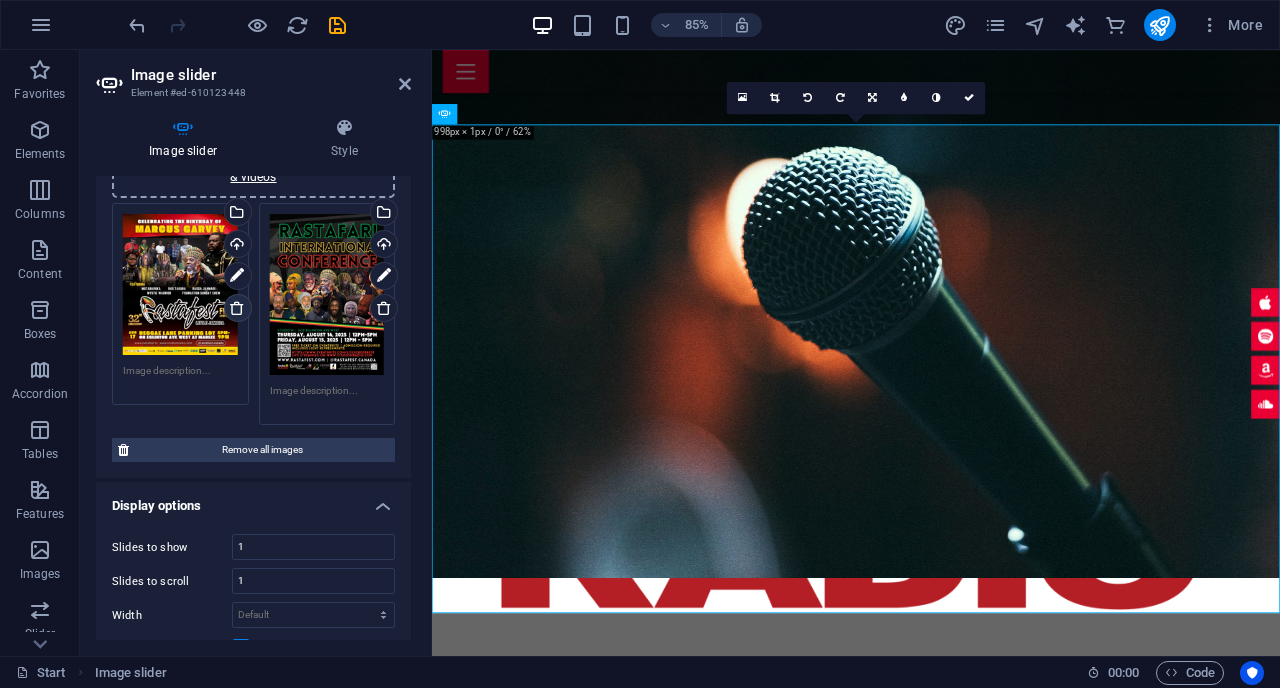 click at bounding box center (237, 308) 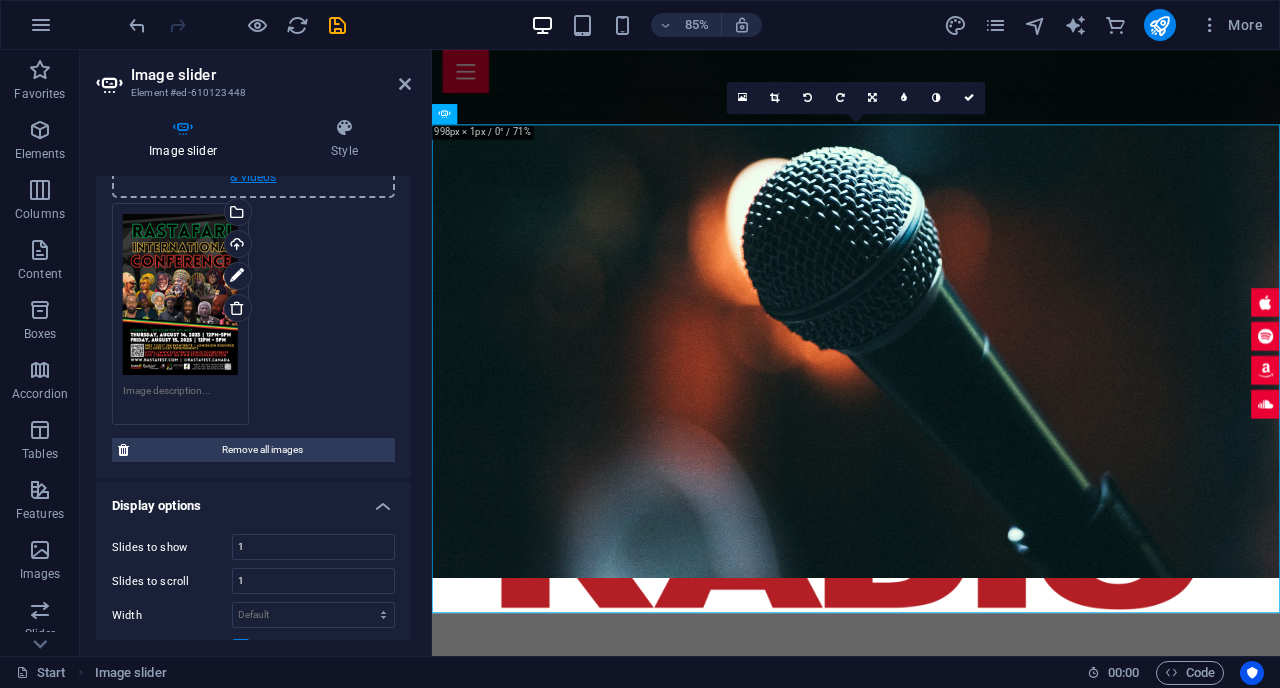 click on "select files from Files or our free stock photos & videos" at bounding box center (253, 168) 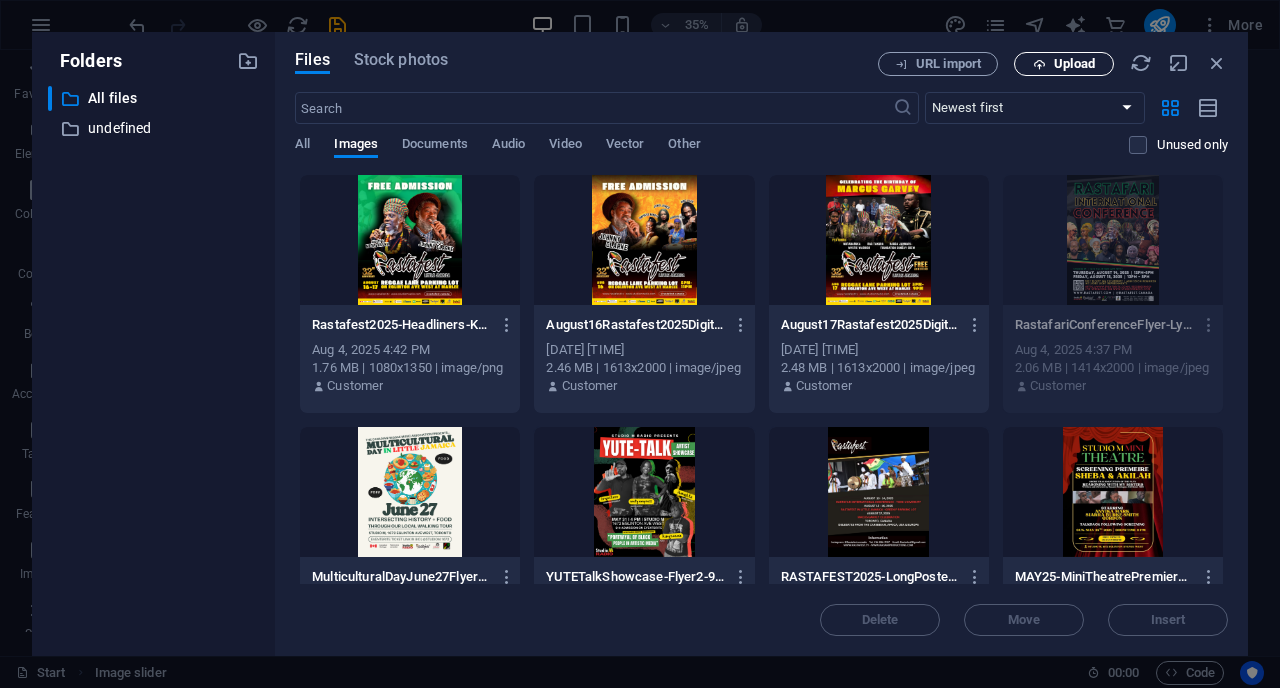 click at bounding box center [1039, 64] 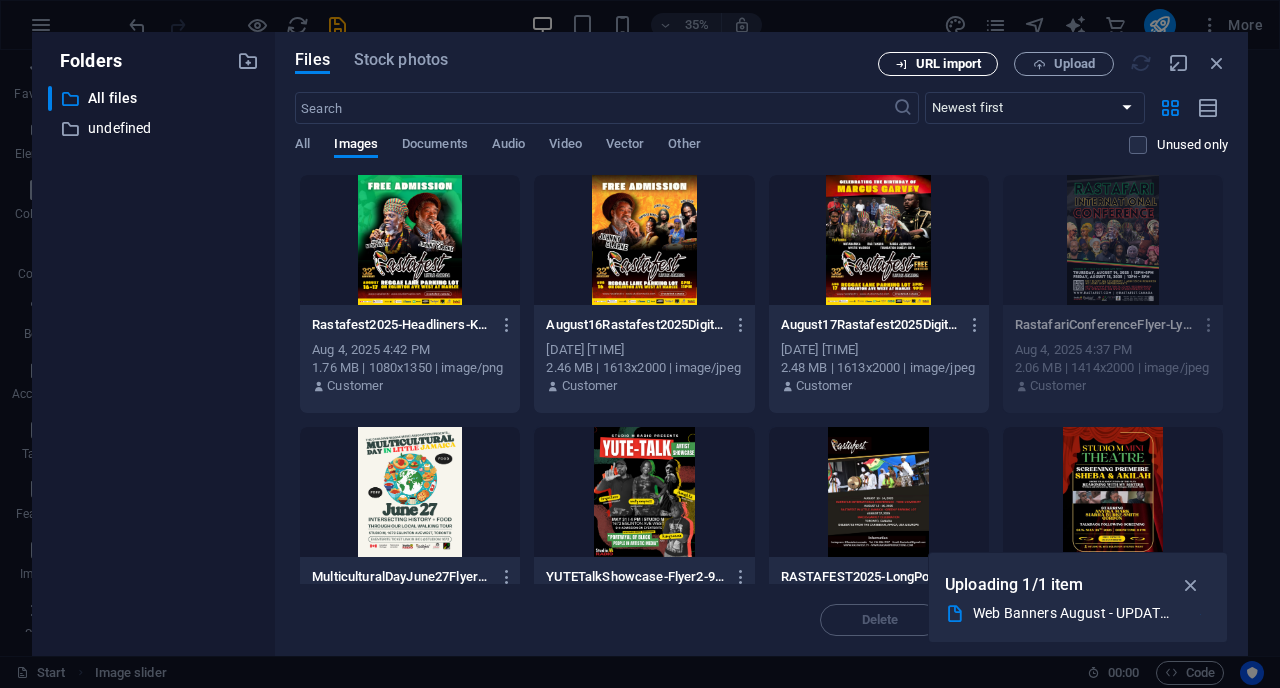 click on "URL import" at bounding box center [948, 64] 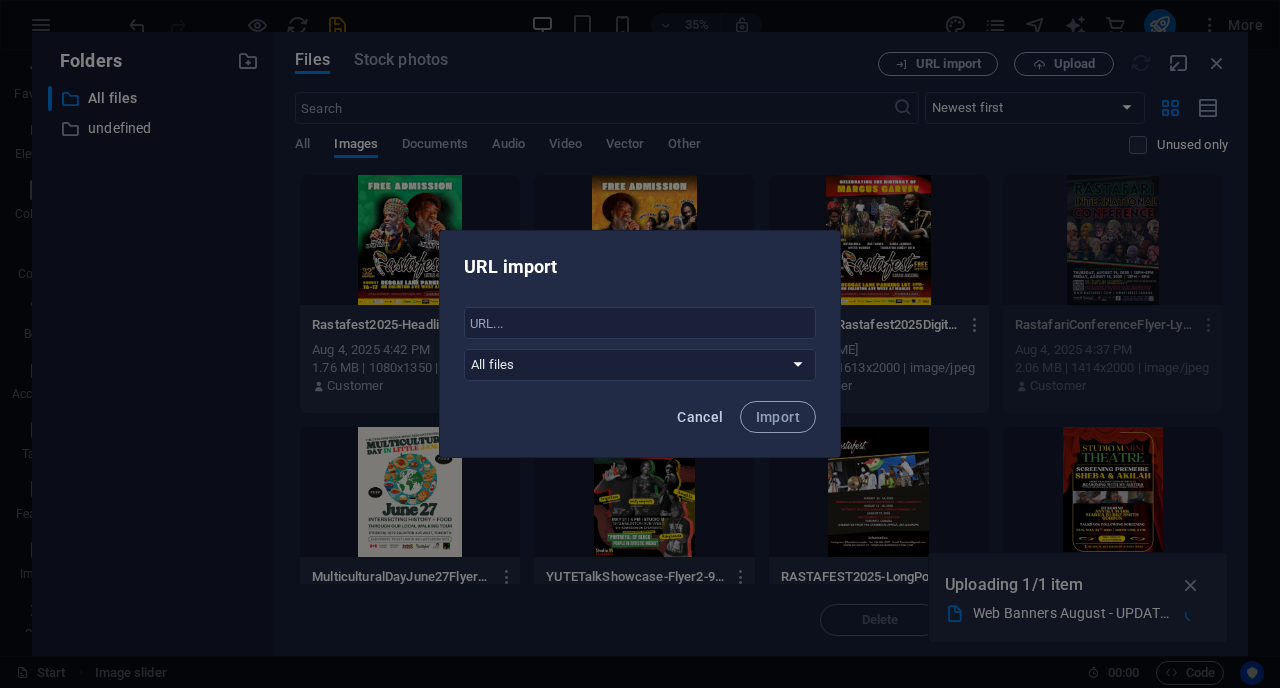 click on "Cancel" at bounding box center (700, 417) 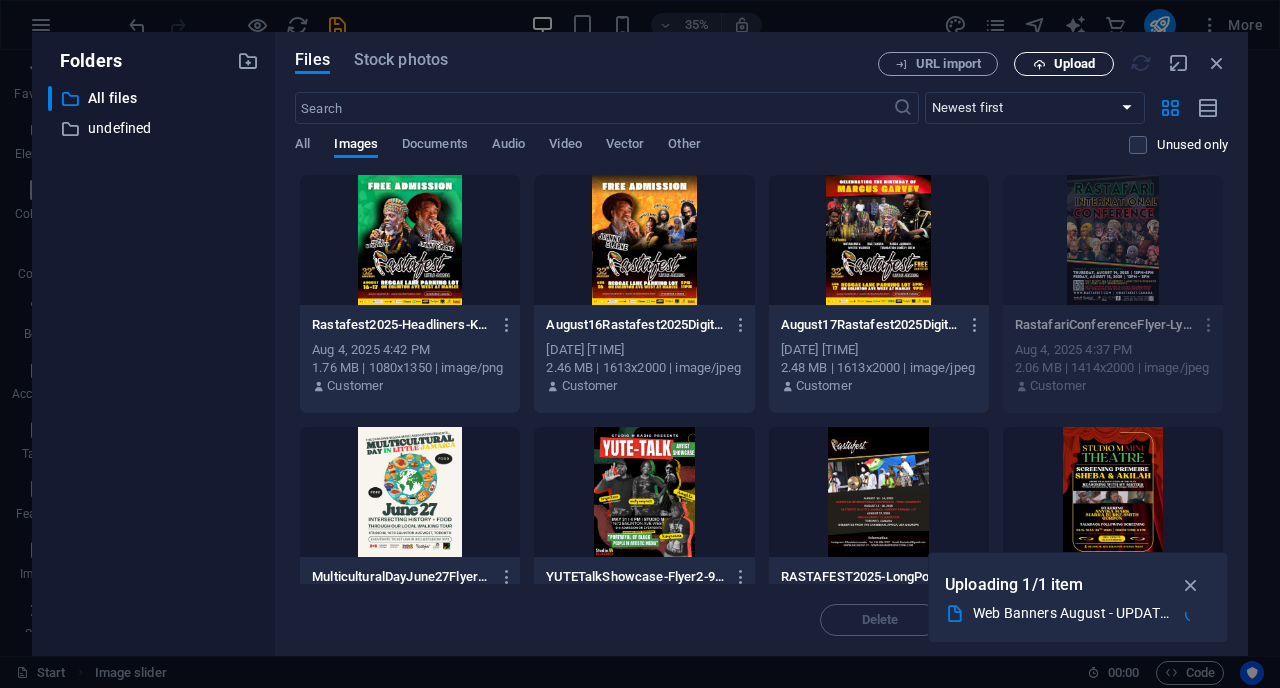 click on "Upload" at bounding box center (1074, 64) 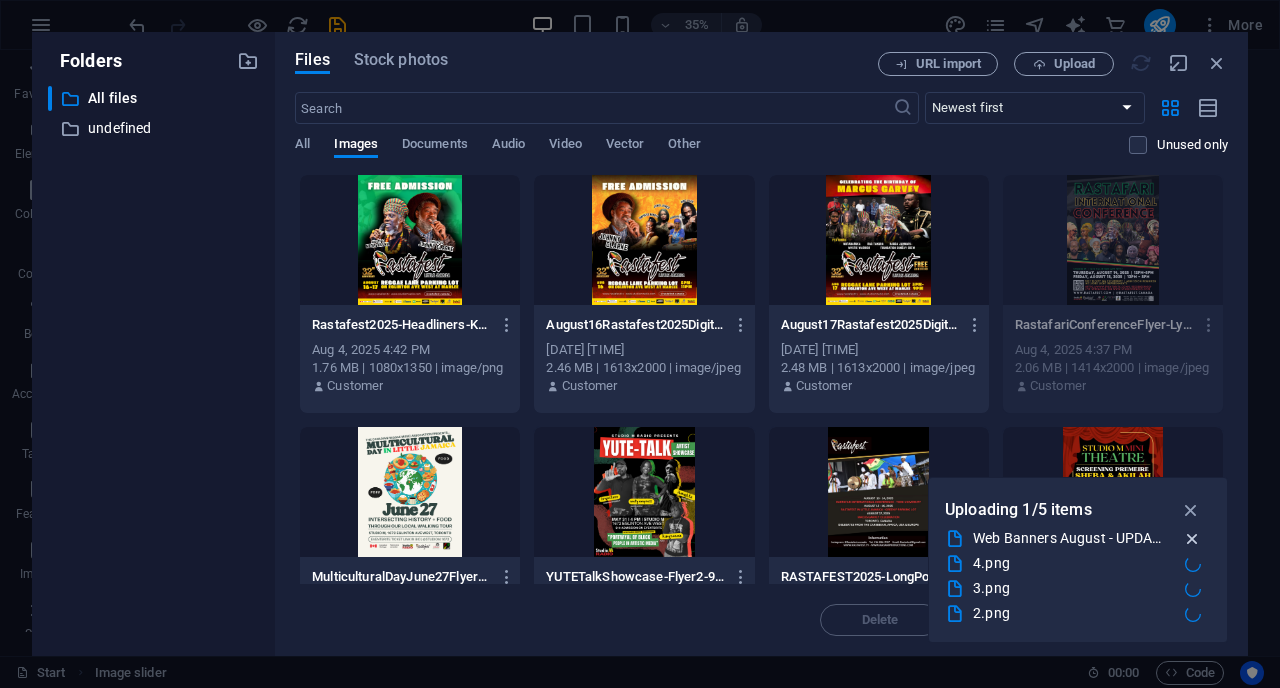 click at bounding box center (1192, 539) 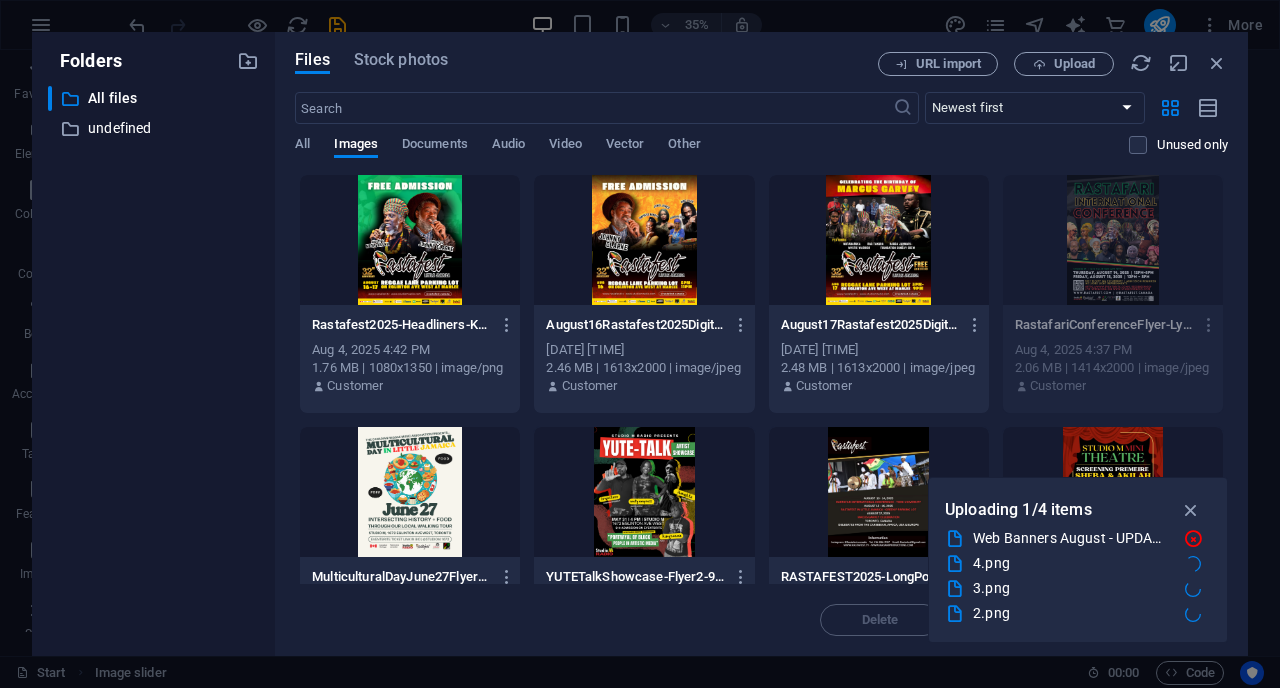 click on "Delete Move Insert" at bounding box center [761, 610] 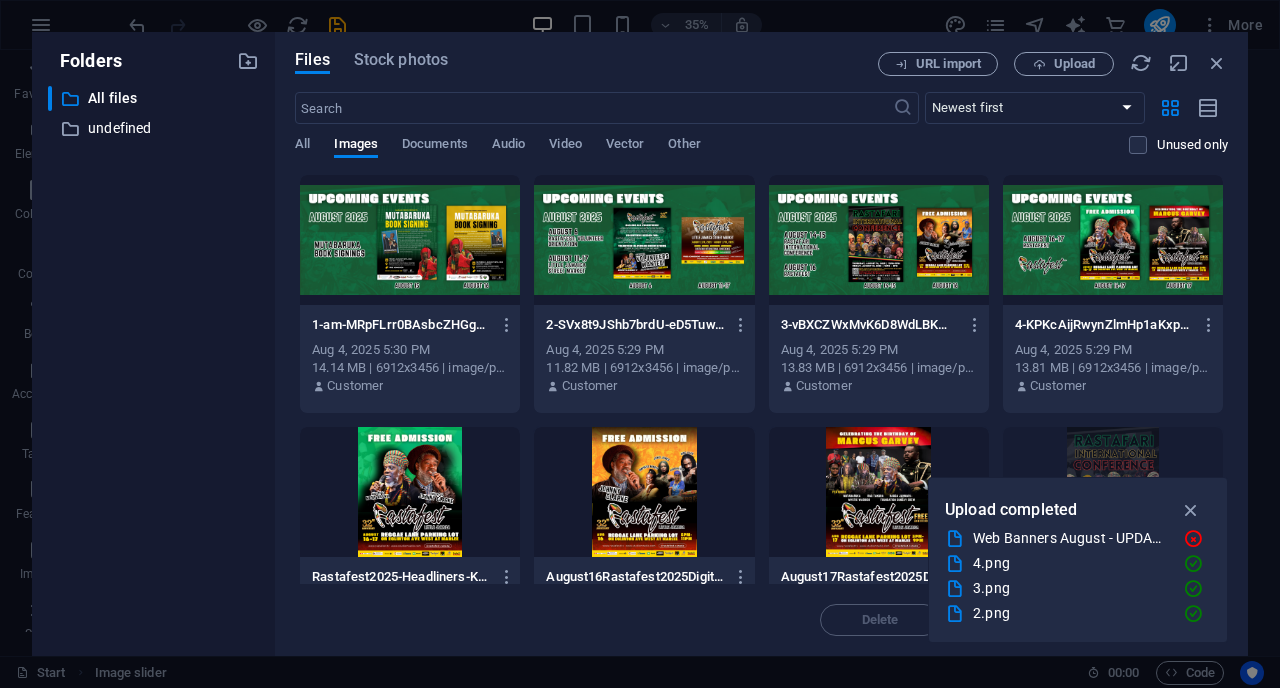 click at bounding box center [1113, 240] 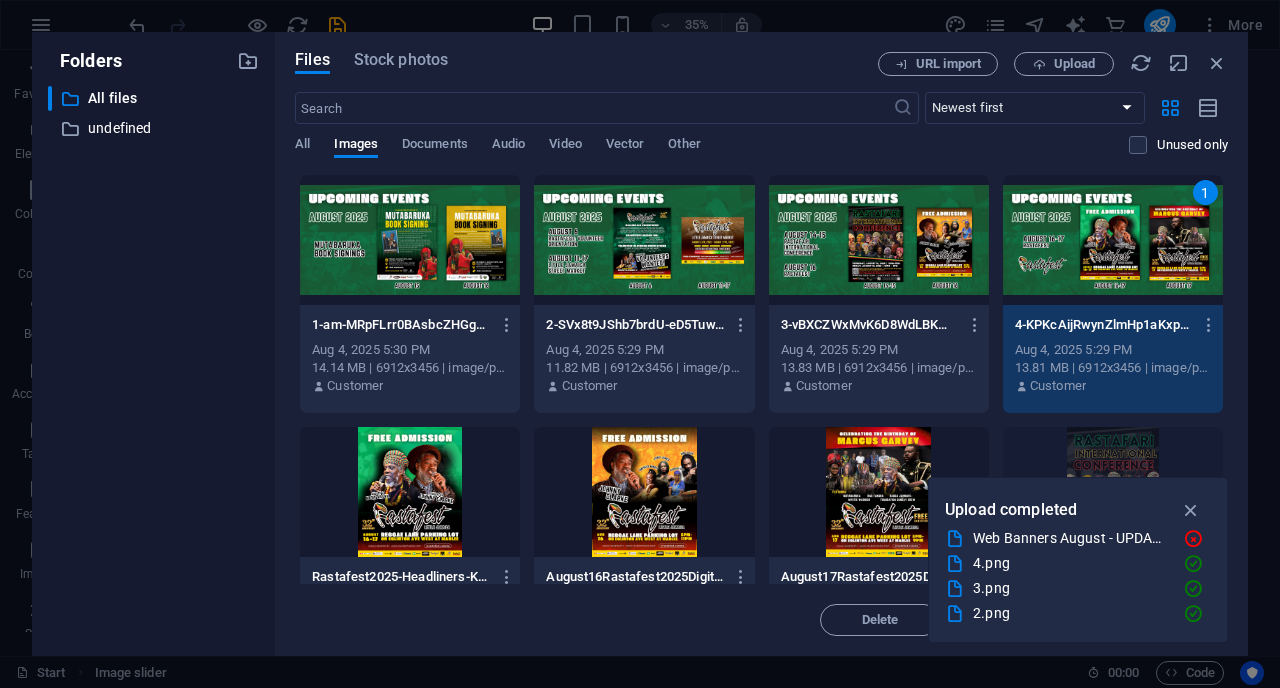 click at bounding box center [879, 240] 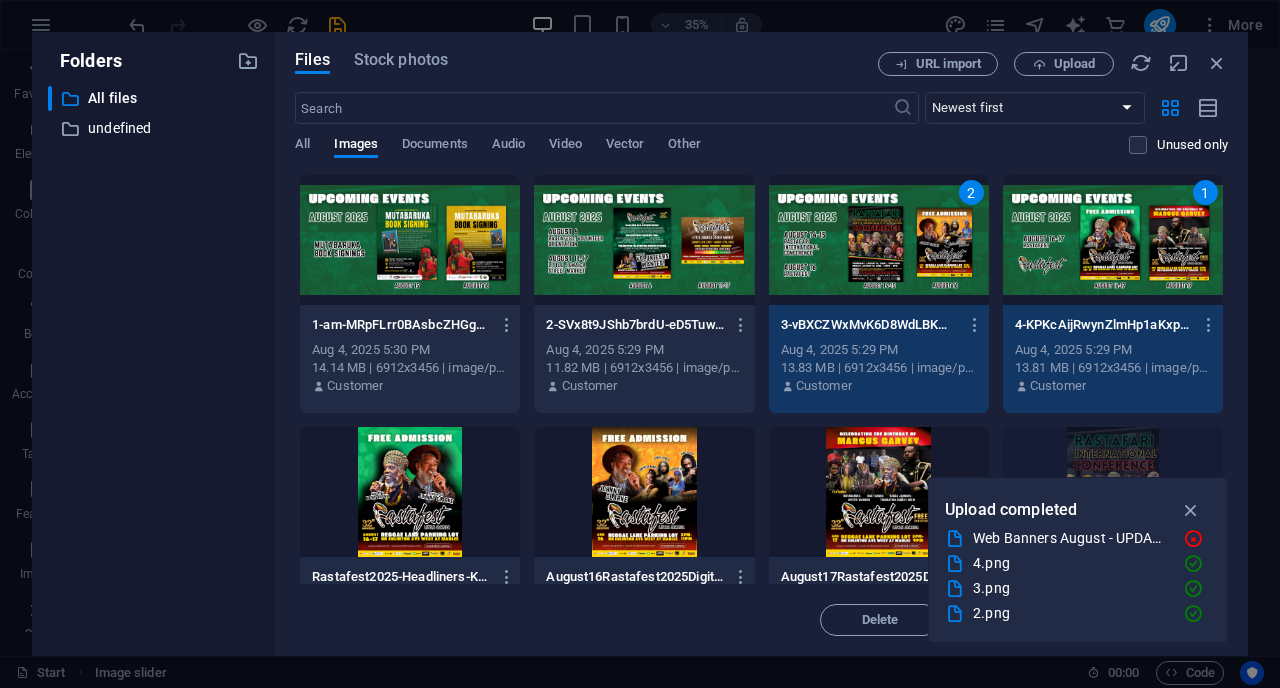 click at bounding box center (644, 240) 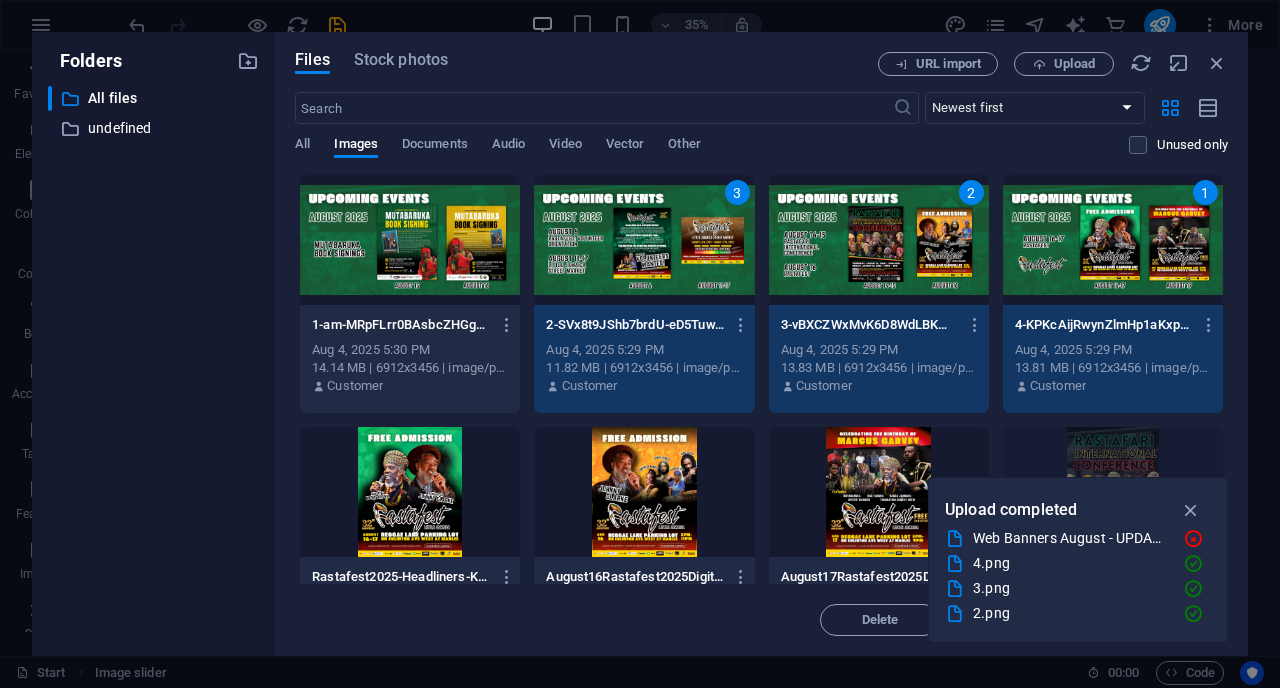 click at bounding box center (410, 240) 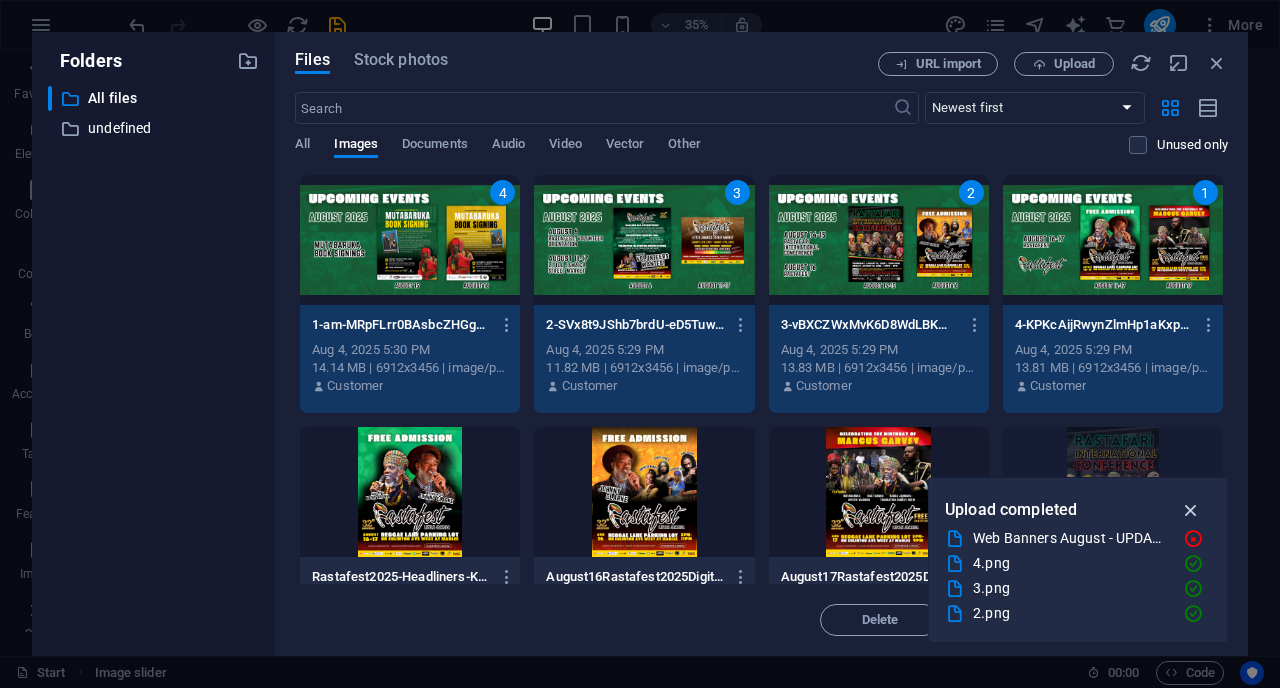 click at bounding box center (1191, 510) 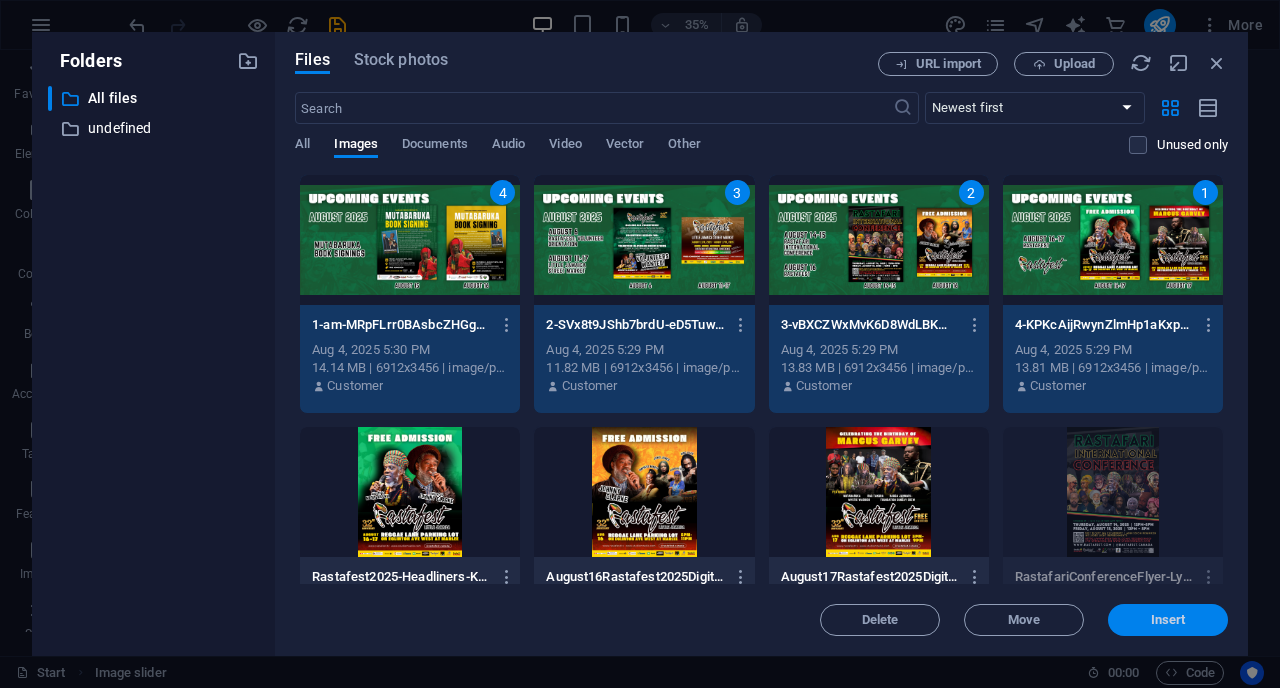 click on "Insert" at bounding box center (1168, 620) 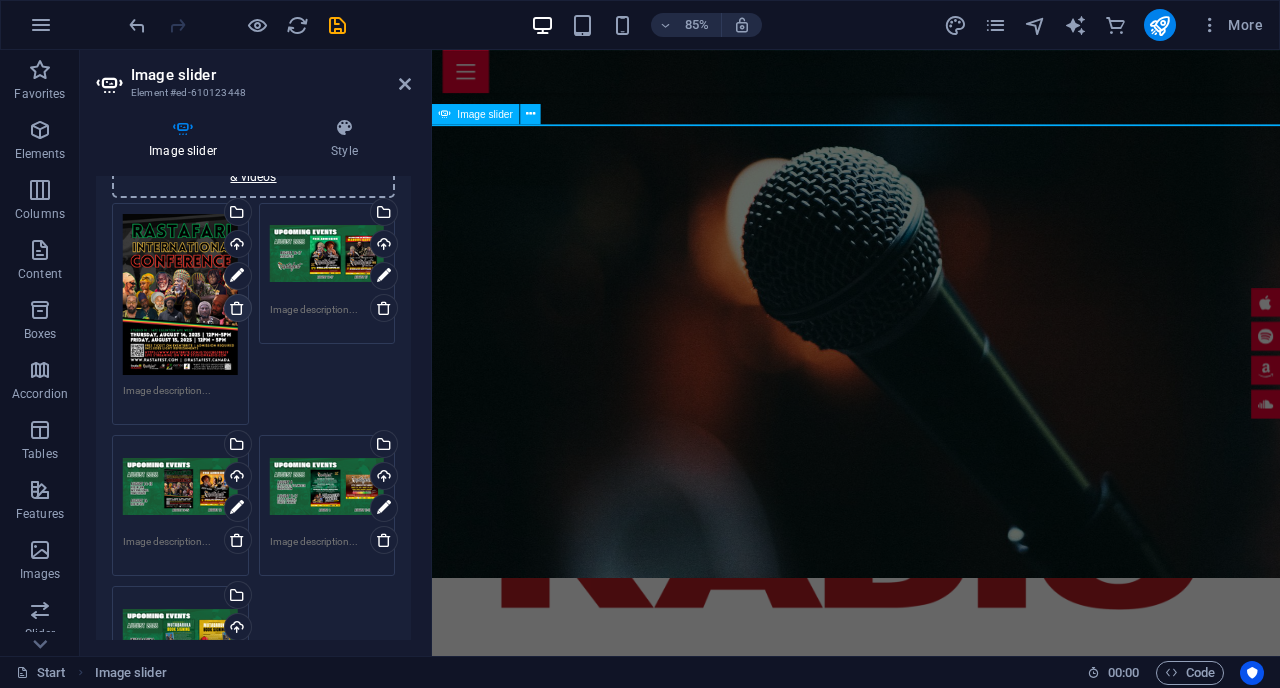 click at bounding box center [237, 308] 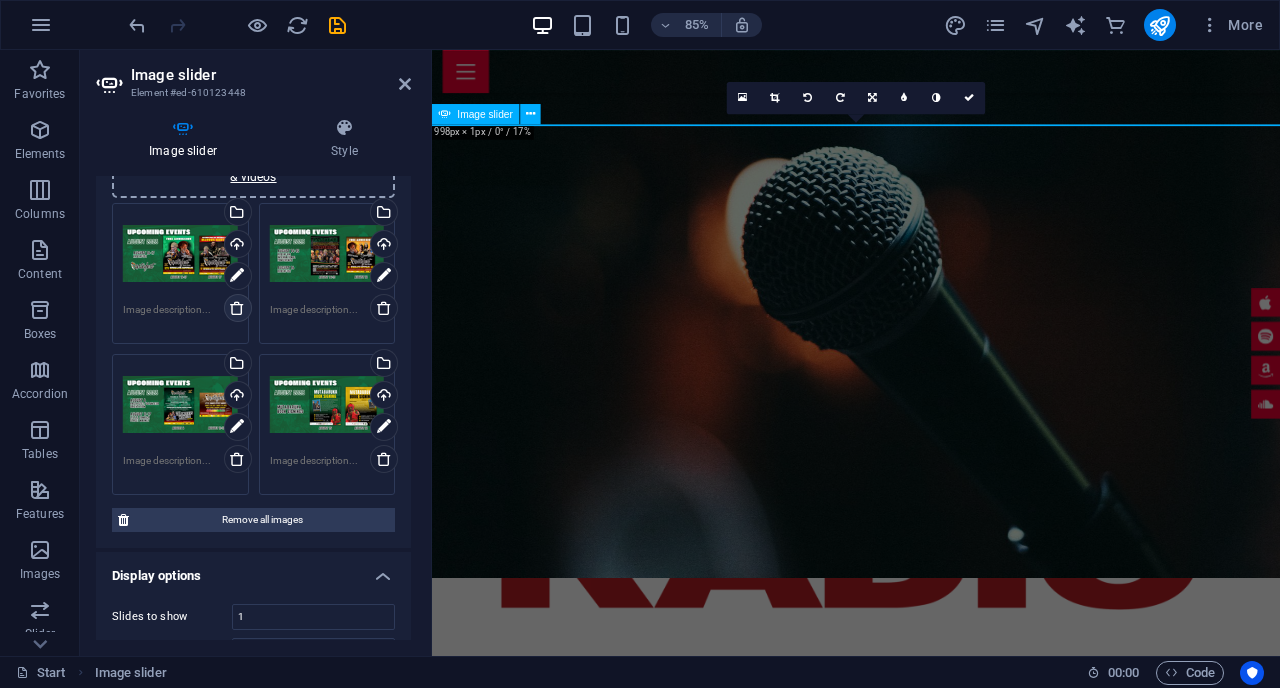 click at bounding box center (237, 308) 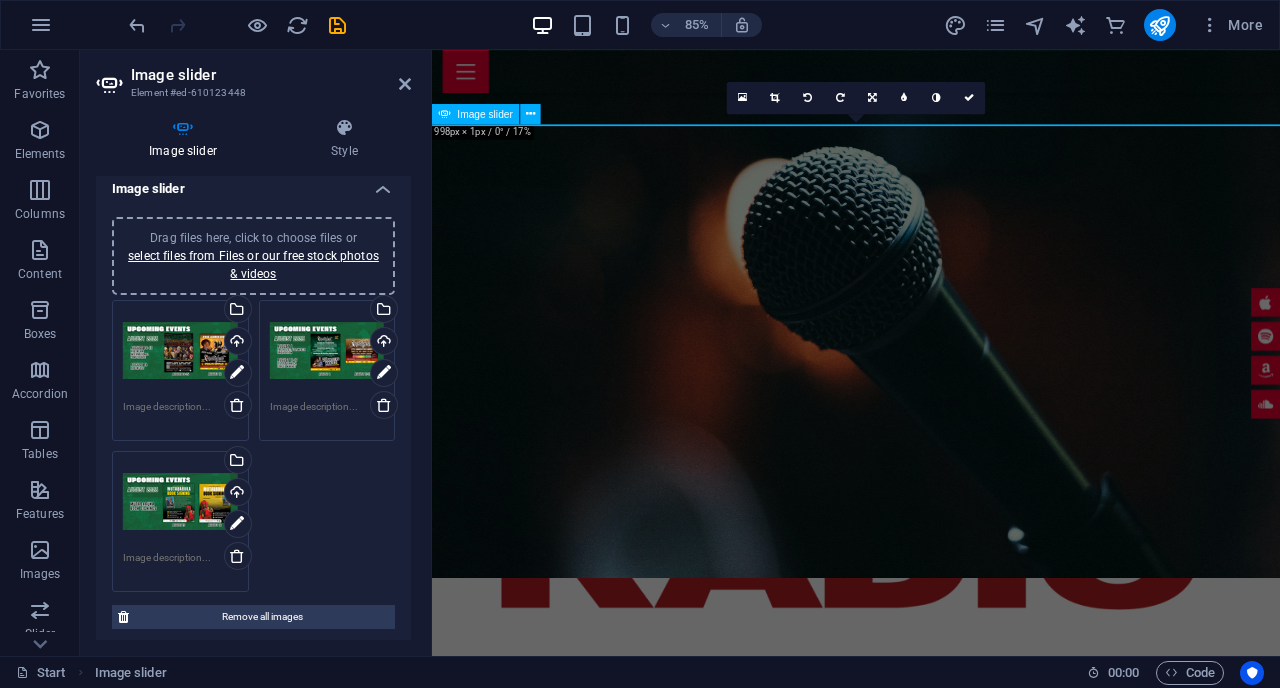 scroll, scrollTop: 0, scrollLeft: 0, axis: both 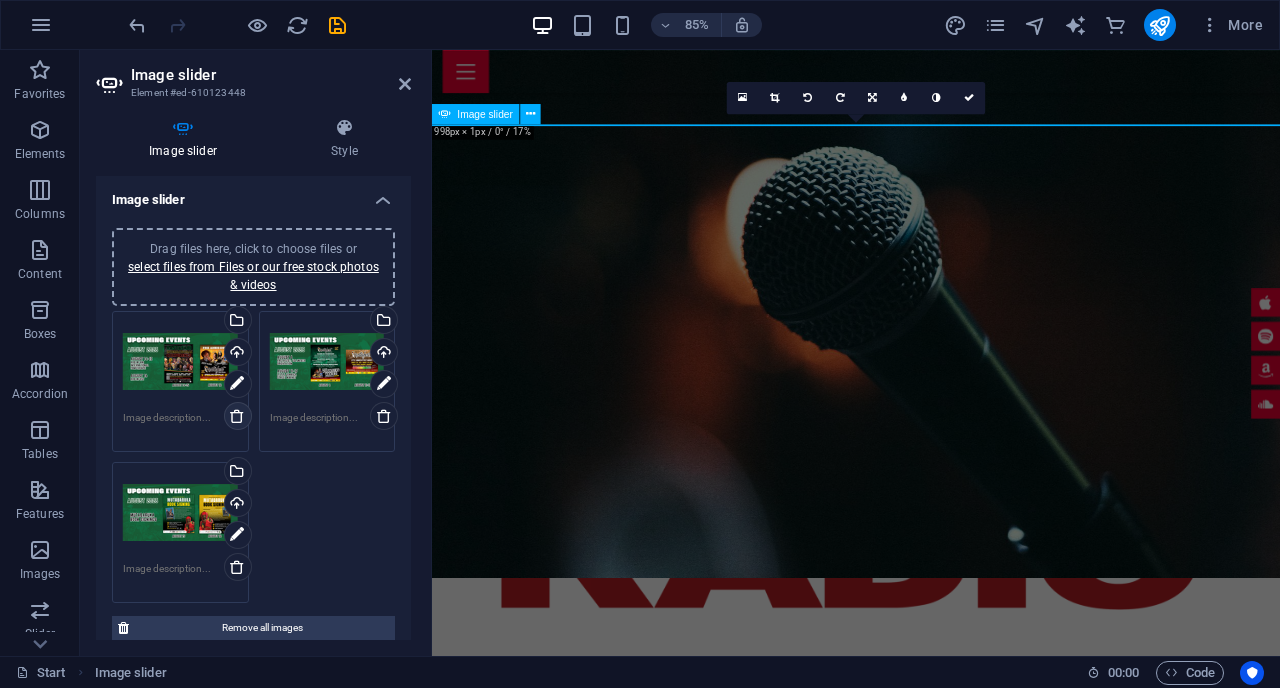 click at bounding box center (237, 416) 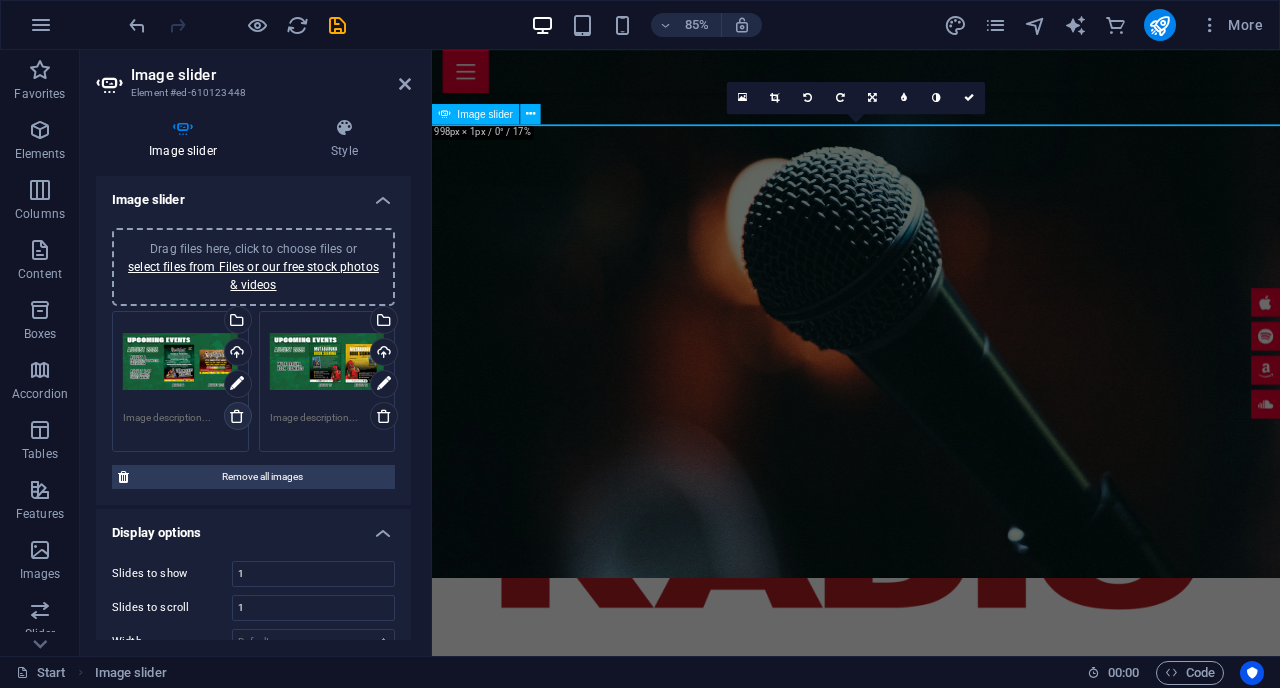 click at bounding box center (237, 416) 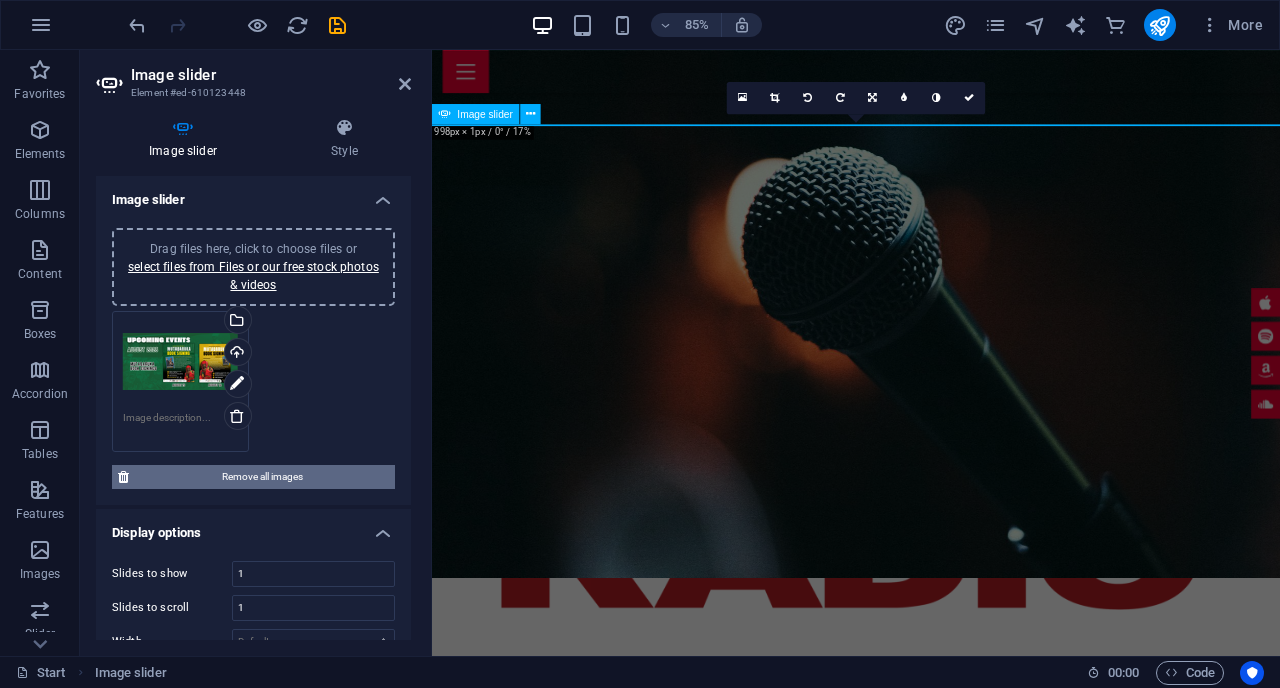 click on "Remove all images" at bounding box center (262, 477) 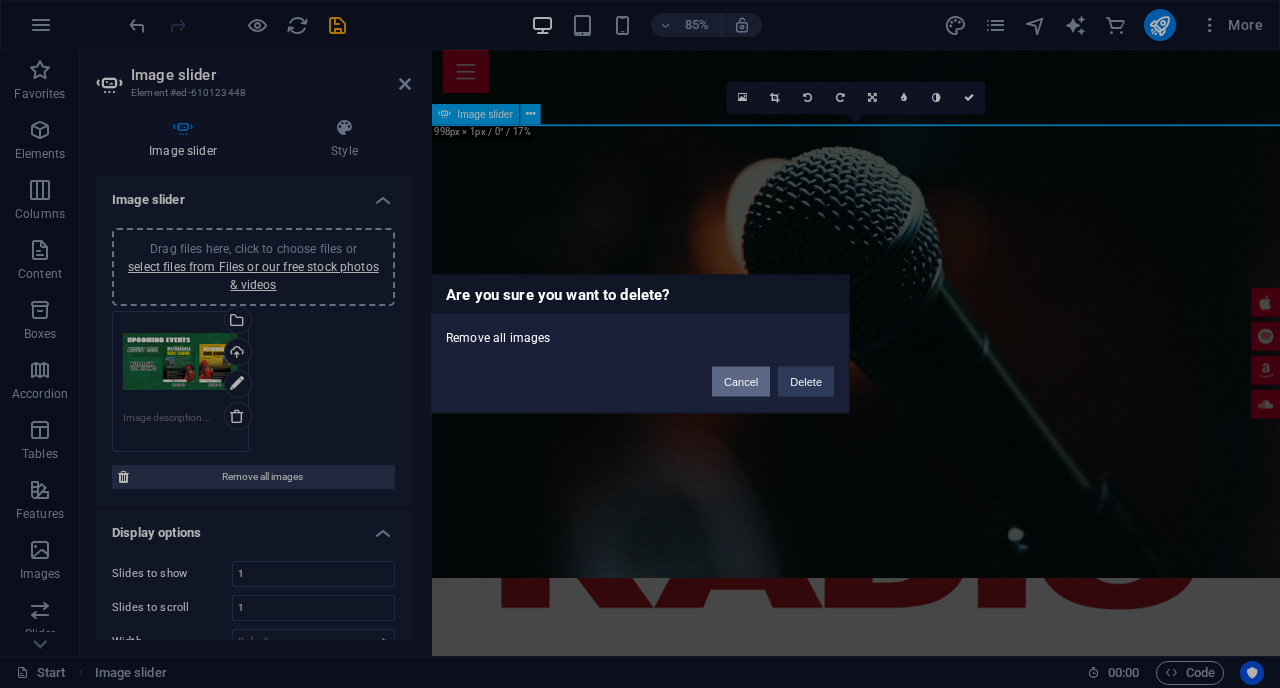 click on "Cancel" at bounding box center (741, 382) 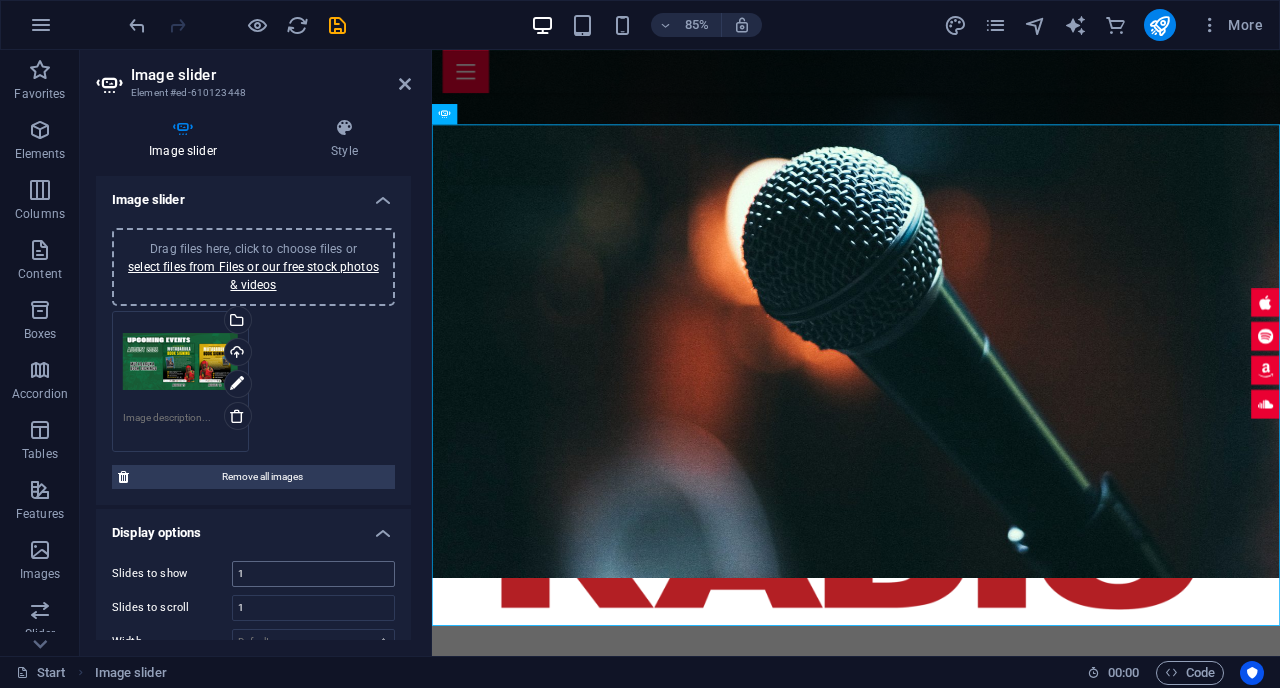 click at bounding box center [237, 416] 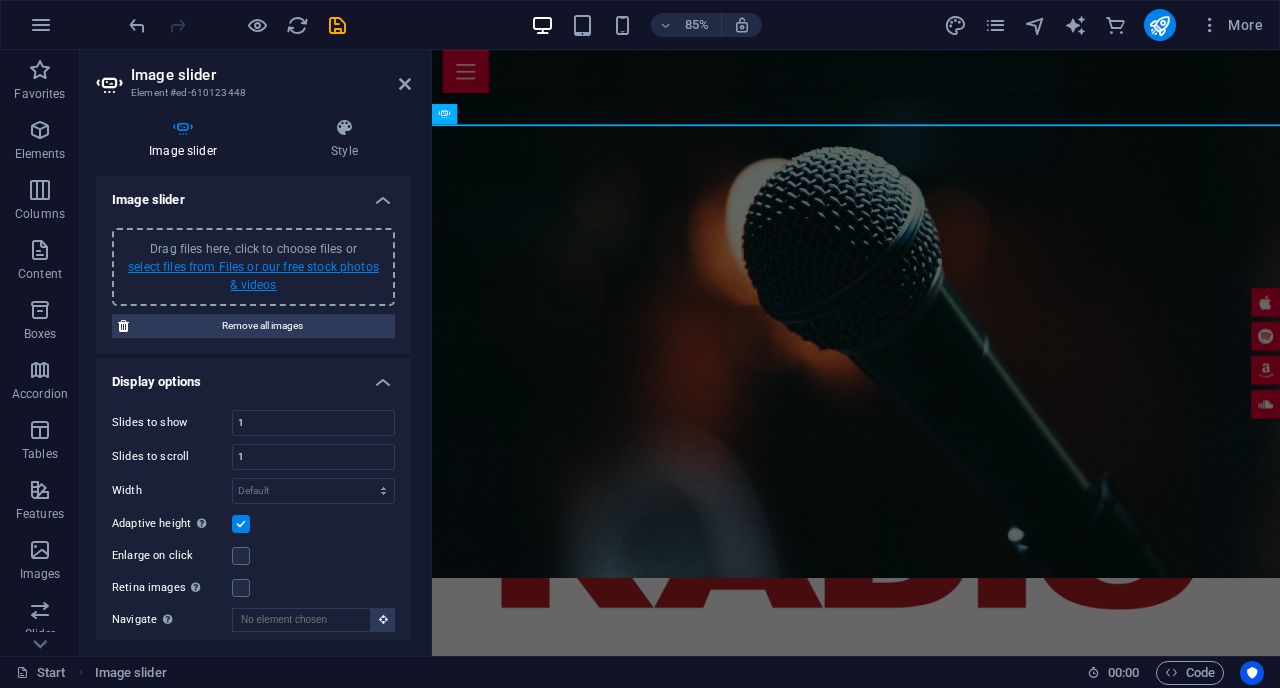 click on "select files from Files or our free stock photos & videos" at bounding box center (253, 276) 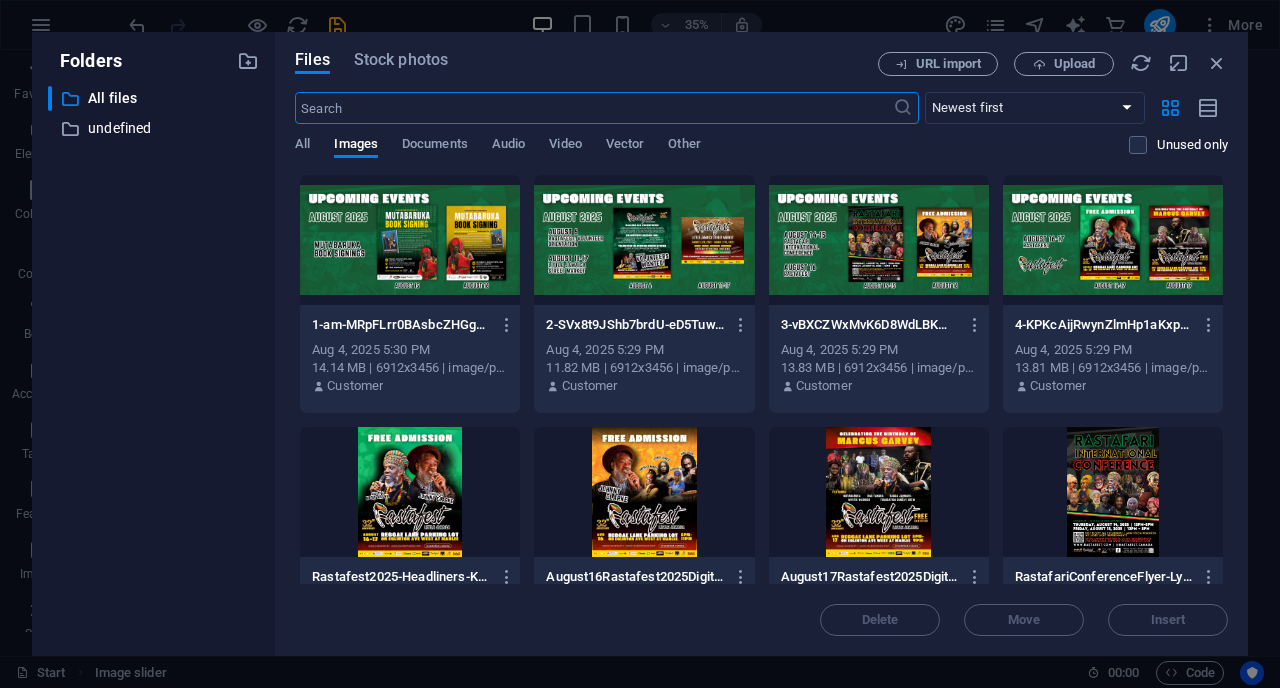click at bounding box center [410, 240] 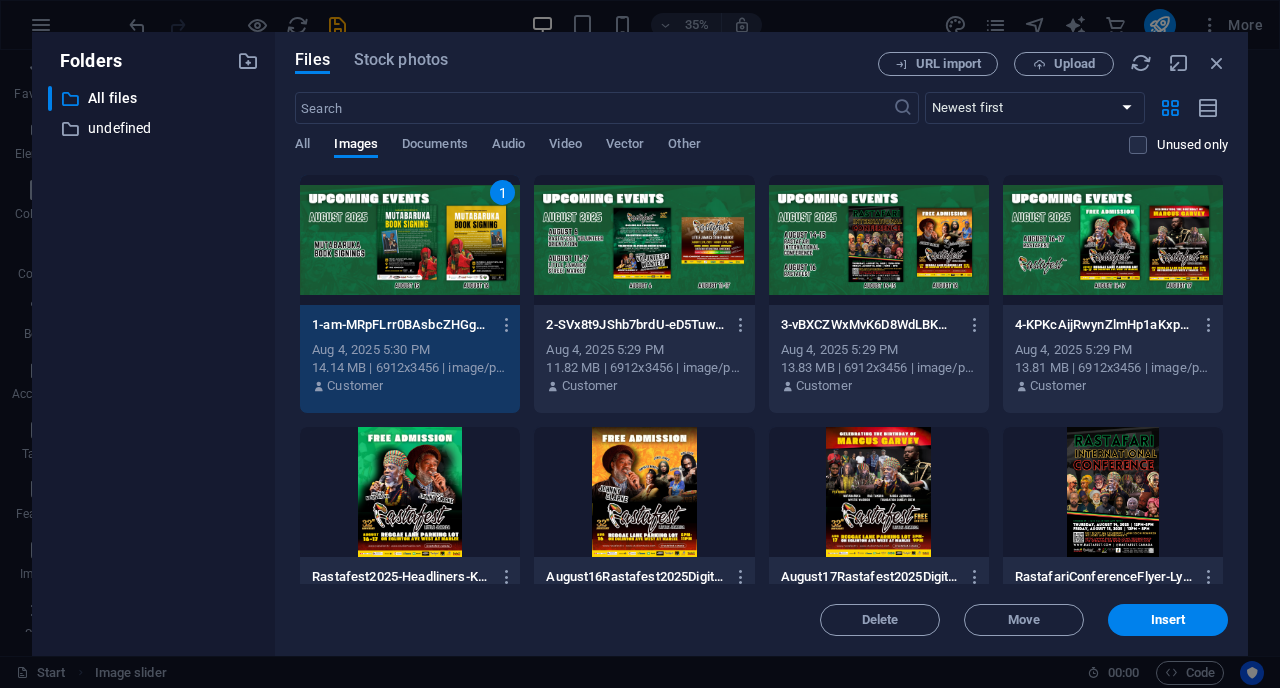 click at bounding box center [644, 240] 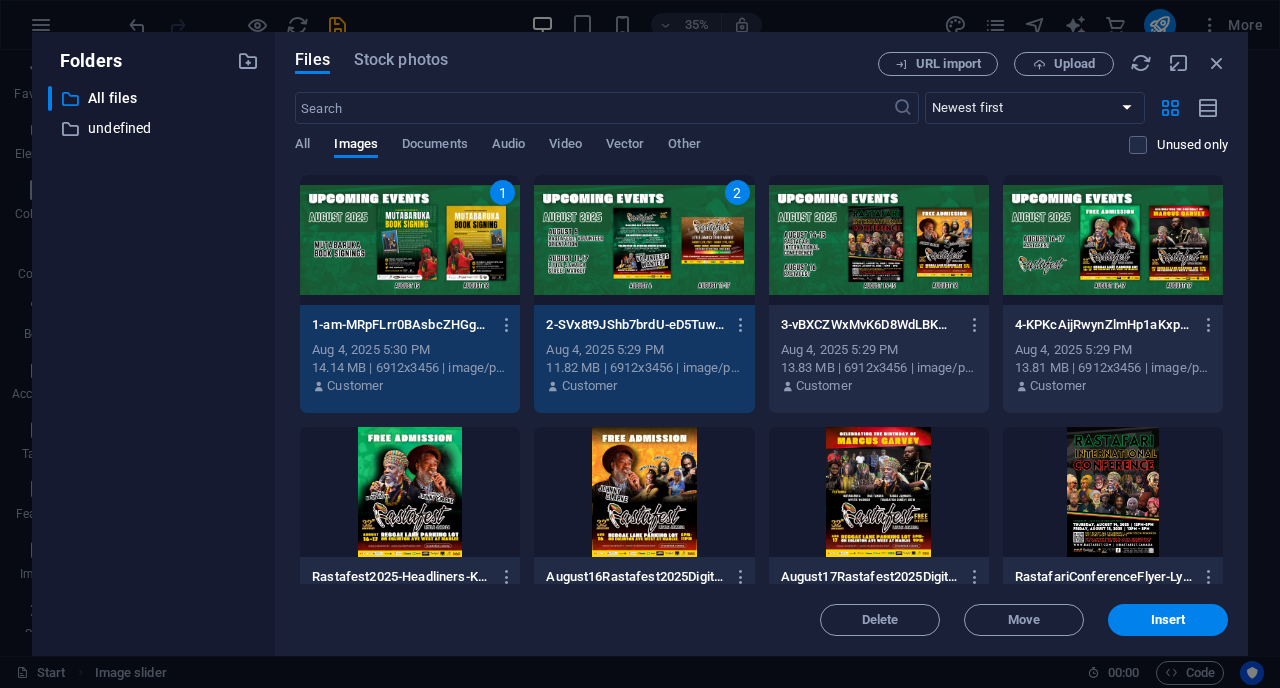 click on "2" at bounding box center [644, 240] 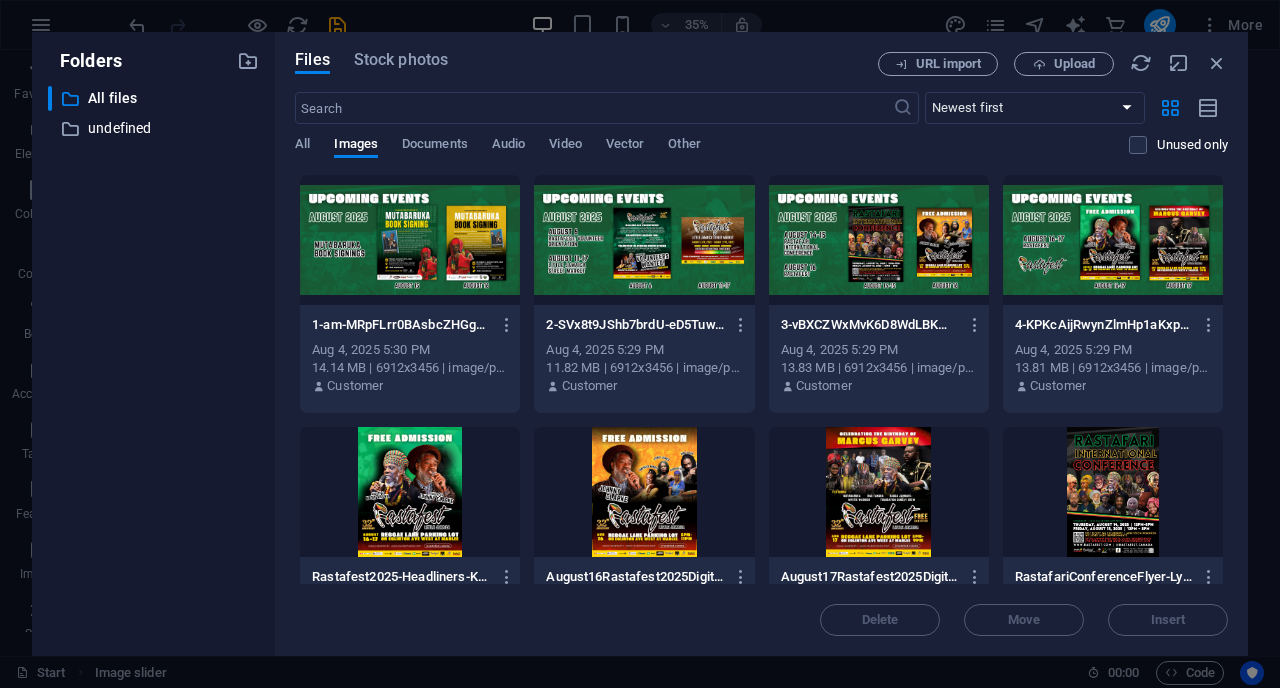 click at bounding box center [410, 240] 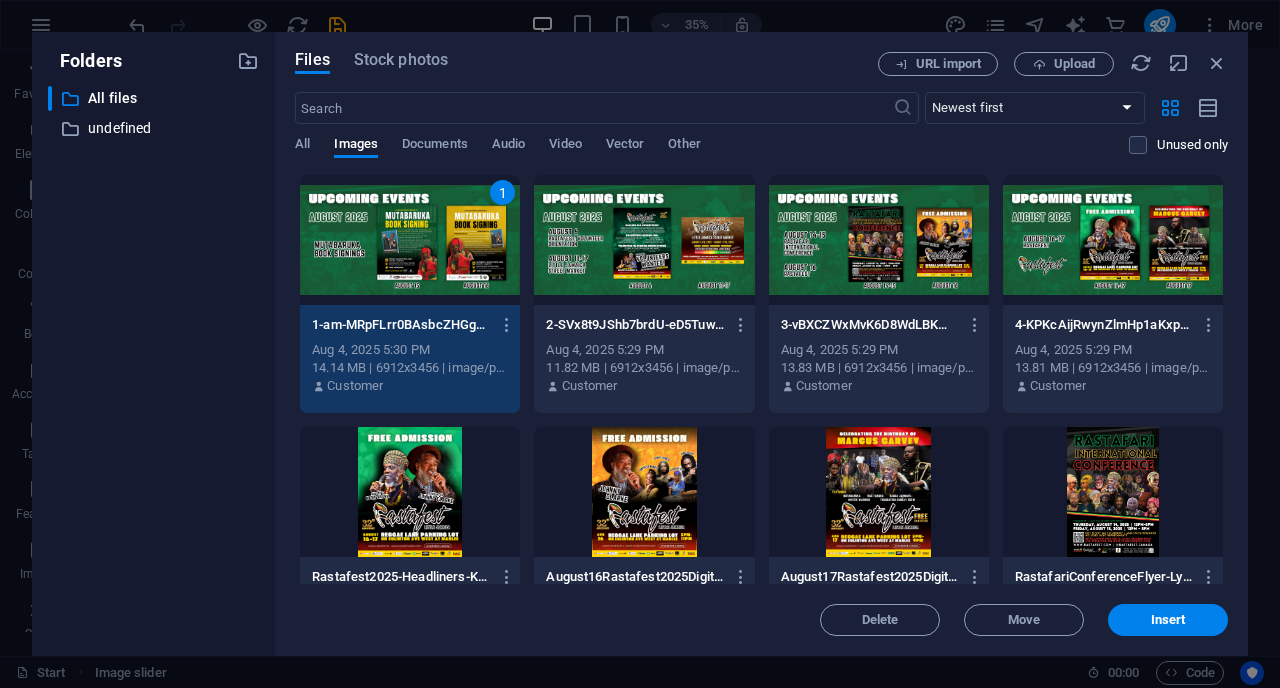 click at bounding box center [1113, 240] 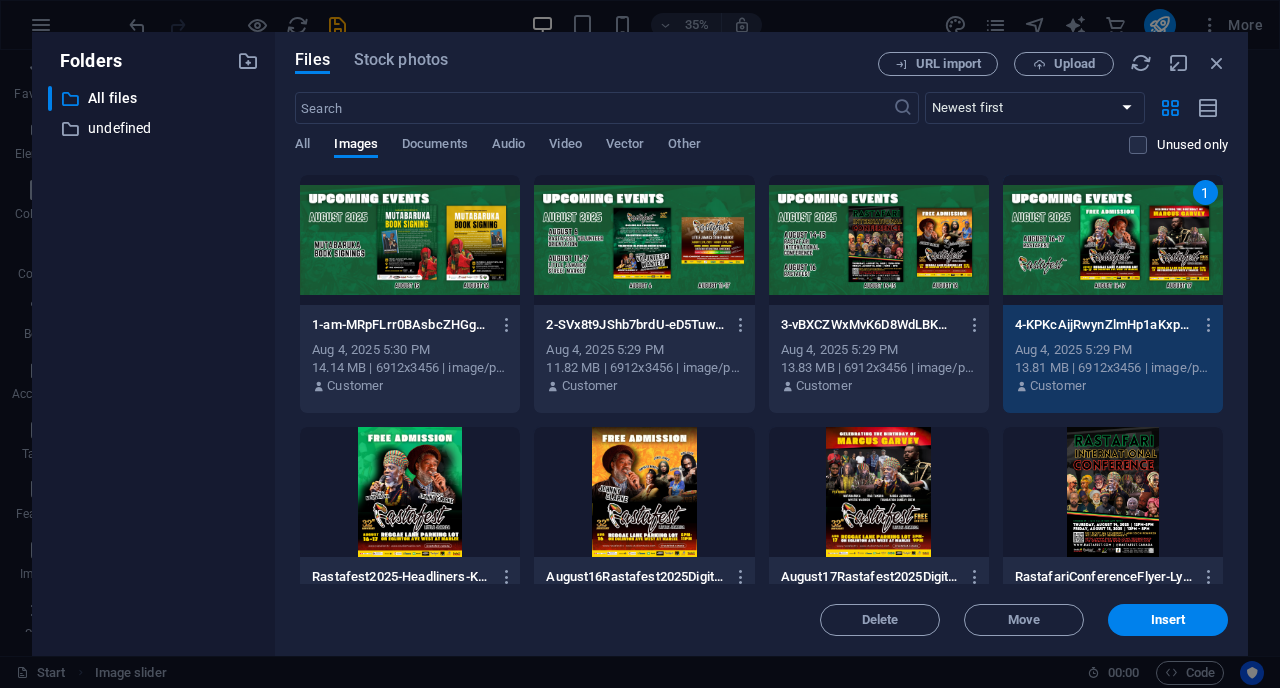 click at bounding box center (410, 240) 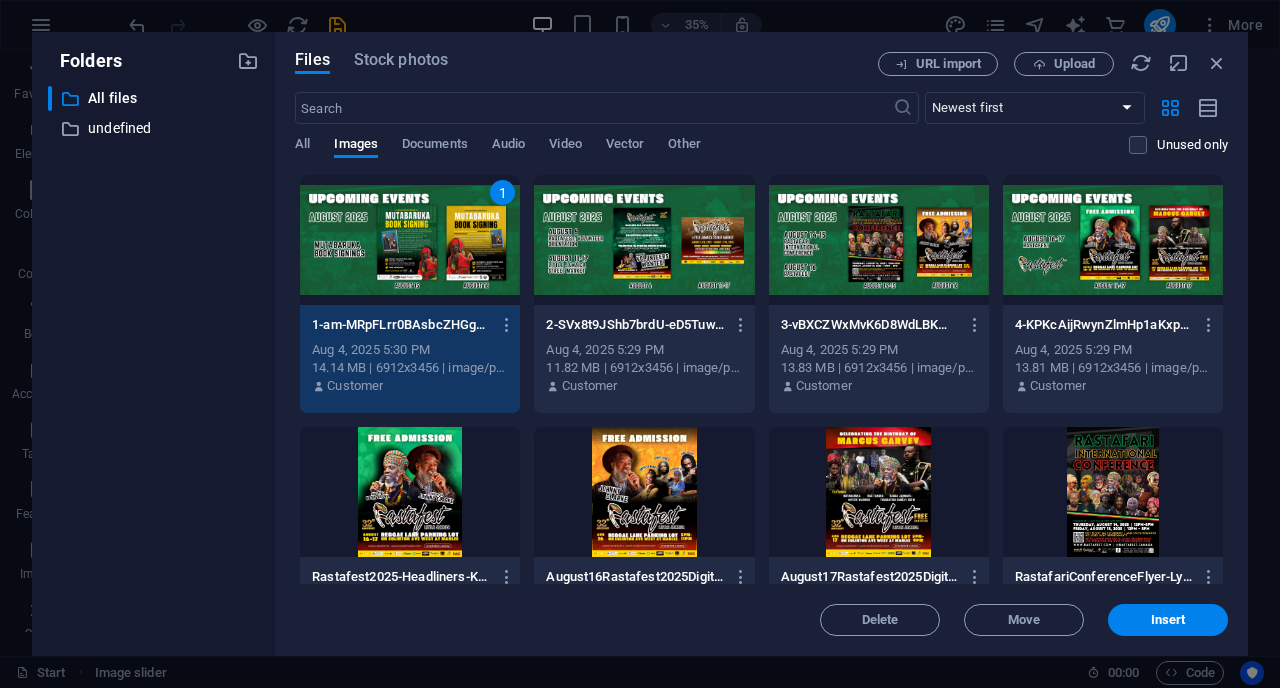 click at bounding box center (644, 240) 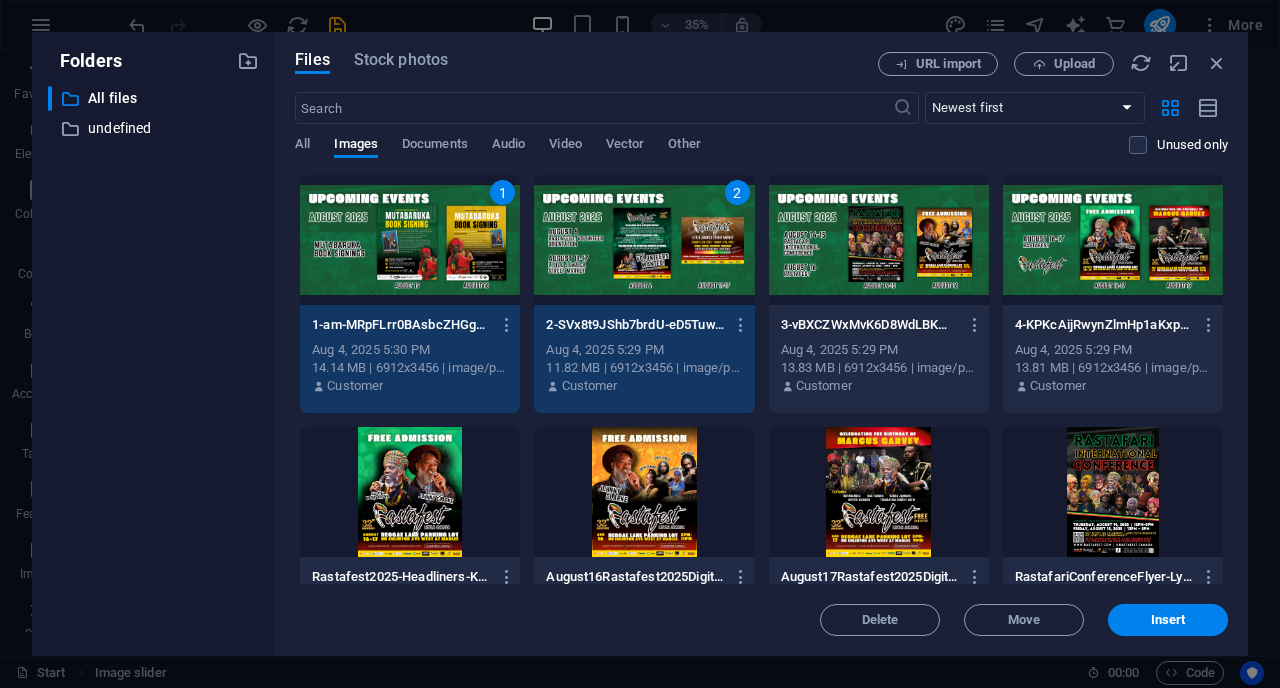 click at bounding box center (879, 240) 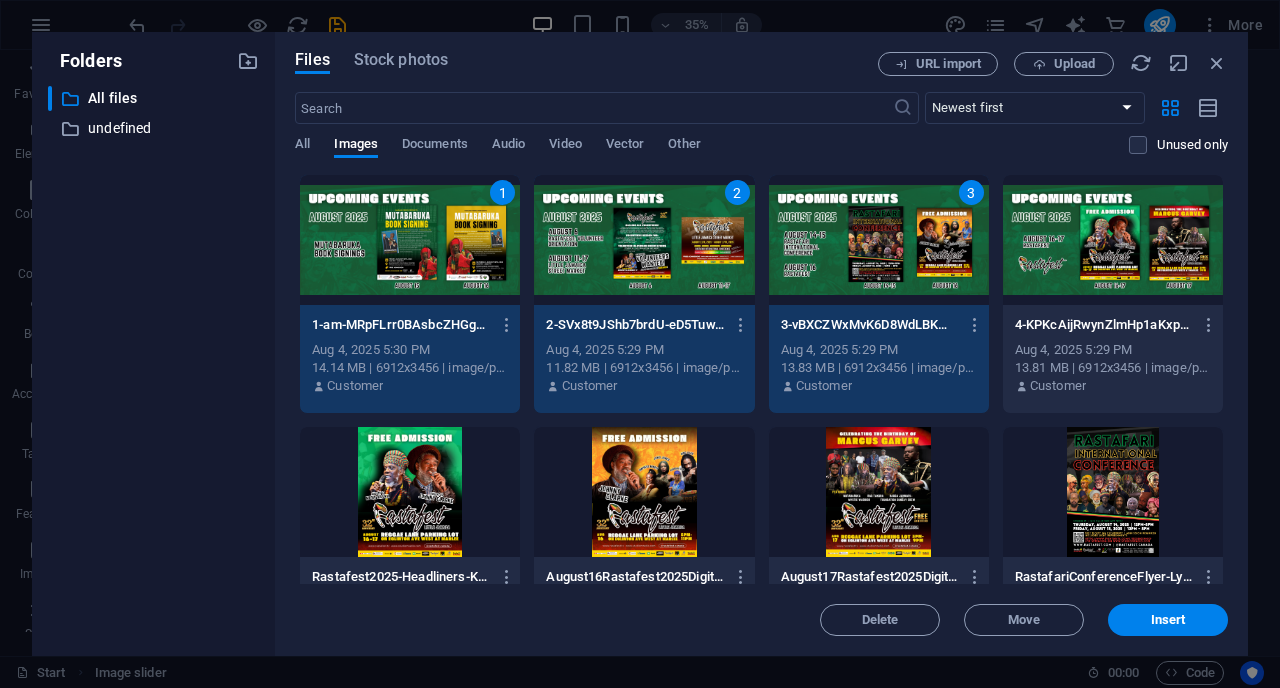 click at bounding box center [1113, 240] 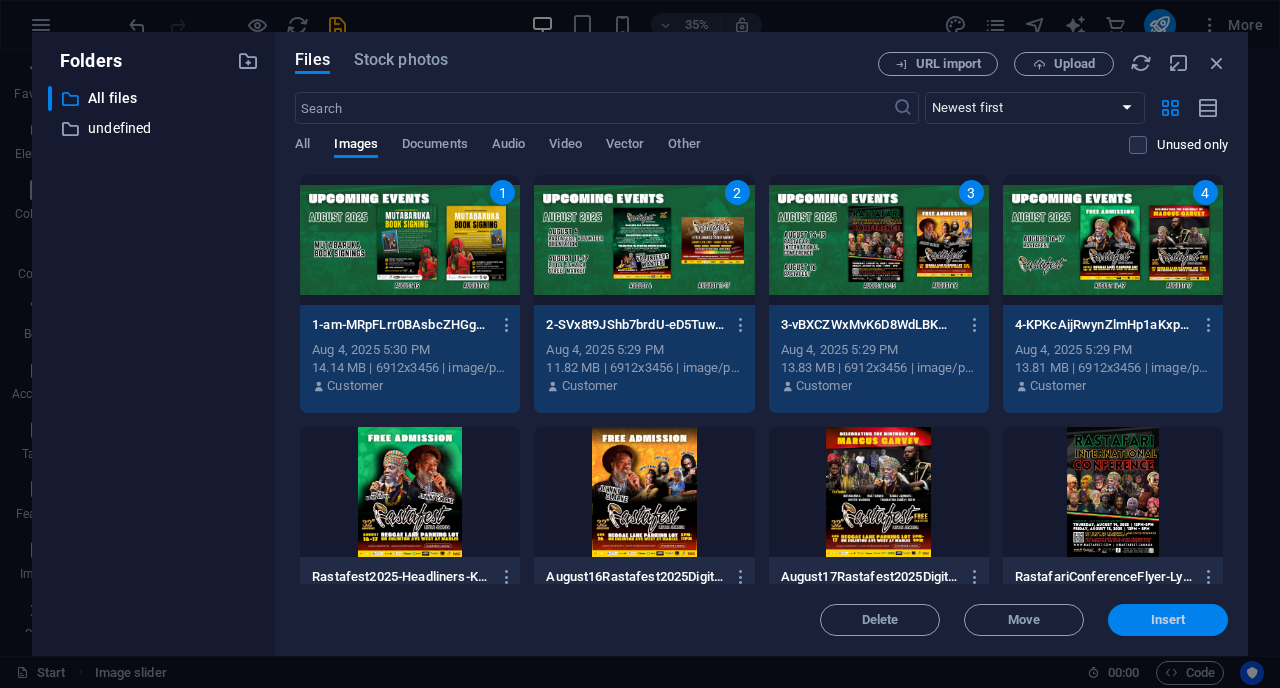 click on "Insert" at bounding box center (1168, 620) 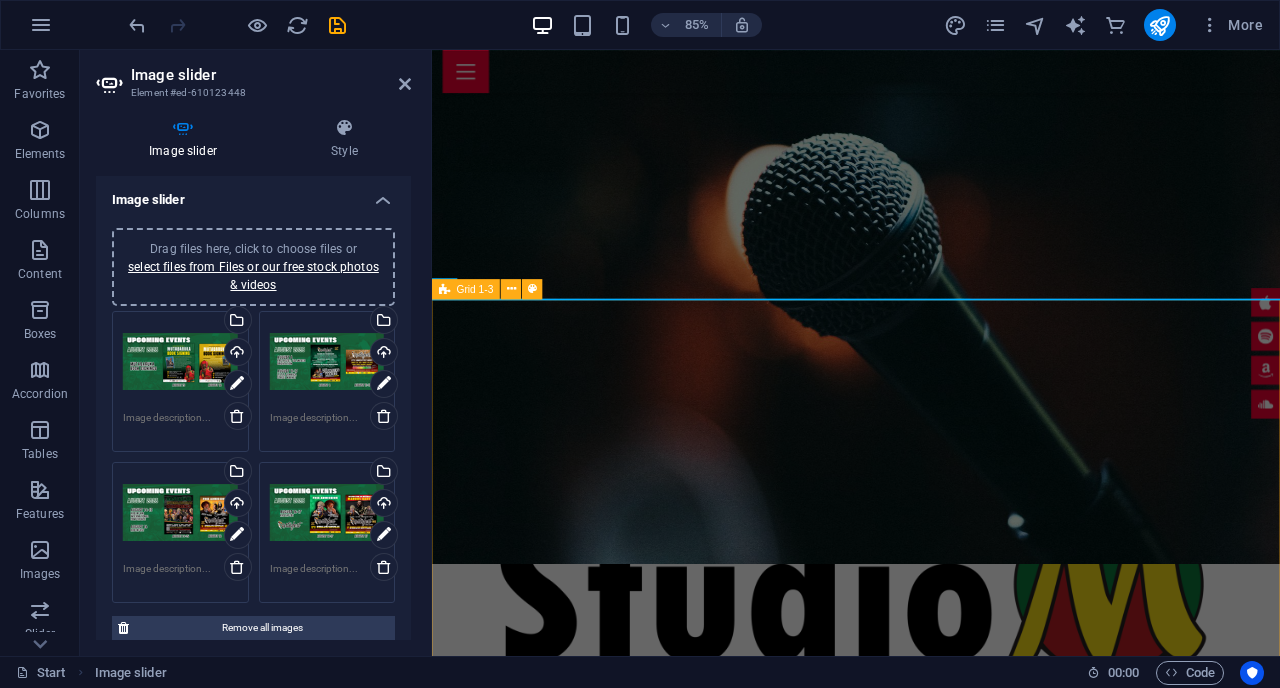 scroll, scrollTop: 793, scrollLeft: 0, axis: vertical 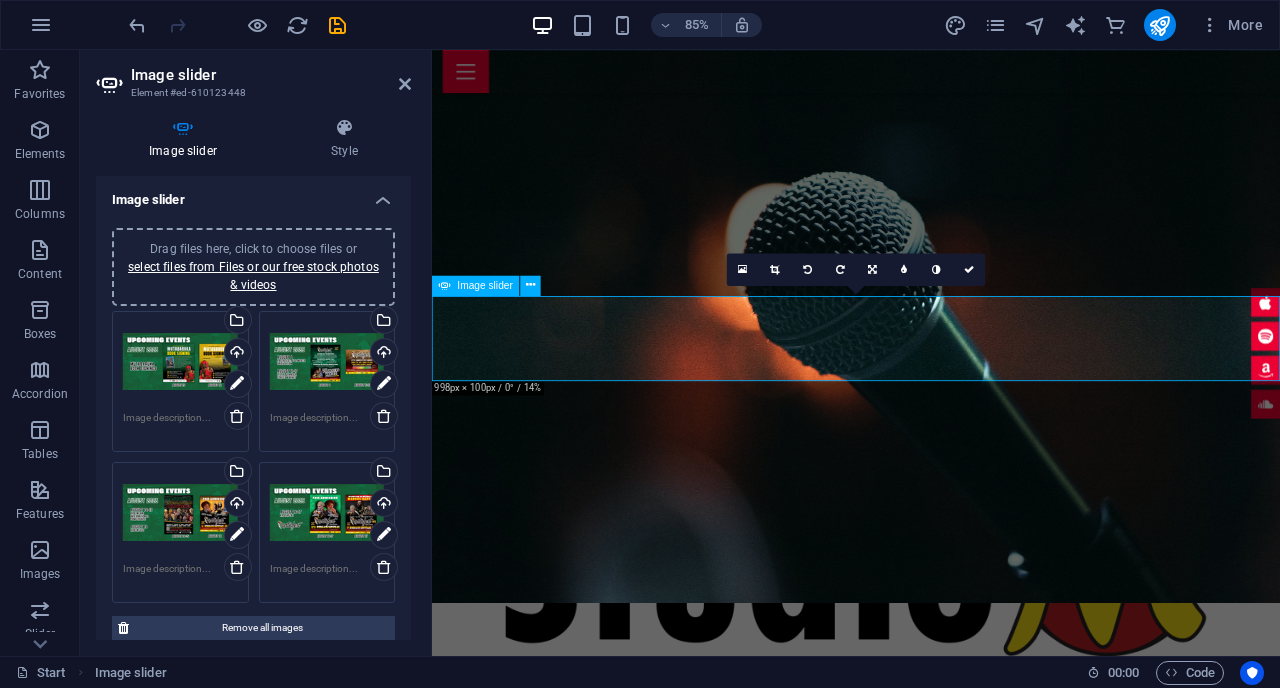 click at bounding box center (394, 1422) 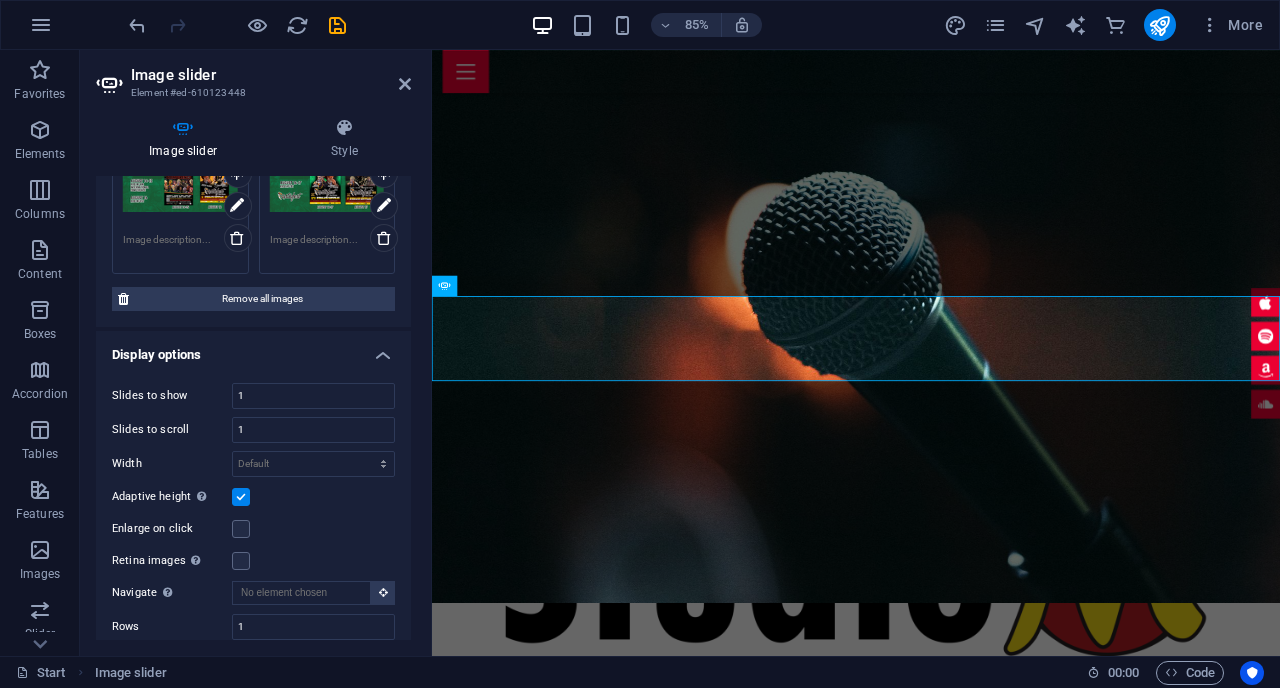 scroll, scrollTop: 342, scrollLeft: 0, axis: vertical 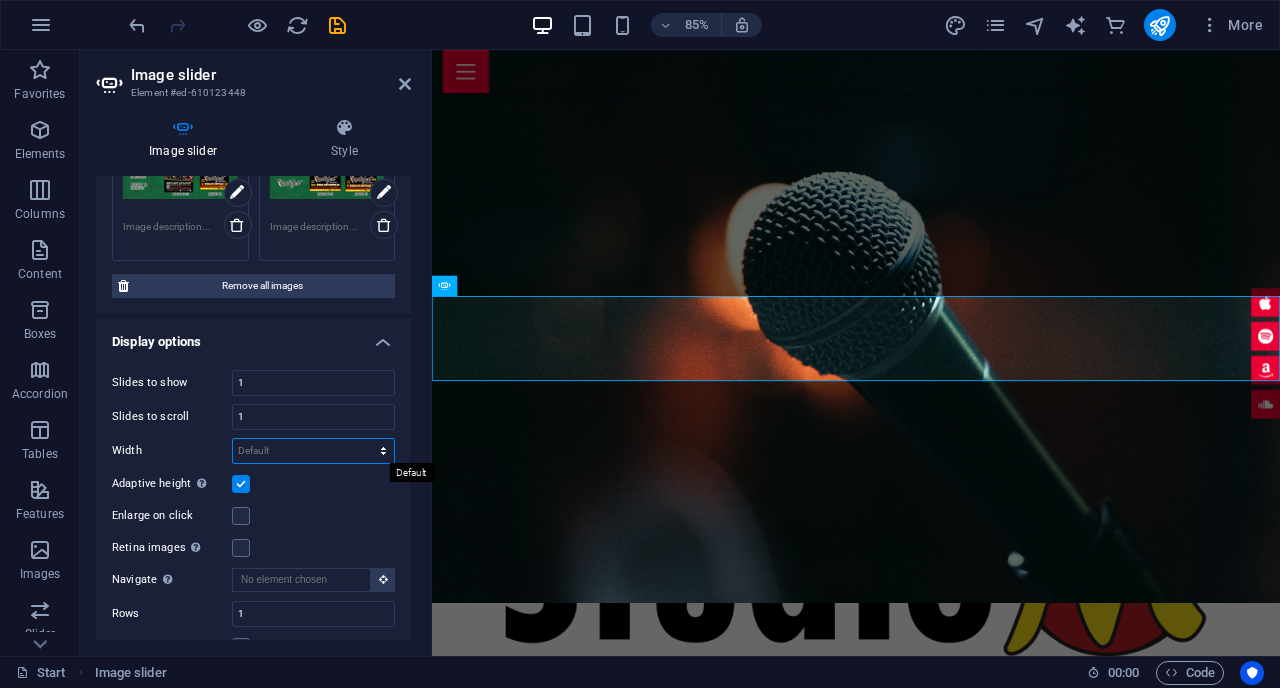 click on "Default px % rem em vw vh" at bounding box center (313, 451) 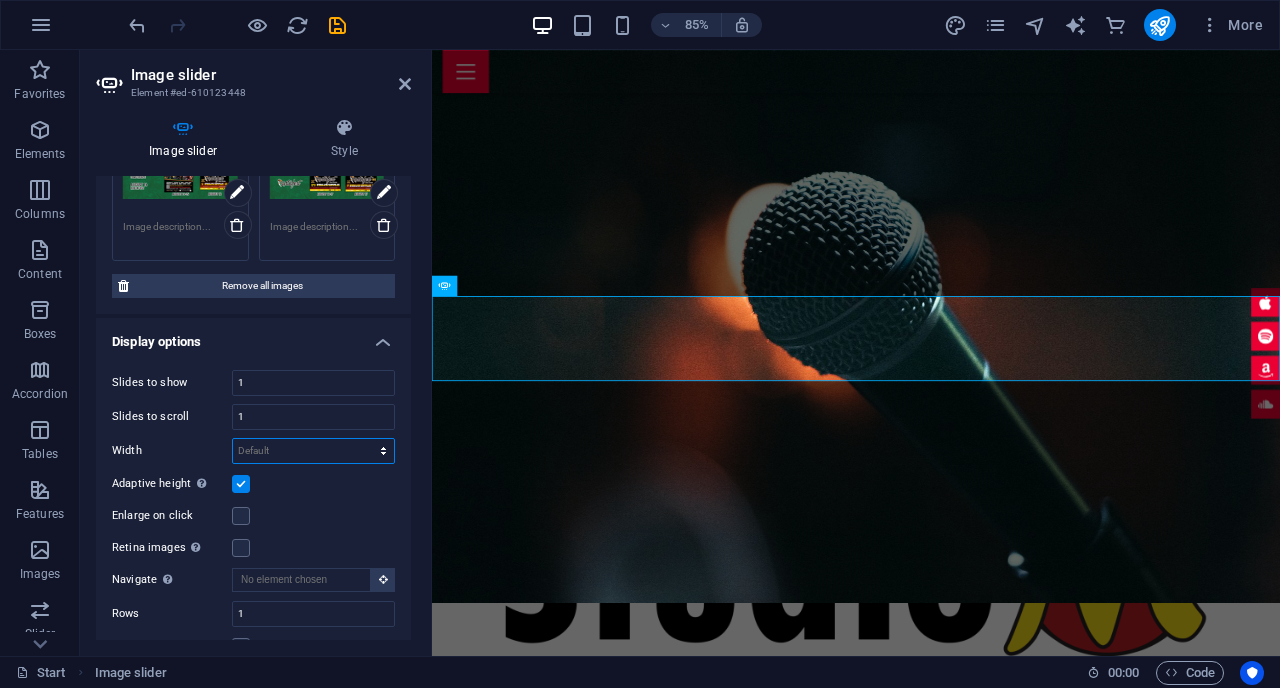 select on "px" 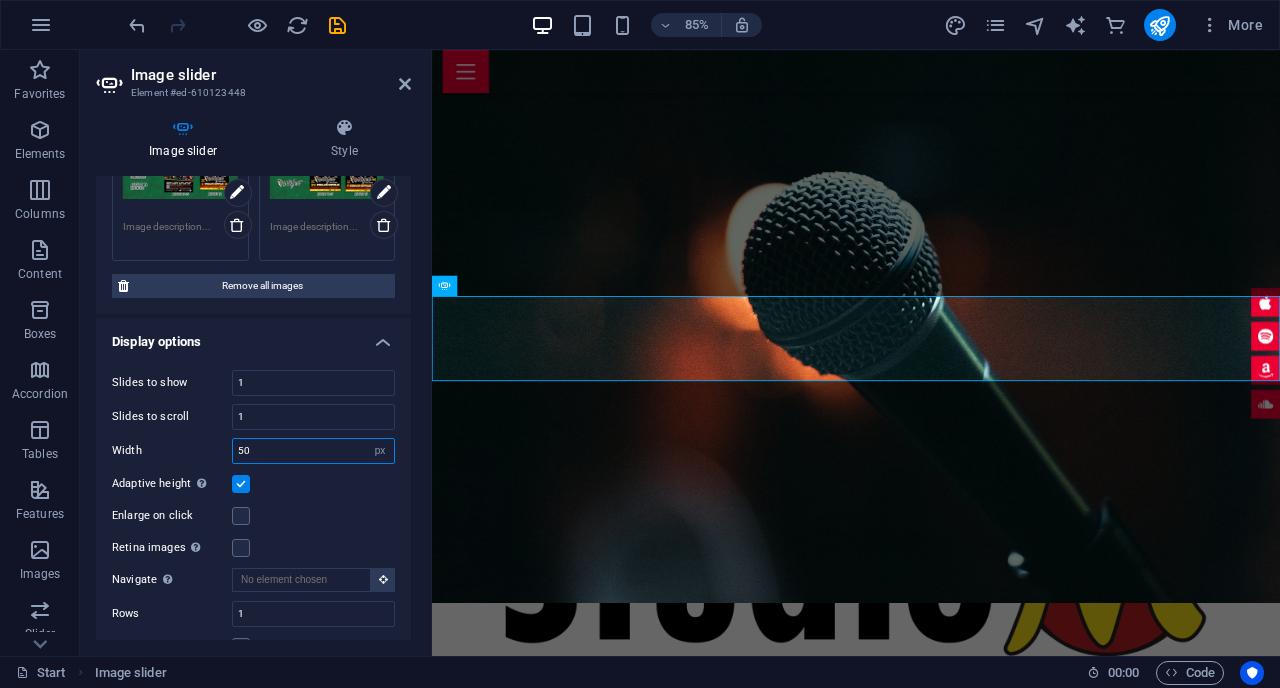 type on "500" 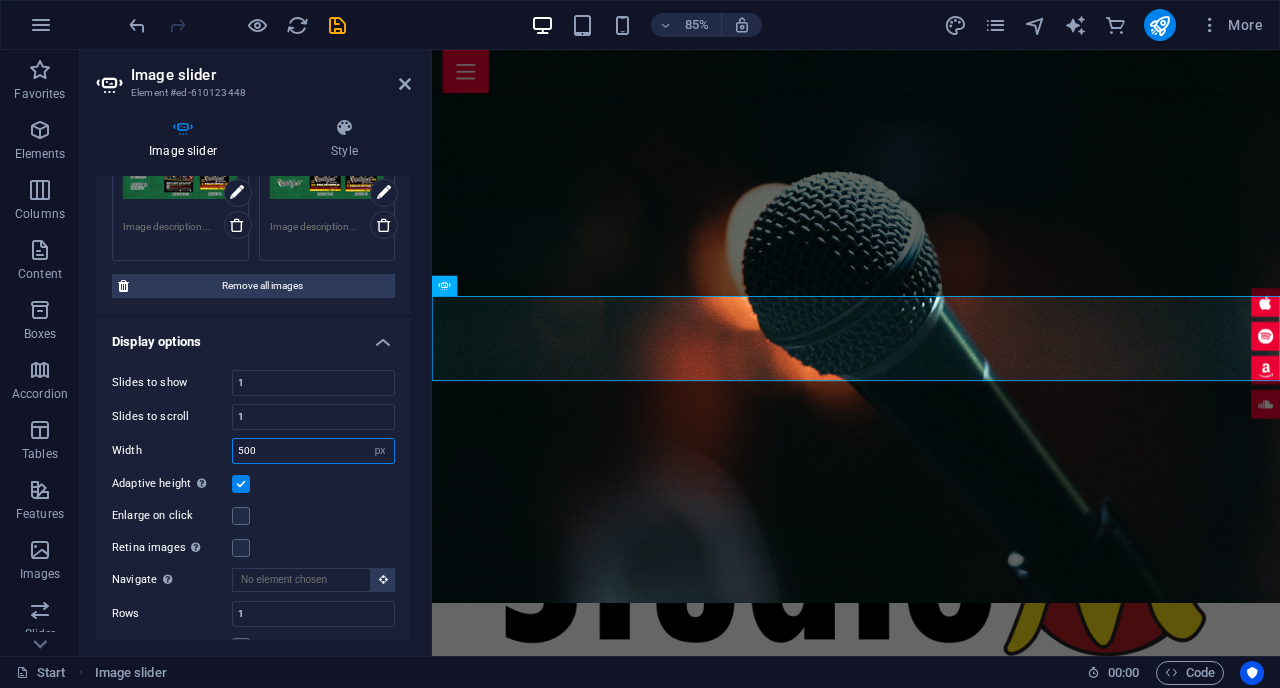 click on "500" at bounding box center [313, 451] 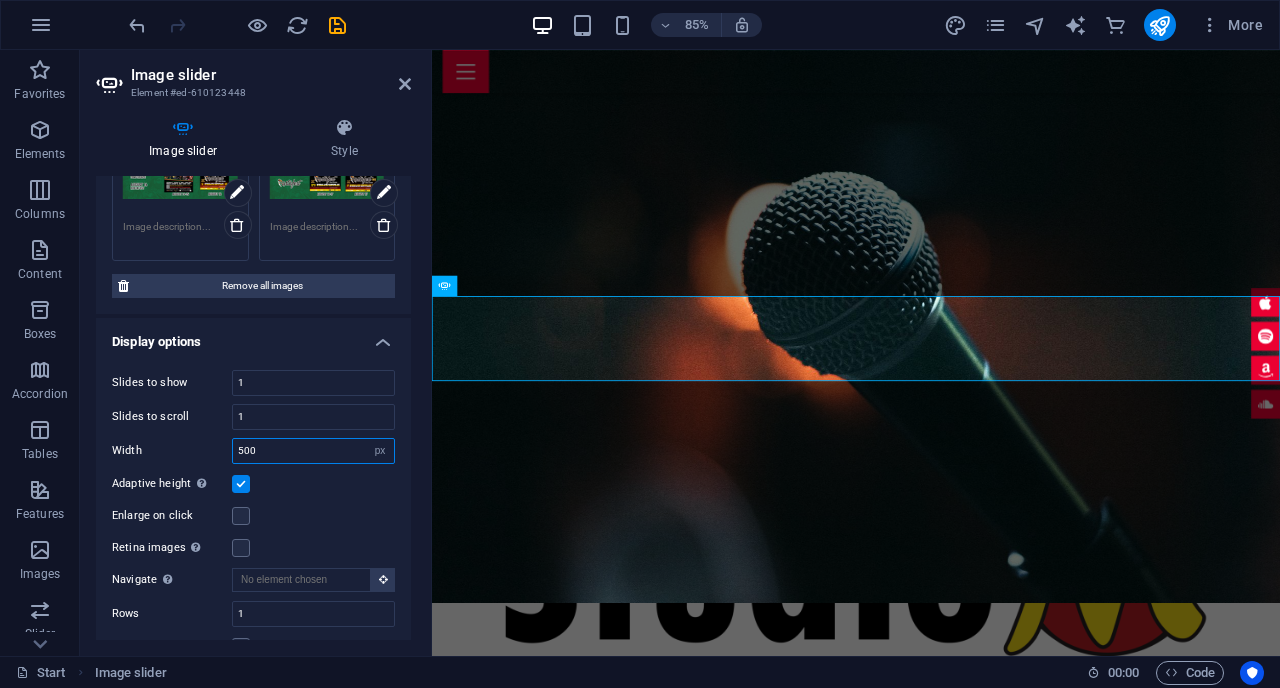 click on "500" at bounding box center (313, 451) 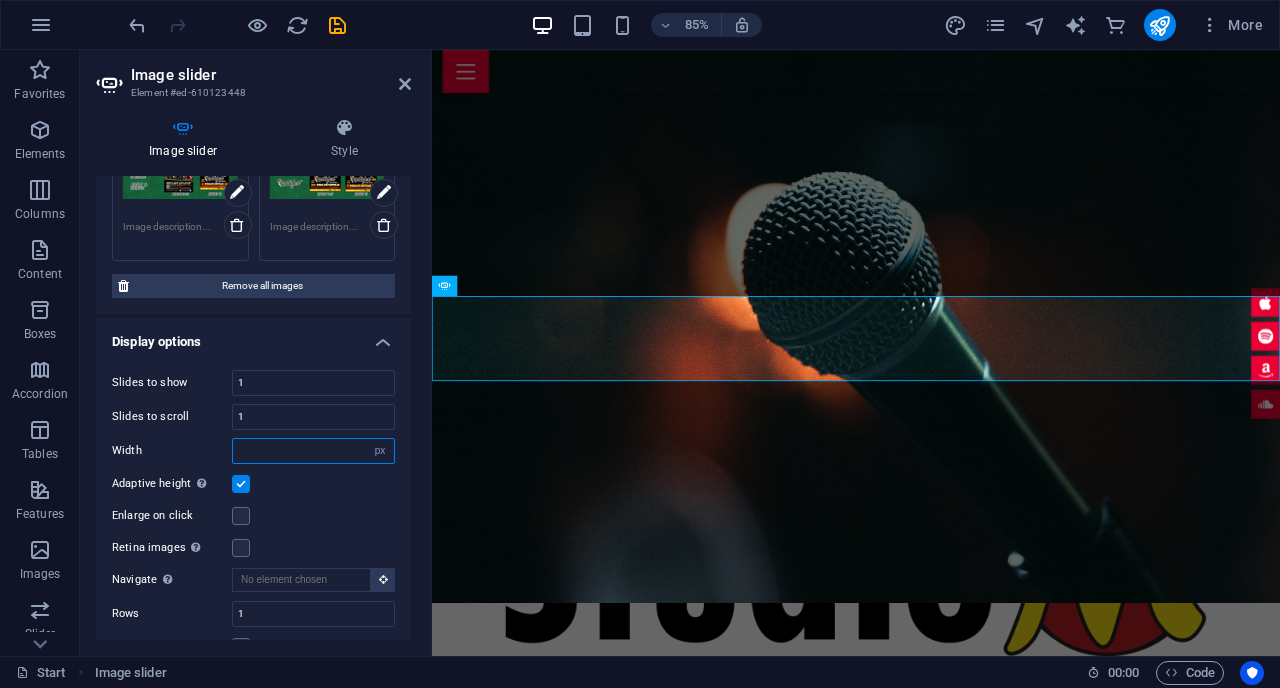 type 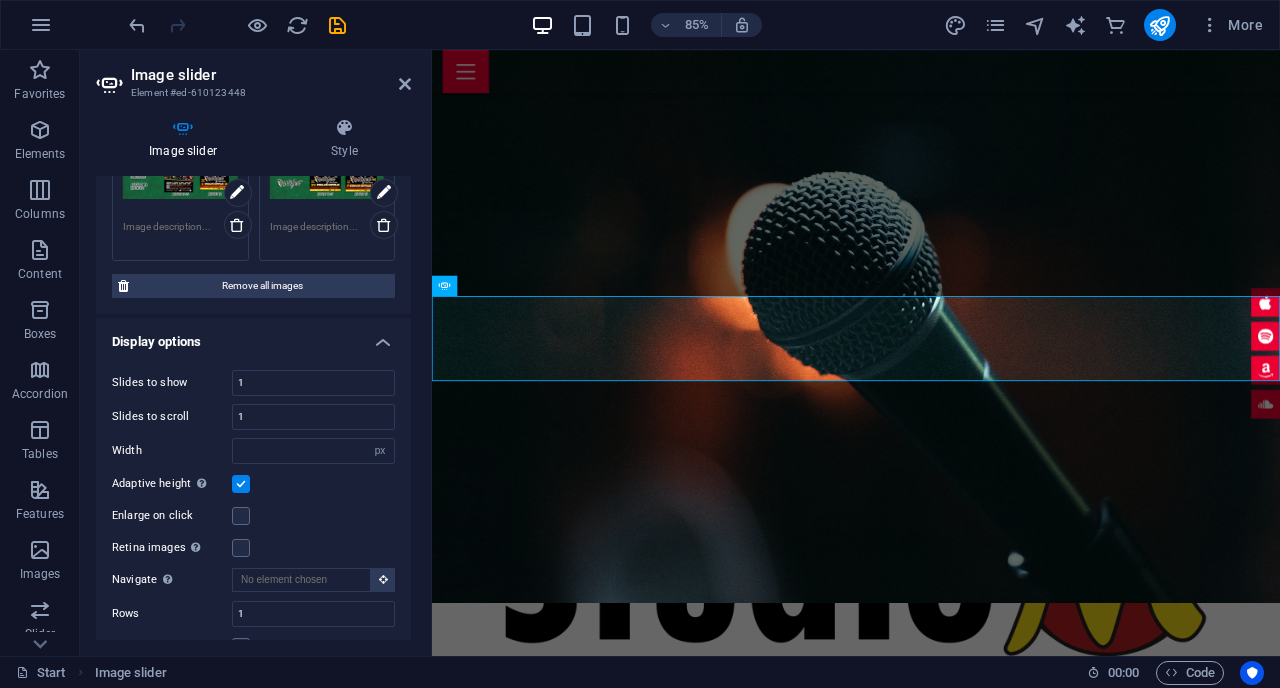 click on "Width Default px % rem em vw vh" at bounding box center (253, 451) 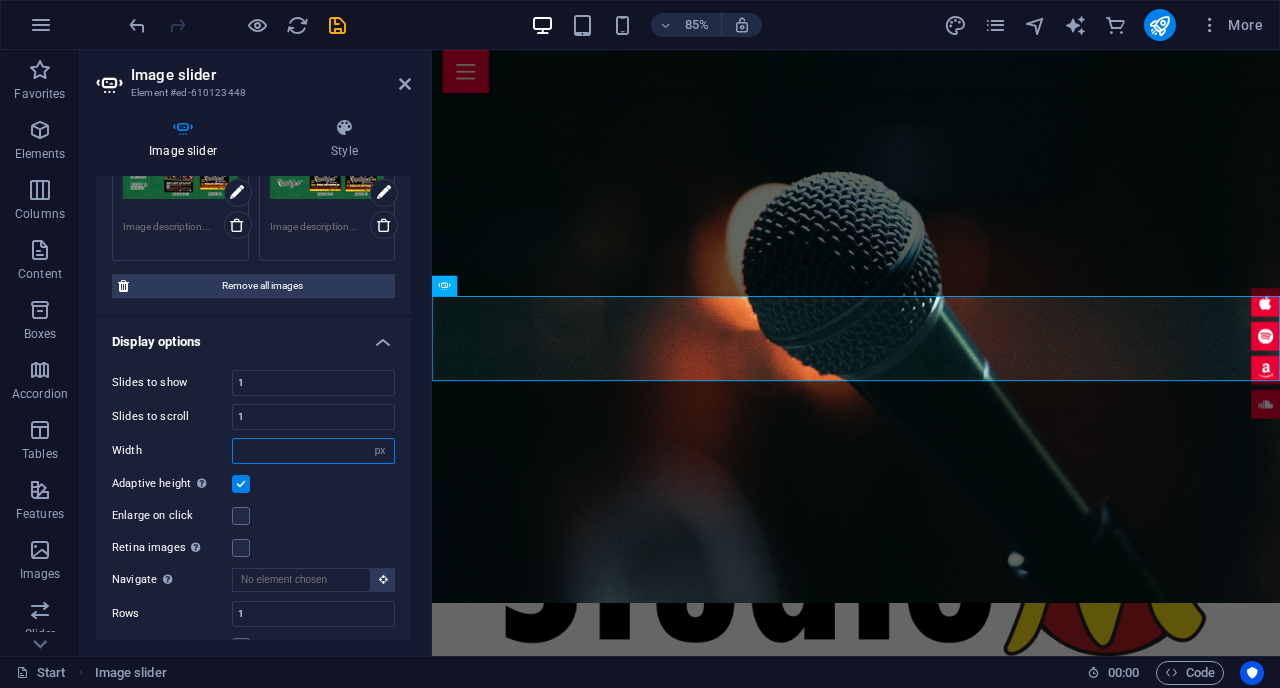 click at bounding box center [313, 451] 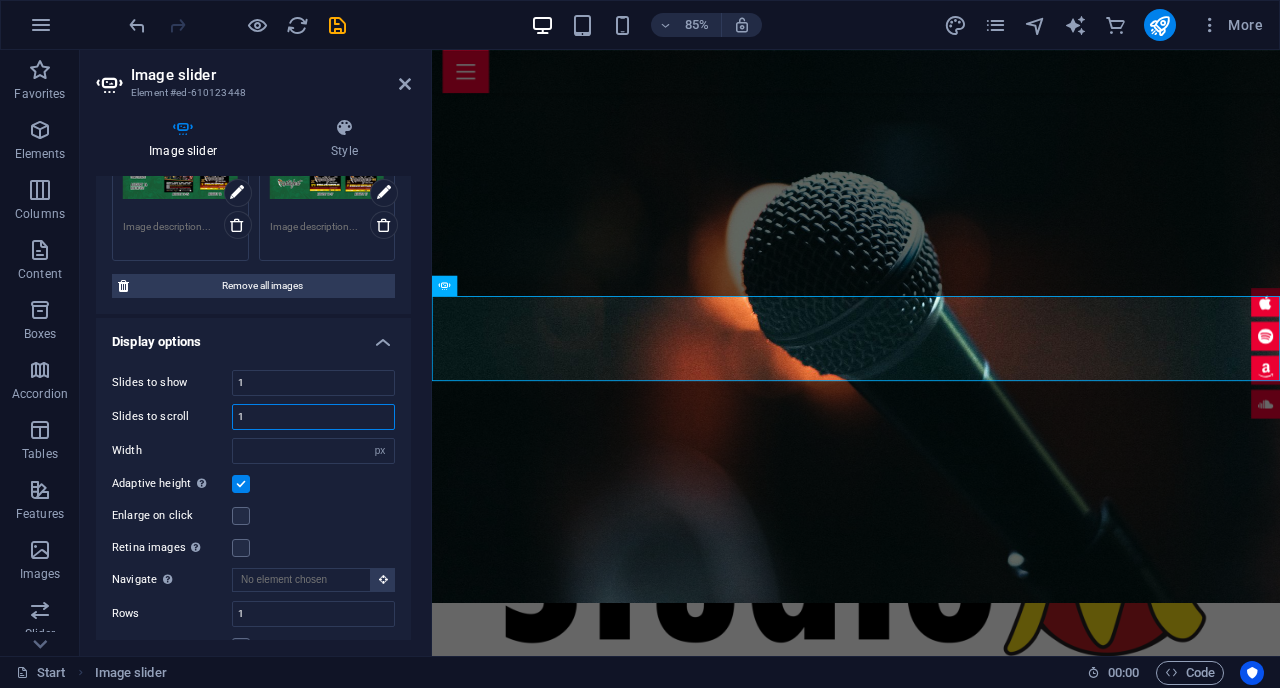 click on "1" at bounding box center [313, 417] 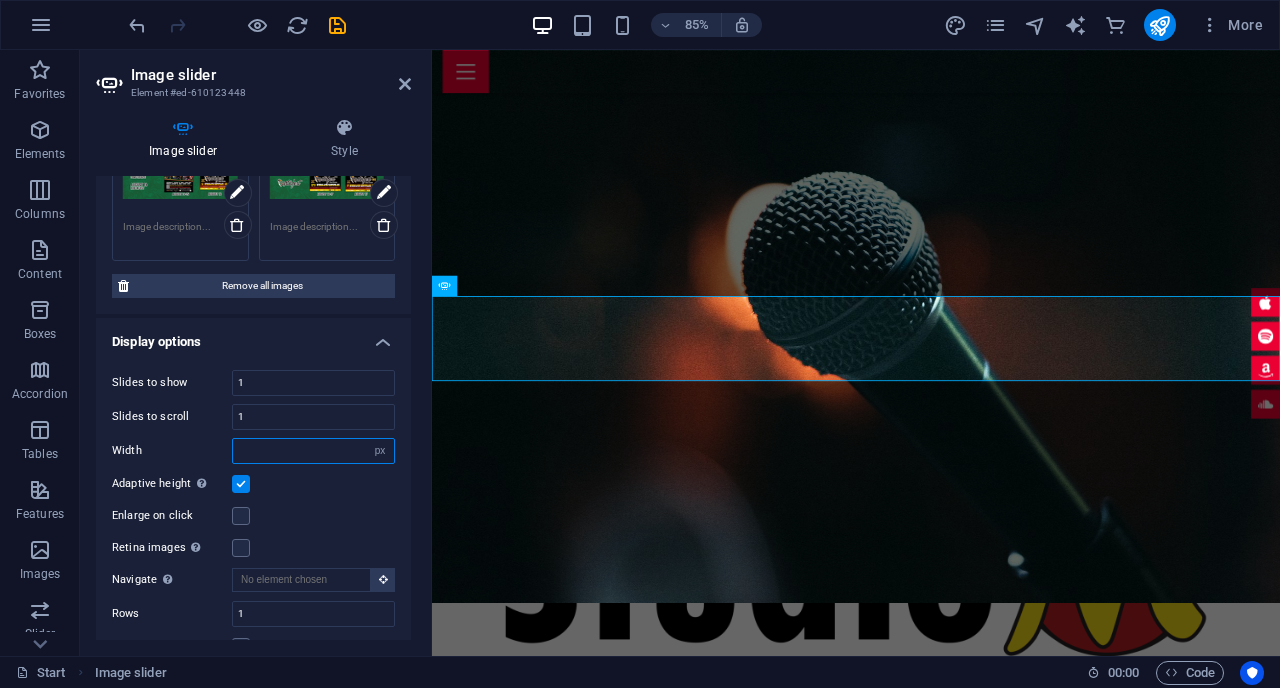 click at bounding box center [313, 451] 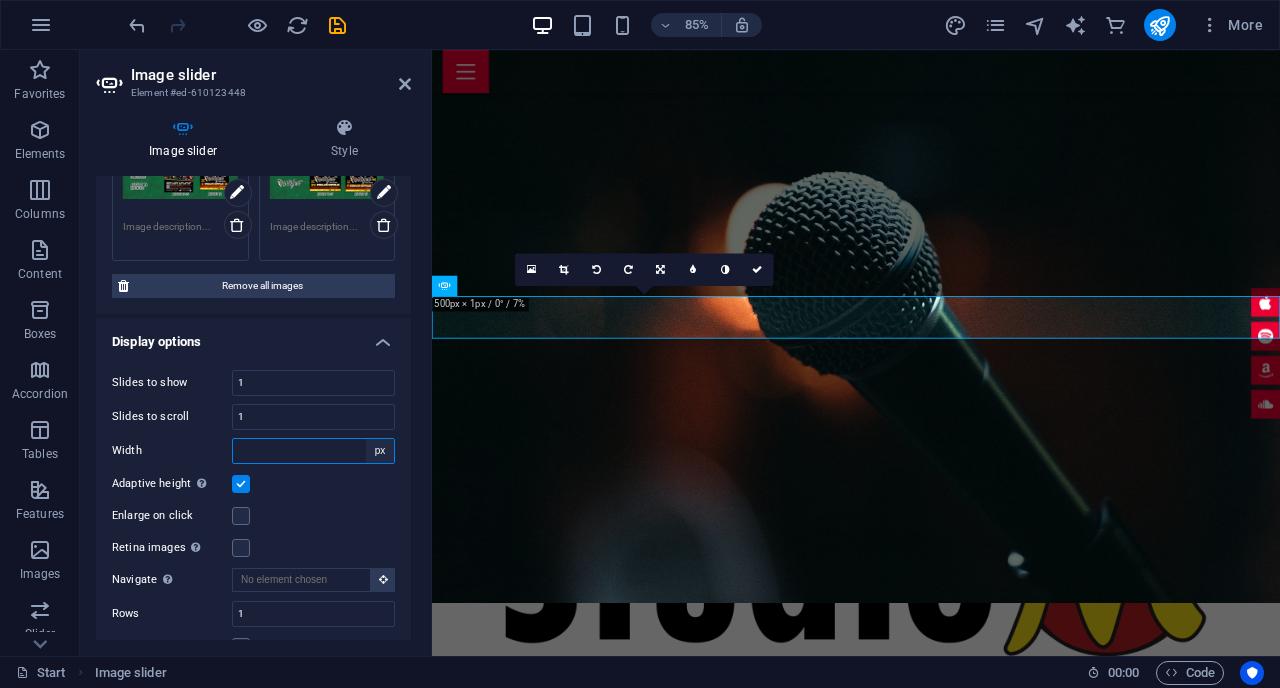 click on "Default px % rem em vw vh" at bounding box center [380, 451] 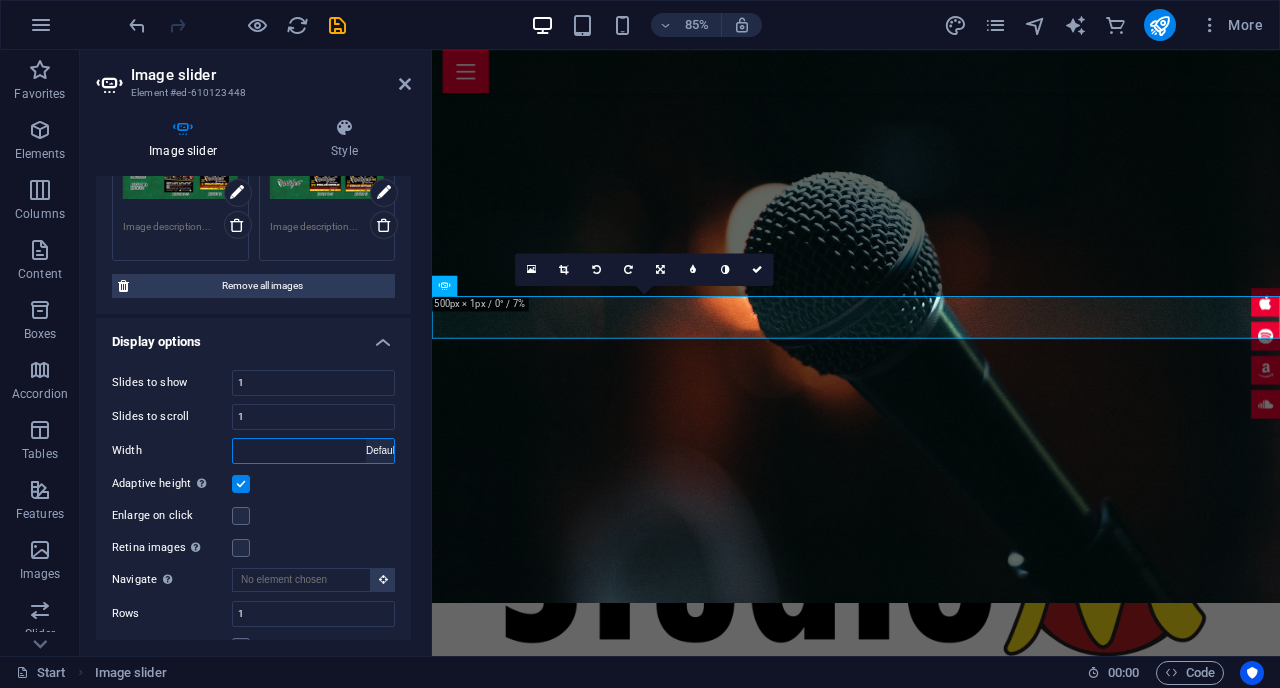 select on "DISABLED_OPTION_VALUE" 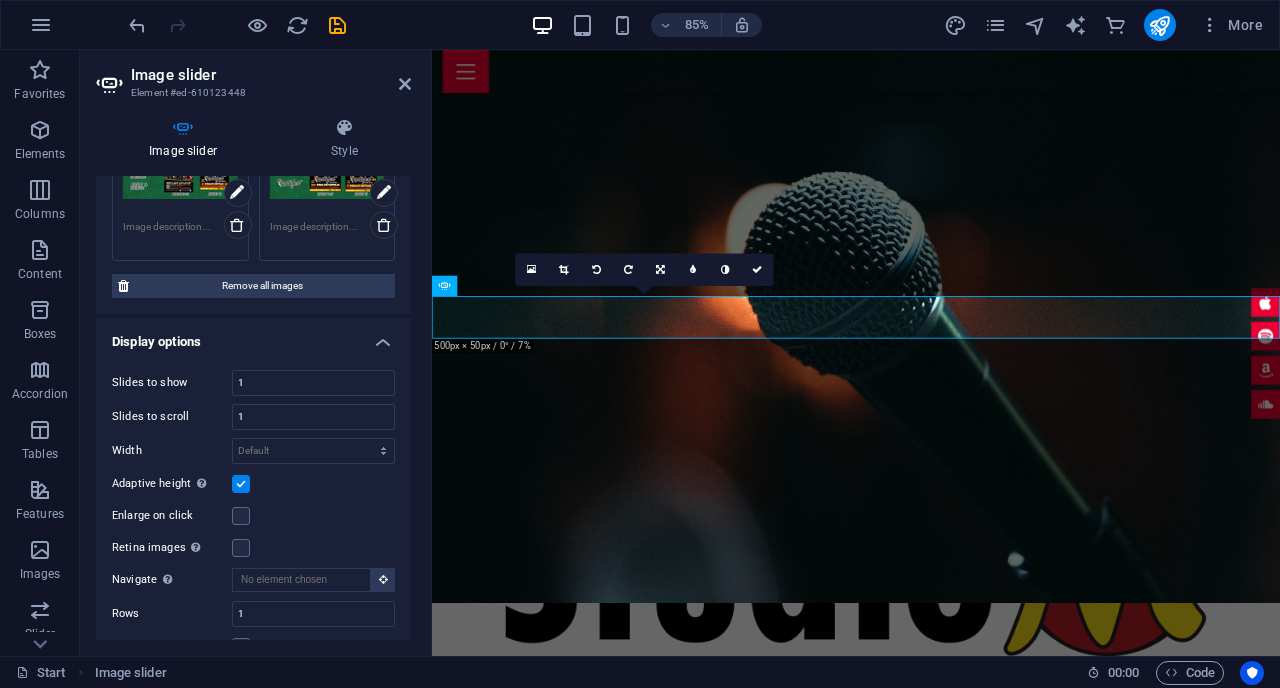 click at bounding box center (241, 484) 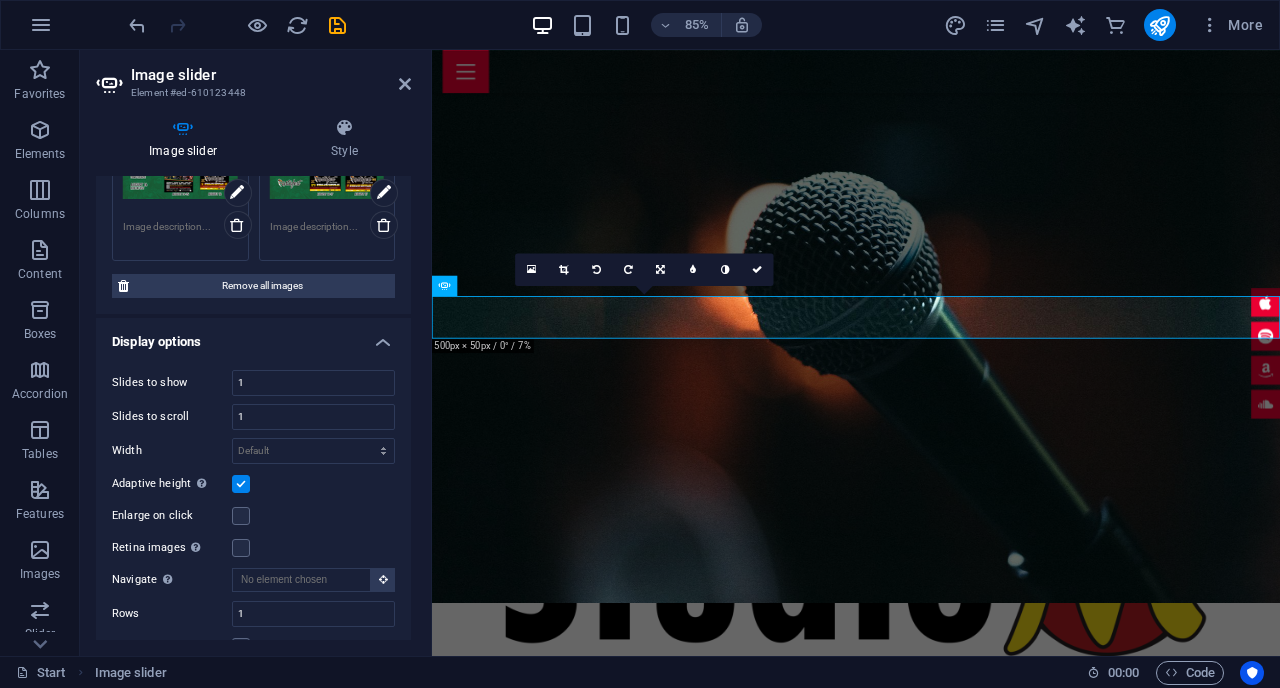 click on "Adaptive height Automatically adjust the height for single slide horizontal sliders" at bounding box center [0, 0] 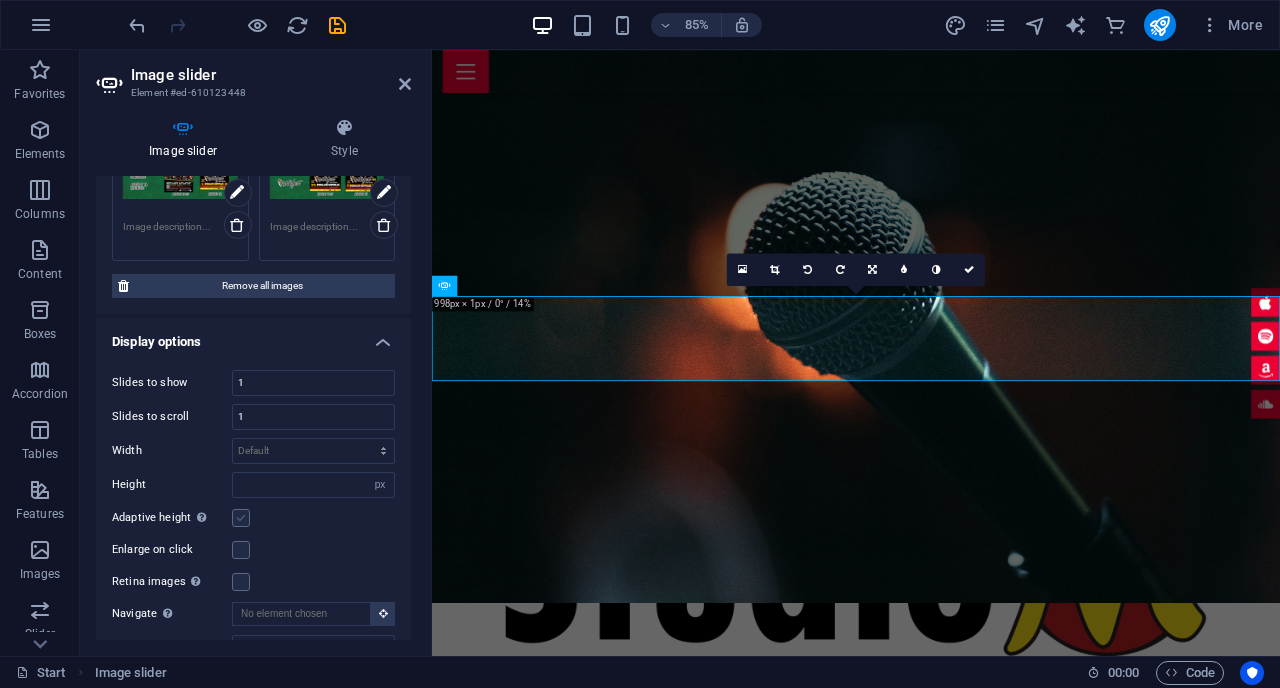 click at bounding box center [241, 518] 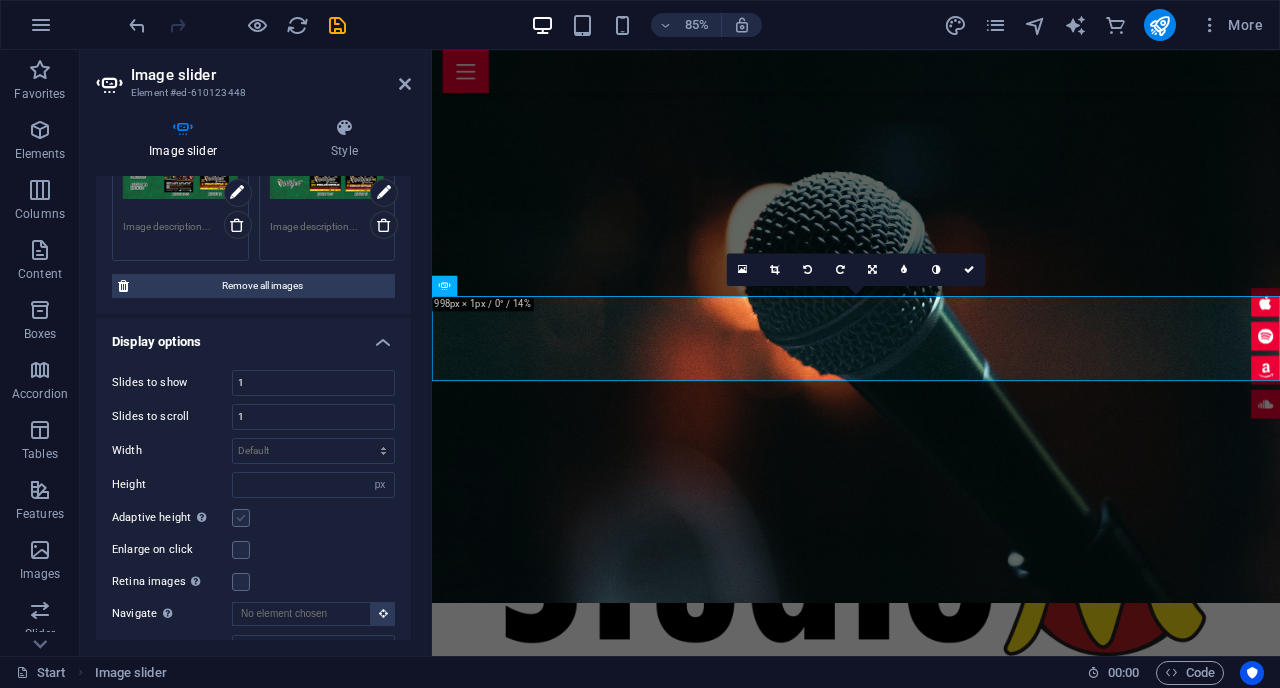click on "Adaptive height Automatically adjust the height for single slide horizontal sliders" at bounding box center (0, 0) 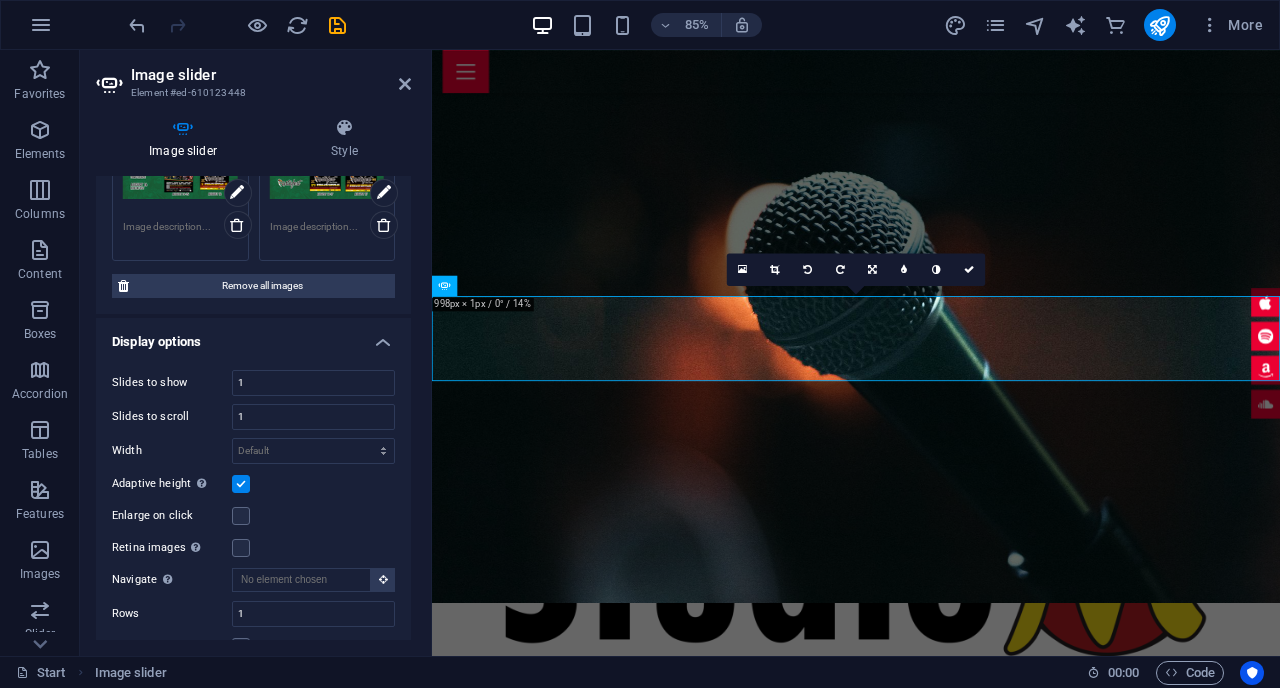 click at bounding box center [241, 484] 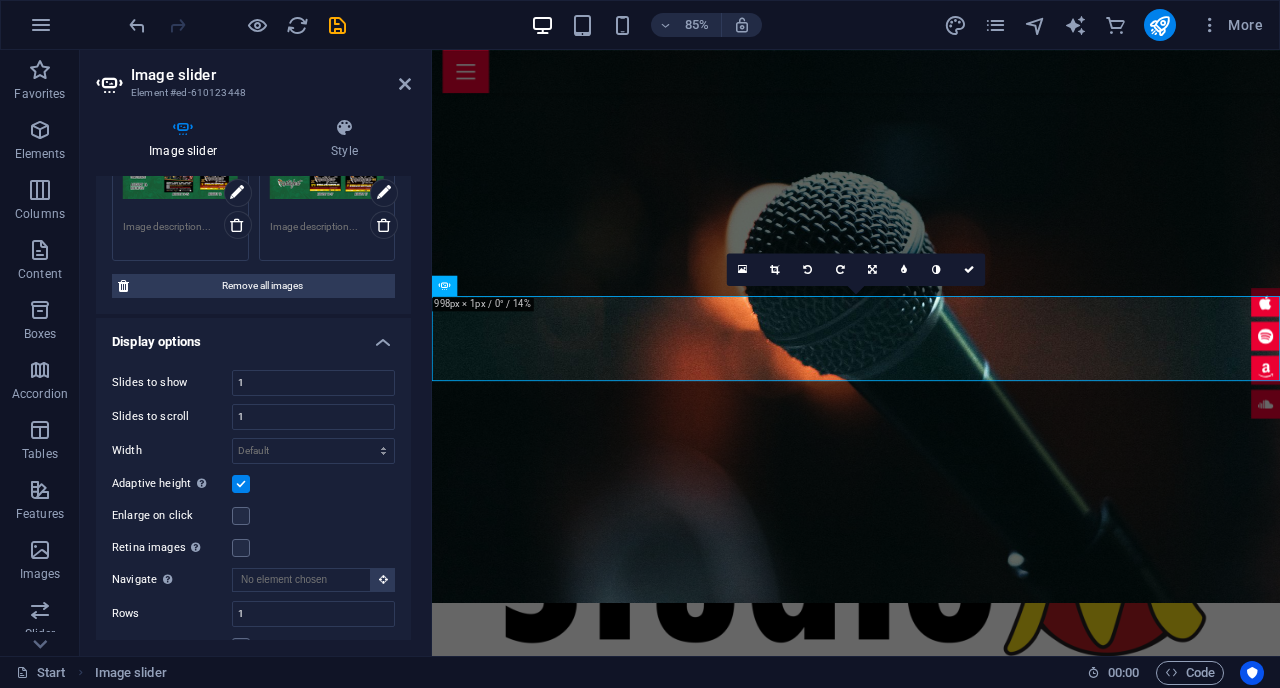 click on "Adaptive height Automatically adjust the height for single slide horizontal sliders" at bounding box center [0, 0] 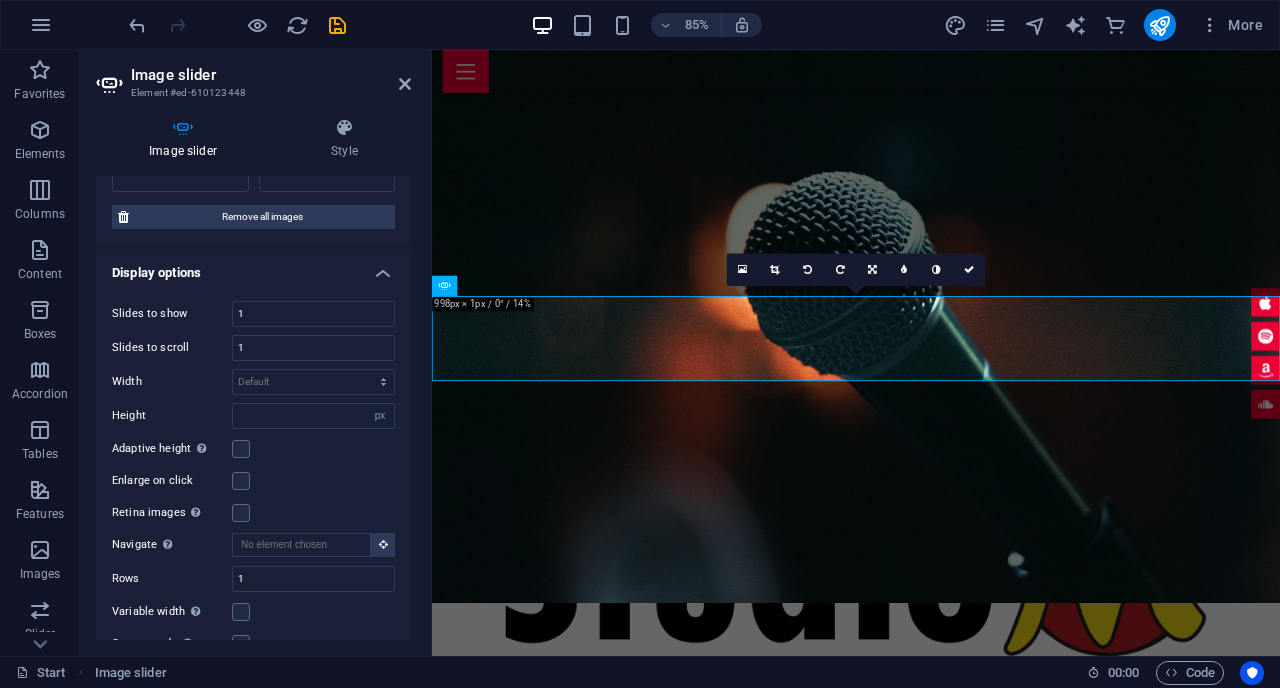 scroll, scrollTop: 435, scrollLeft: 0, axis: vertical 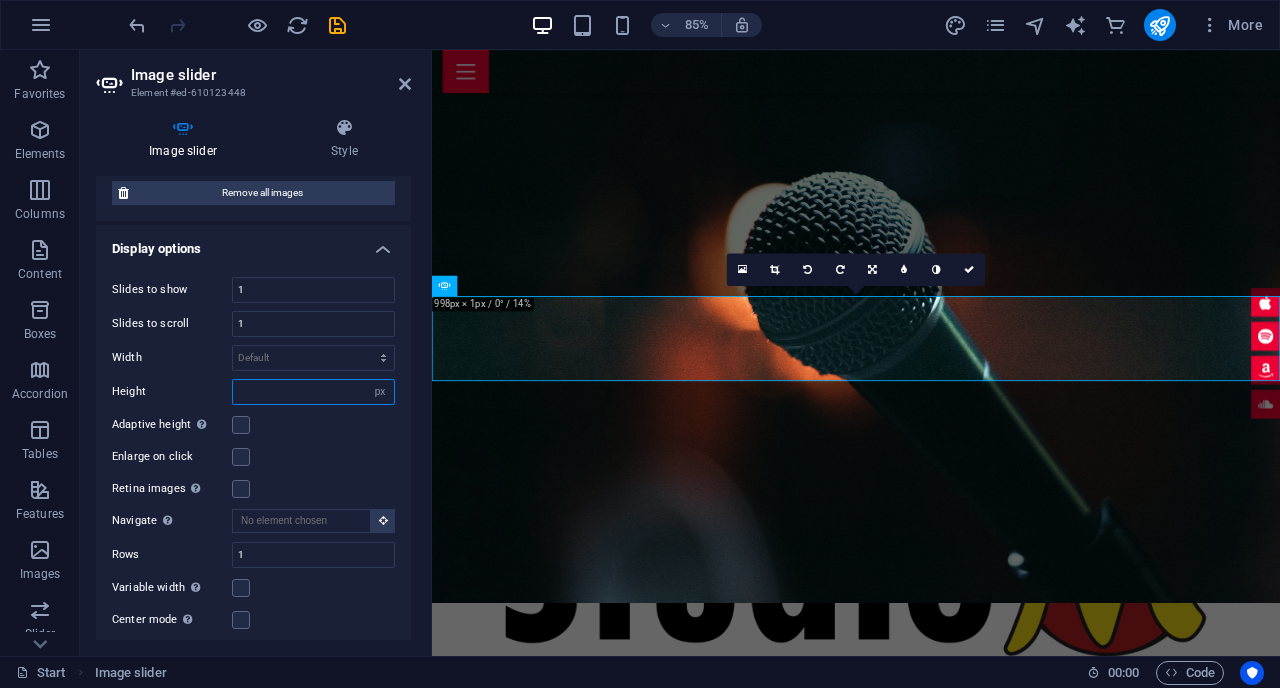 click at bounding box center (313, 392) 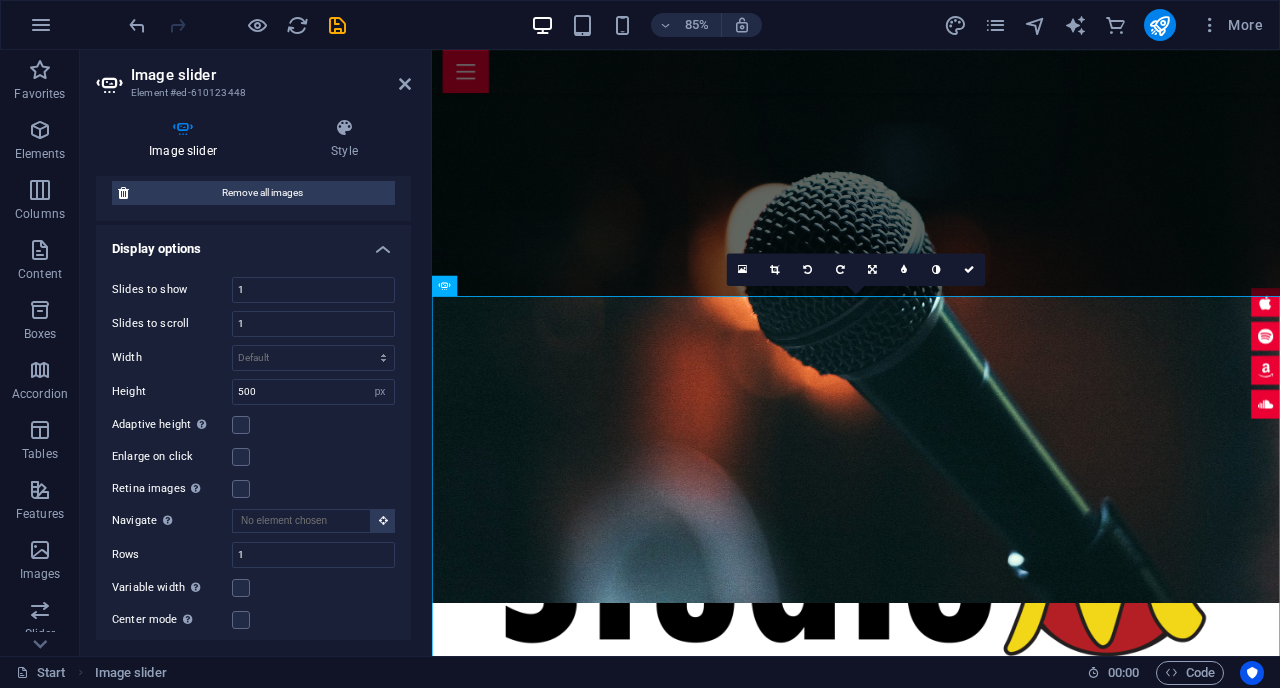 click on "Adaptive height Automatically adjust the height for single slide horizontal sliders" at bounding box center [253, 425] 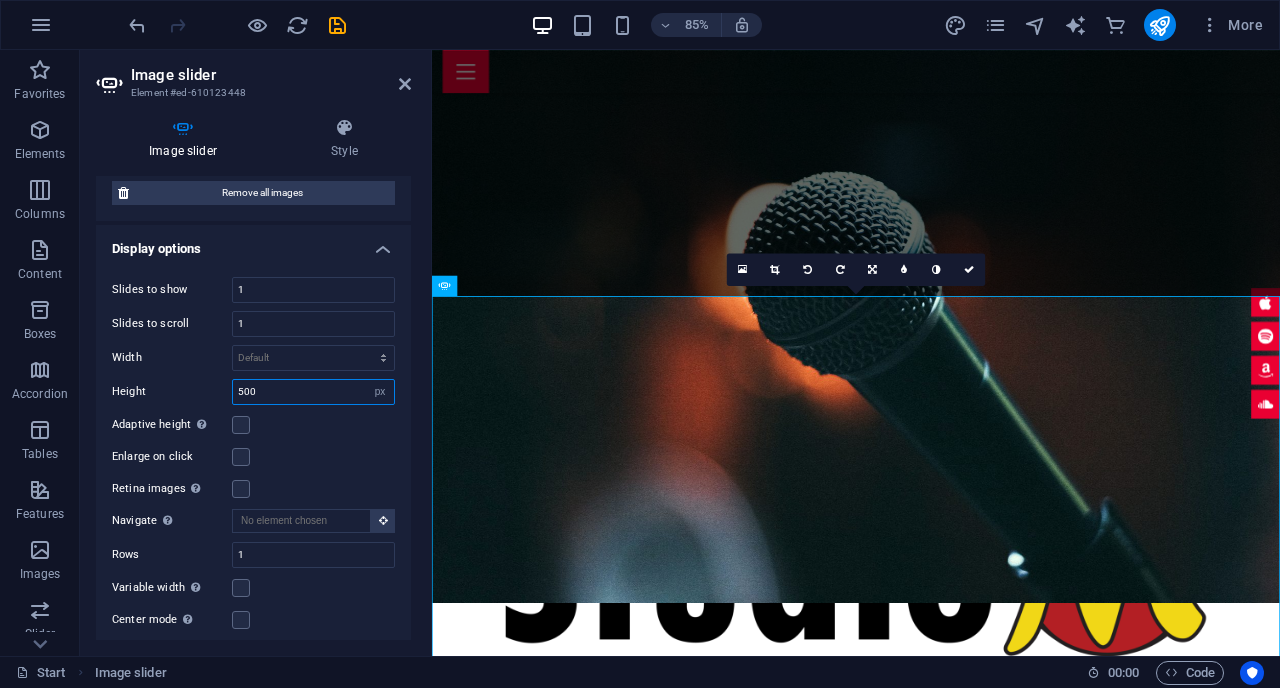 click on "500" at bounding box center (313, 392) 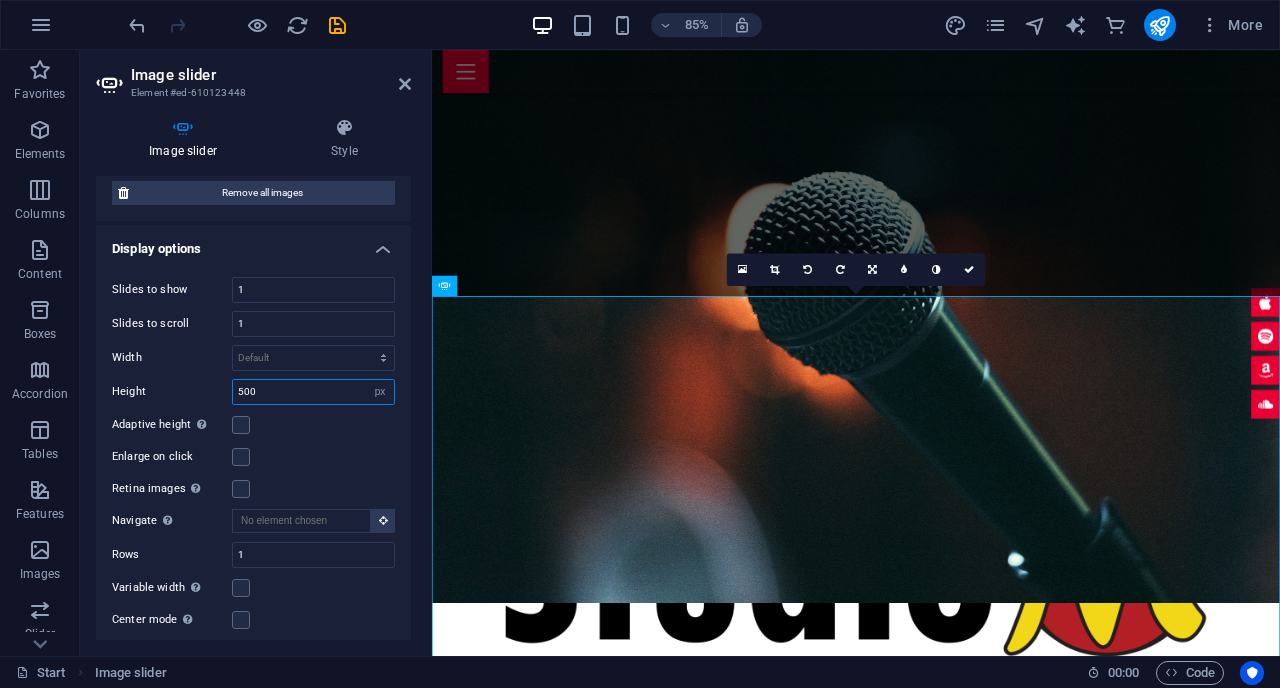 click on "500" at bounding box center (313, 392) 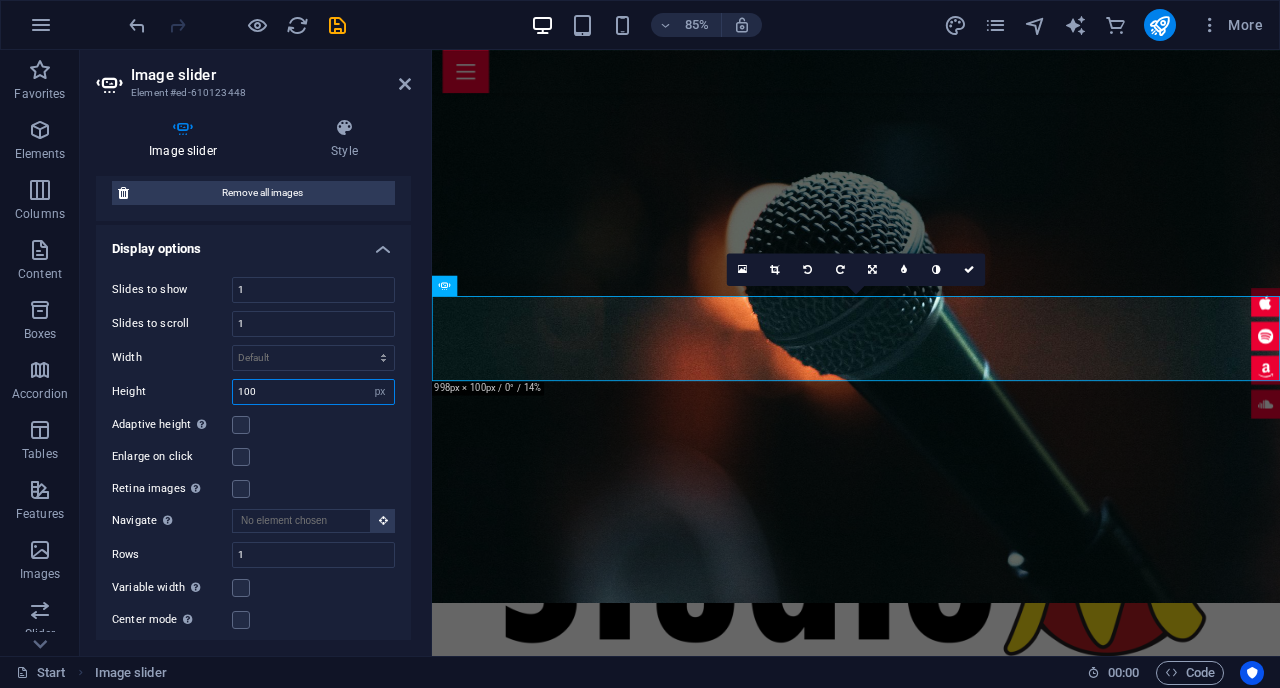 click on "100" at bounding box center (313, 392) 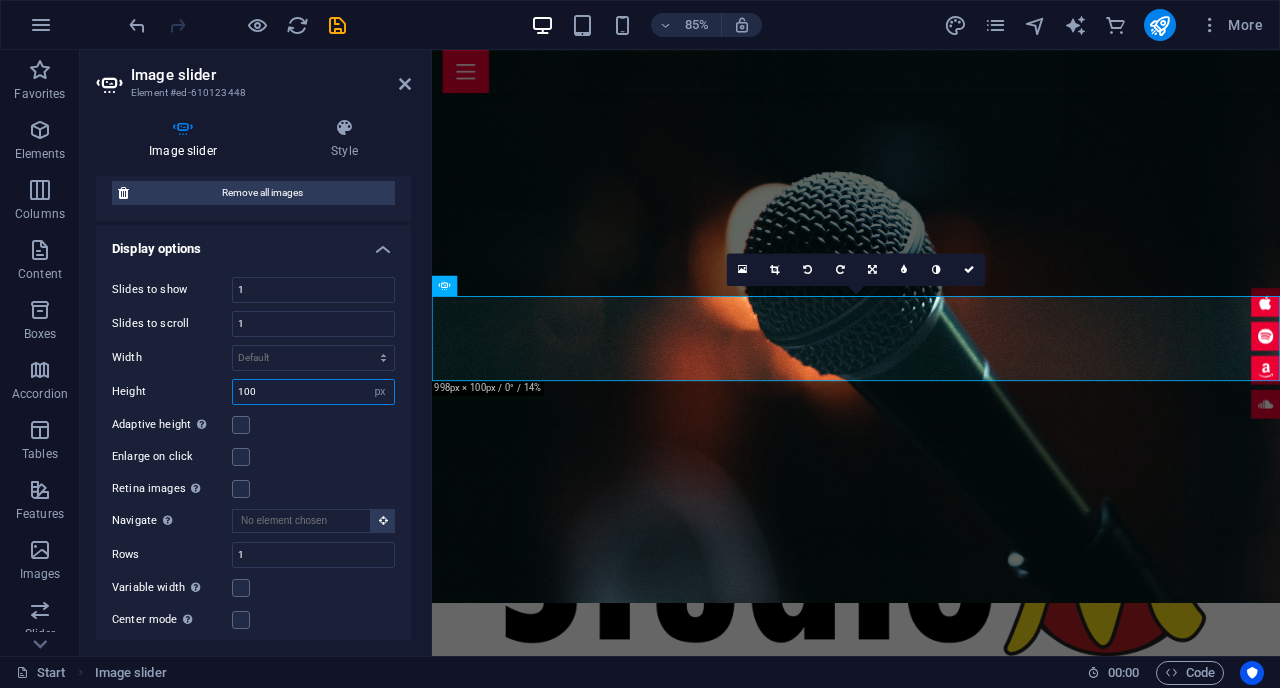 click on "100" at bounding box center [313, 392] 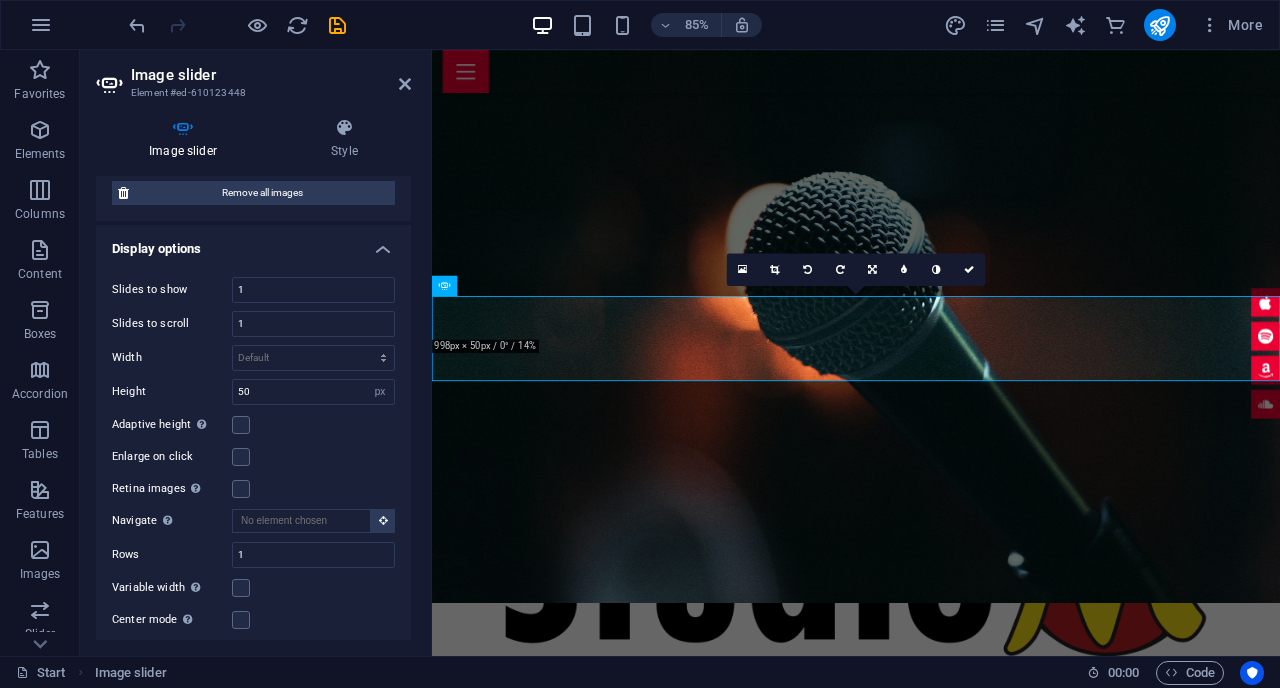 click on "Adaptive height Automatically adjust the height for single slide horizontal sliders" at bounding box center (253, 425) 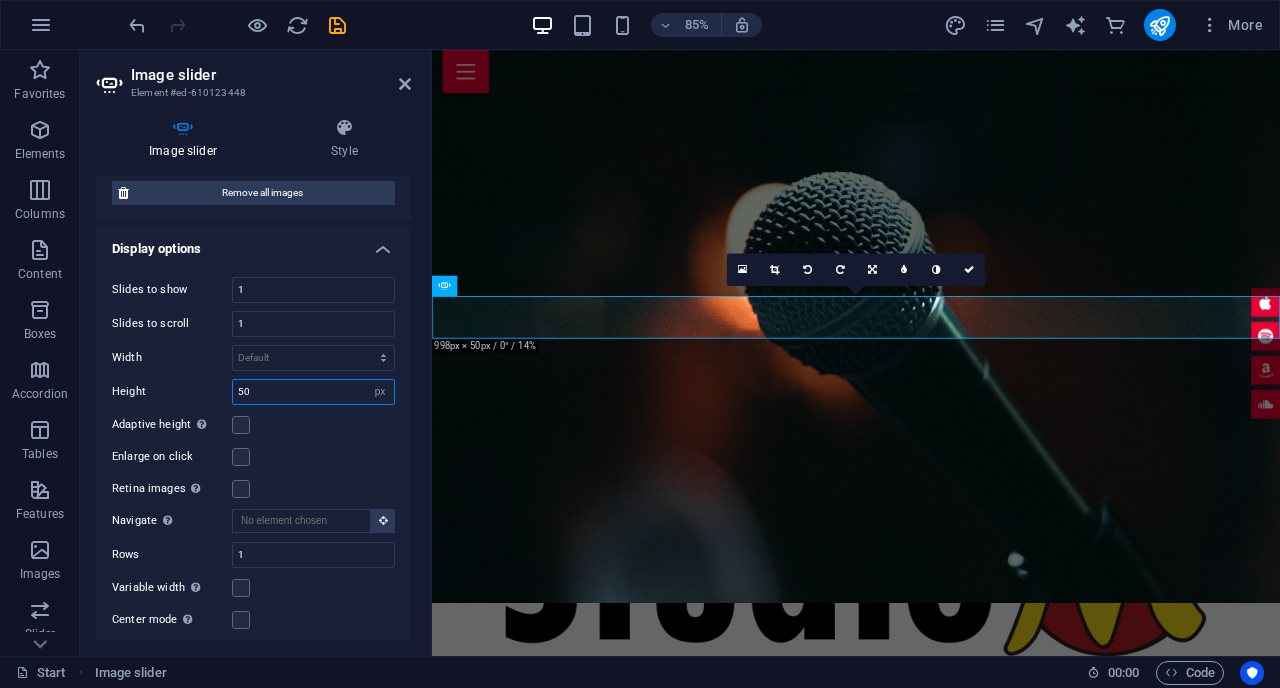 click on "50" at bounding box center (313, 392) 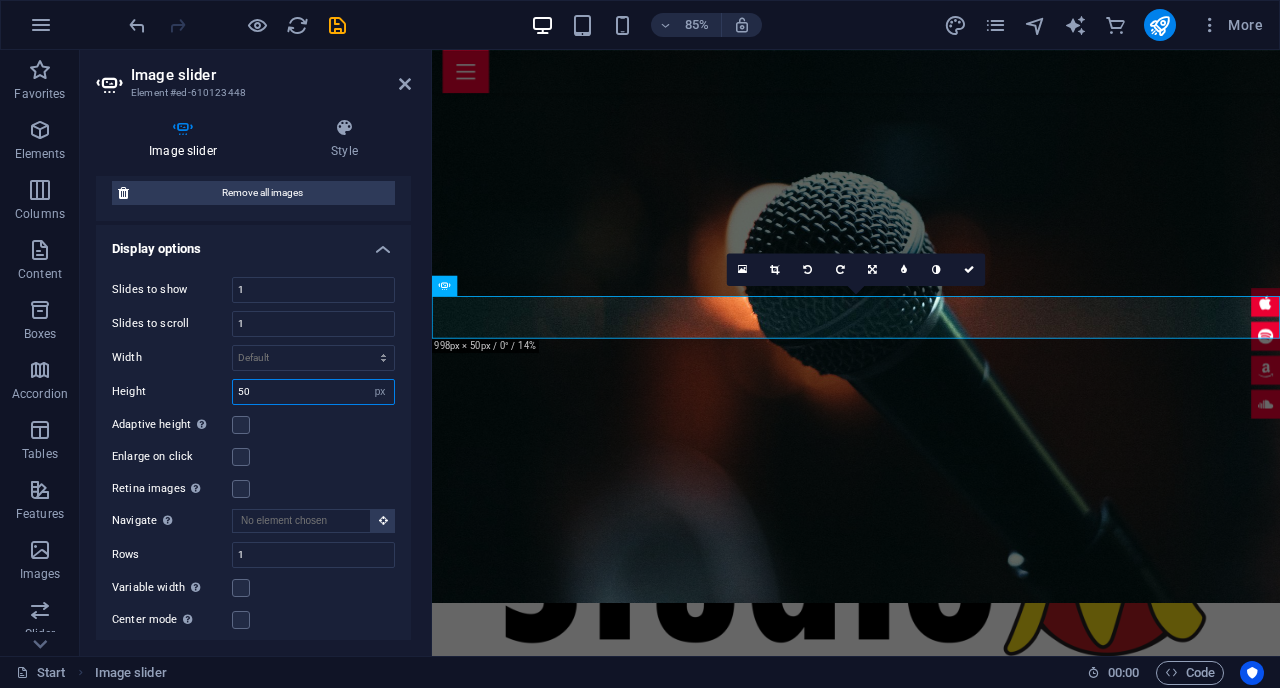 click on "50" at bounding box center (313, 392) 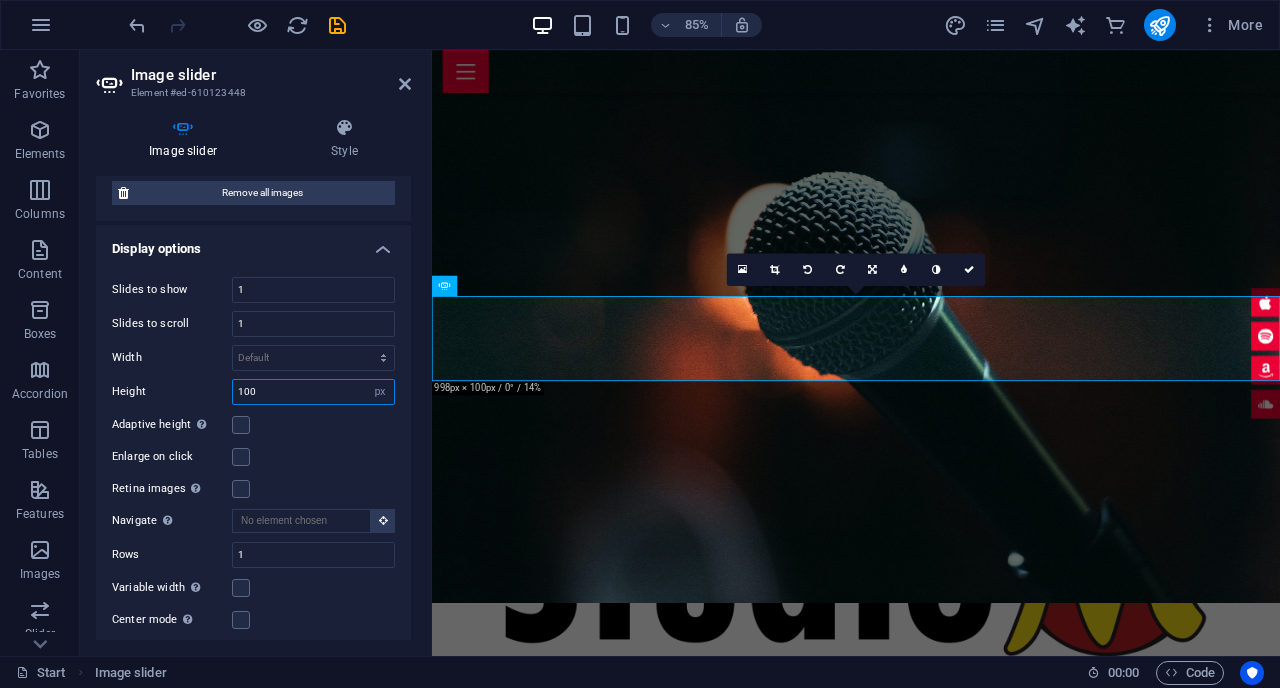 click on "100" at bounding box center (313, 392) 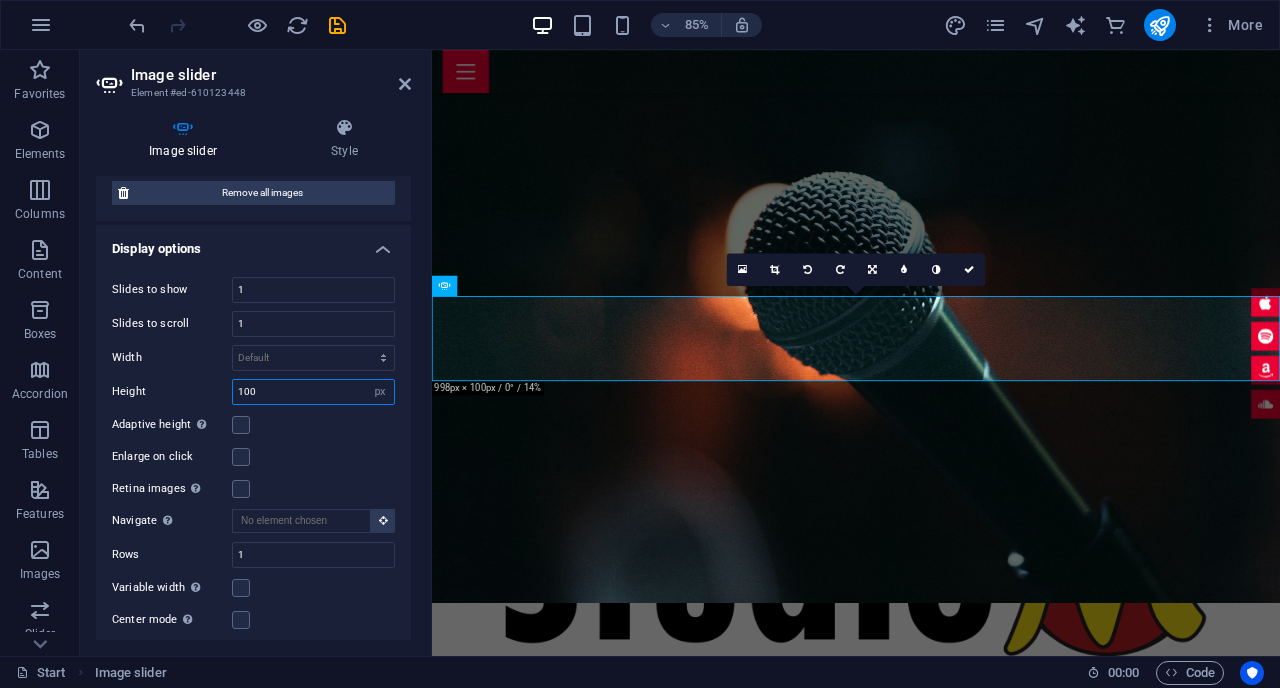click on "100" at bounding box center (313, 392) 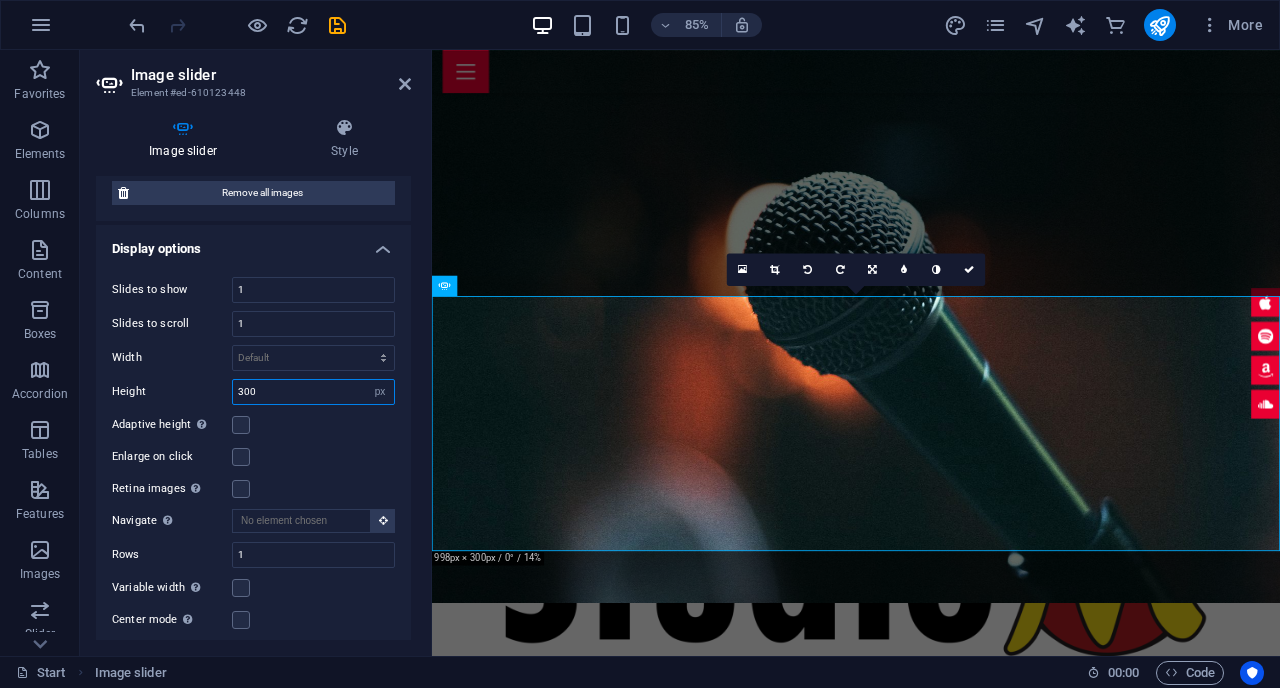 click on "300" at bounding box center [313, 392] 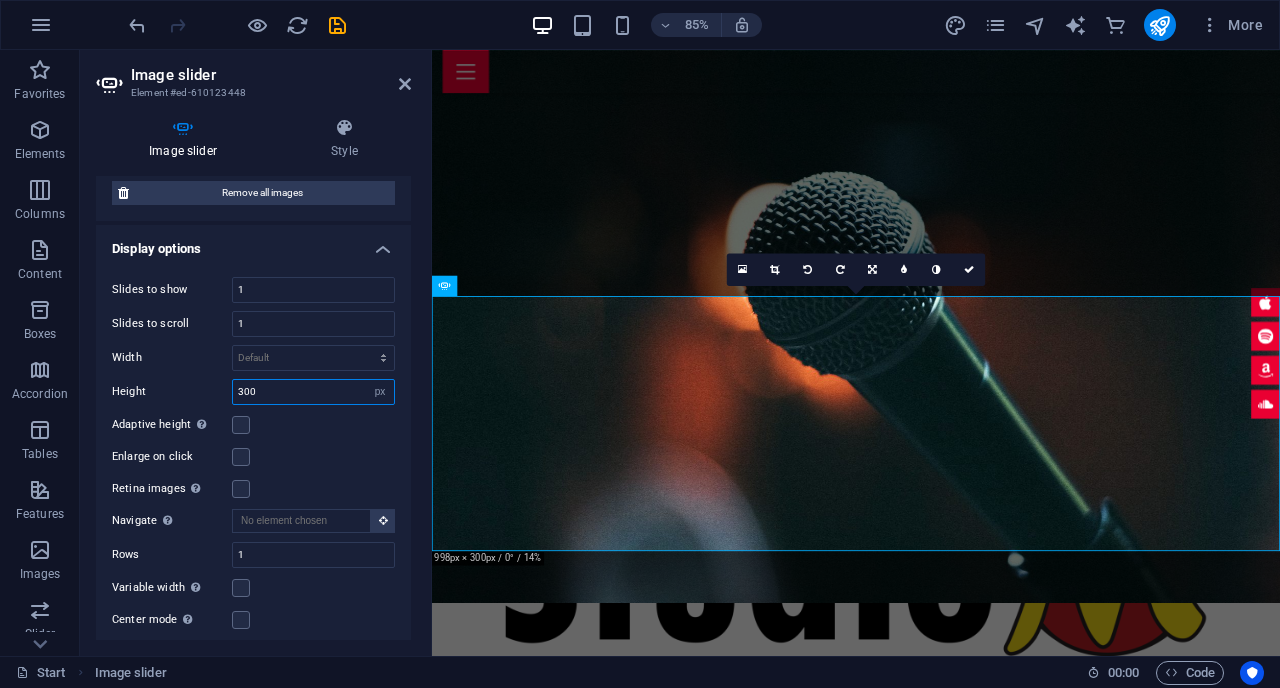 click on "300" at bounding box center (313, 392) 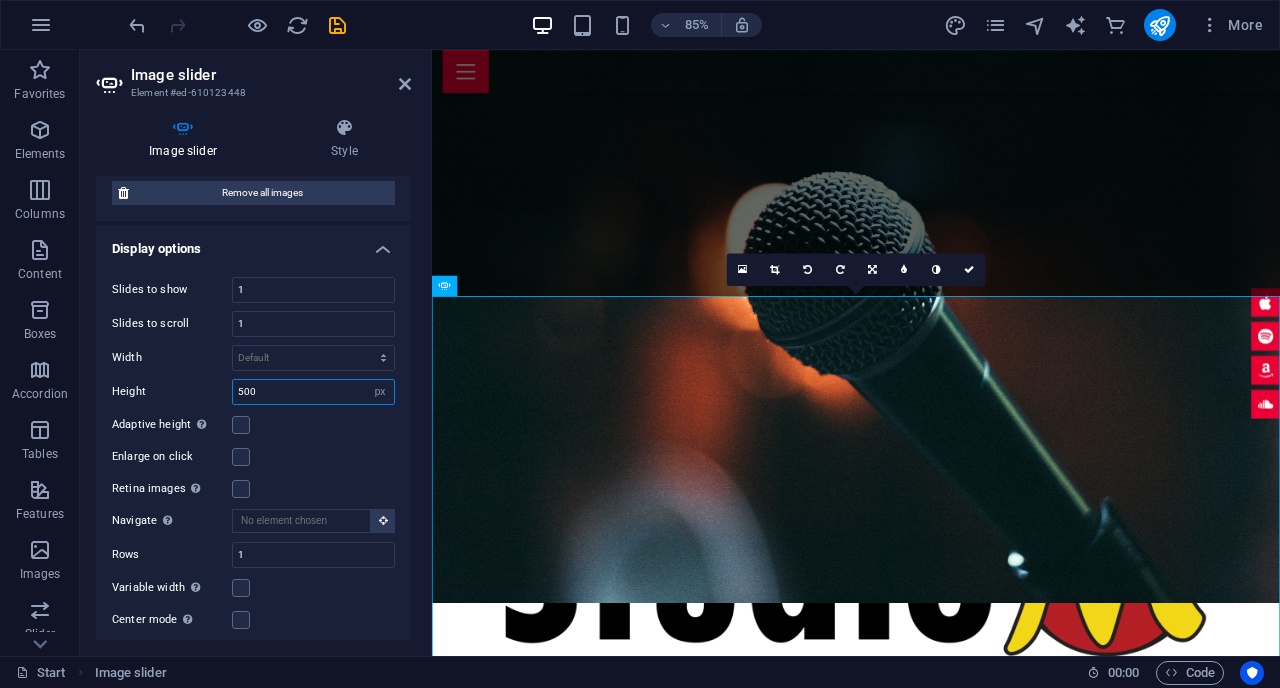 type on "500" 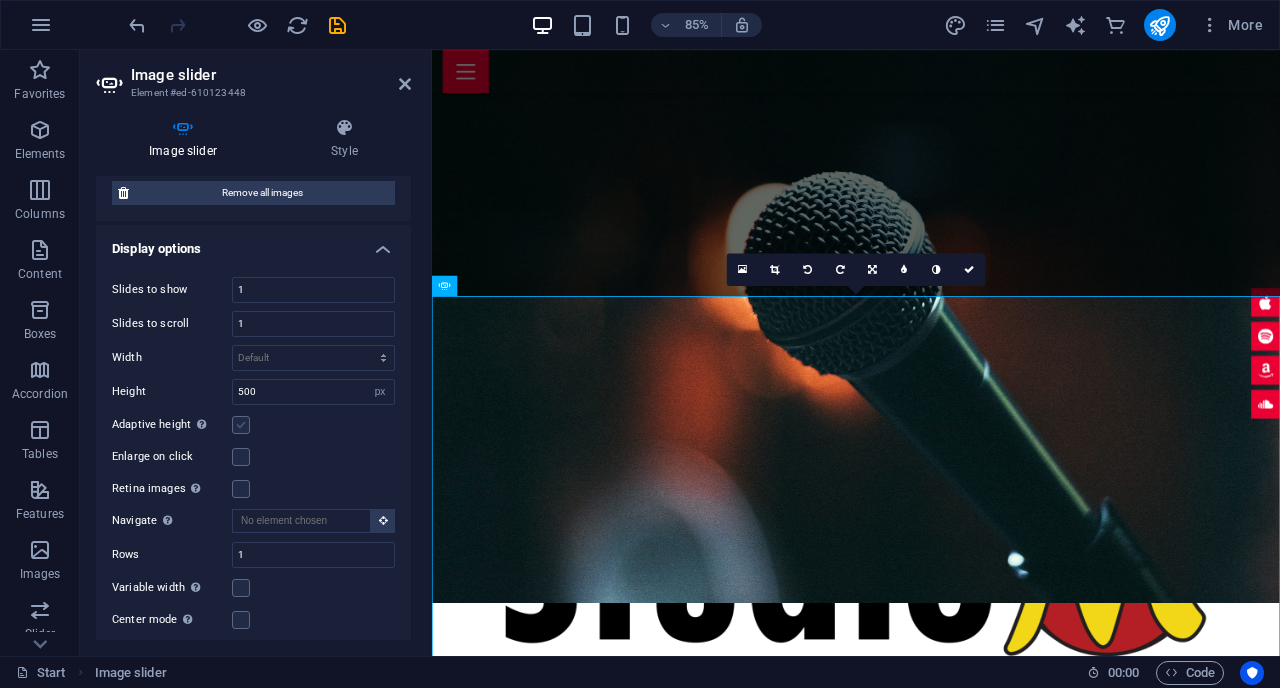 click at bounding box center (241, 425) 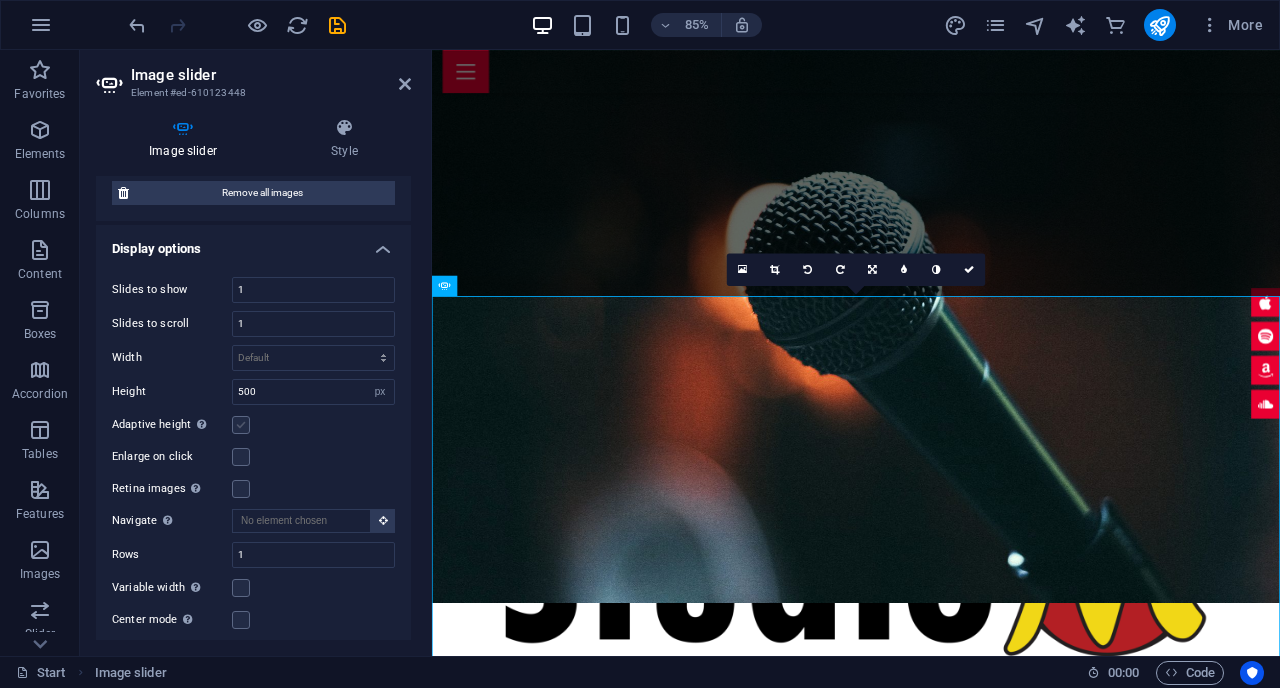 click on "Adaptive height Automatically adjust the height for single slide horizontal sliders" at bounding box center (0, 0) 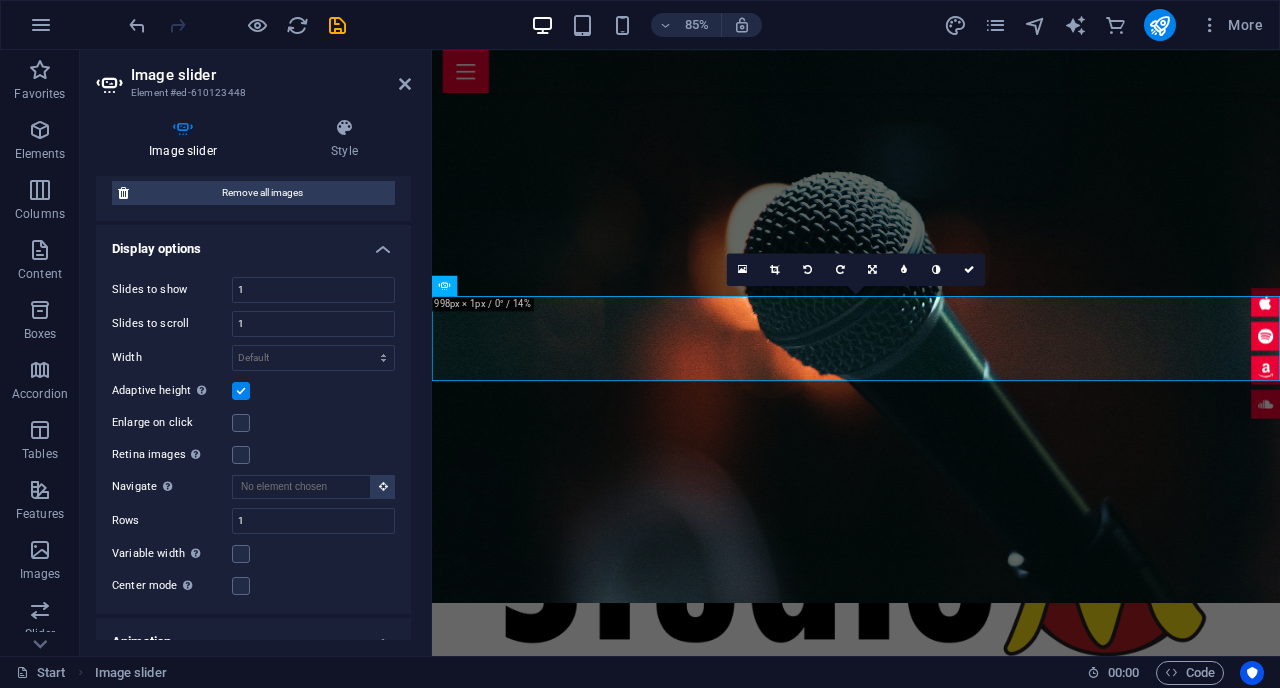 click on "Slides to show 1 Slides to scroll 1 Width Default px % rem em vw vh Height 500 Default px rem em vw vh Adaptive height Automatically adjust the height for single slide horizontal sliders Enlarge on click Retina images Automatically load retina image and smartphone optimized sizes. Navigate Select another slider to be navigated by this one
Rows 1 Slides per row 1 Variable width Automatically adjust the width of the visible slide. Center mode Enables centered view with partial previous/next slide. Use with odd numbered "Slides to show" counts. Center padding Not visible while "Variable width" is activated 0 px %" at bounding box center (253, 437) 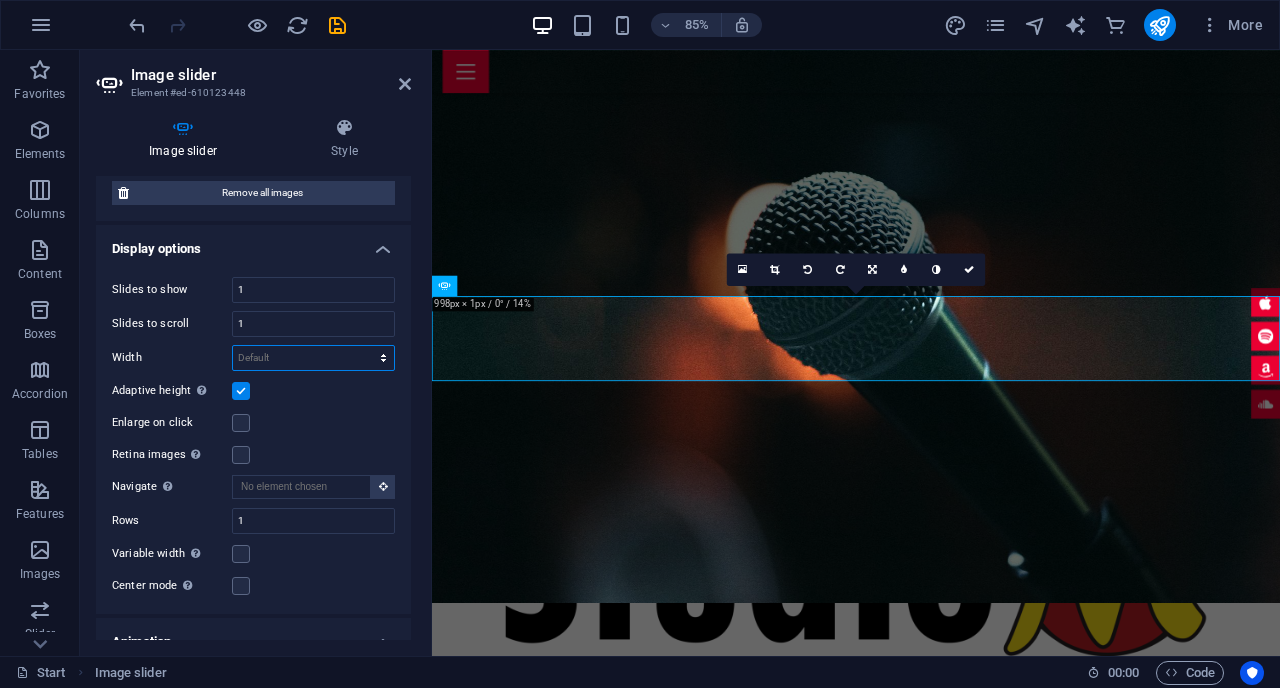 click on "Default px % rem em vw vh" at bounding box center [313, 358] 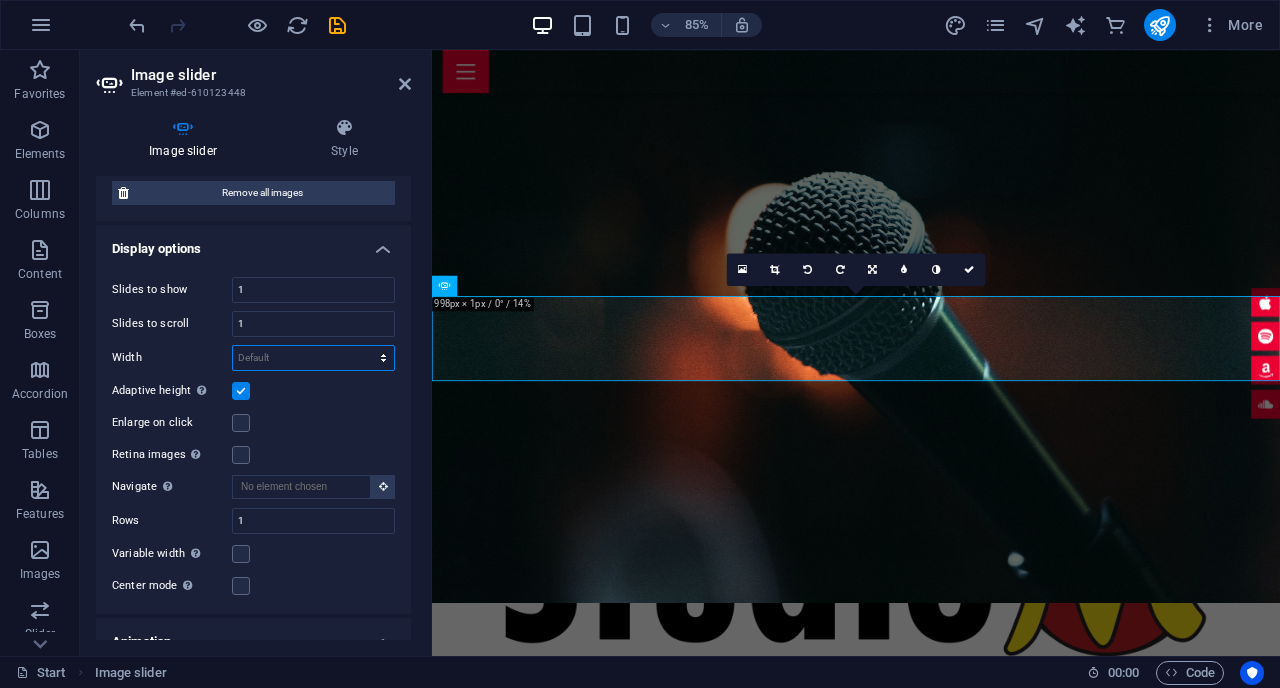 select on "px" 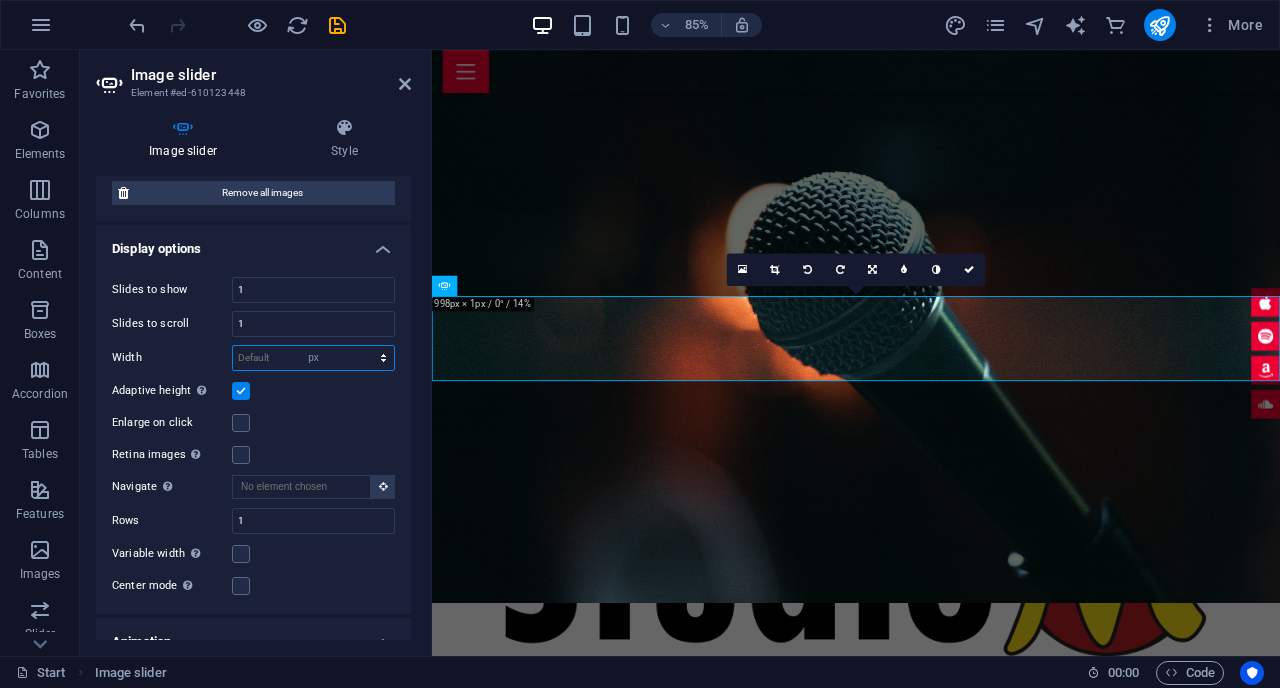 type on "0" 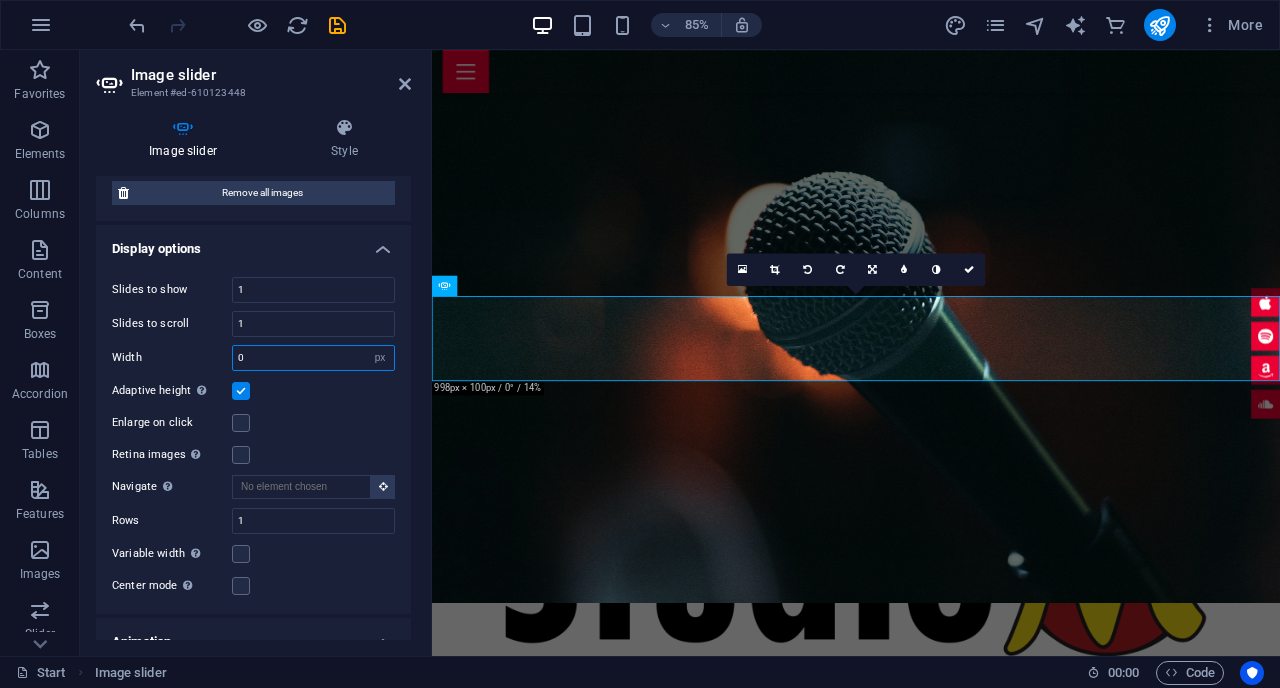 click on "0" at bounding box center [313, 358] 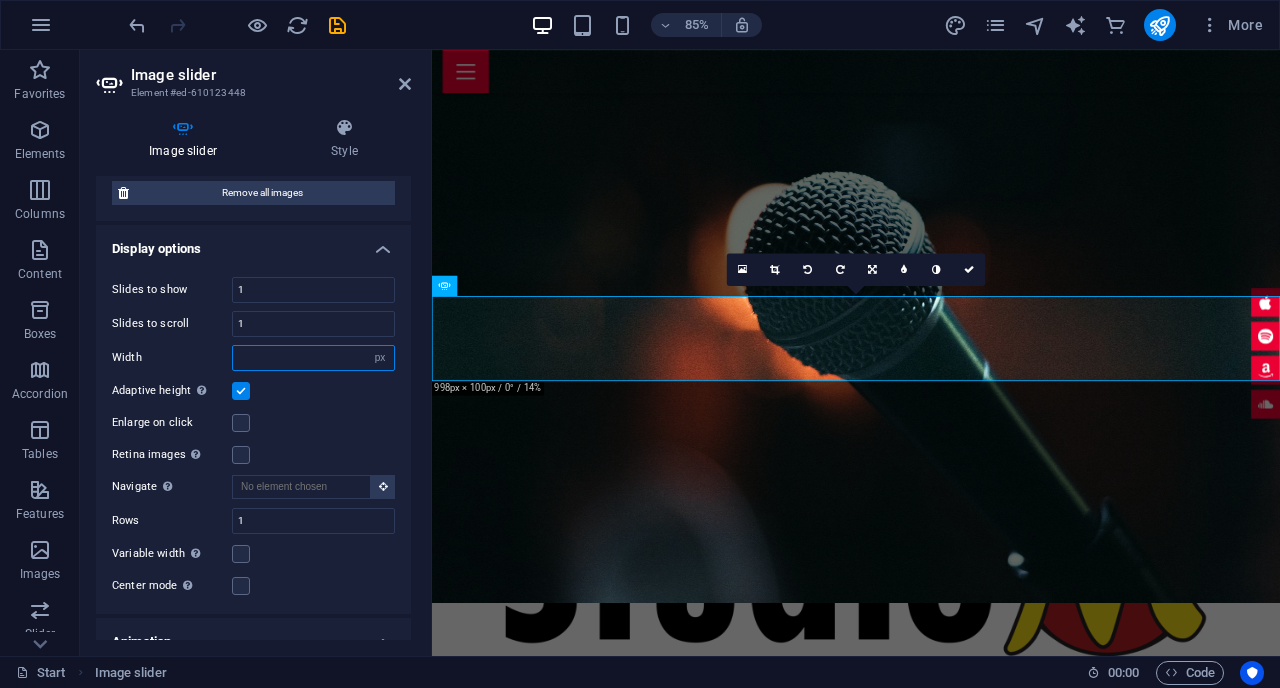 click at bounding box center (313, 358) 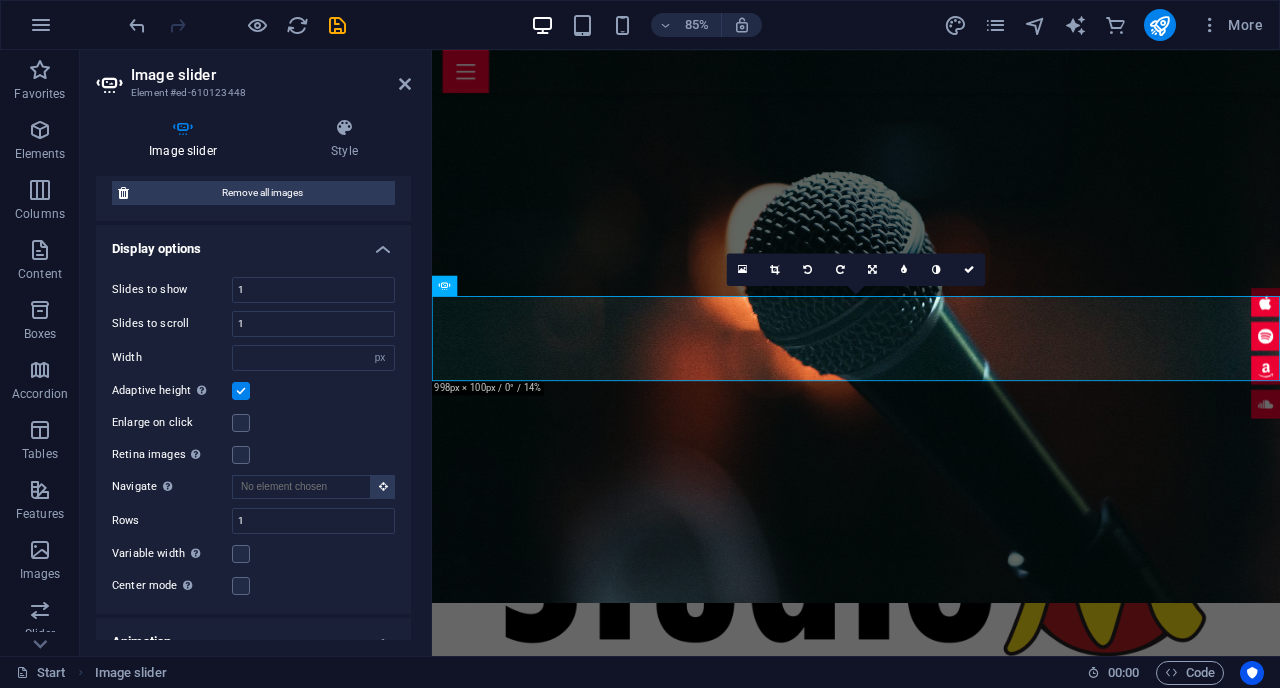 click on "Enlarge on click" at bounding box center (253, 423) 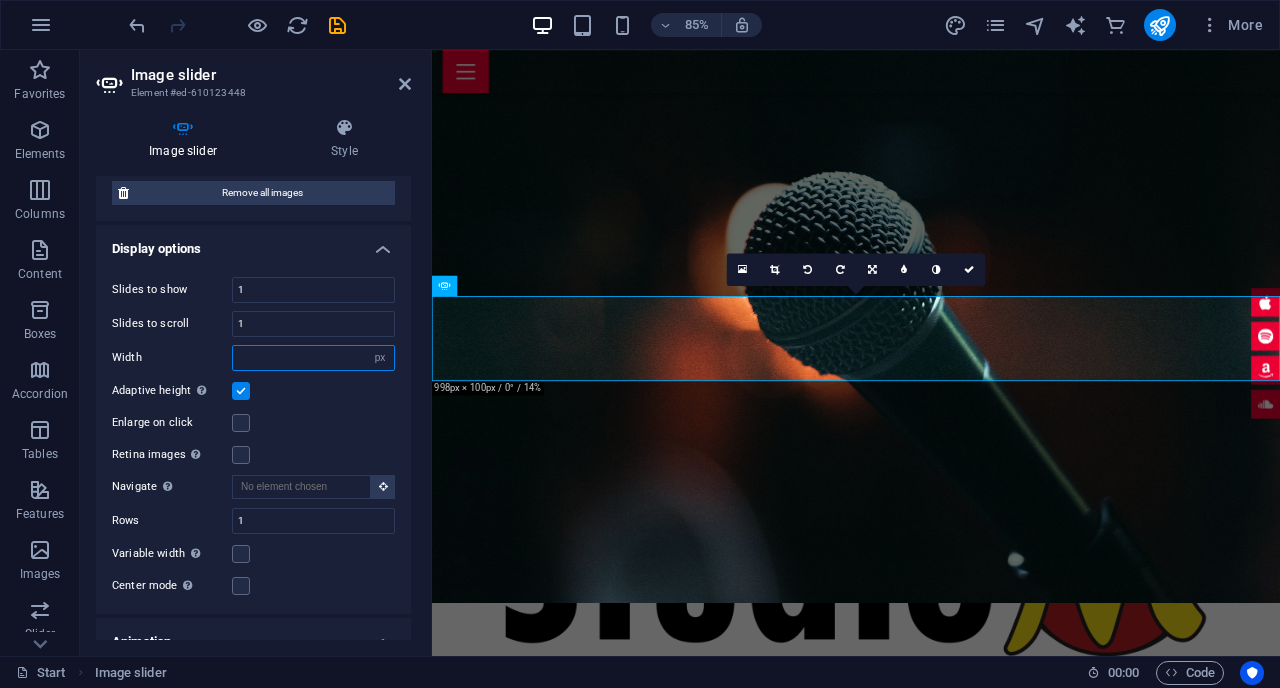 click at bounding box center (313, 358) 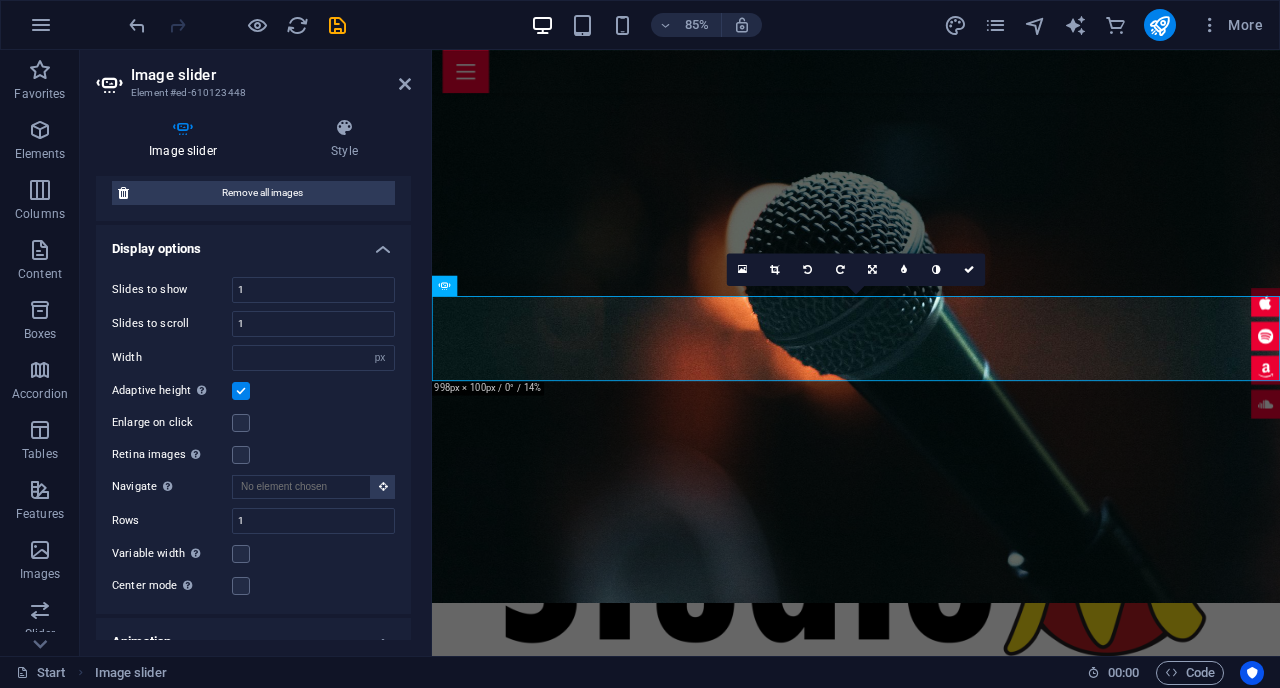 click at bounding box center (241, 391) 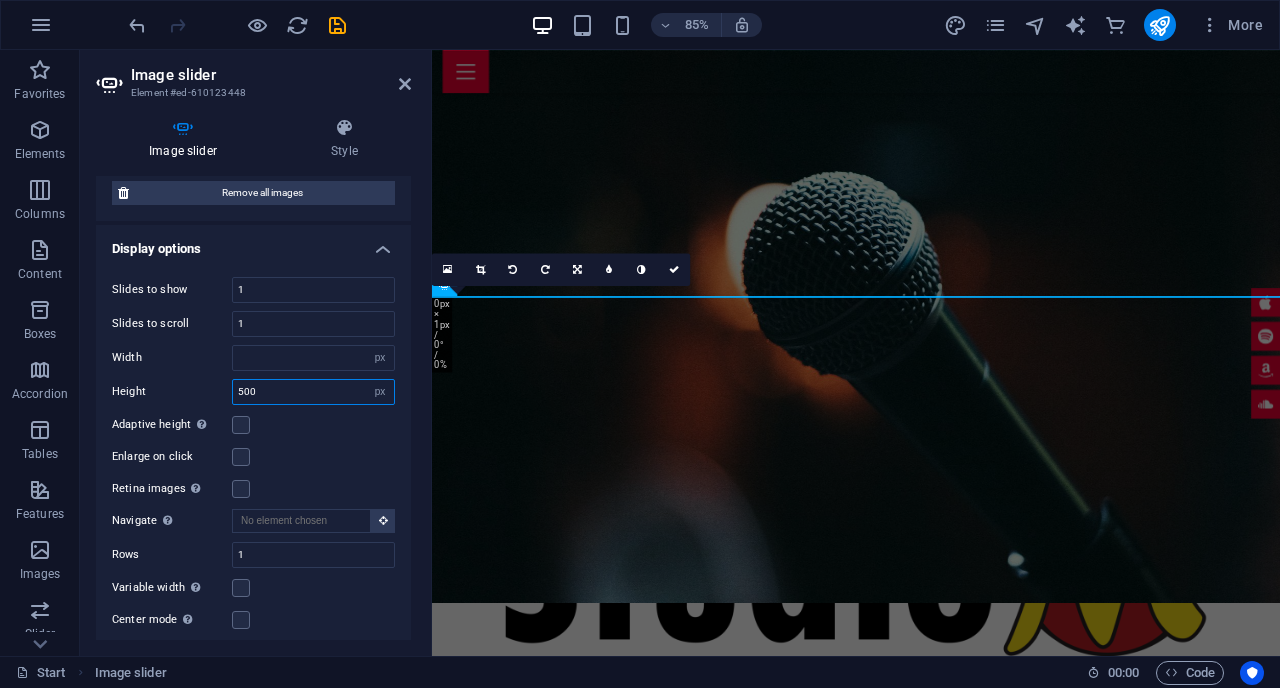 click on "500" at bounding box center (313, 392) 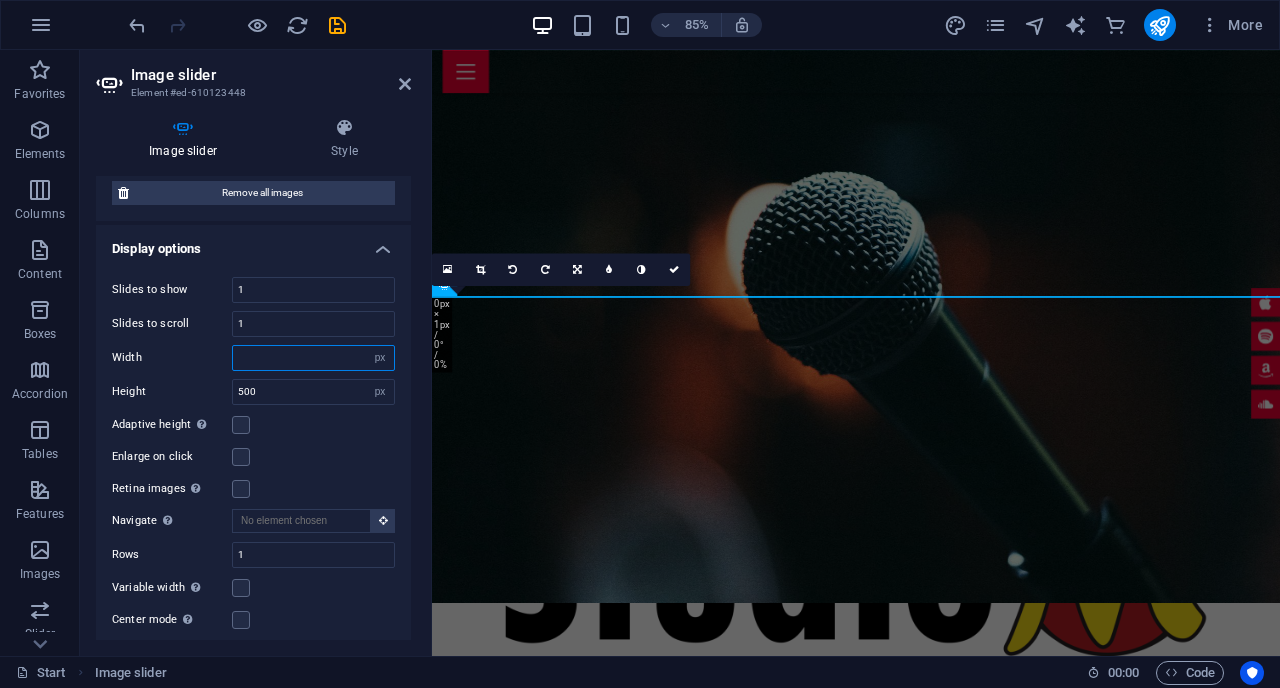click at bounding box center (313, 358) 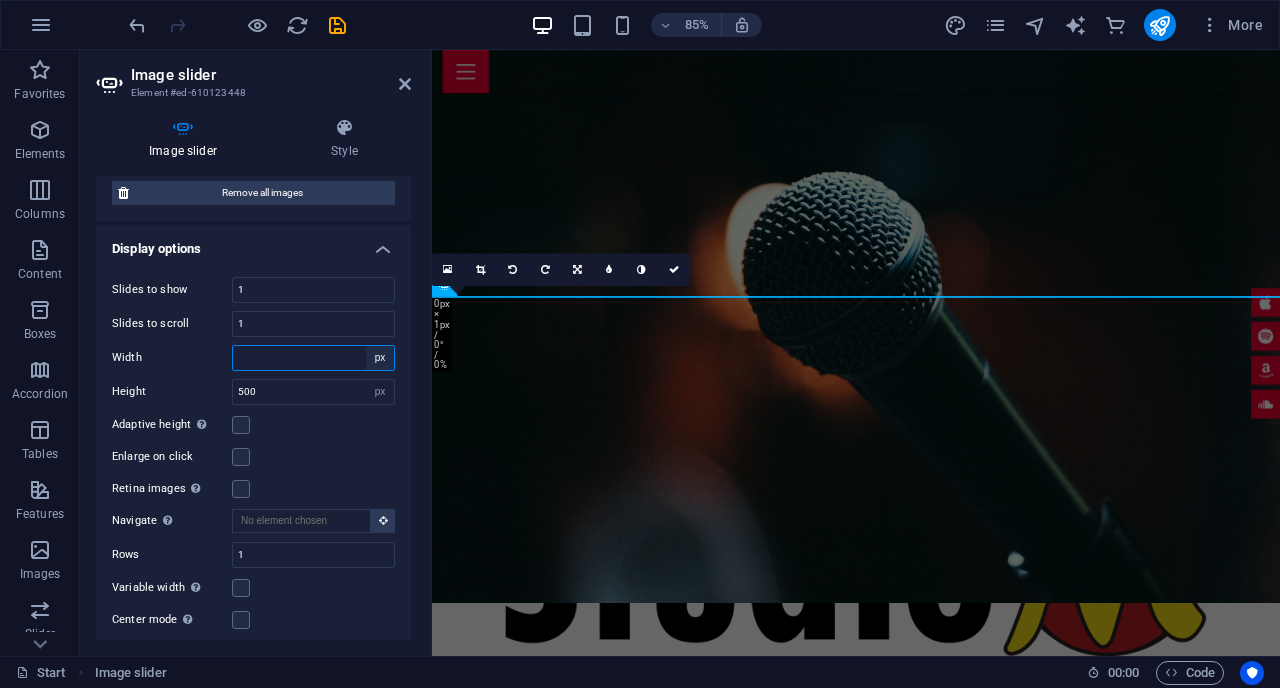 click on "Default px % rem em vw vh" at bounding box center [380, 358] 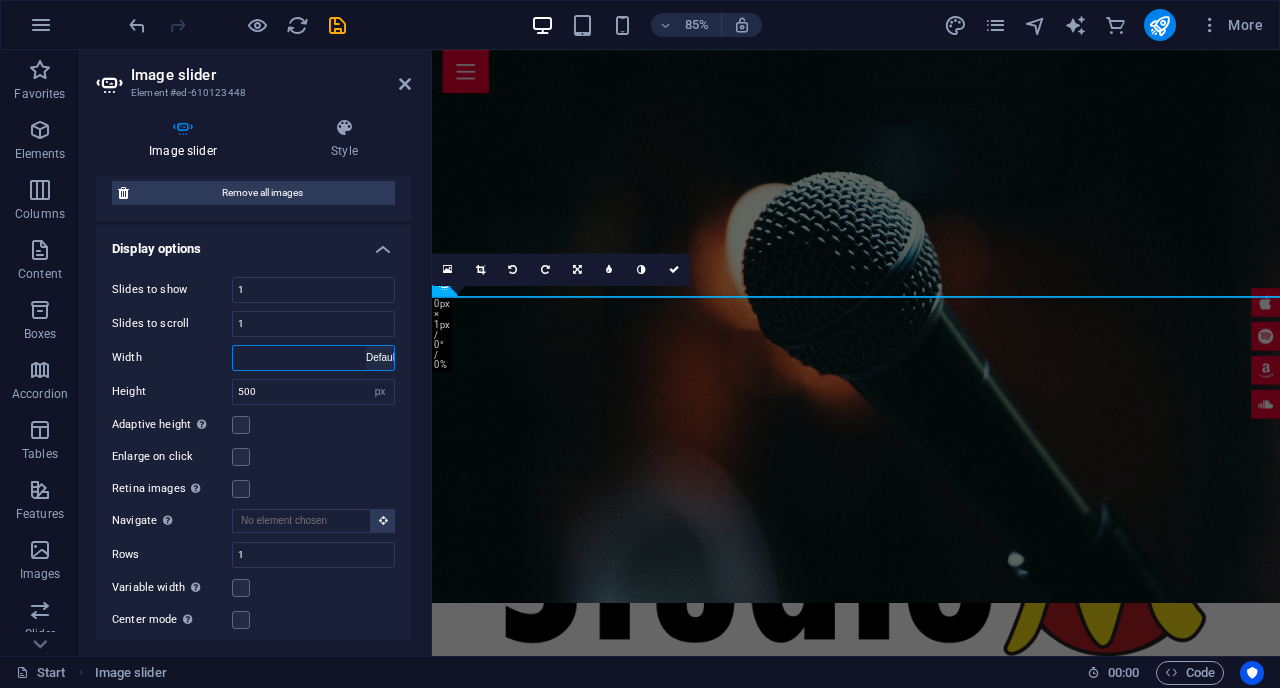 select on "DISABLED_OPTION_VALUE" 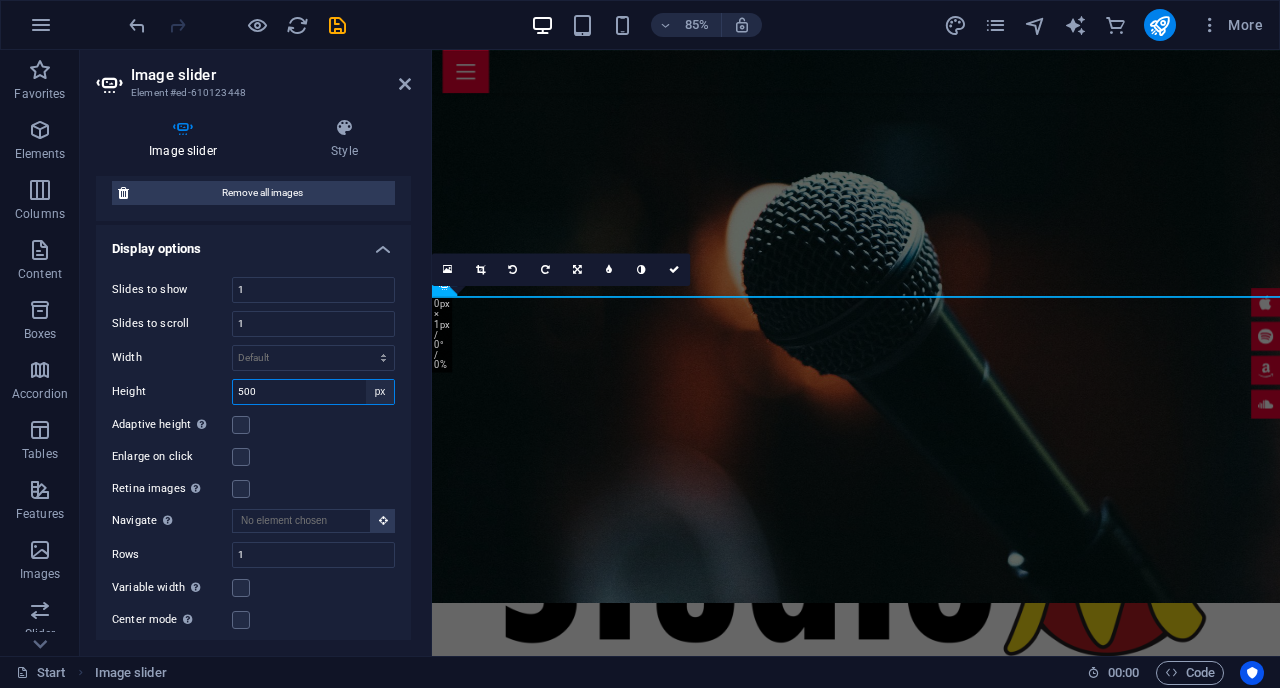 click on "Default px rem em vw vh" at bounding box center (380, 392) 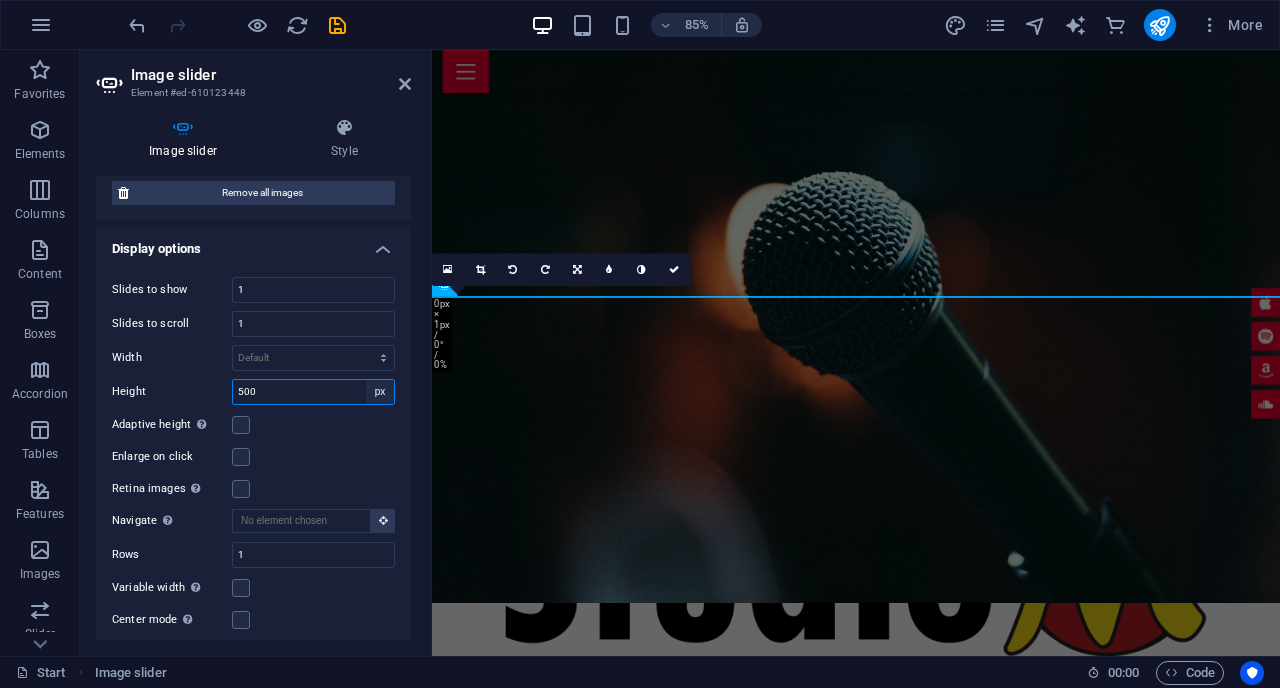 select on "default" 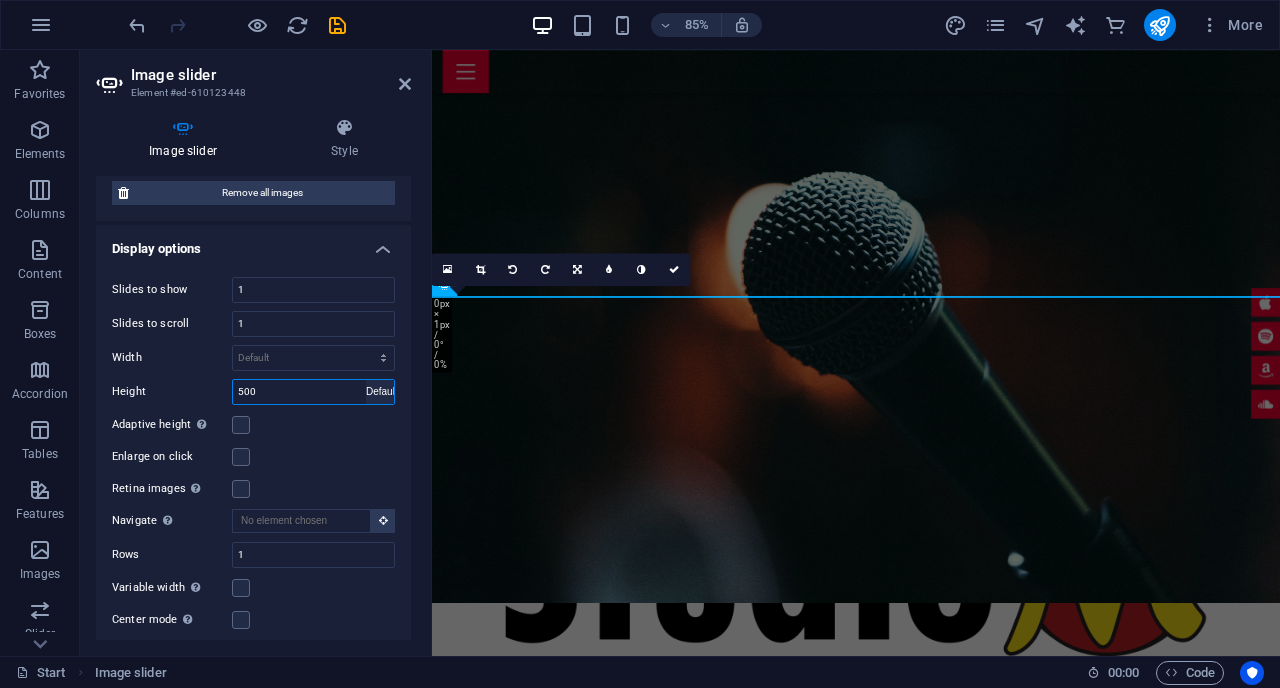 type 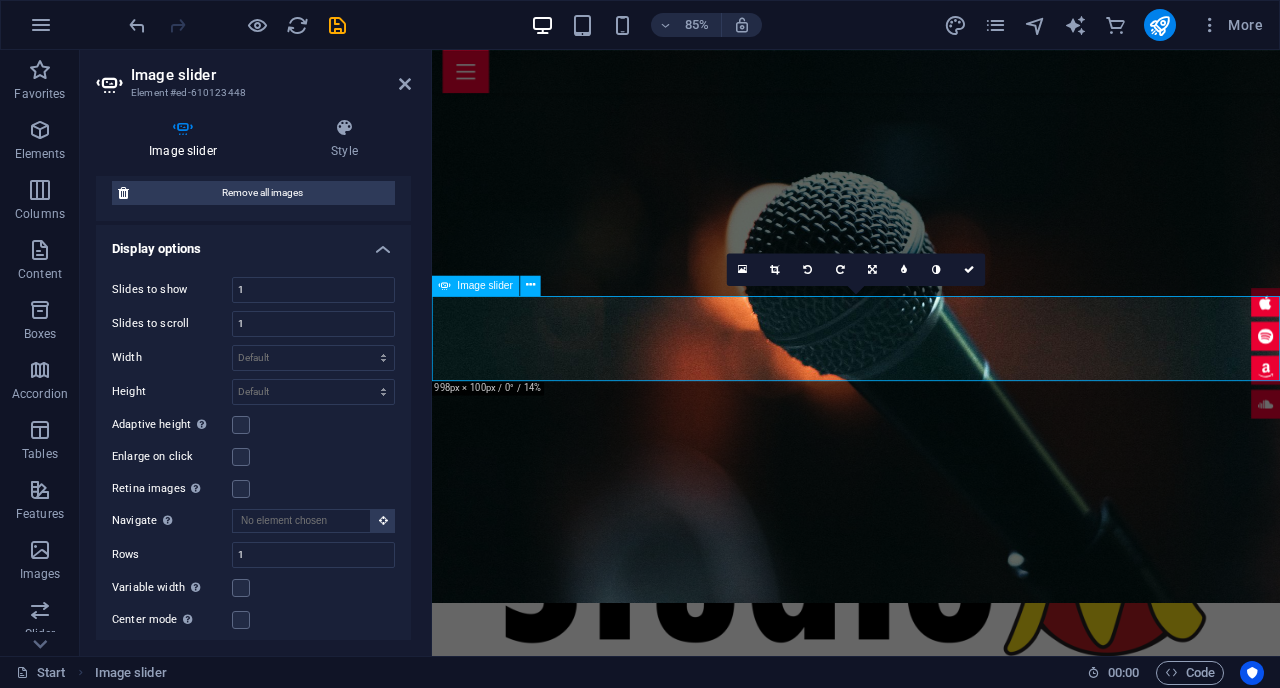 click at bounding box center [394, 1422] 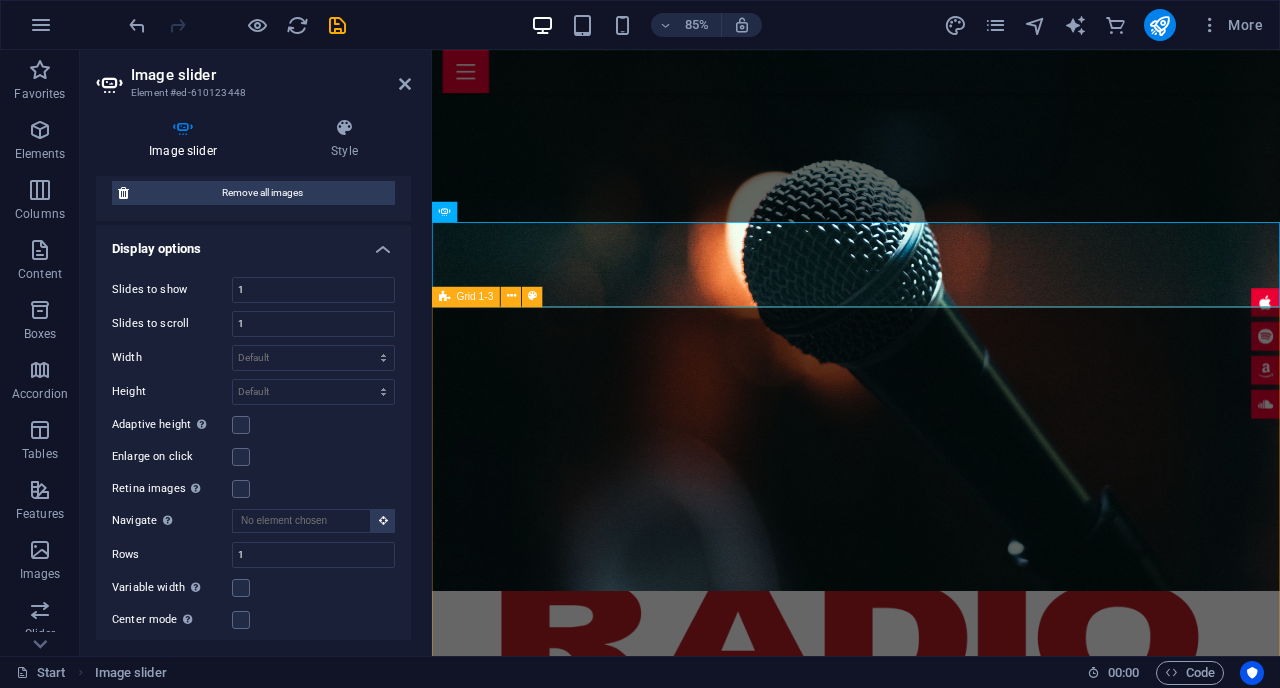 scroll, scrollTop: 896, scrollLeft: 0, axis: vertical 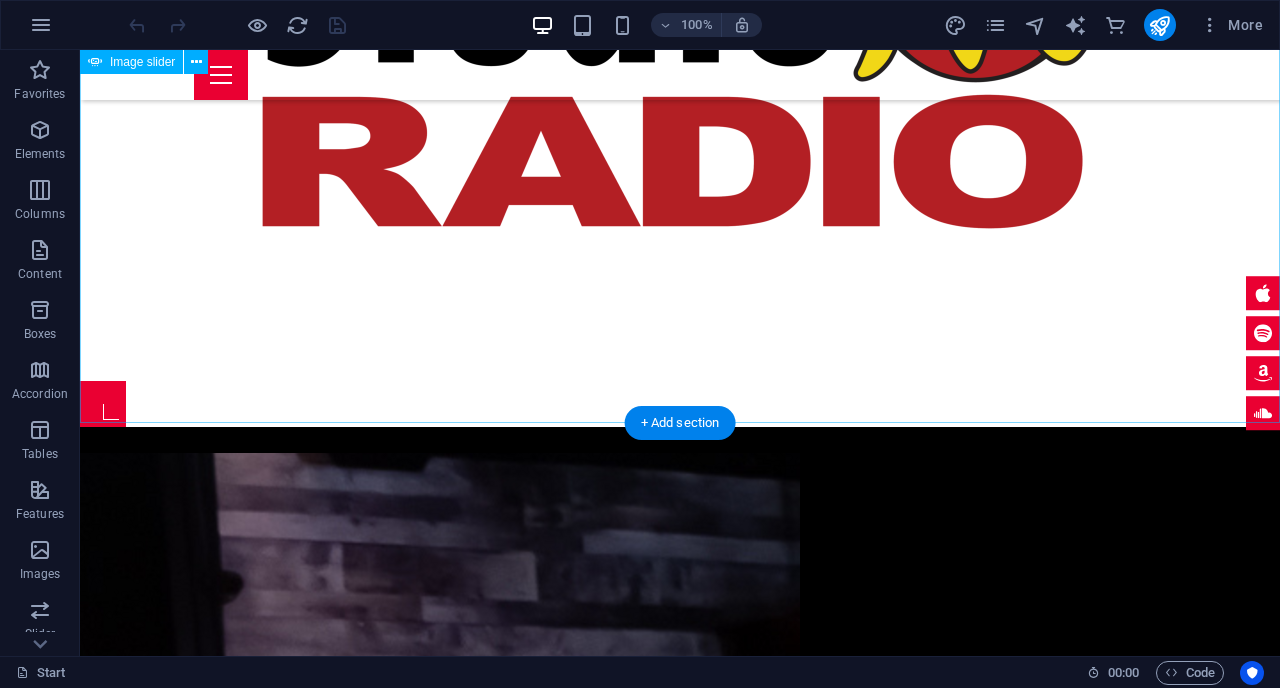 click at bounding box center (-160, 2073) 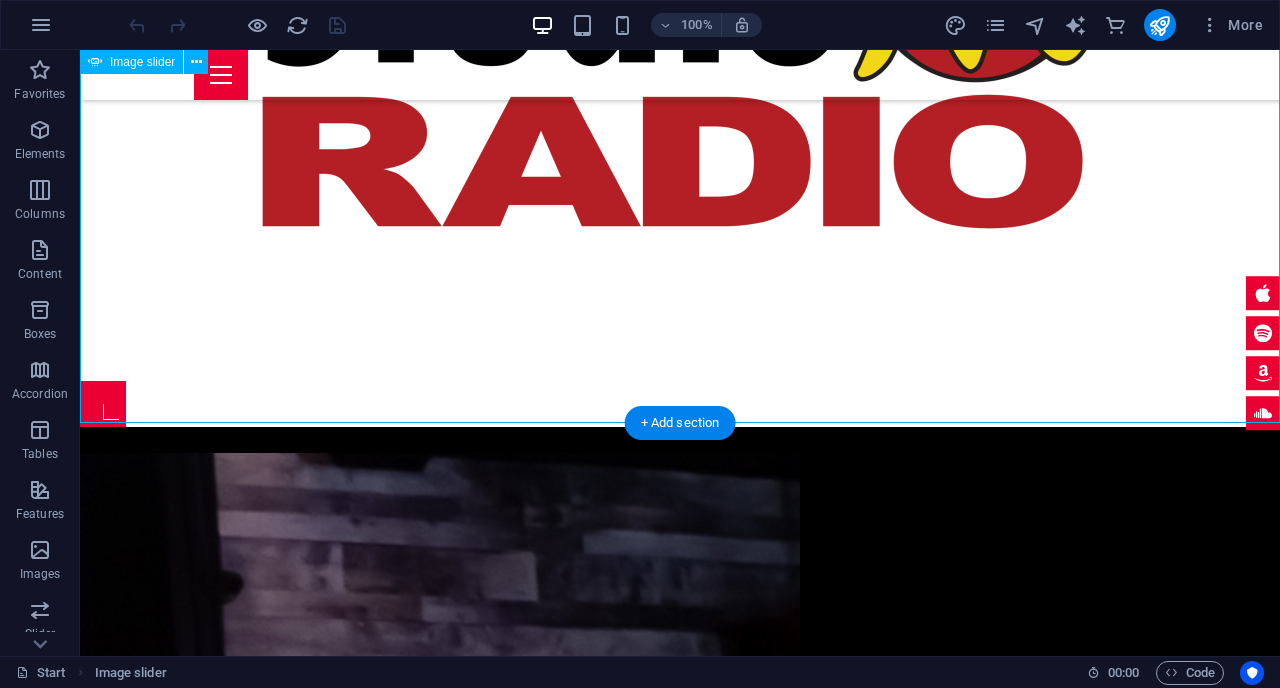 click at bounding box center (-160, 2073) 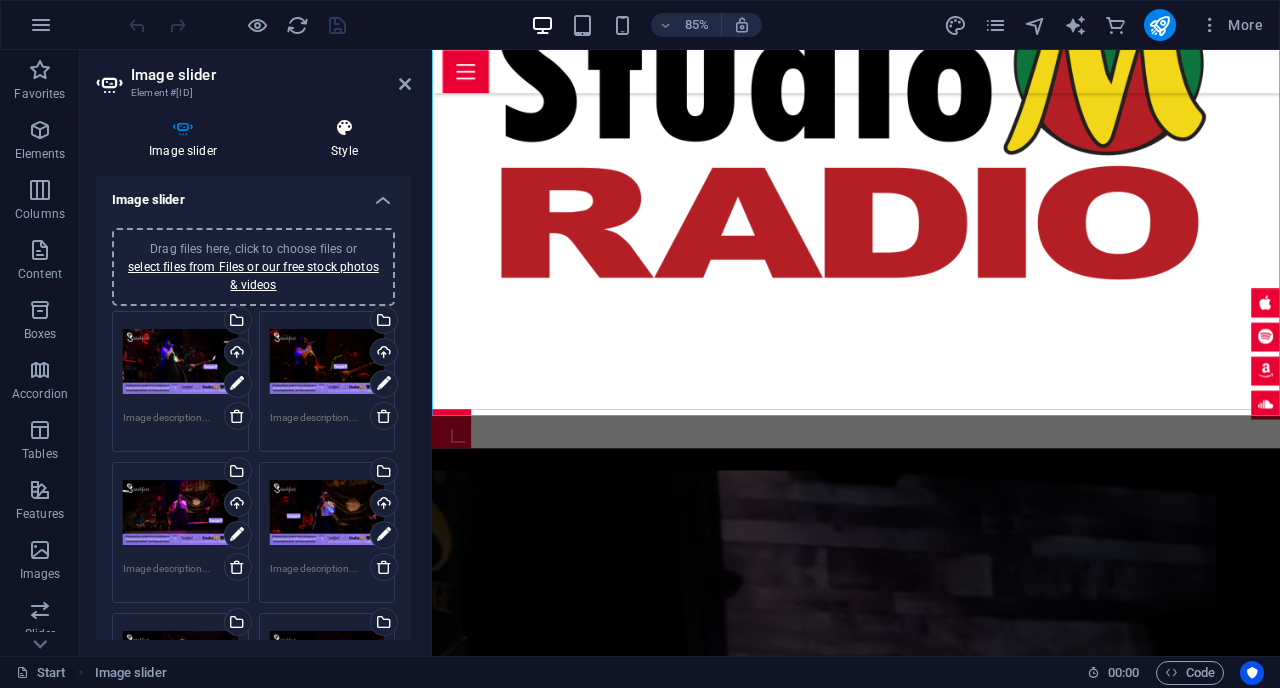 scroll, scrollTop: 1326, scrollLeft: 0, axis: vertical 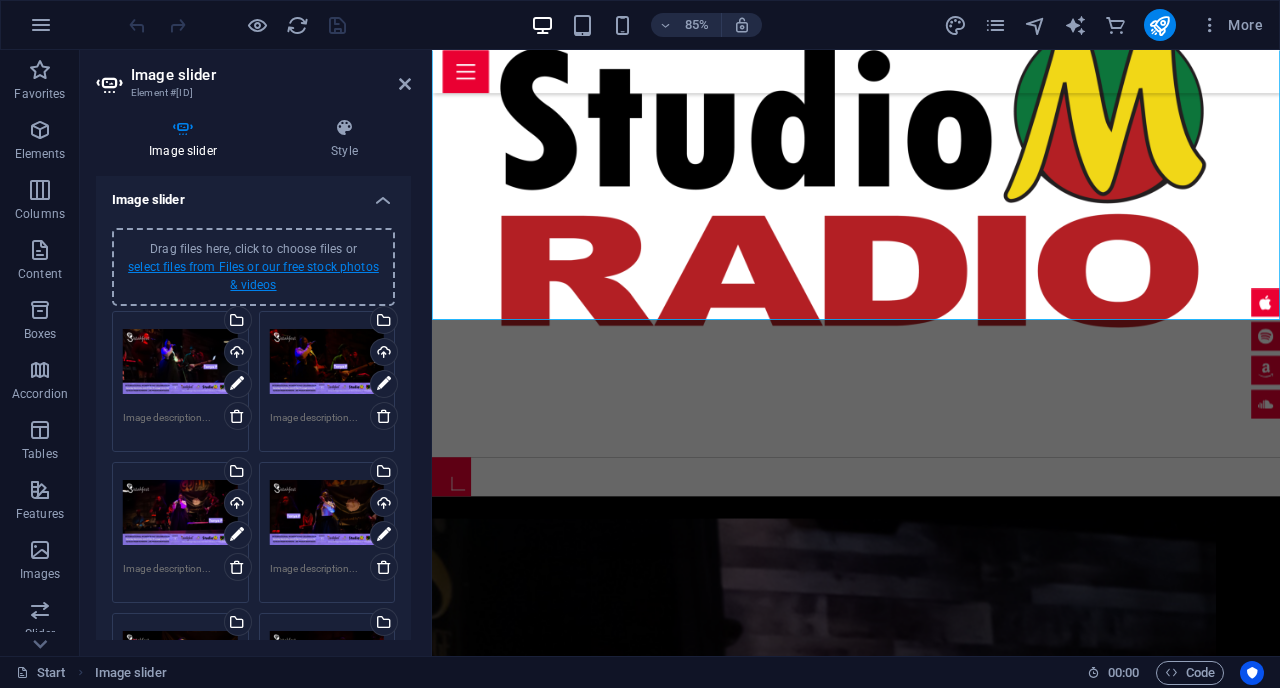 click on "select files from Files or our free stock photos & videos" at bounding box center (253, 276) 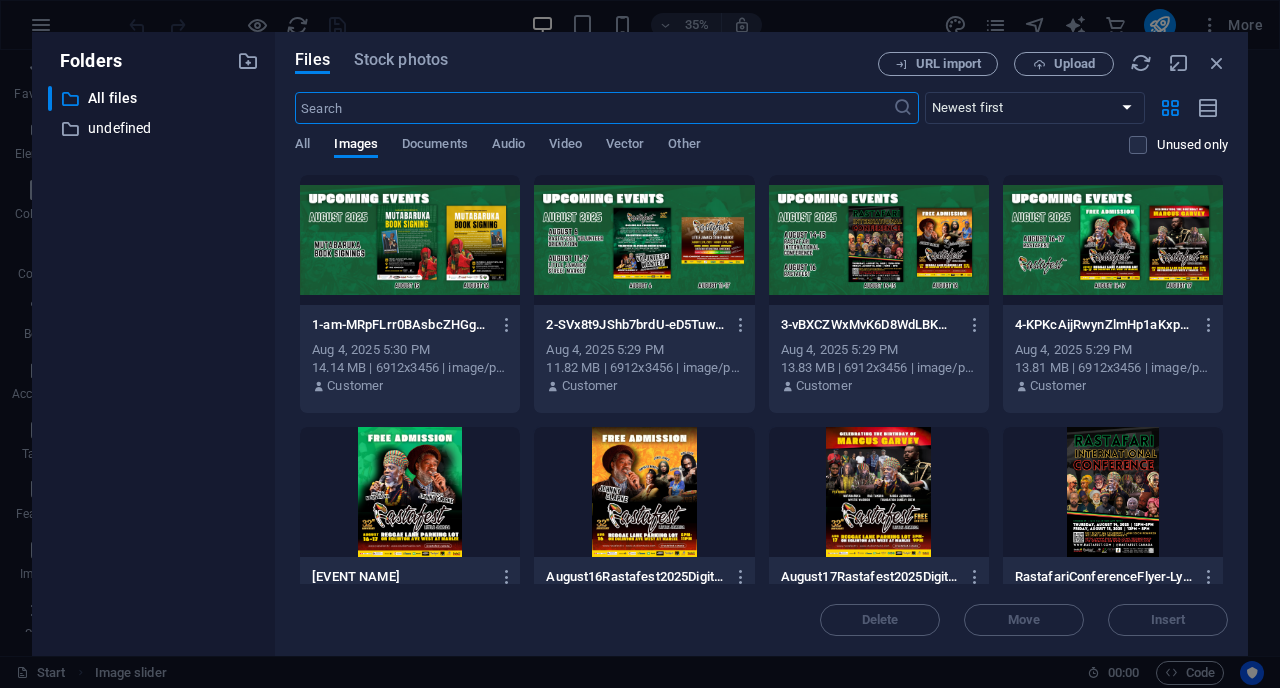 scroll, scrollTop: 1983, scrollLeft: 0, axis: vertical 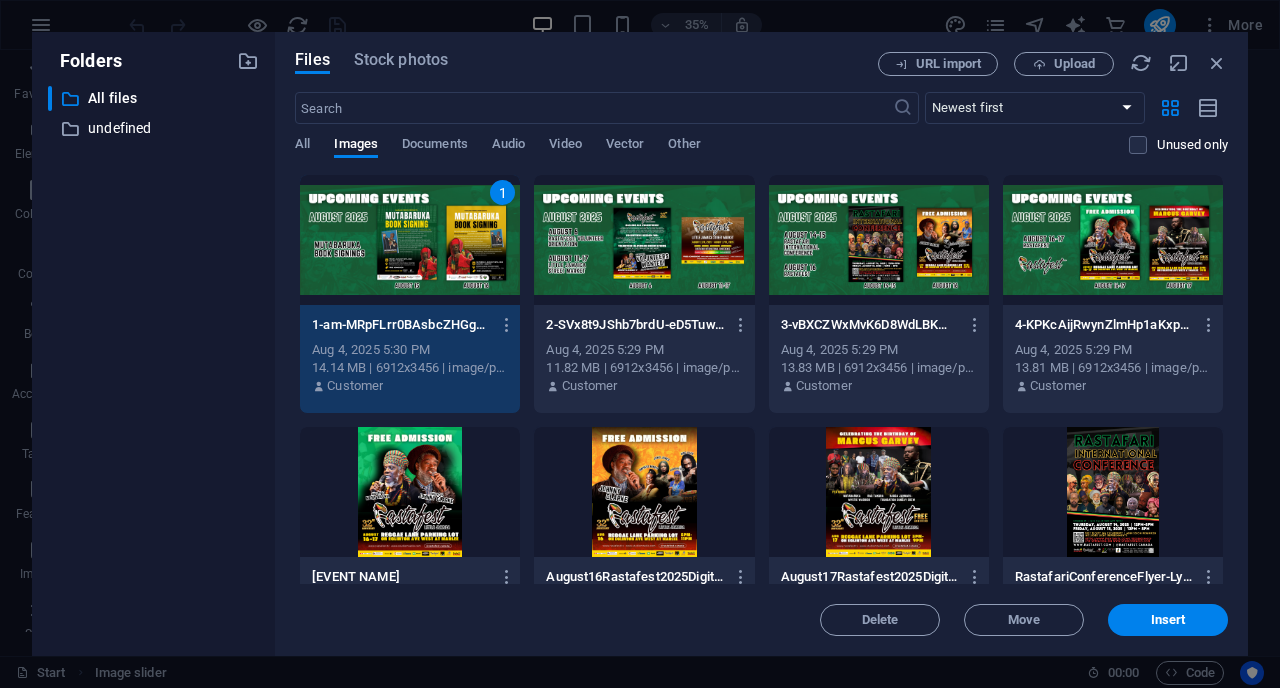 click at bounding box center [644, 240] 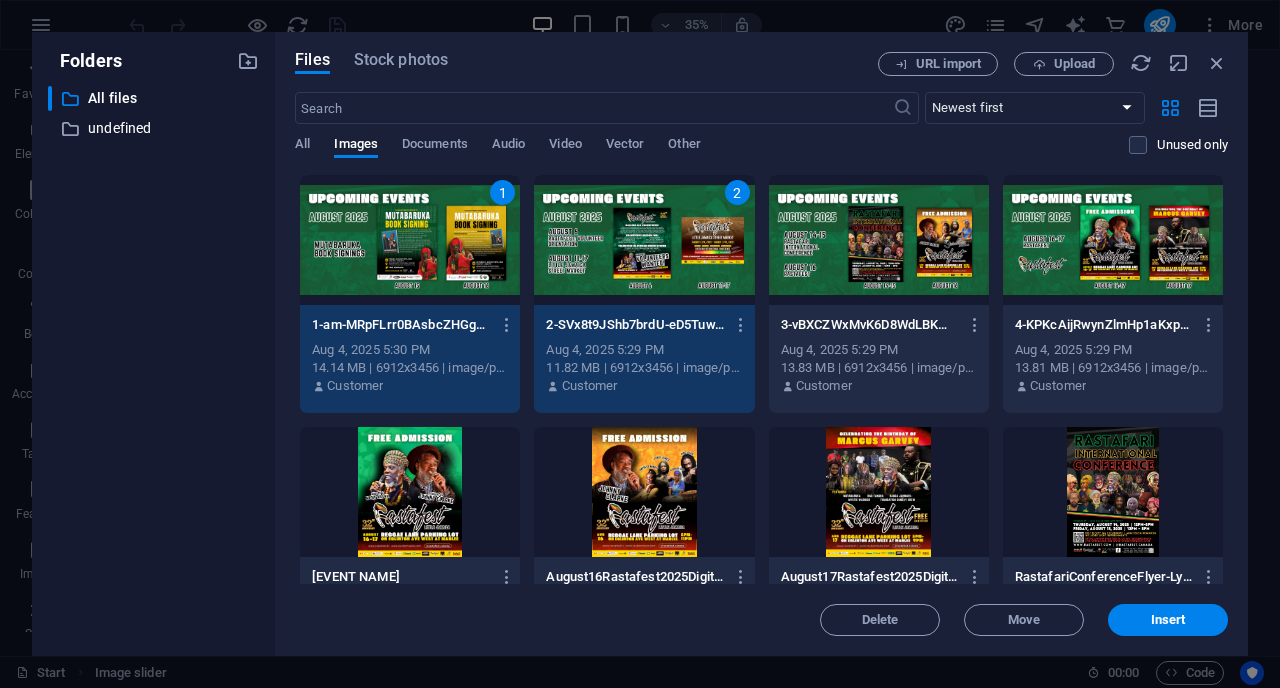 click at bounding box center (879, 240) 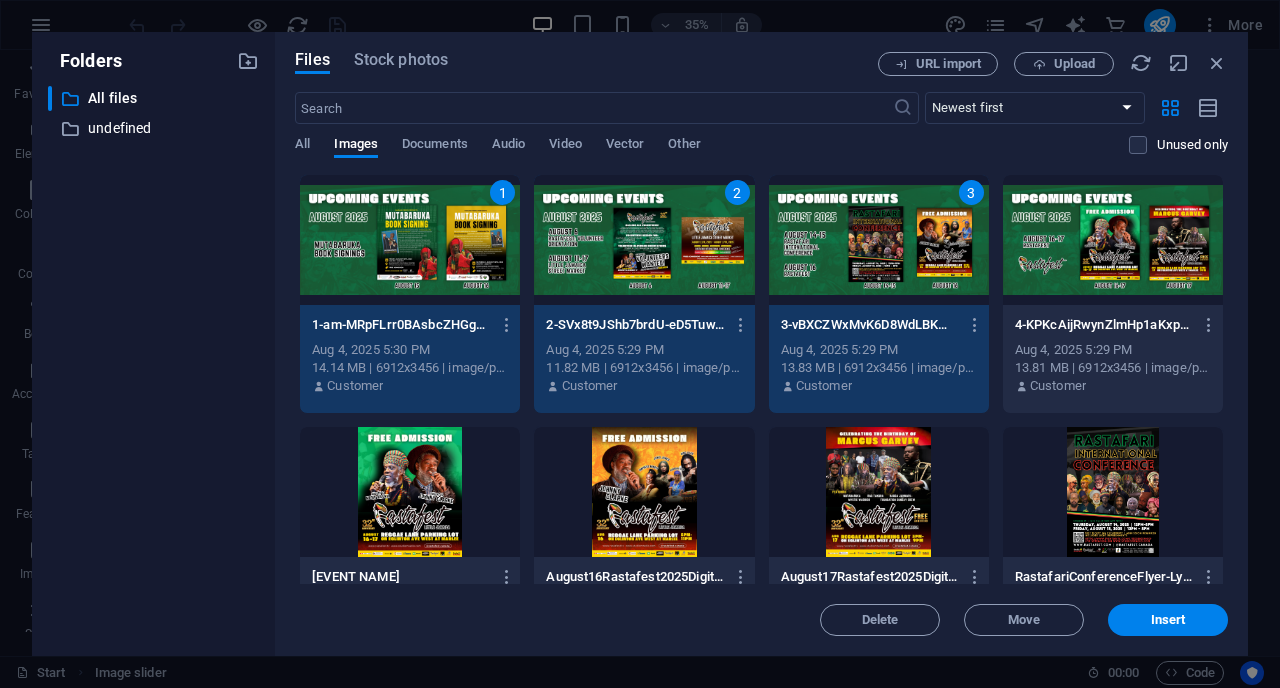 click at bounding box center (1113, 240) 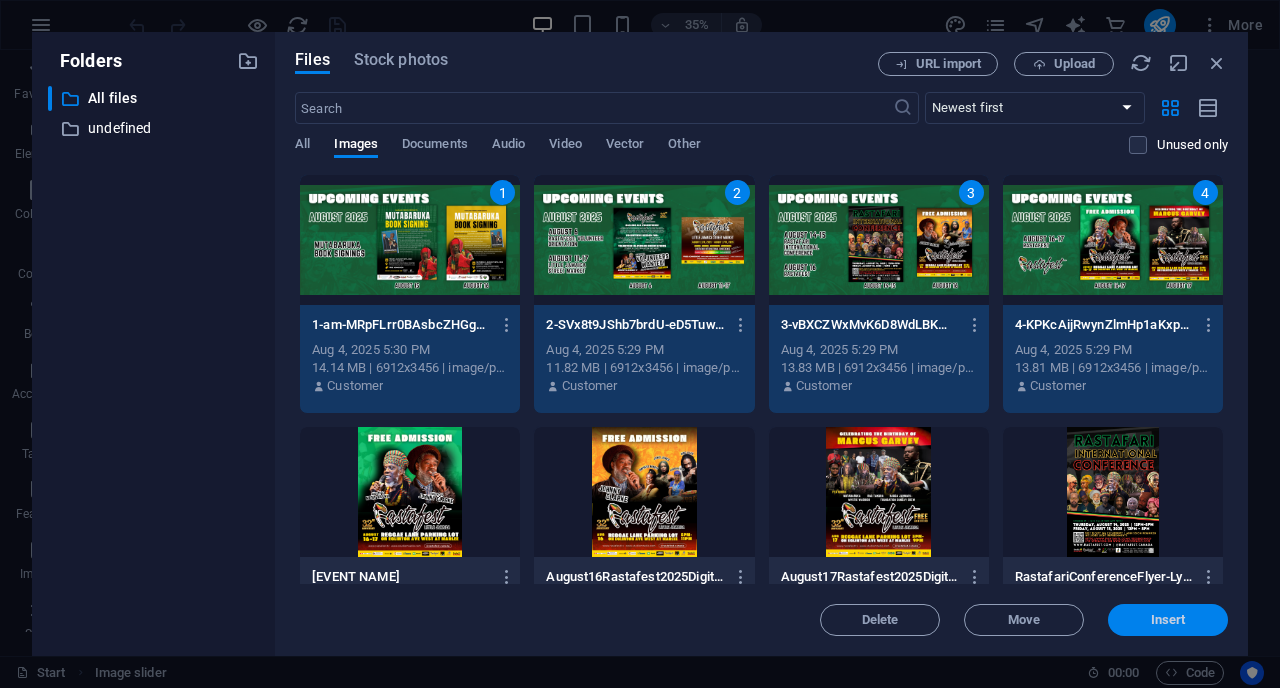 click on "Insert" at bounding box center [1168, 620] 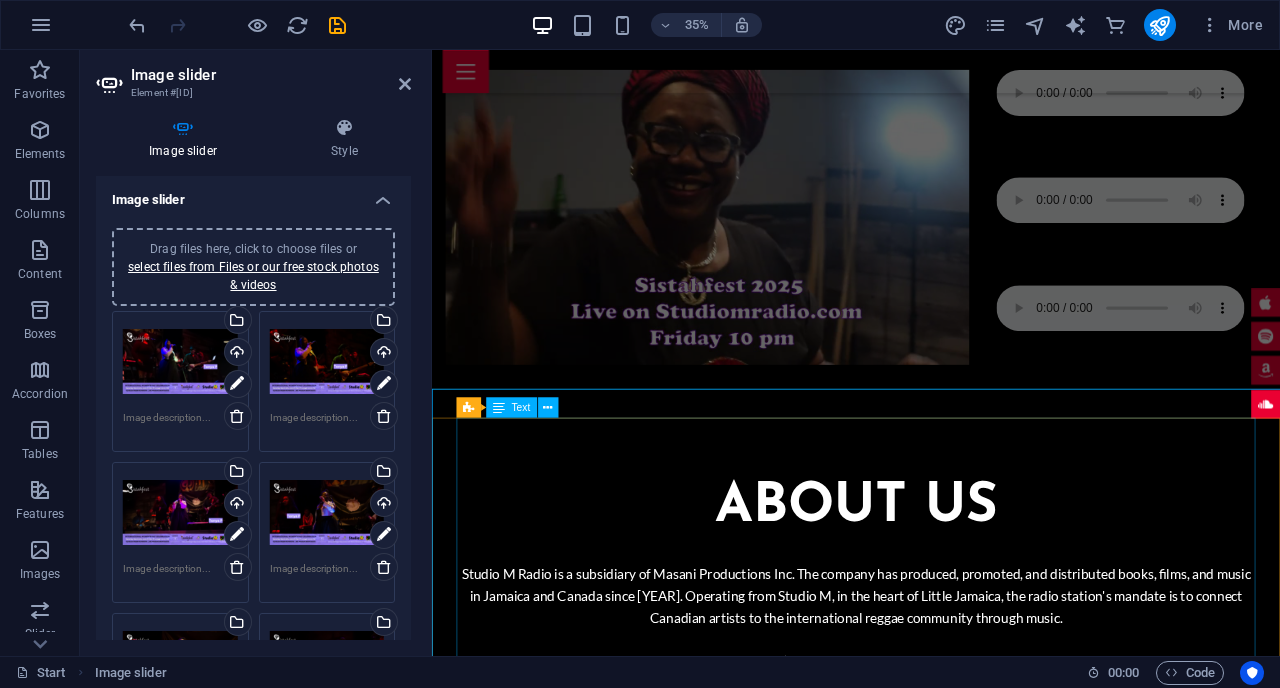 scroll, scrollTop: 726, scrollLeft: 0, axis: vertical 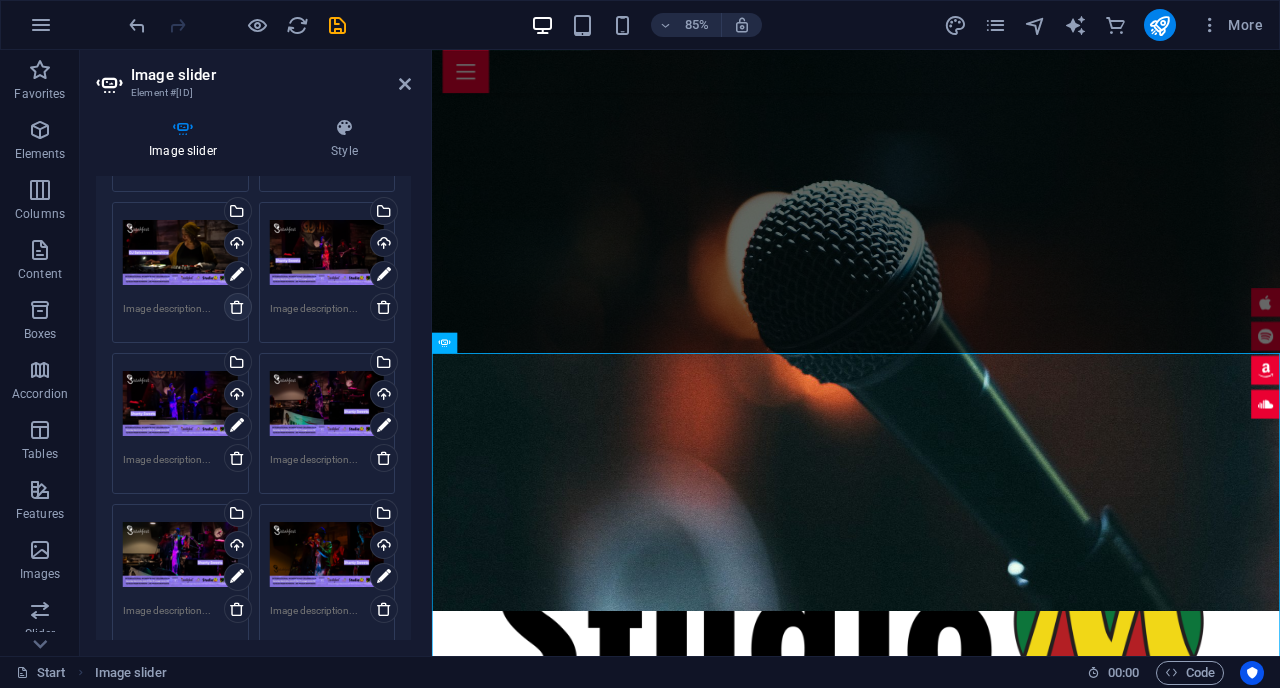 click at bounding box center (237, 307) 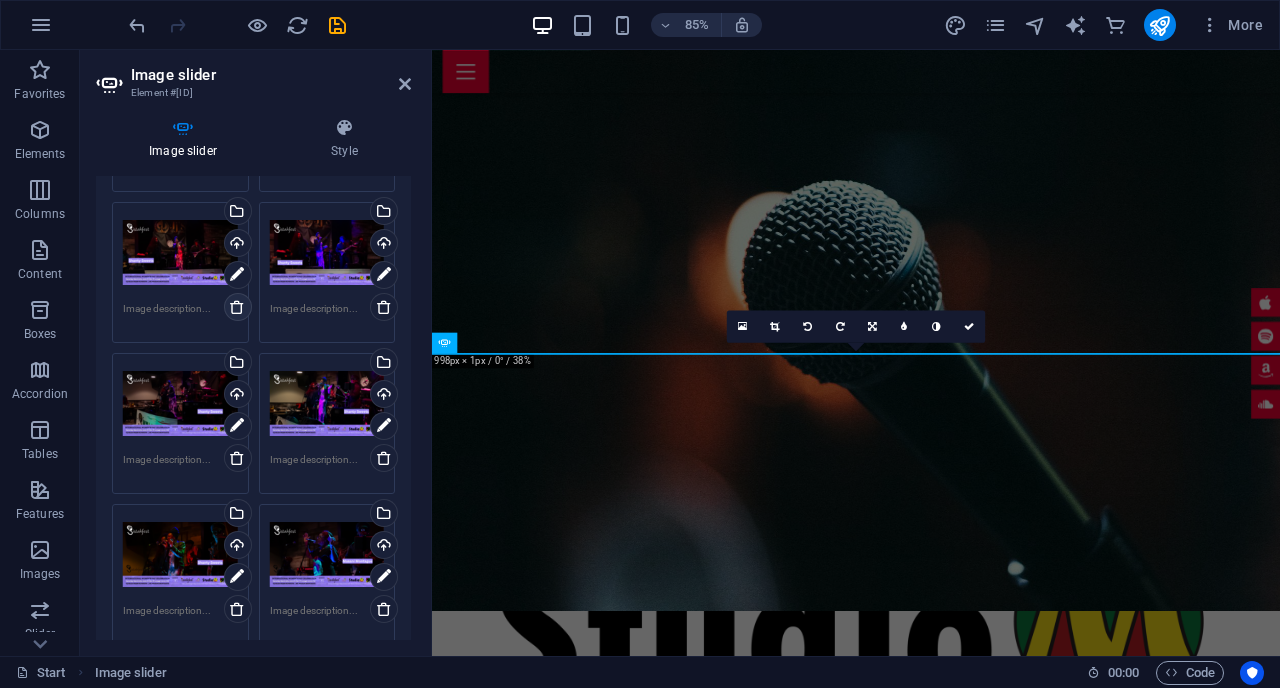 click at bounding box center [237, 307] 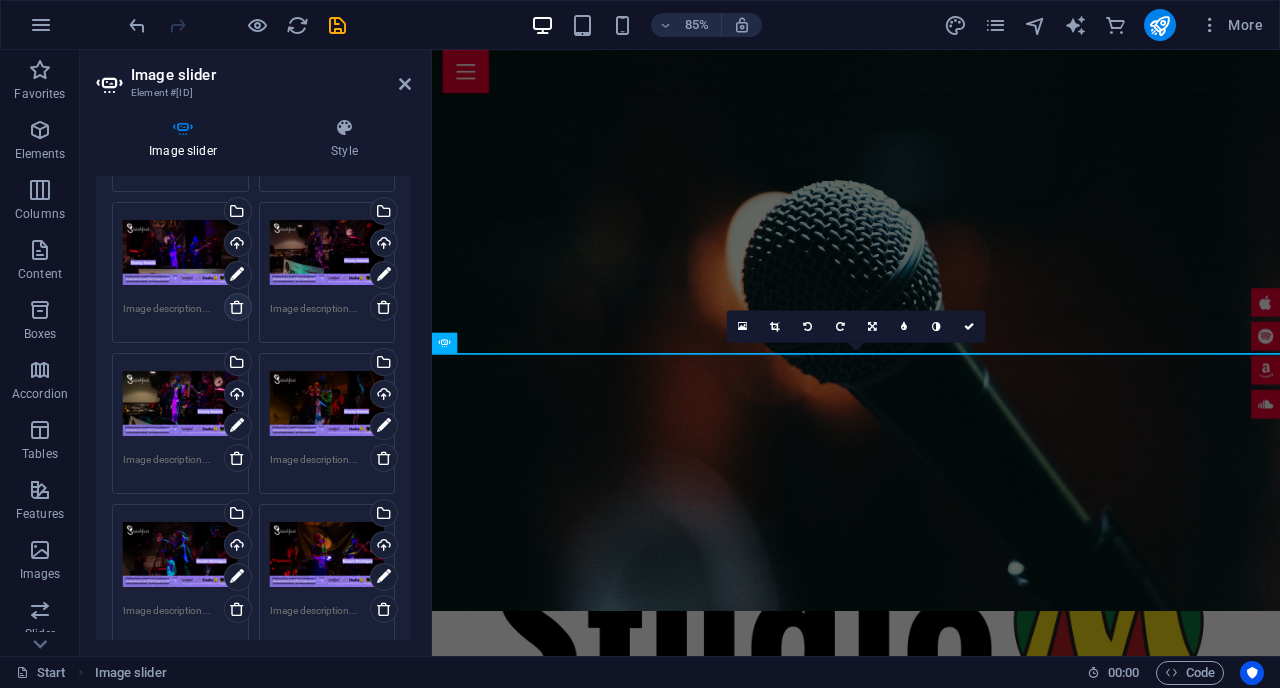 click at bounding box center [237, 307] 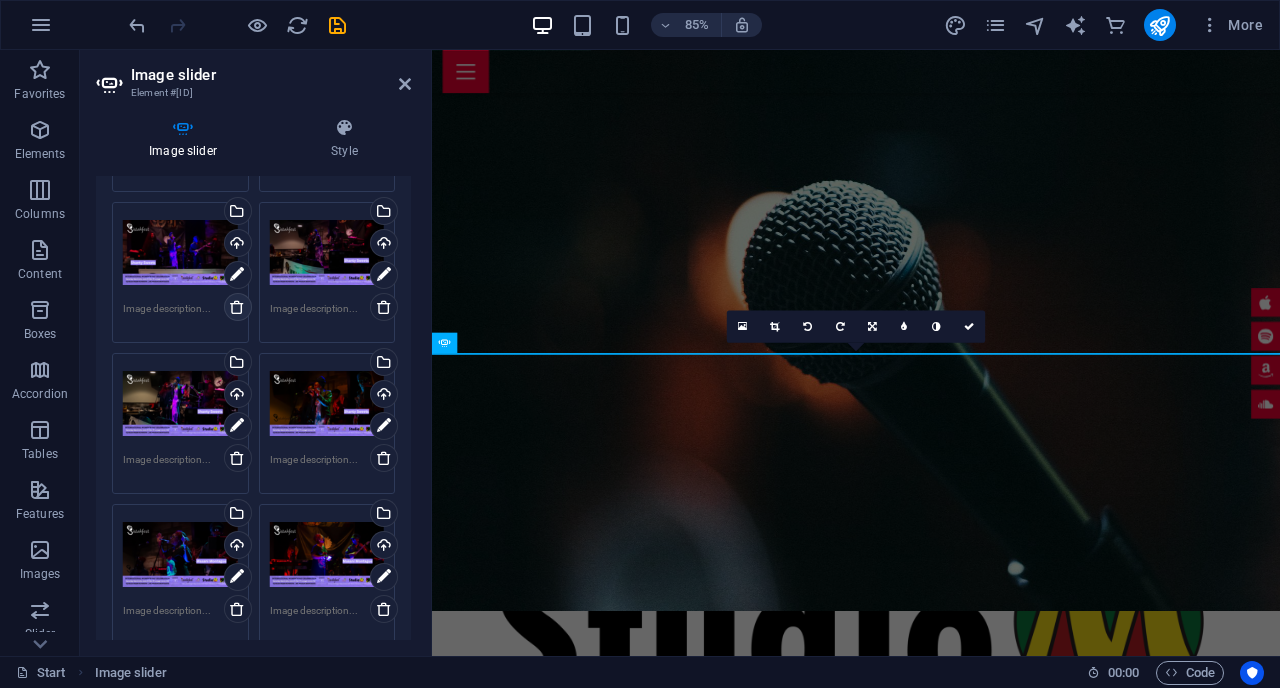 click at bounding box center [237, 307] 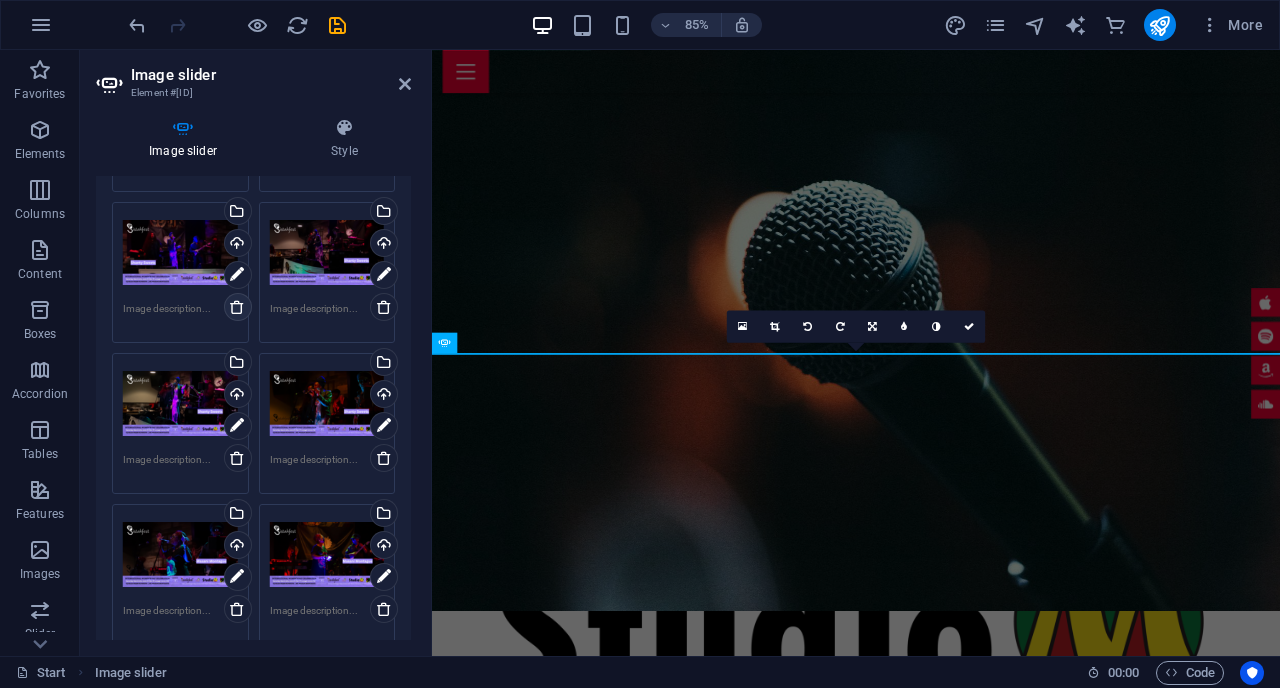 click at bounding box center [237, 307] 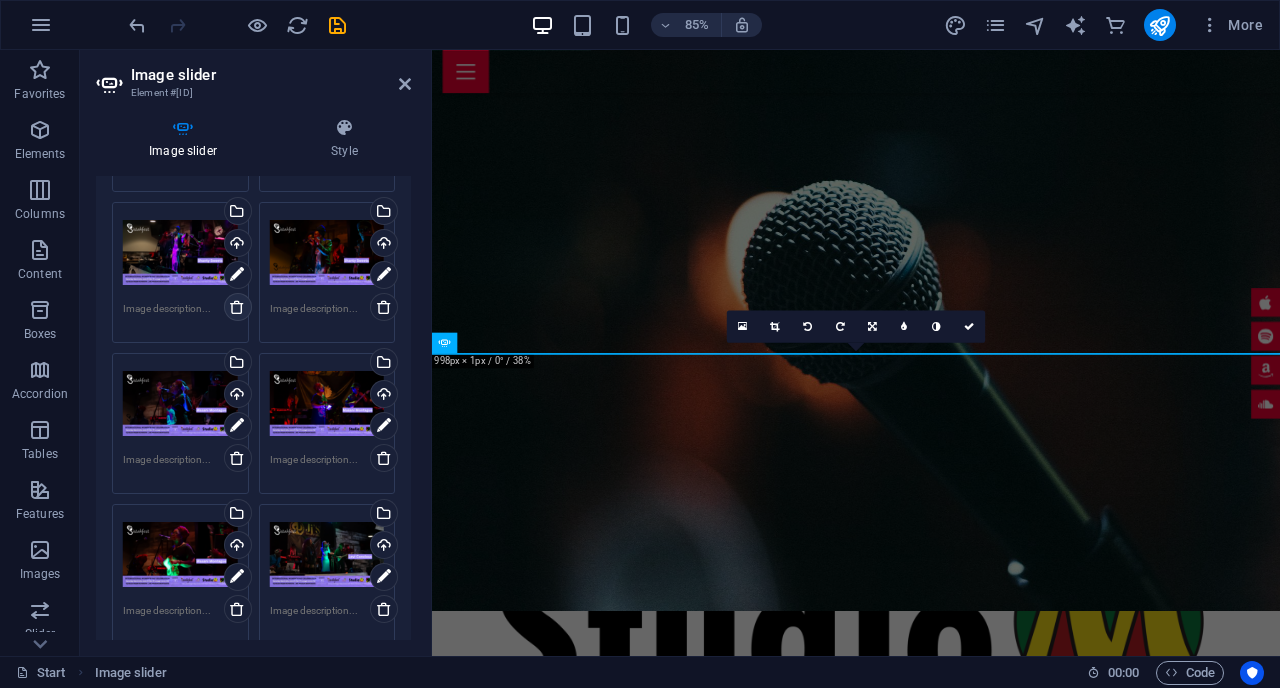 click at bounding box center (237, 307) 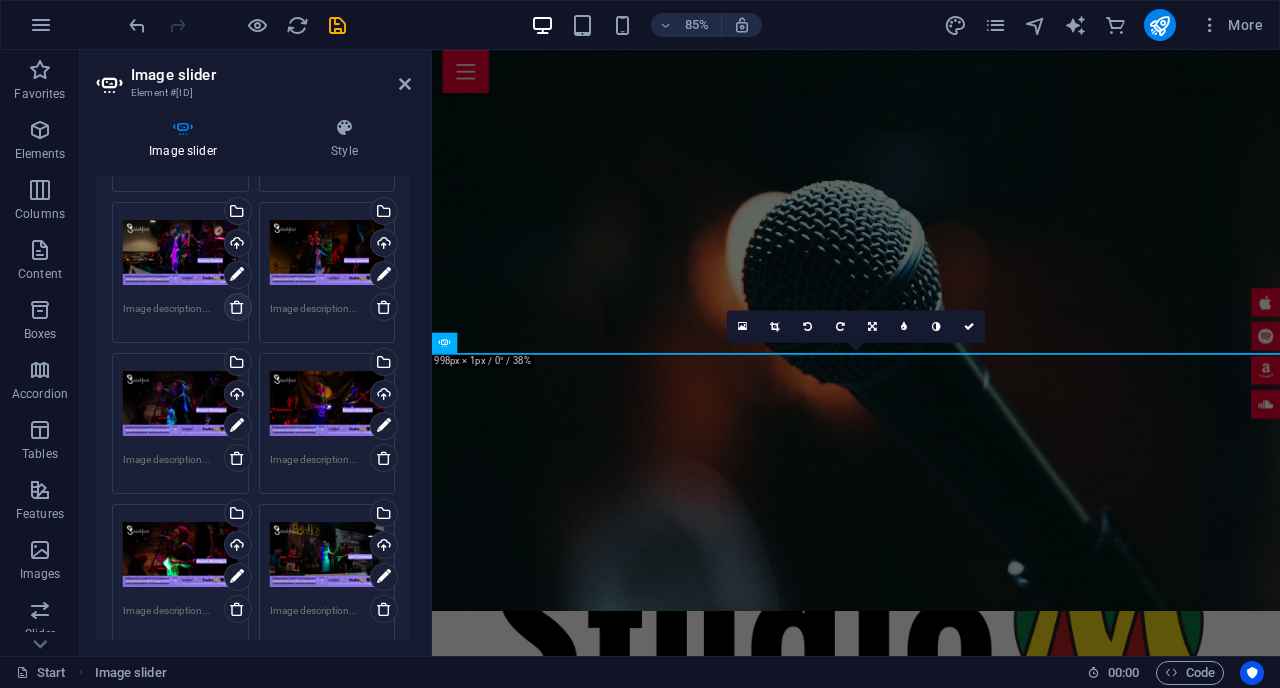 click at bounding box center (237, 307) 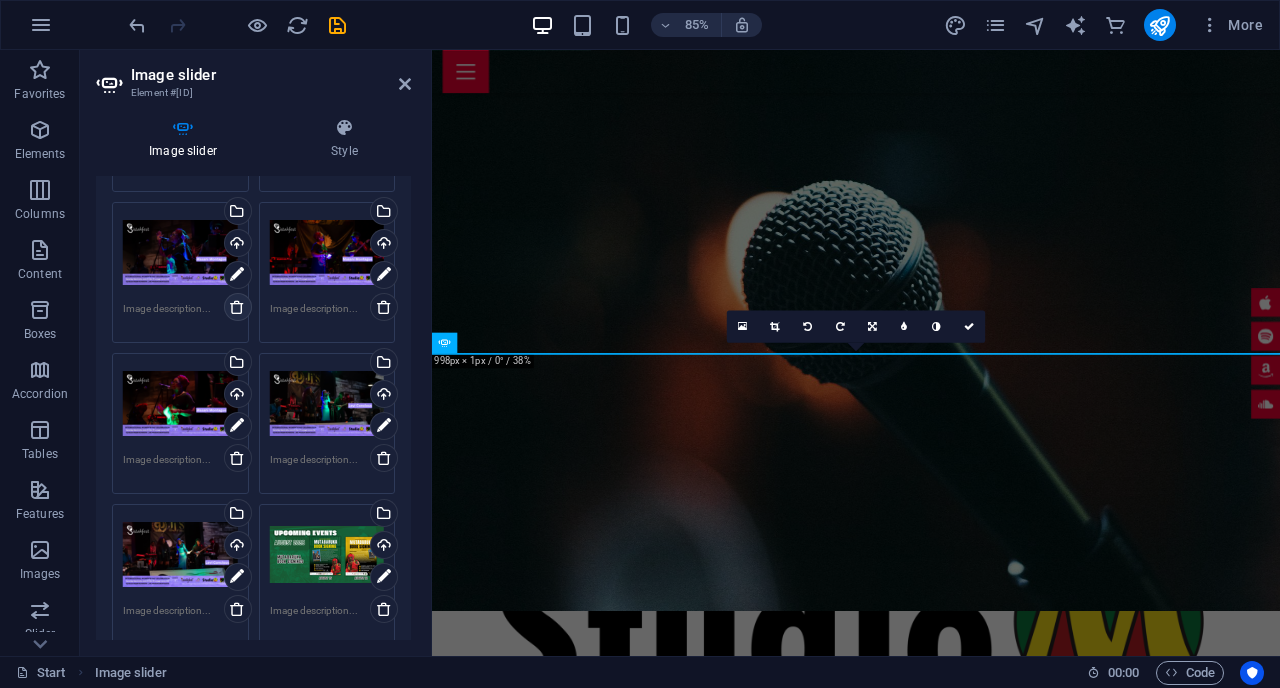 click at bounding box center (237, 307) 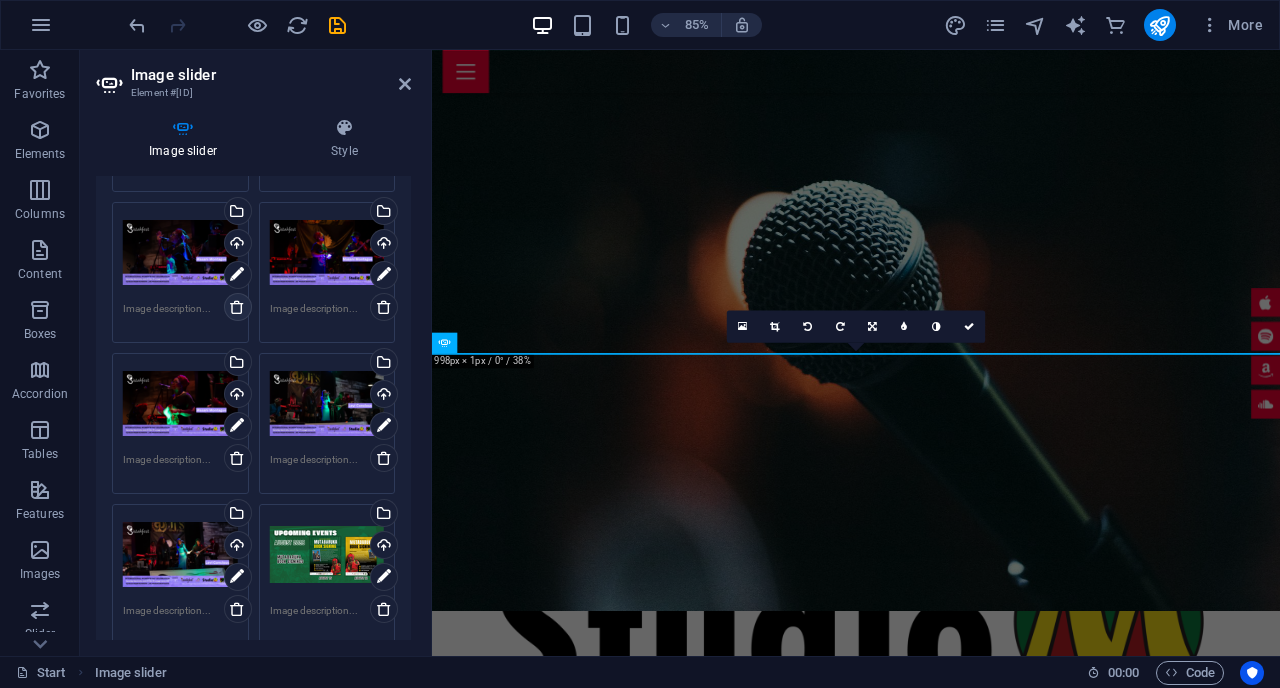 click at bounding box center [237, 307] 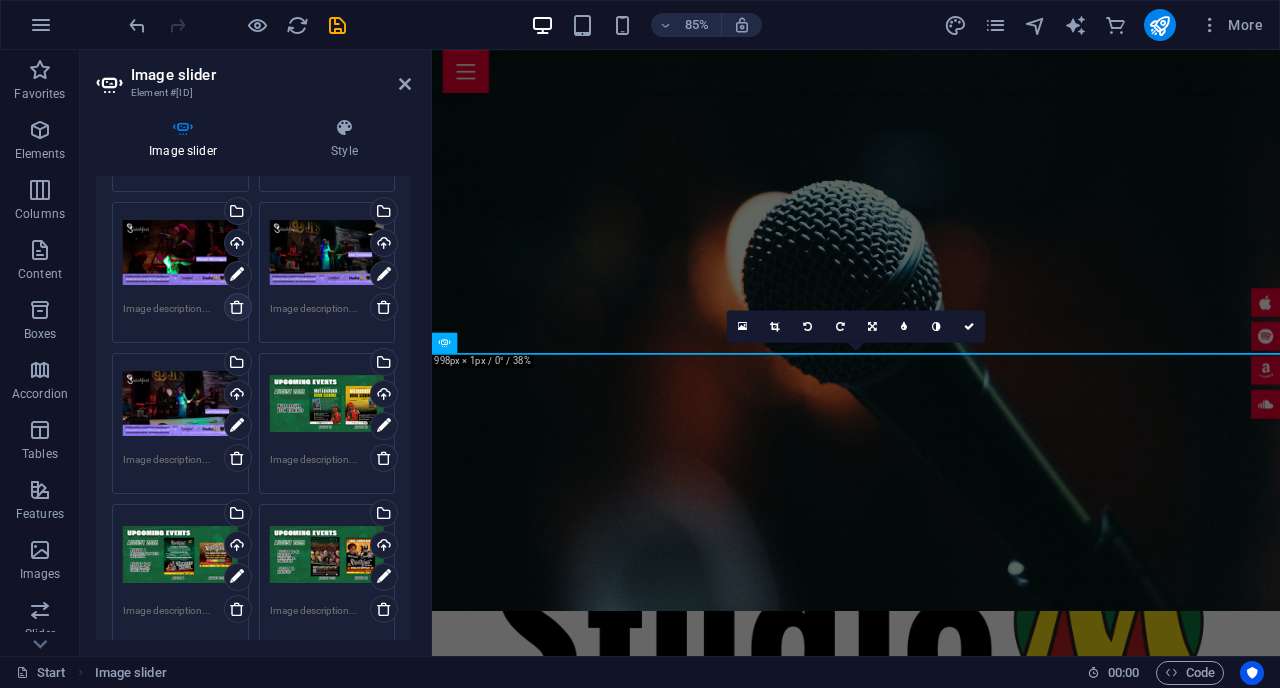click at bounding box center (237, 307) 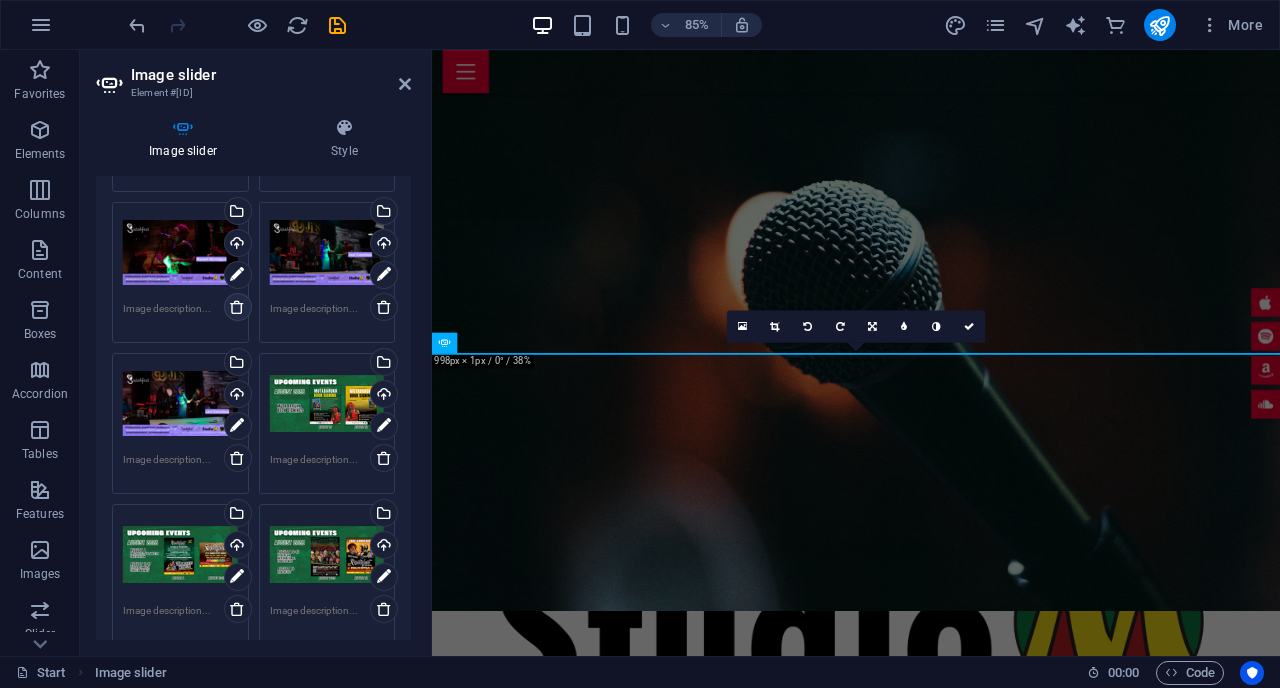click at bounding box center (237, 307) 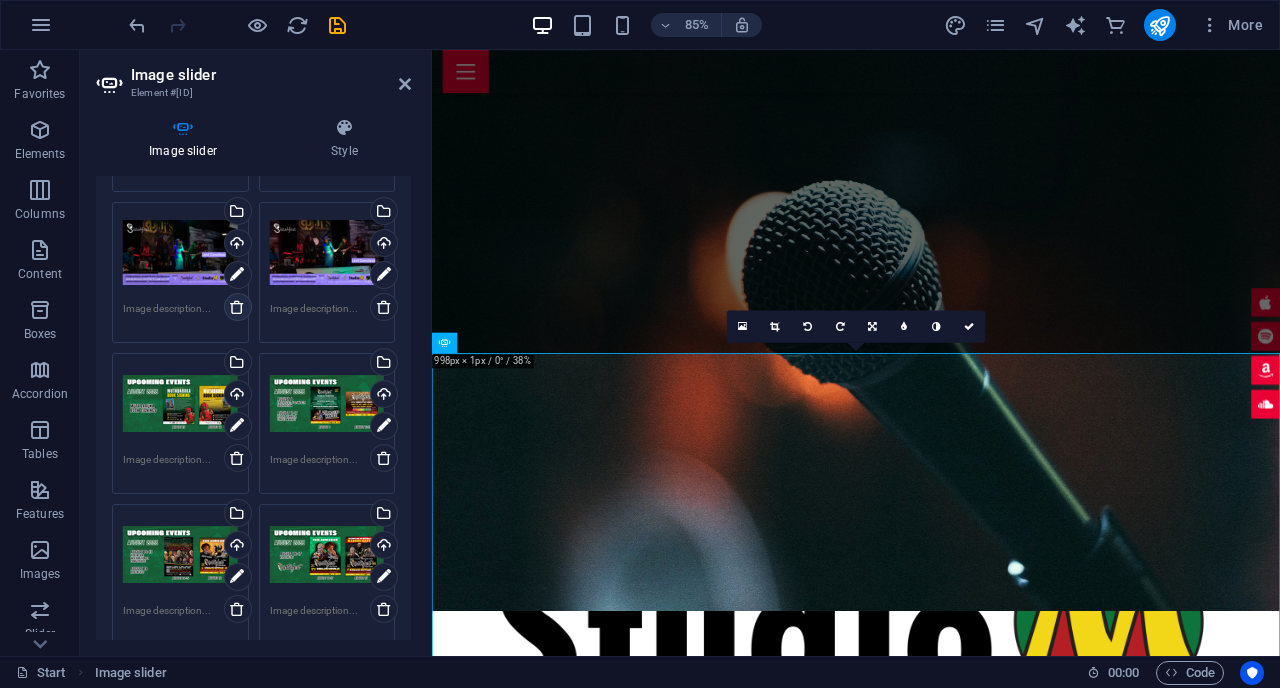click at bounding box center [237, 307] 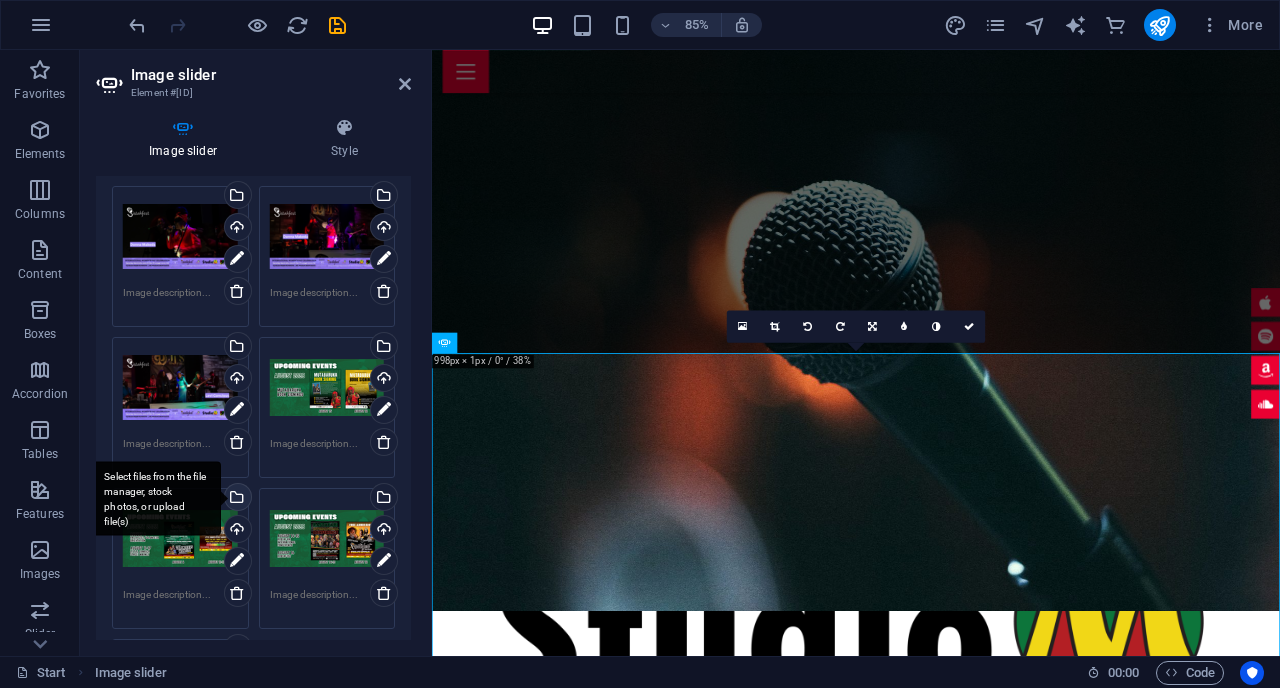 scroll, scrollTop: 846, scrollLeft: 0, axis: vertical 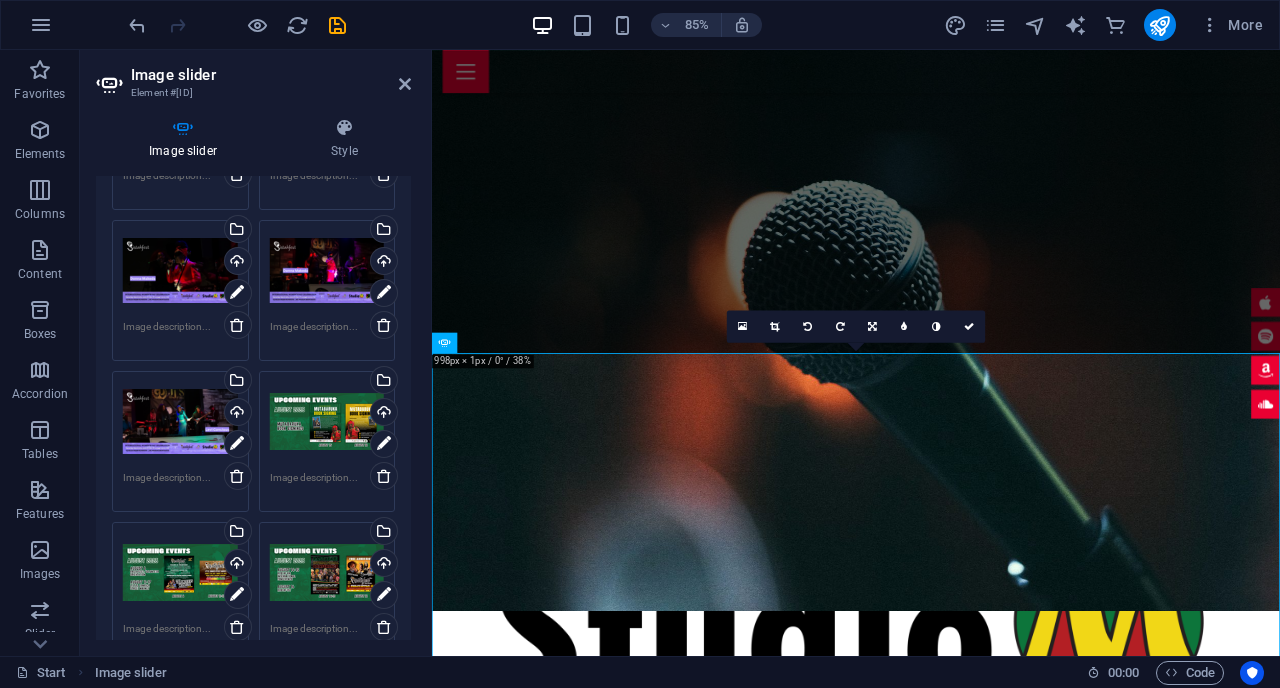 click at bounding box center (237, 325) 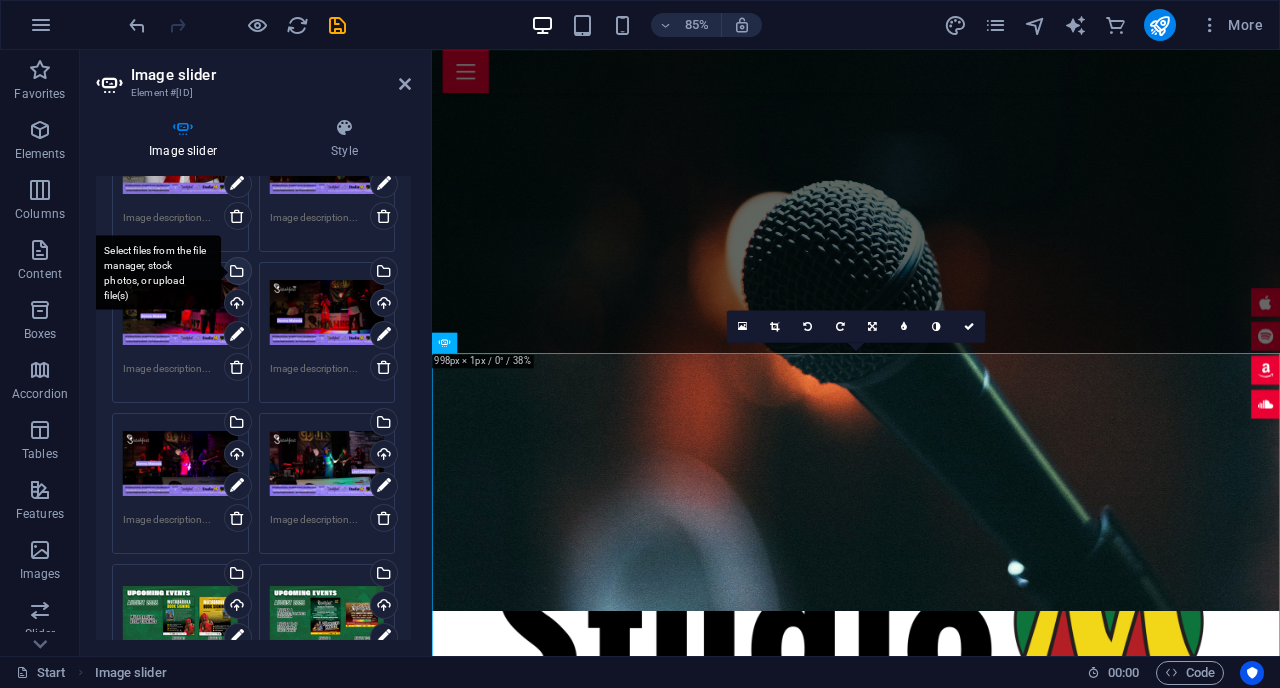 scroll, scrollTop: 601, scrollLeft: 0, axis: vertical 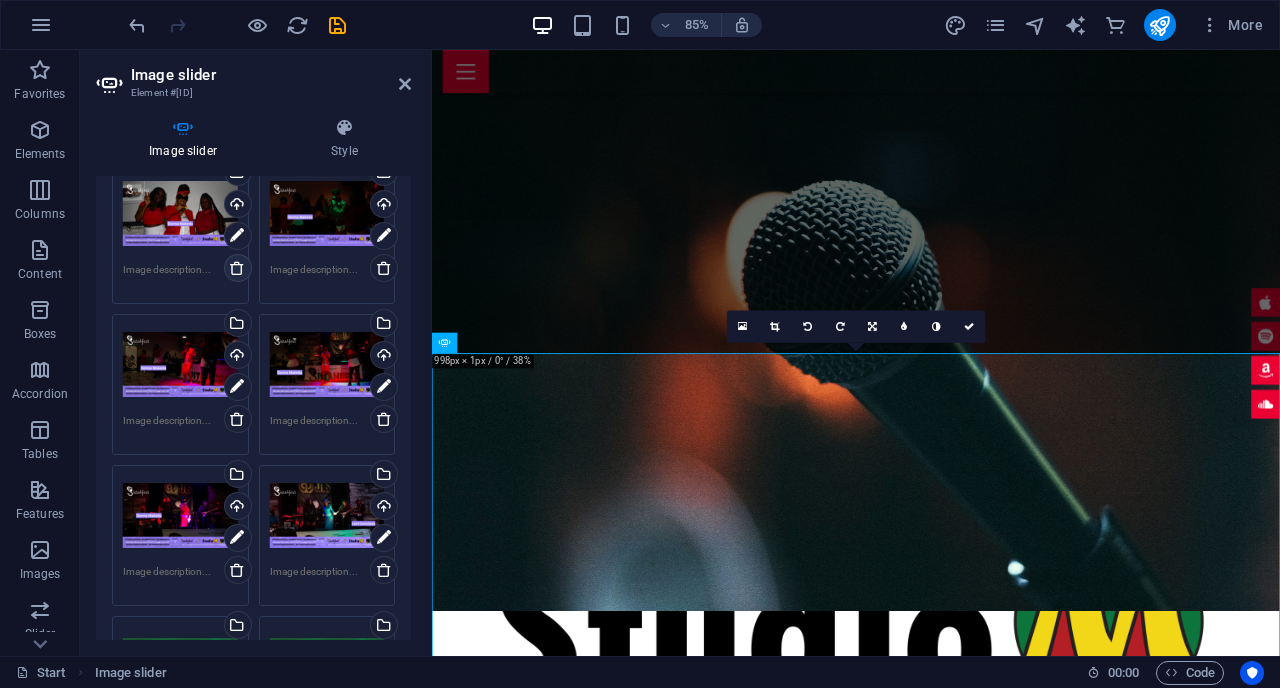 click at bounding box center [237, 268] 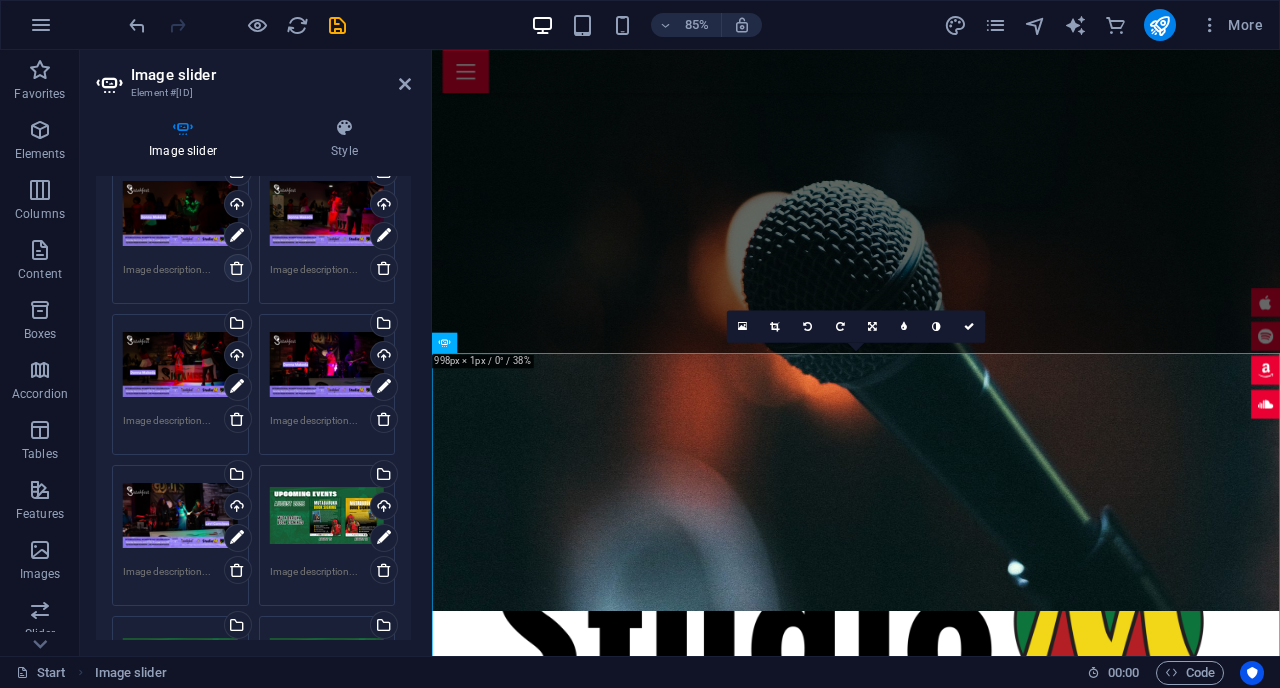 click at bounding box center (237, 268) 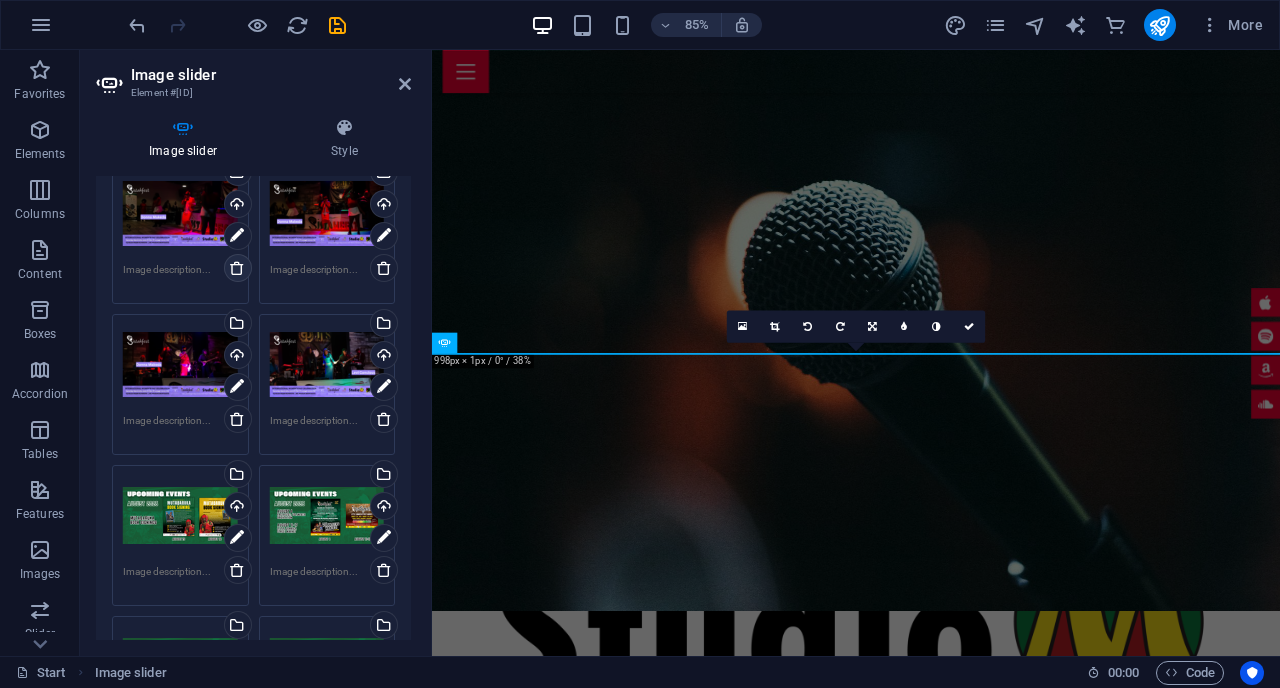 click at bounding box center [237, 268] 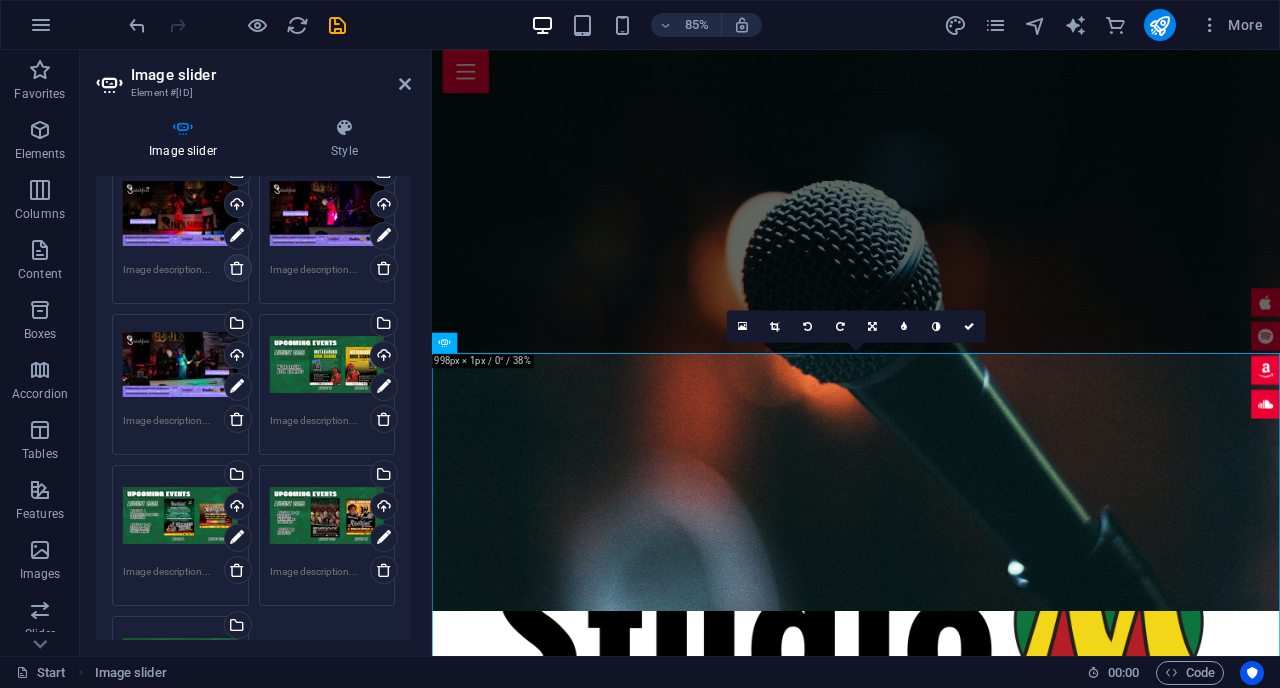 click at bounding box center (237, 268) 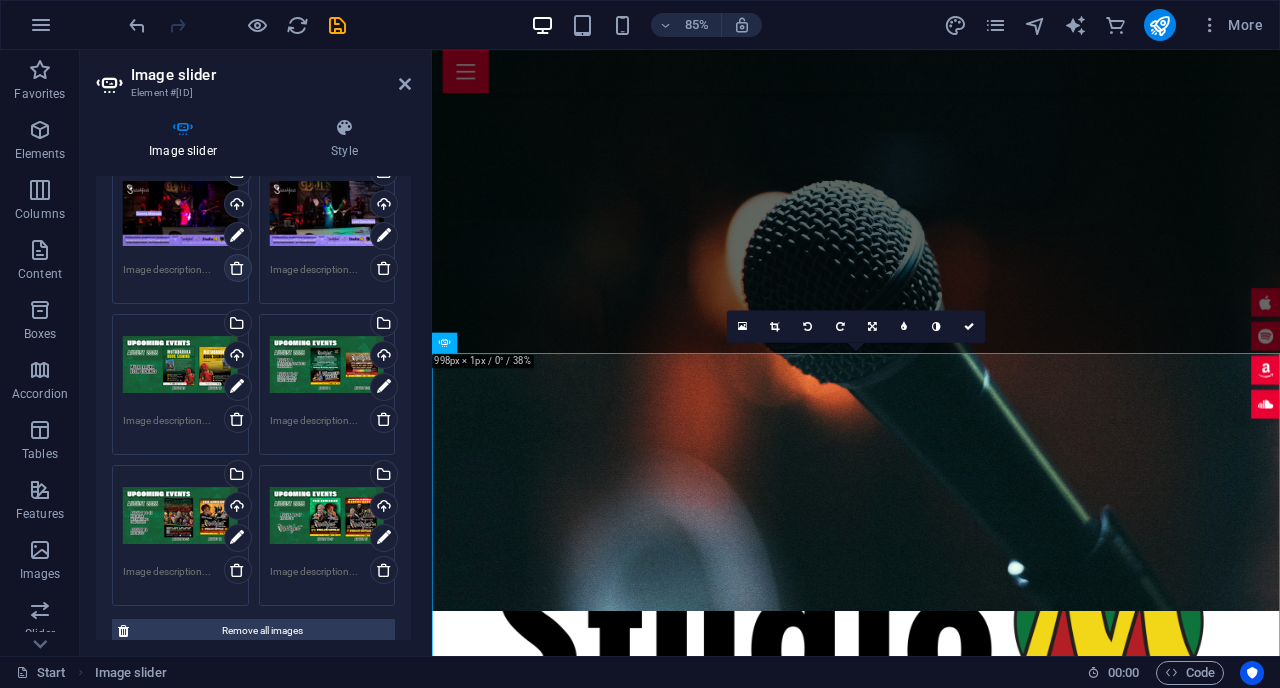 click at bounding box center (237, 268) 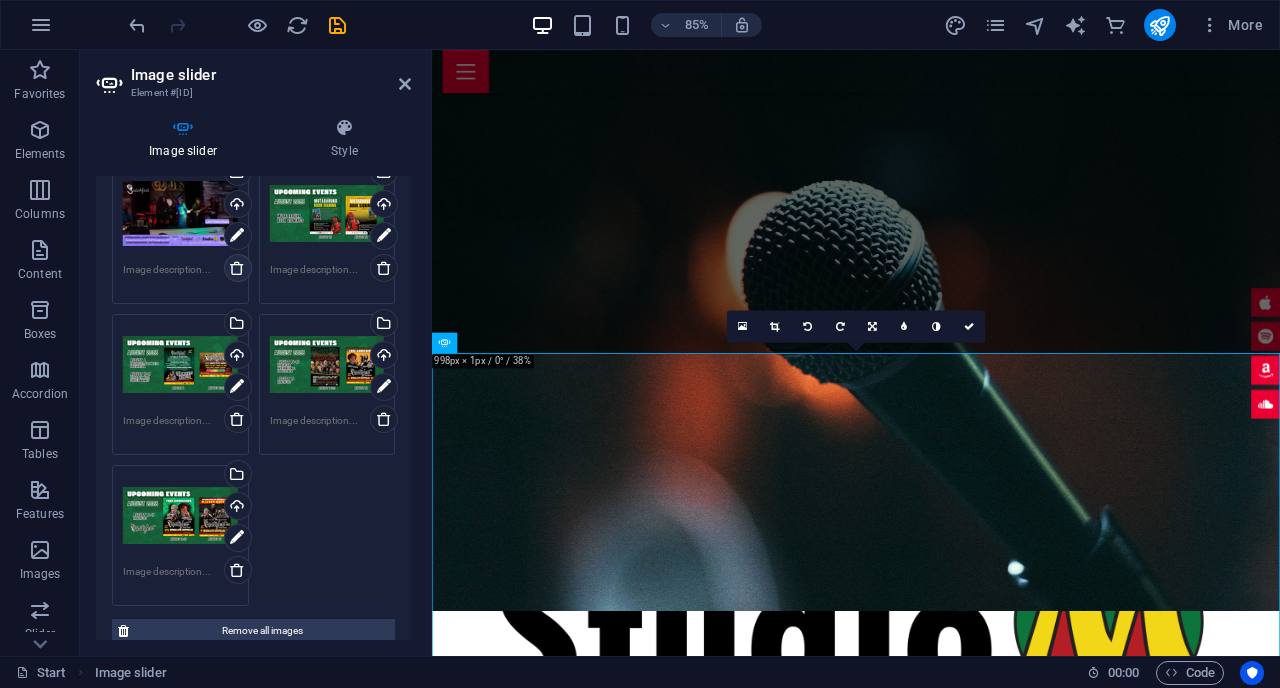click at bounding box center (237, 268) 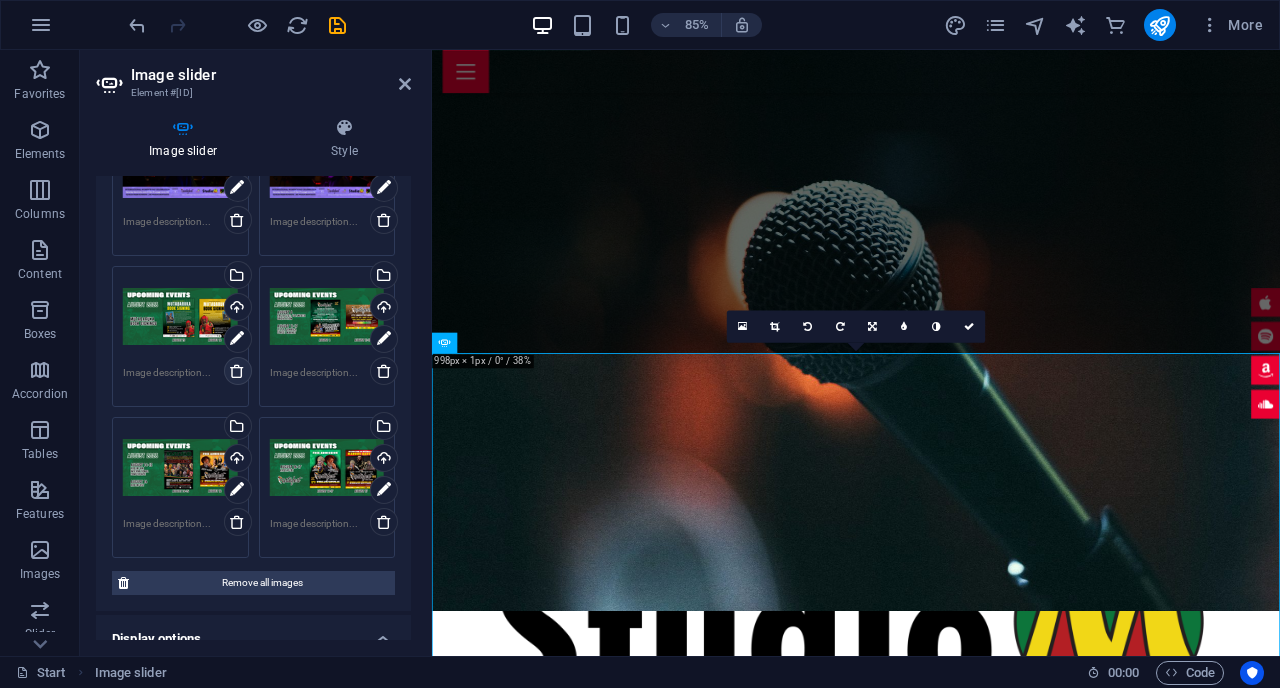 scroll, scrollTop: 488, scrollLeft: 0, axis: vertical 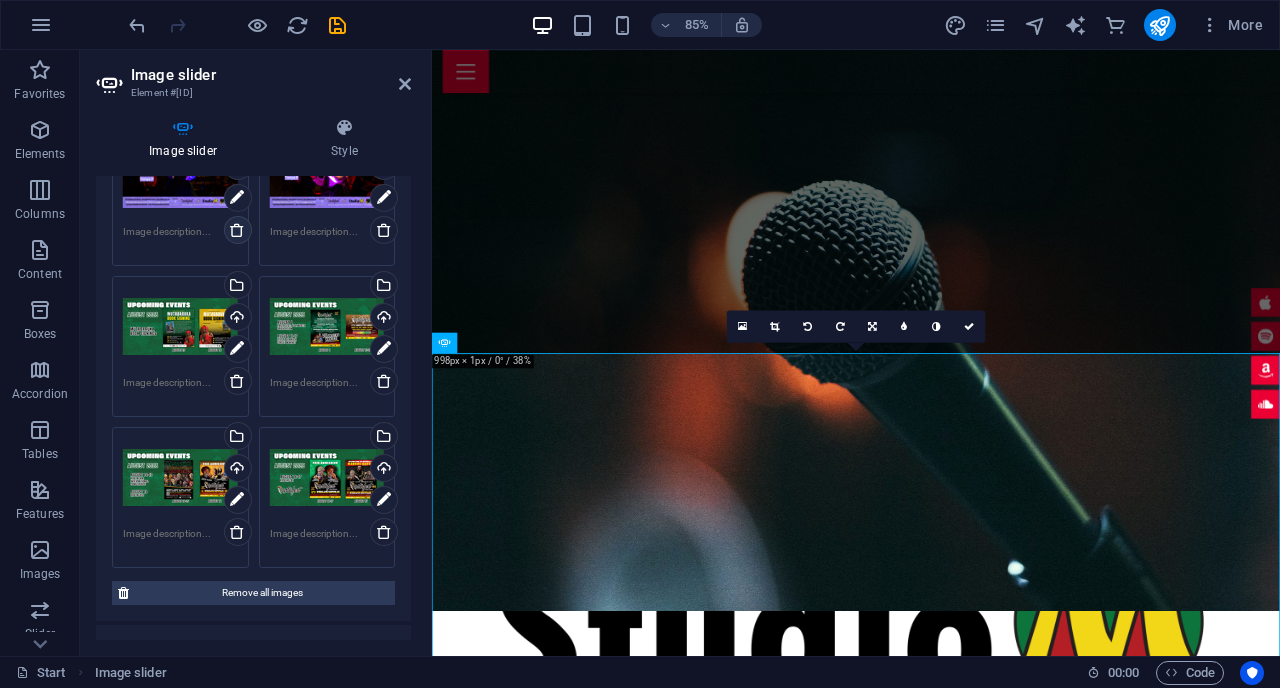 click at bounding box center (237, 230) 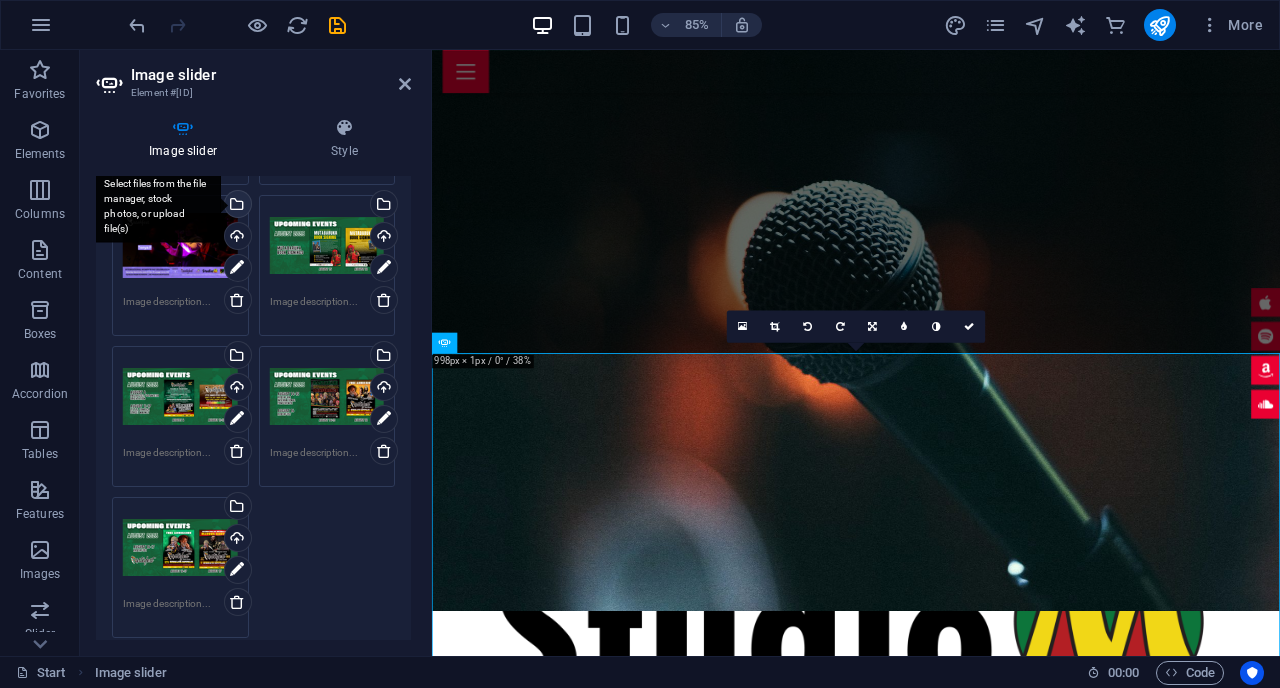 scroll, scrollTop: 372, scrollLeft: 0, axis: vertical 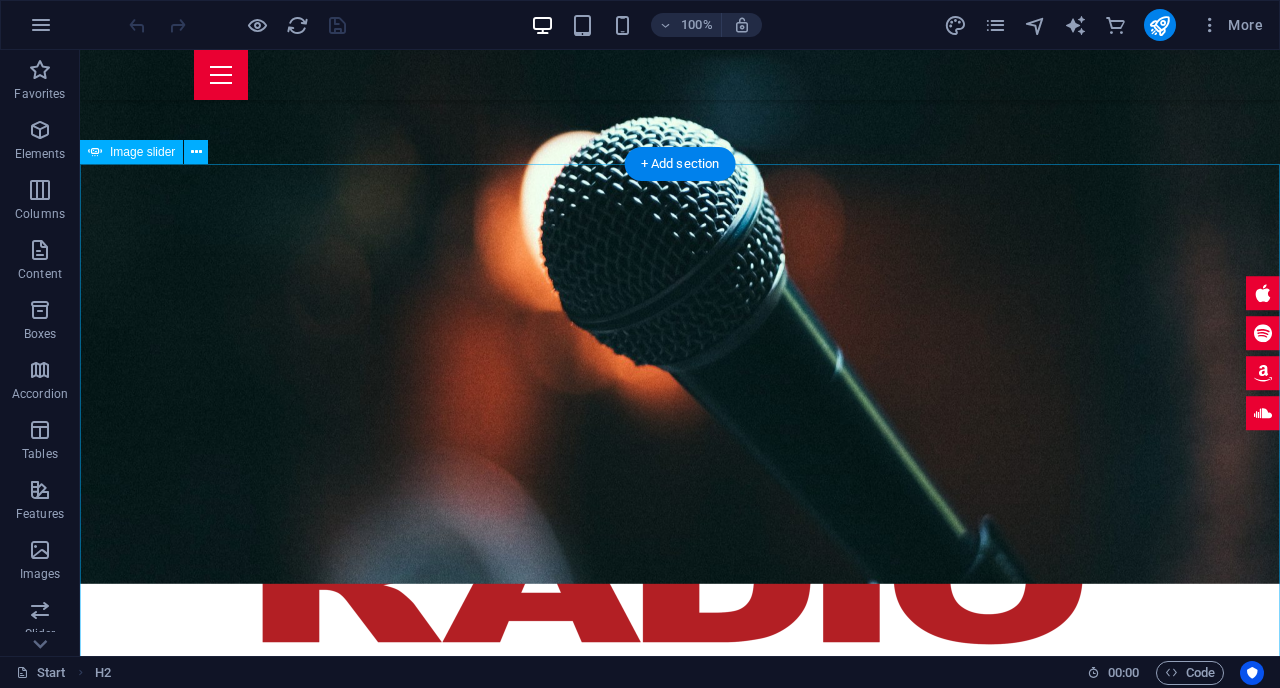 click at bounding box center [-2560, 4649] 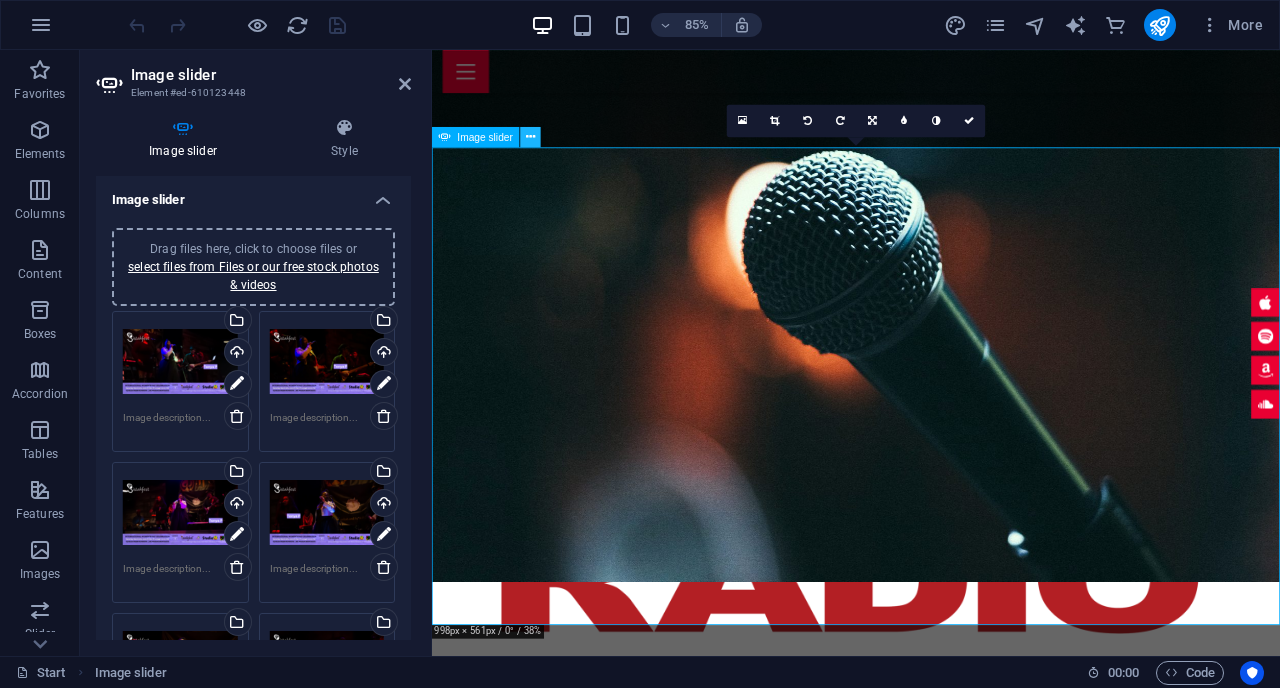 click at bounding box center [531, 137] 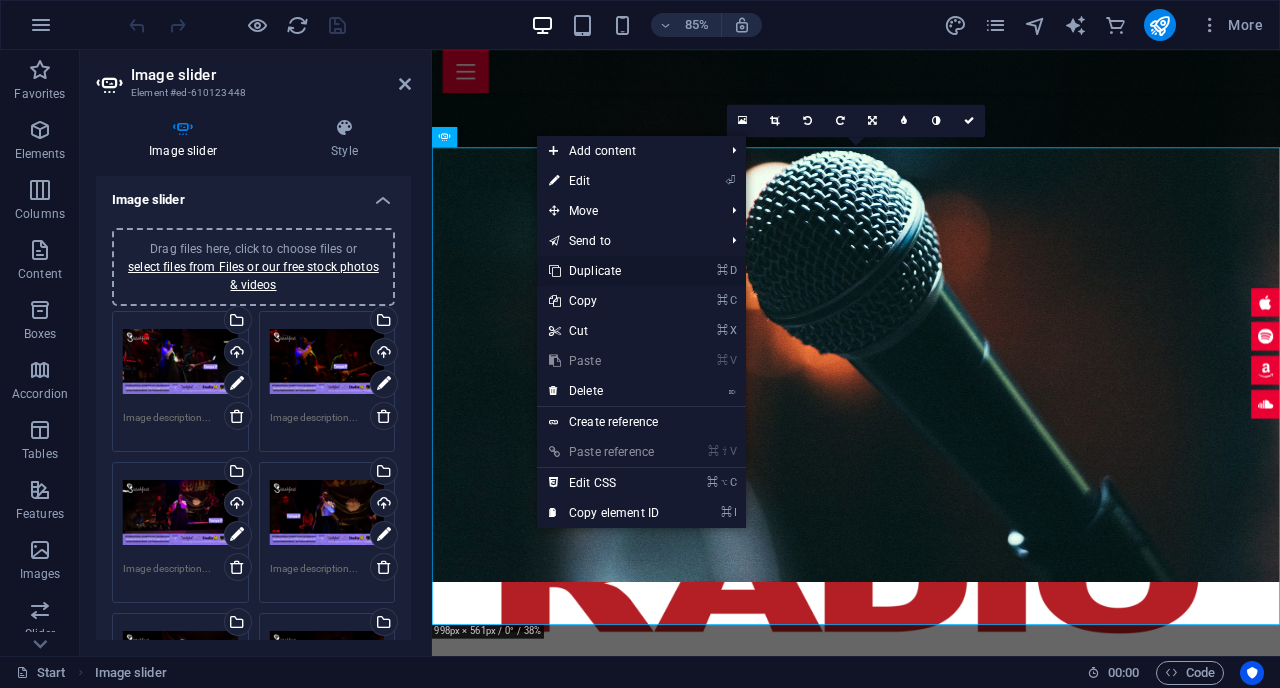 click on "⌘ D  Duplicate" at bounding box center [604, 271] 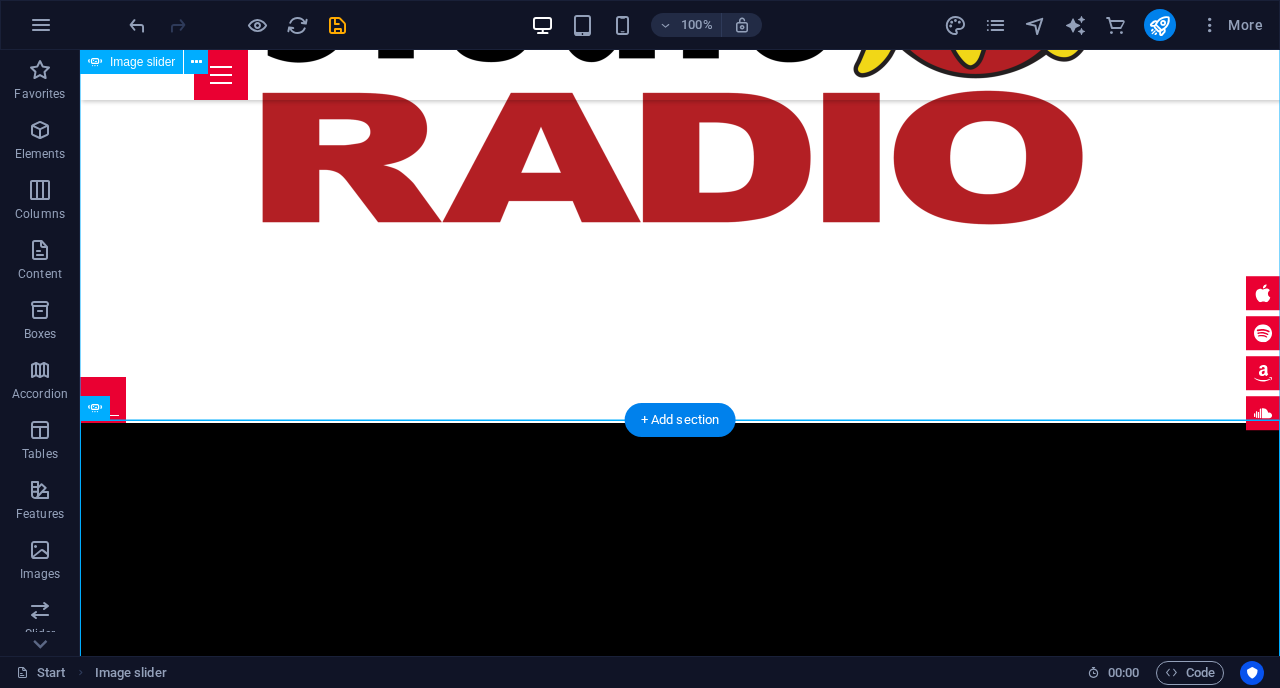 click at bounding box center (680, 786) 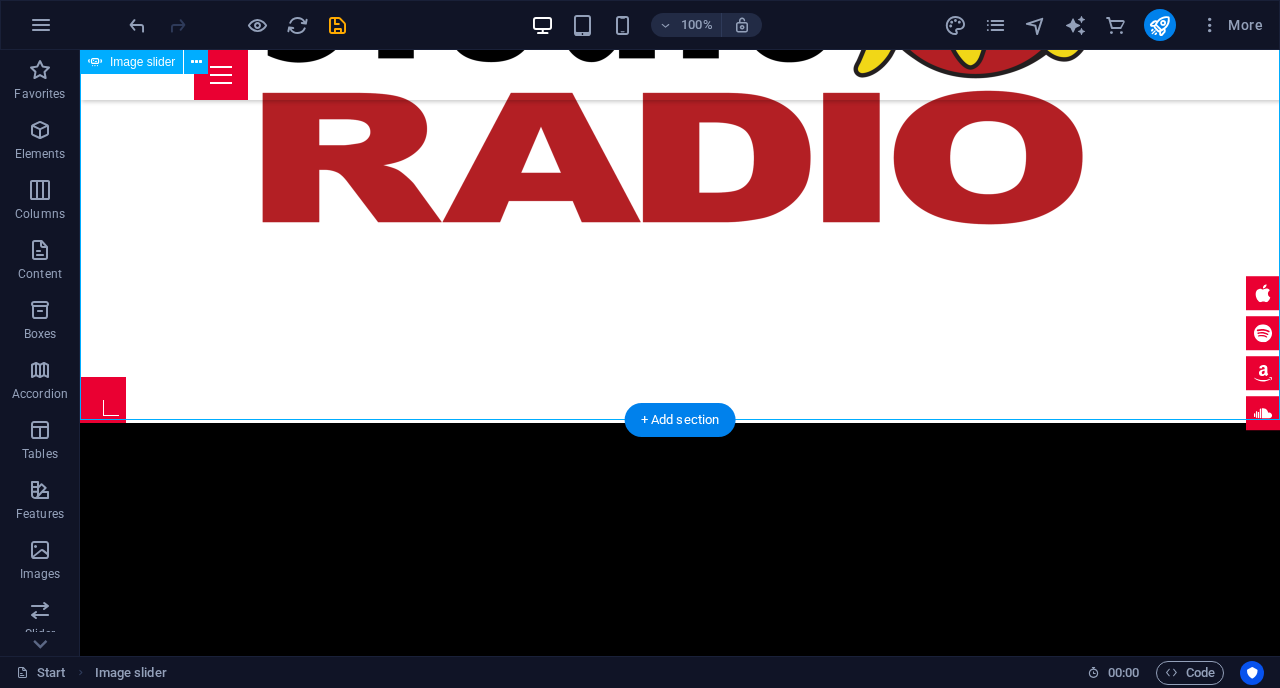 click at bounding box center (680, 786) 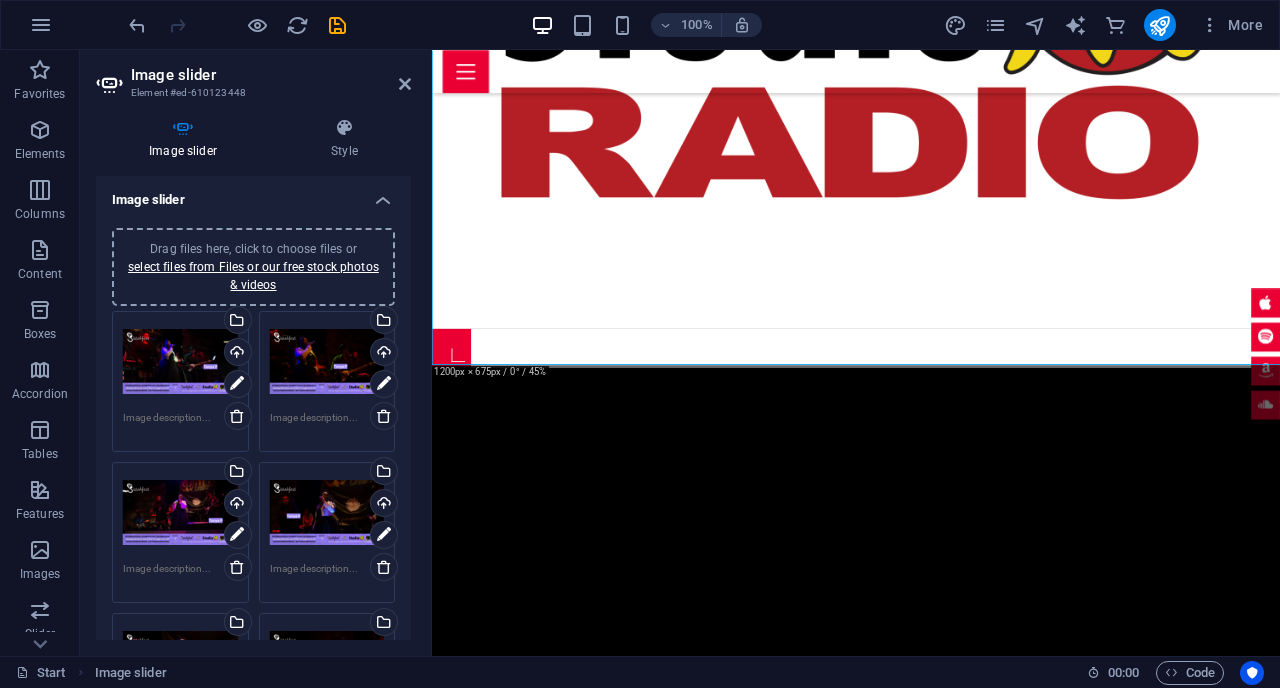 scroll, scrollTop: 1330, scrollLeft: 0, axis: vertical 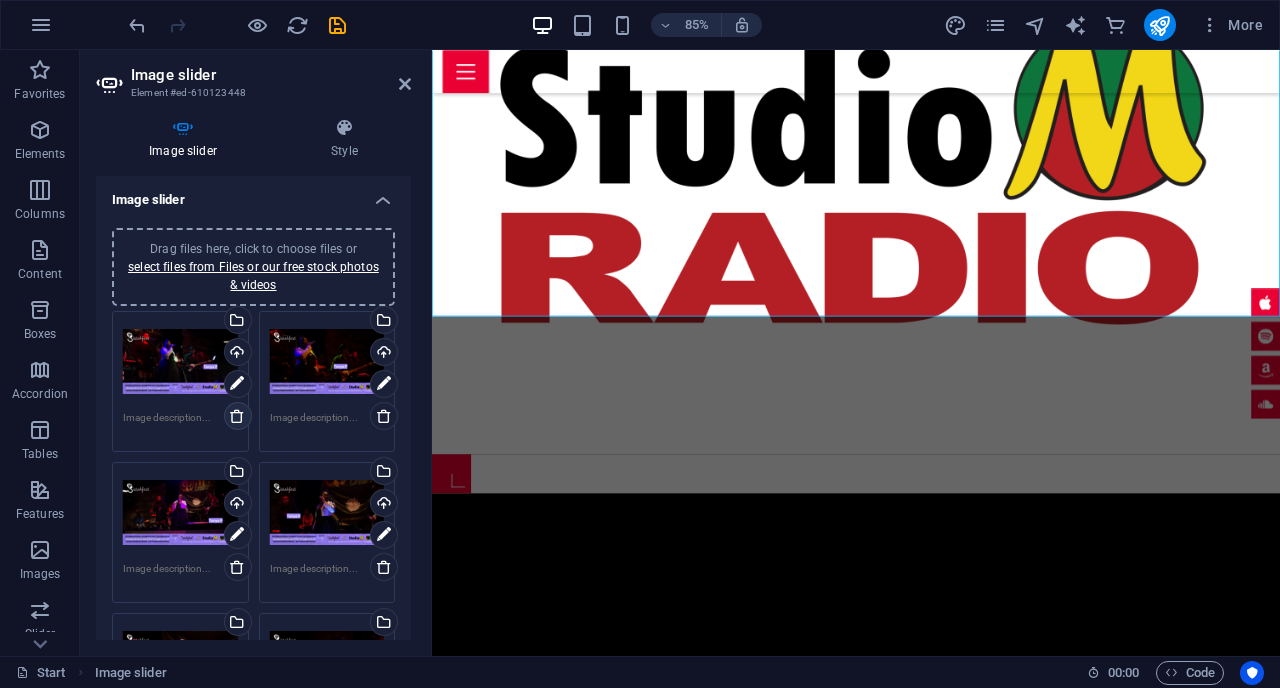 click at bounding box center (237, 416) 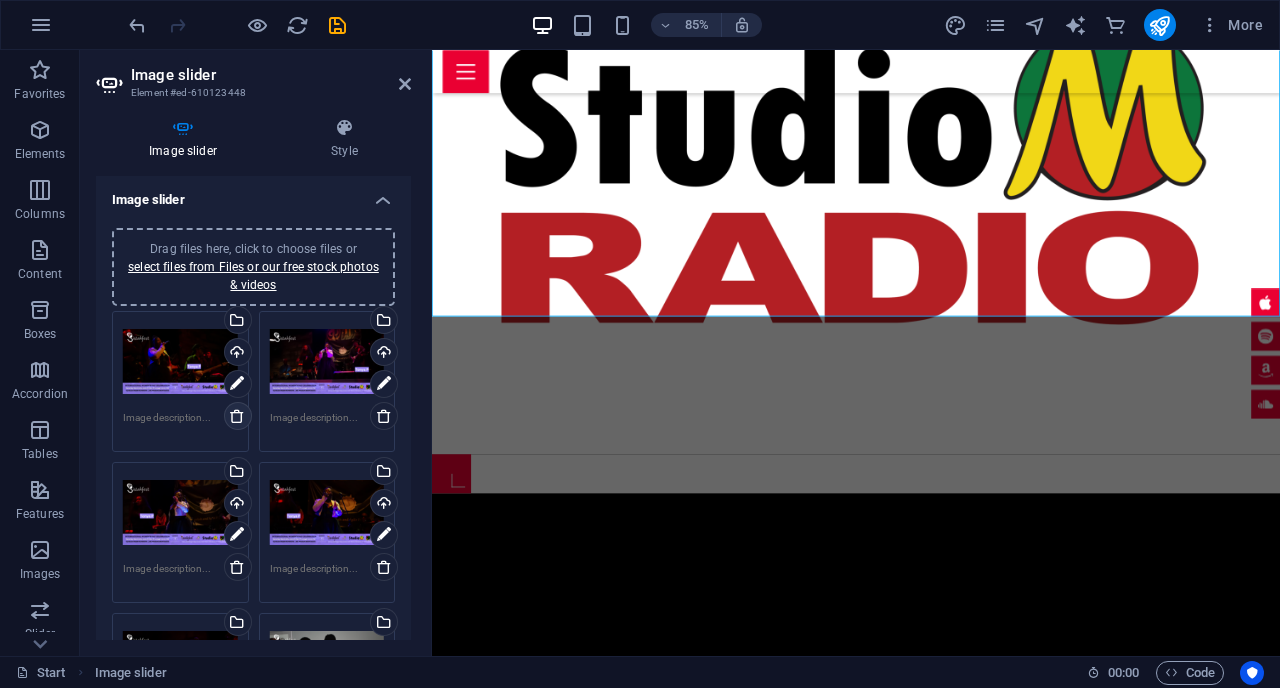 click at bounding box center (237, 416) 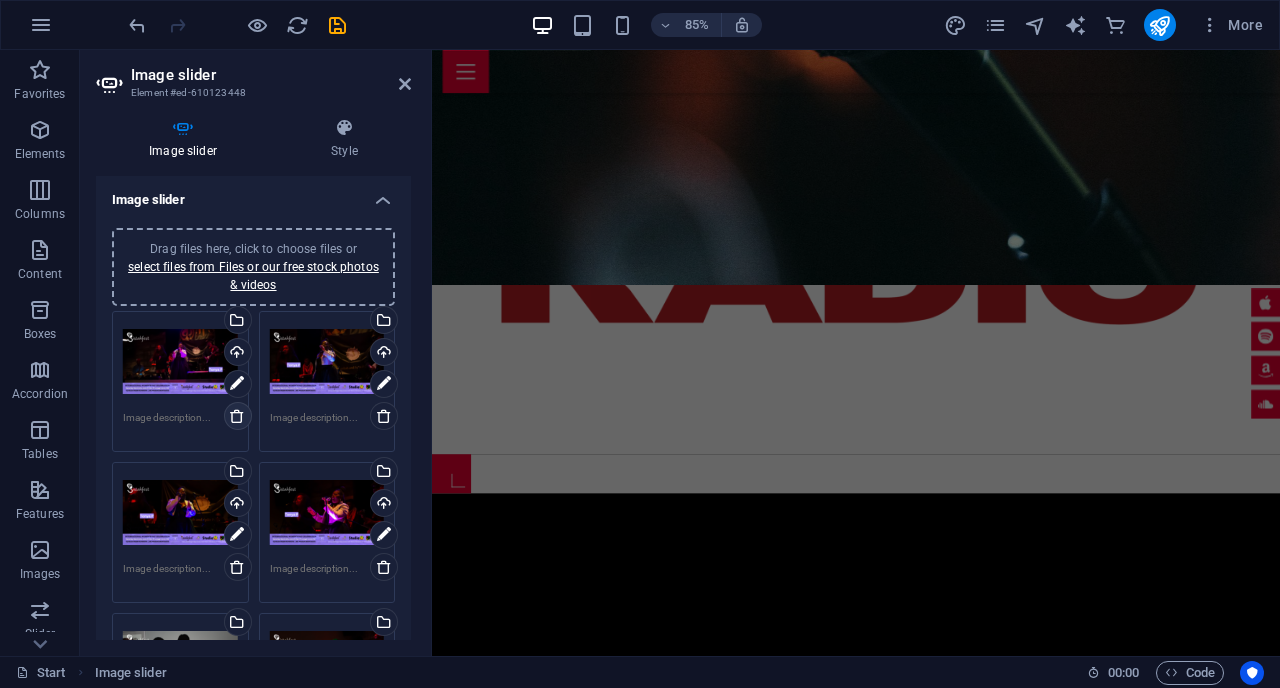 click at bounding box center [237, 416] 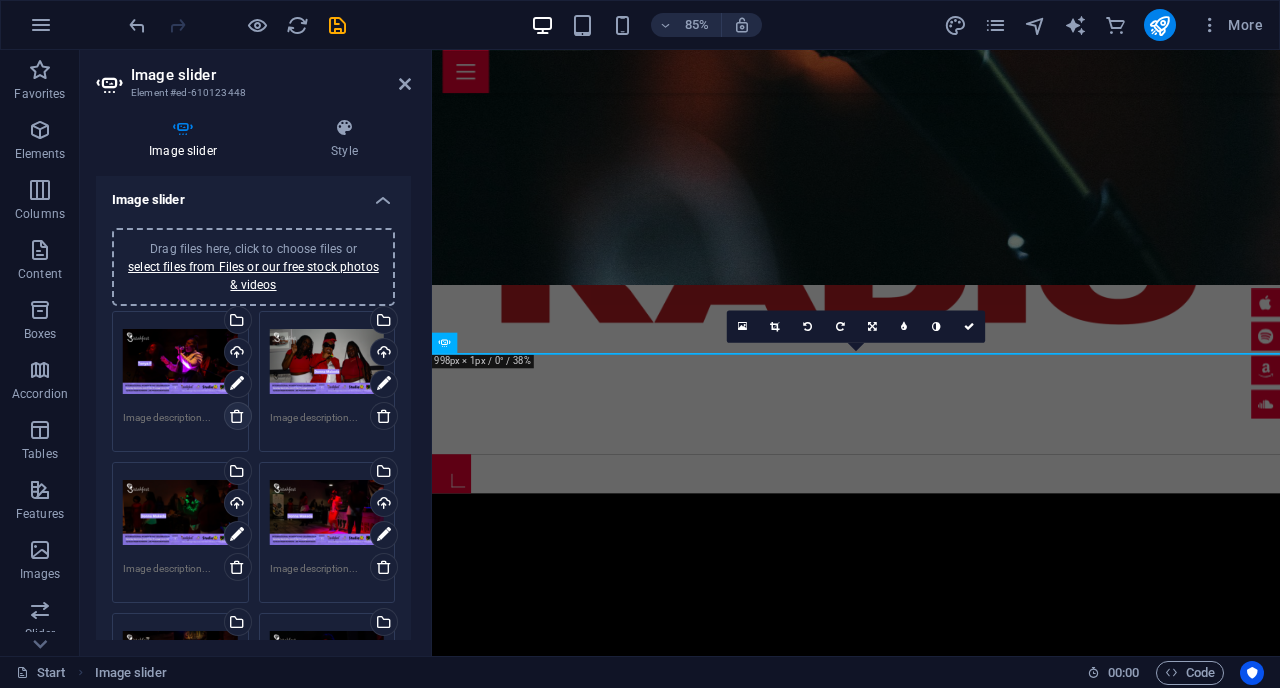 click at bounding box center [237, 416] 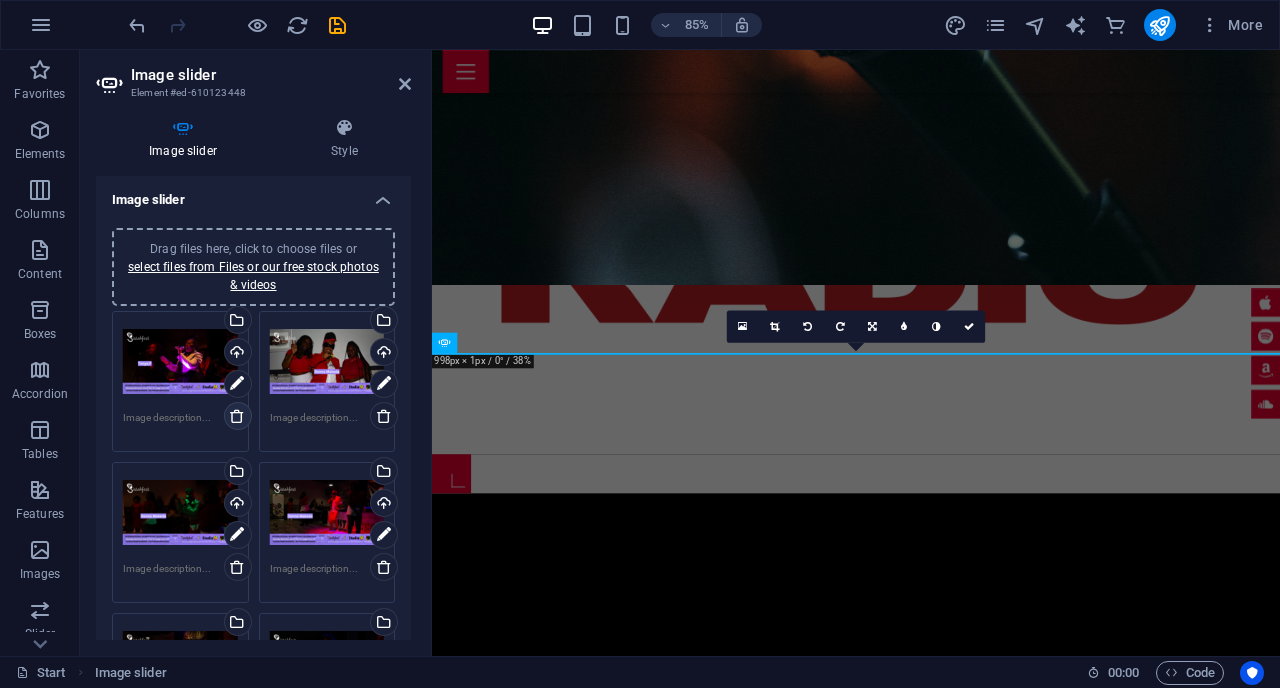 click at bounding box center (237, 416) 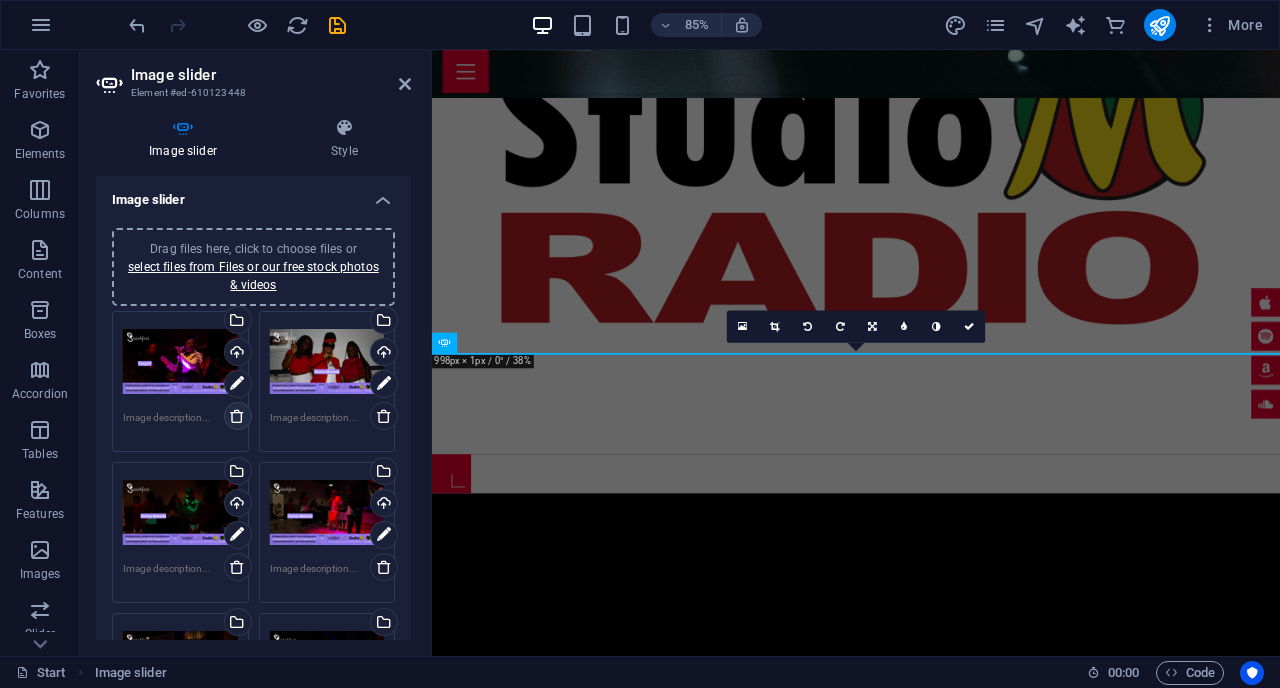 click at bounding box center (237, 416) 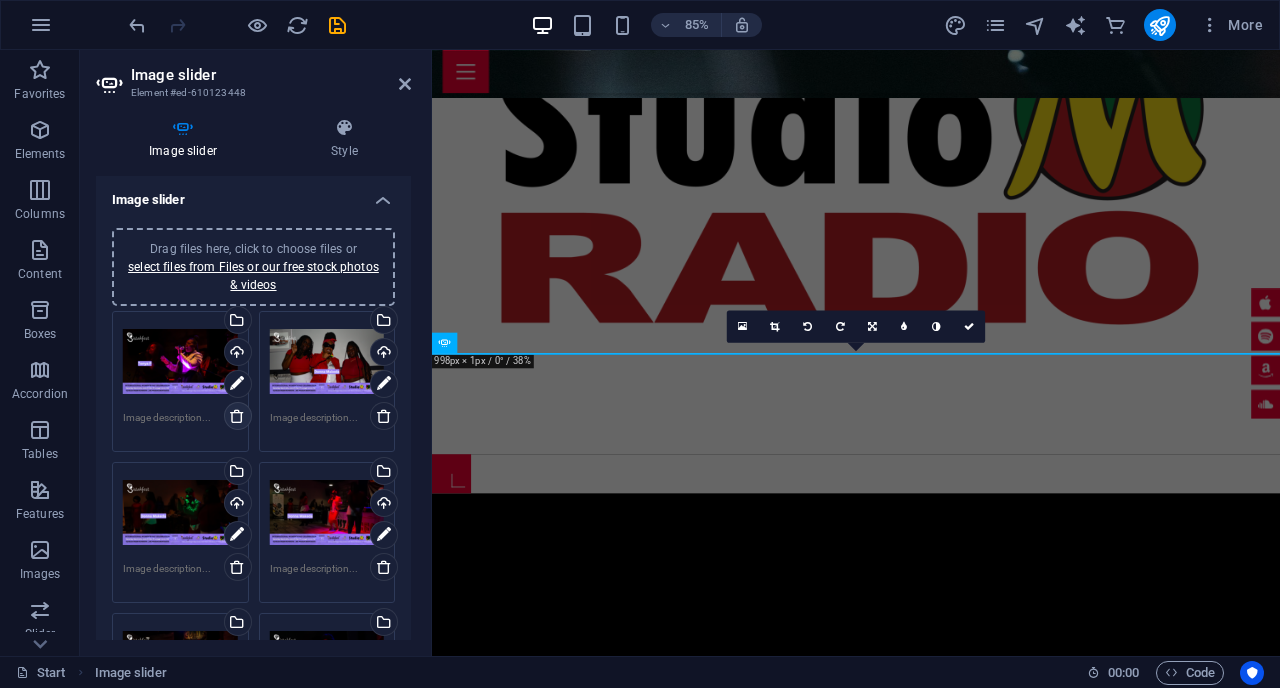 click at bounding box center (237, 416) 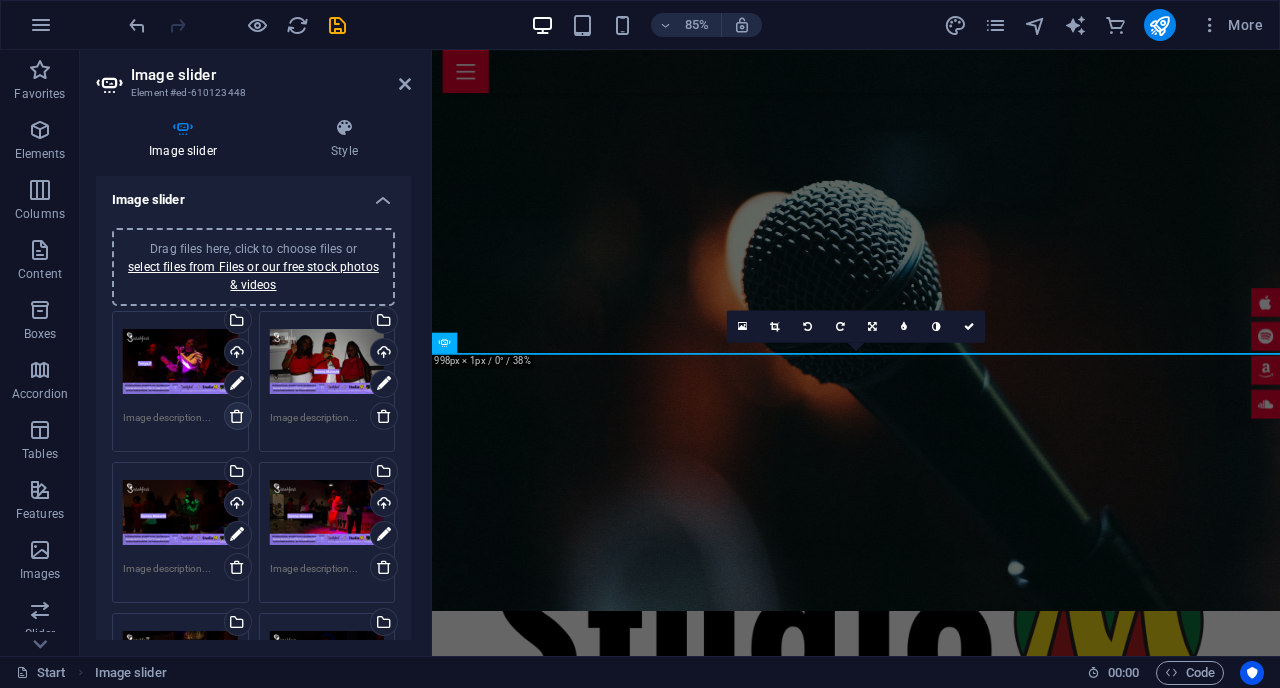 click at bounding box center (237, 416) 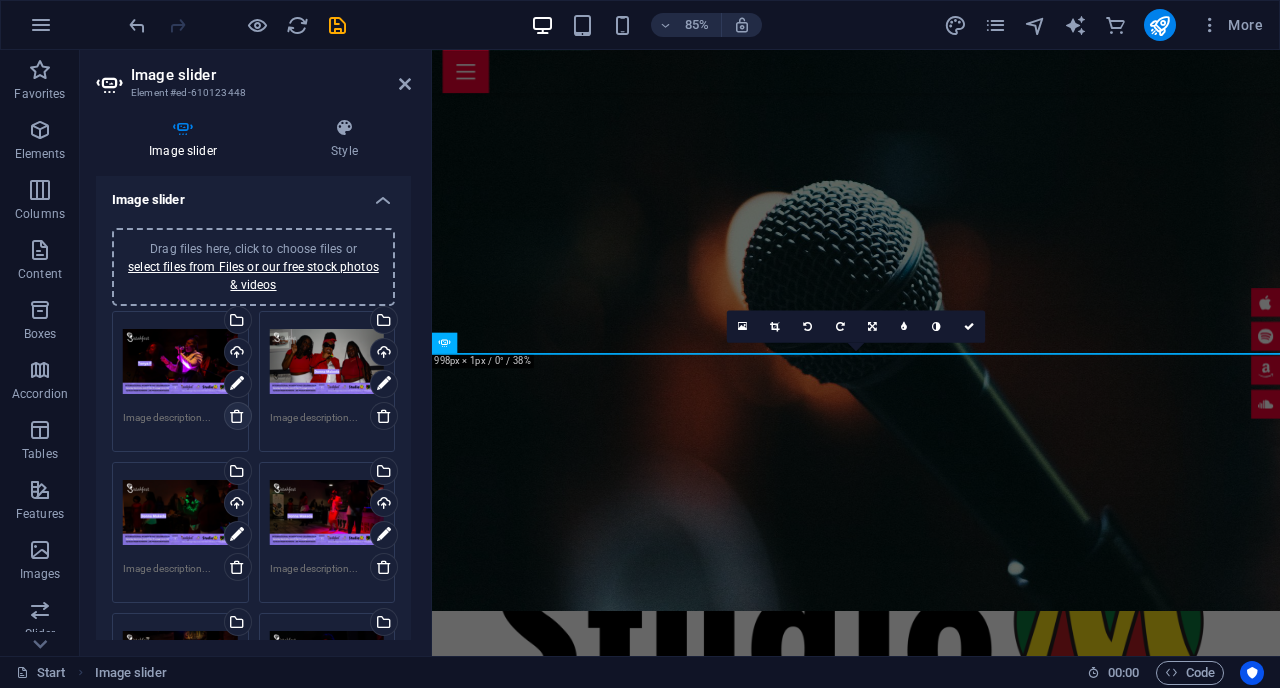 click at bounding box center [237, 416] 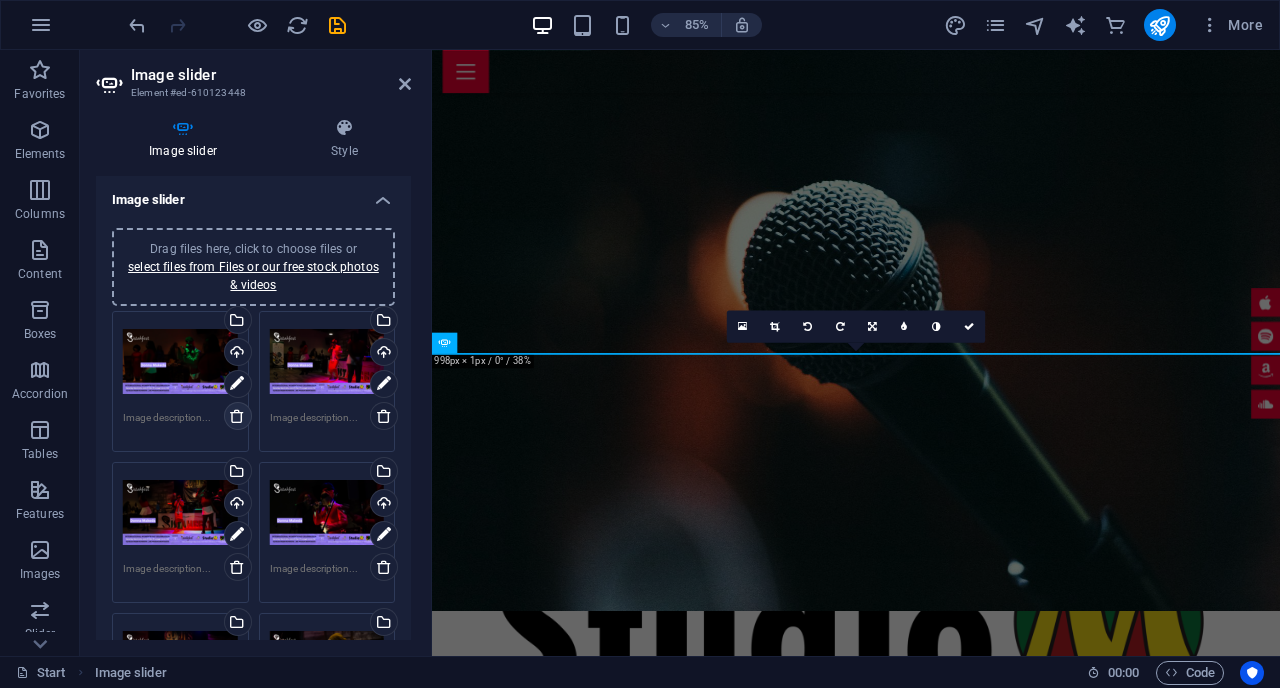 click at bounding box center (237, 416) 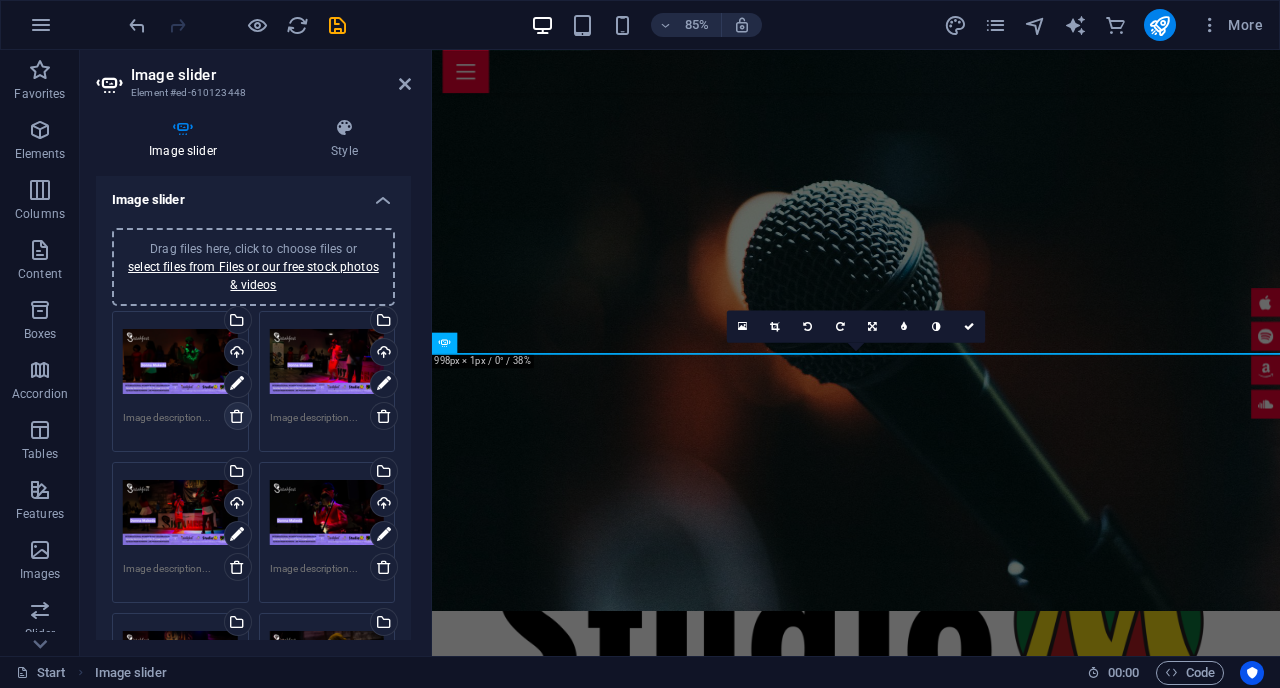 click at bounding box center (237, 416) 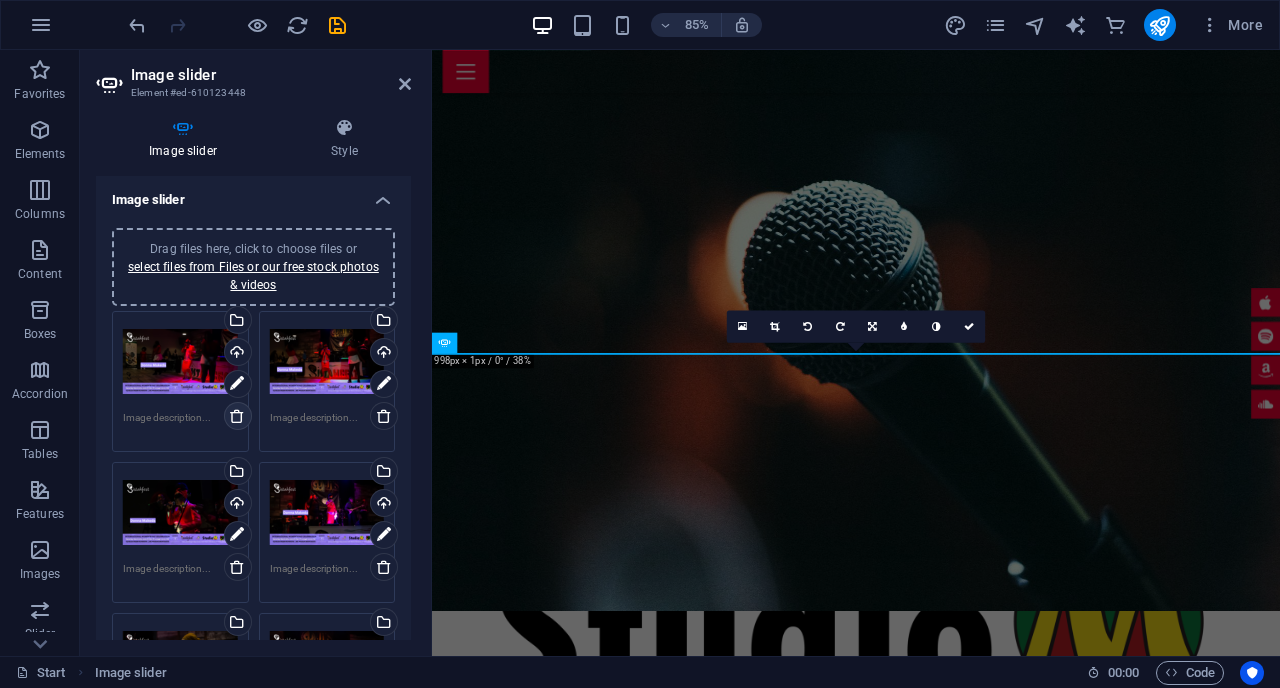 click at bounding box center (237, 416) 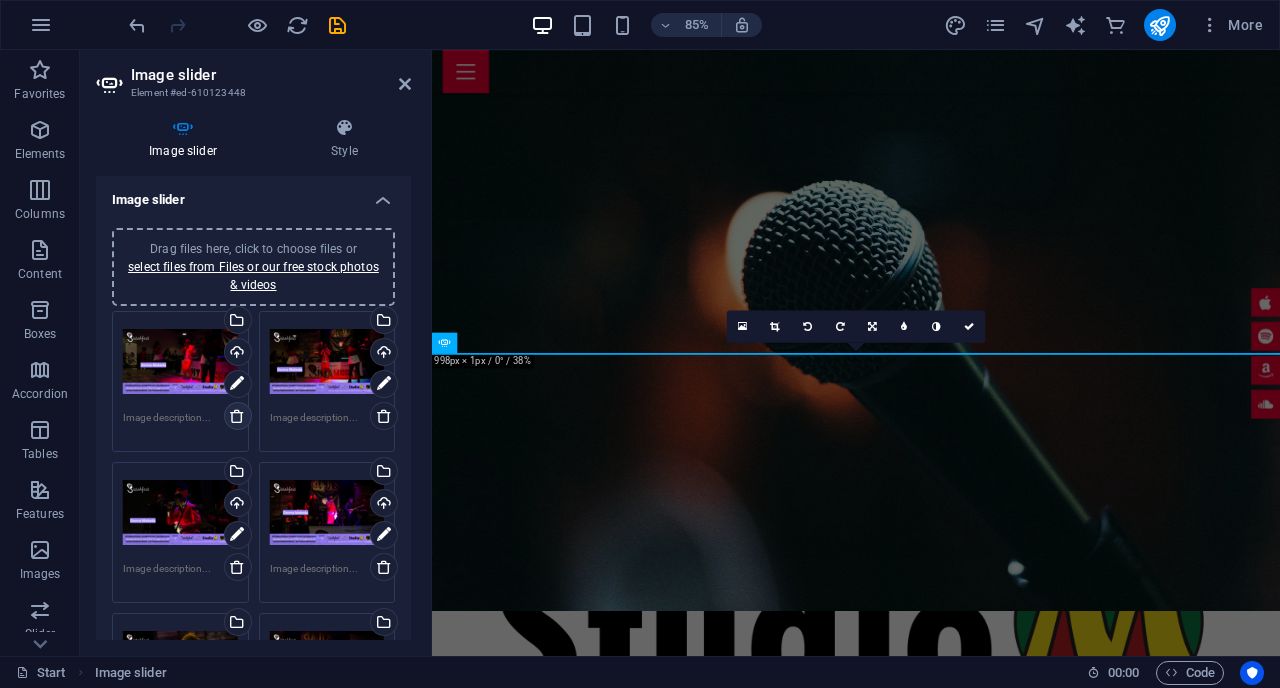 click at bounding box center [237, 416] 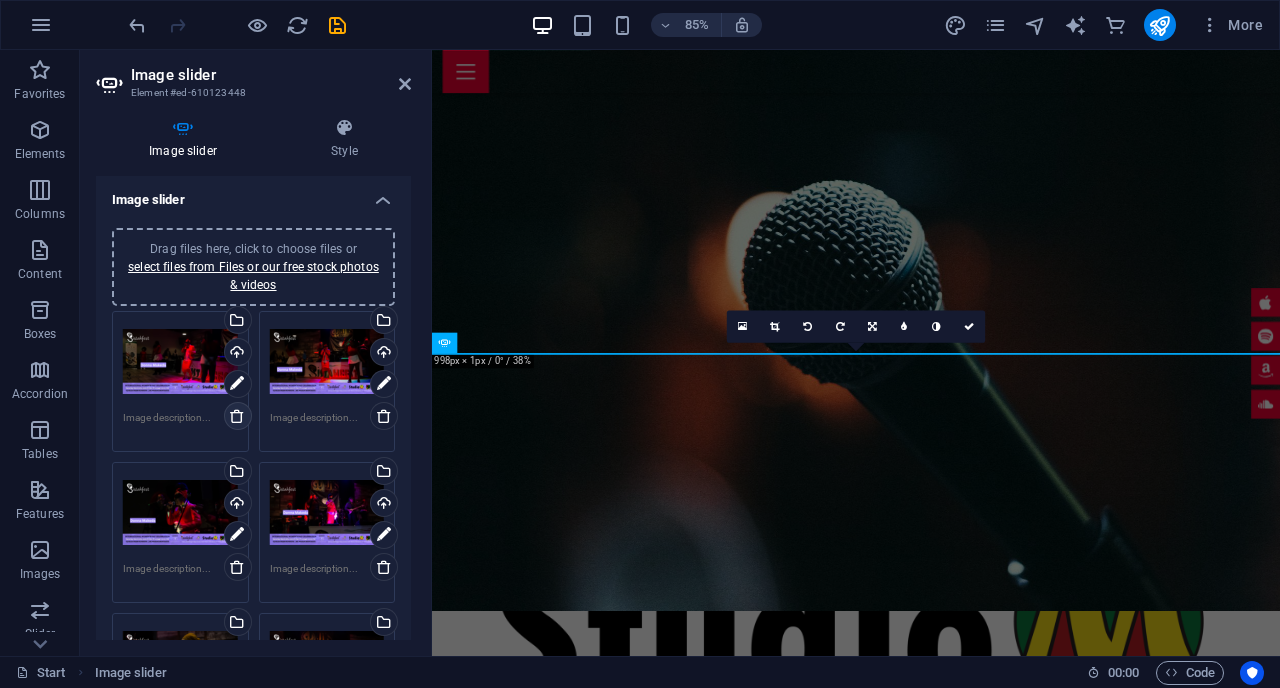 click at bounding box center [237, 416] 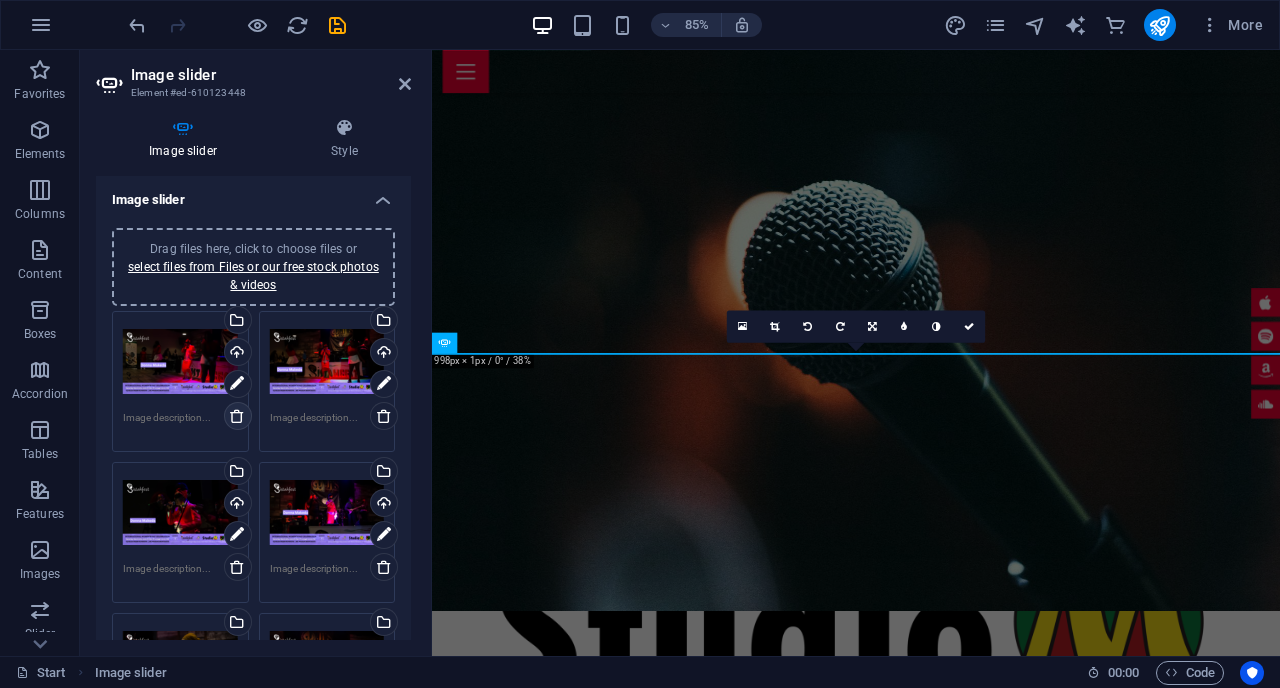 click at bounding box center (237, 416) 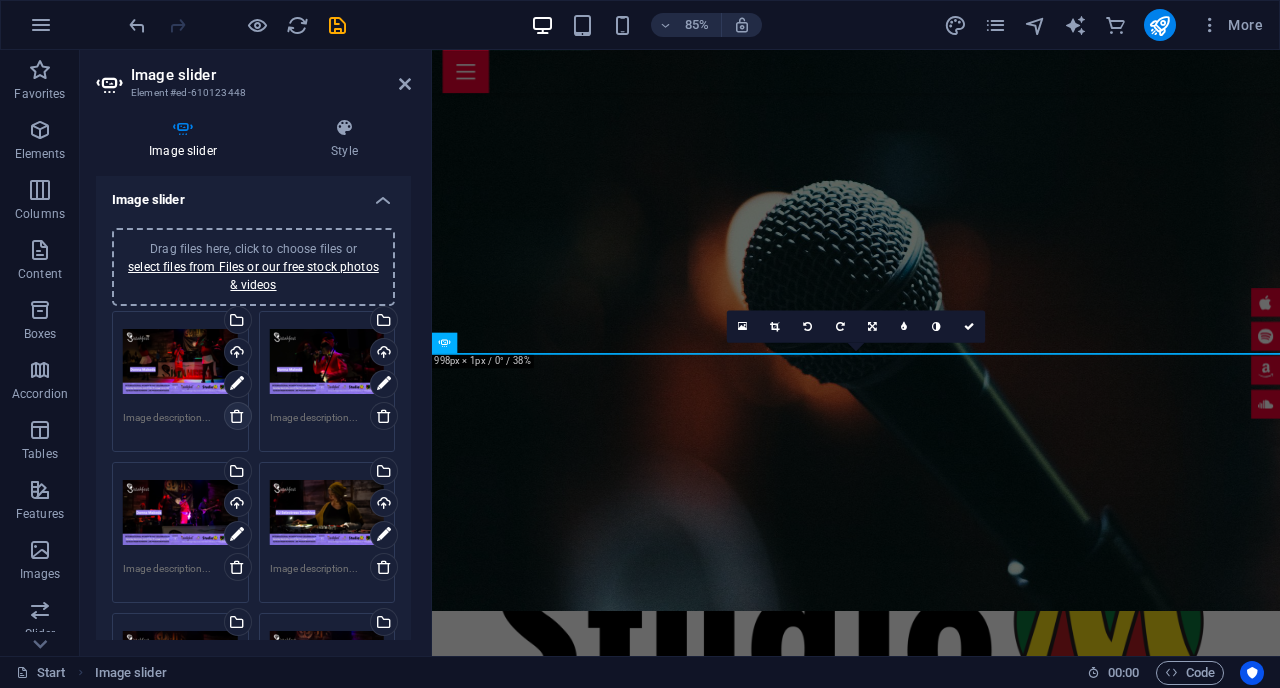 click at bounding box center (237, 416) 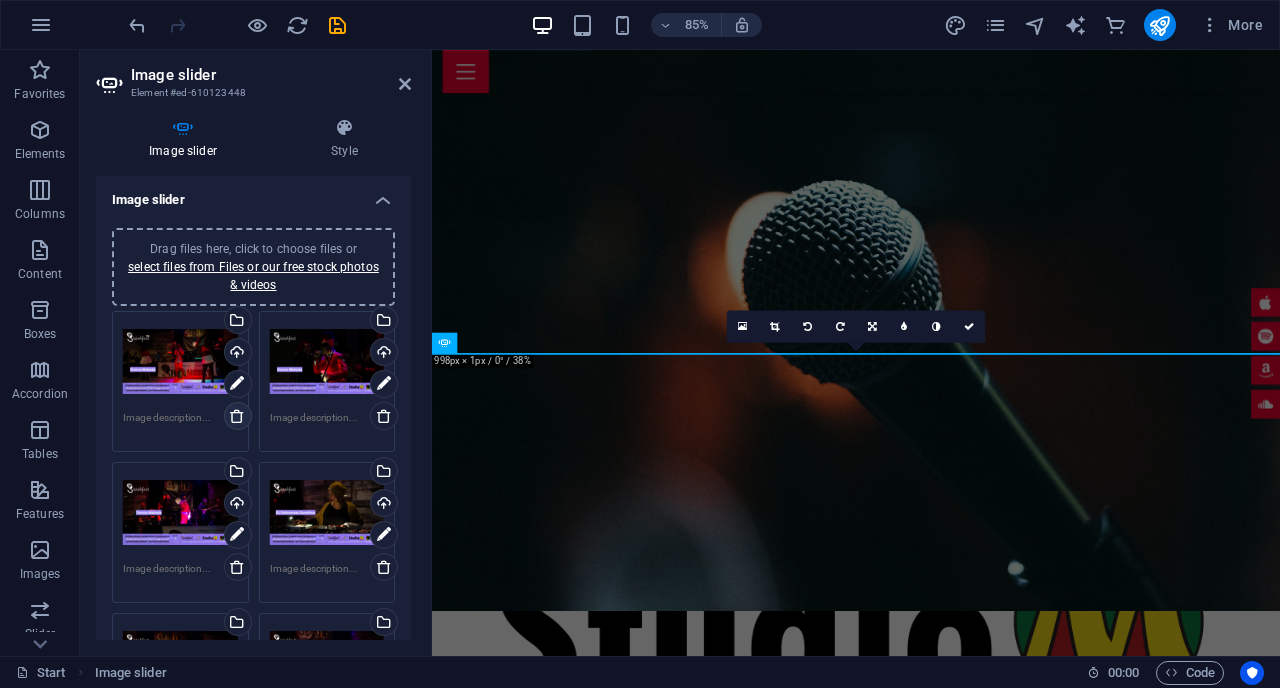 click at bounding box center (237, 416) 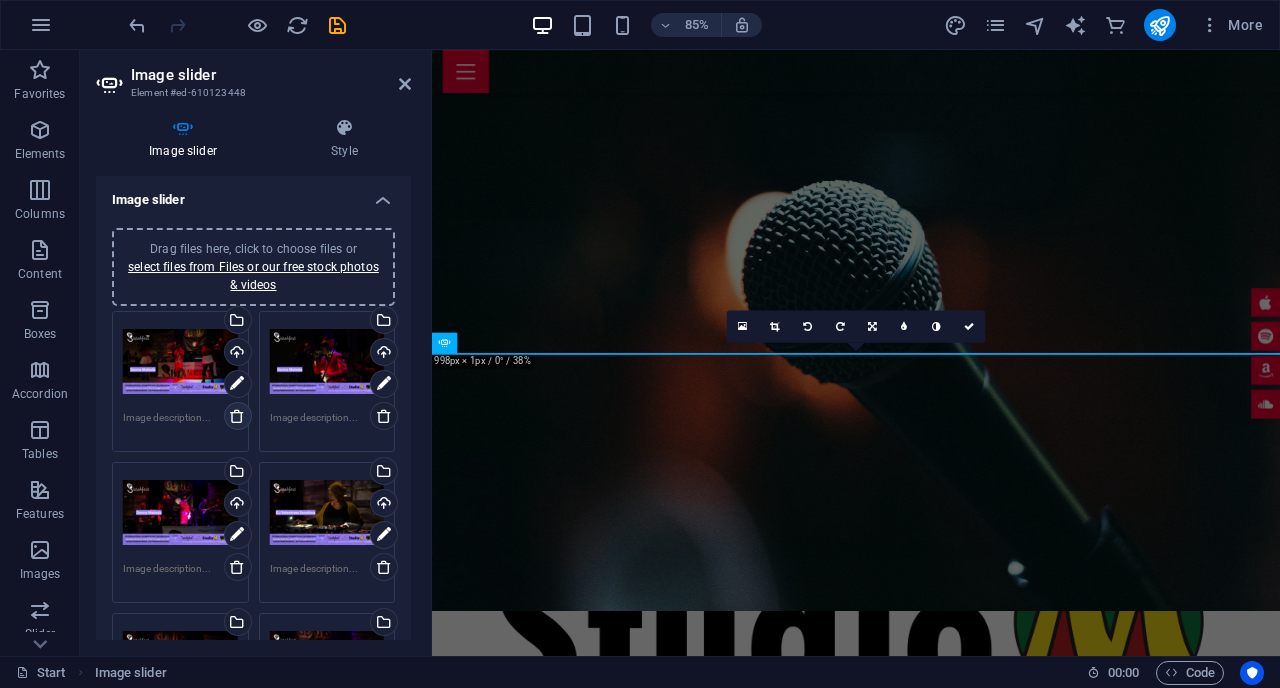 click at bounding box center [237, 416] 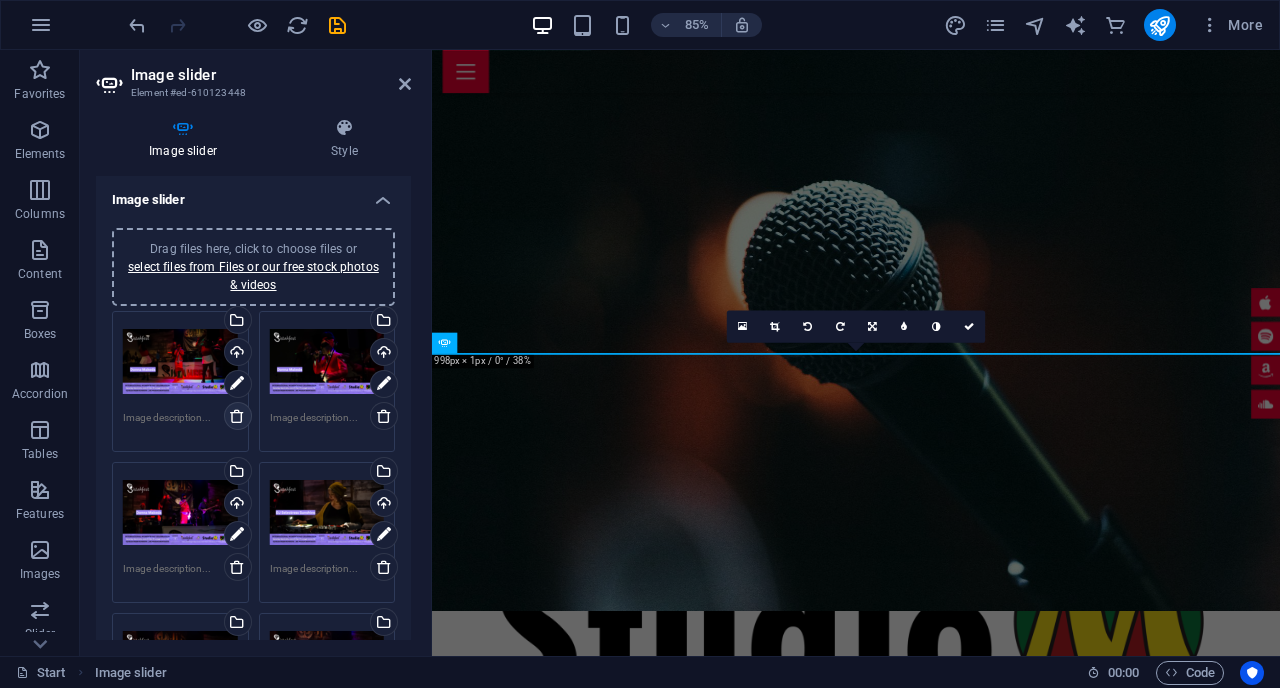 click at bounding box center [237, 416] 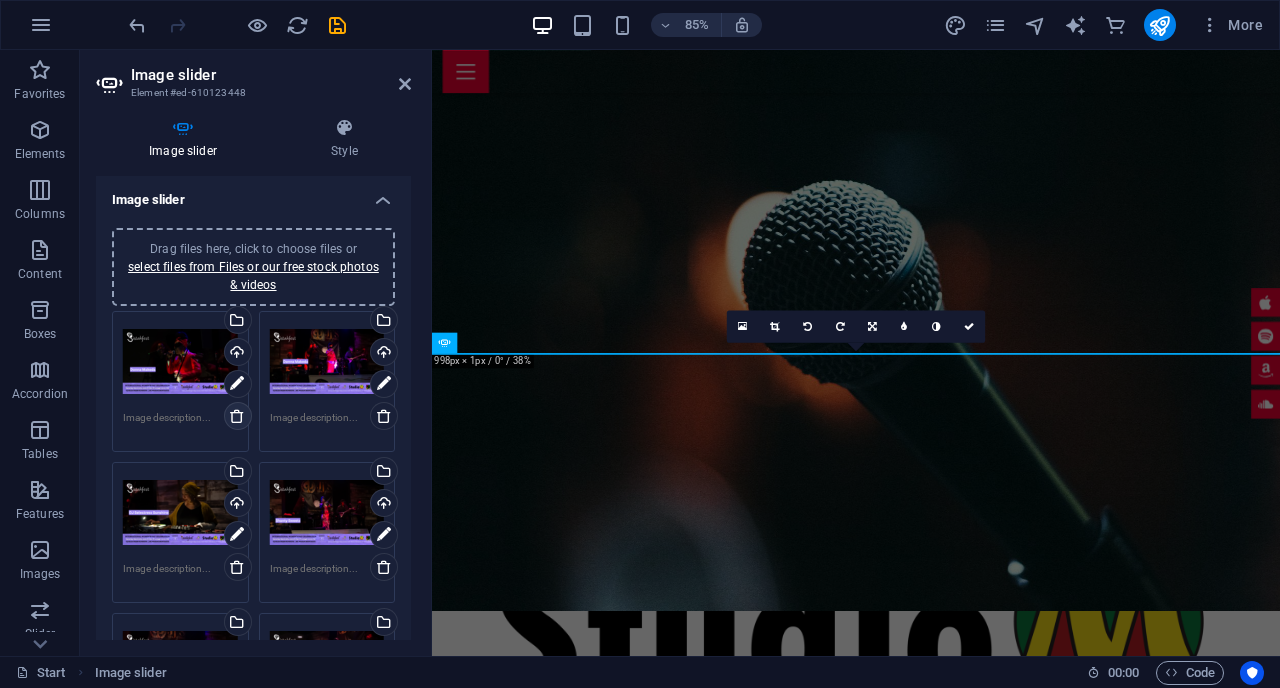 click at bounding box center (237, 416) 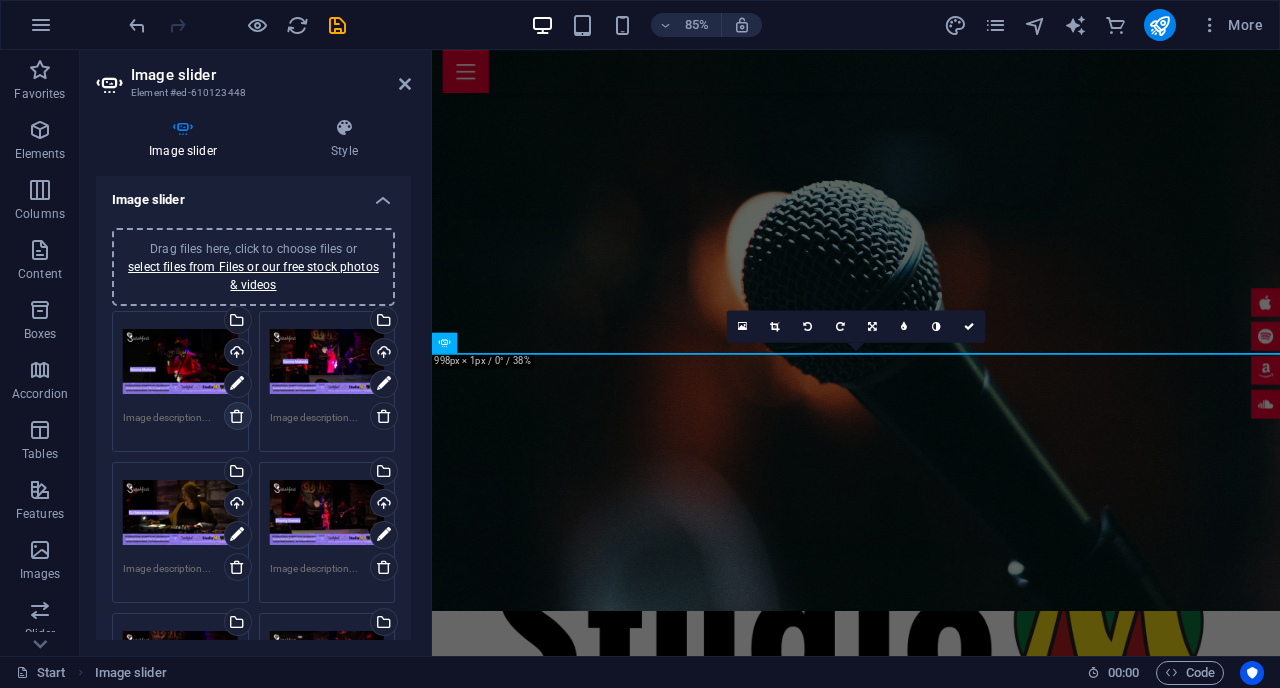 click at bounding box center (237, 416) 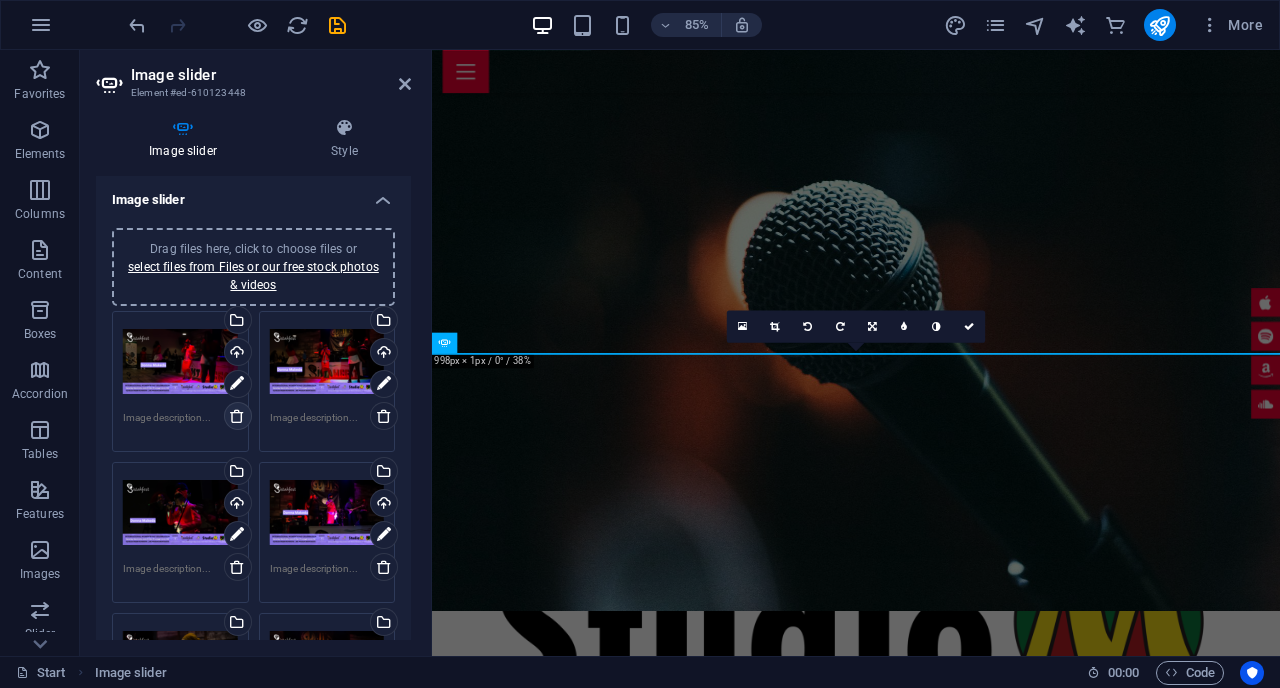 click at bounding box center (237, 416) 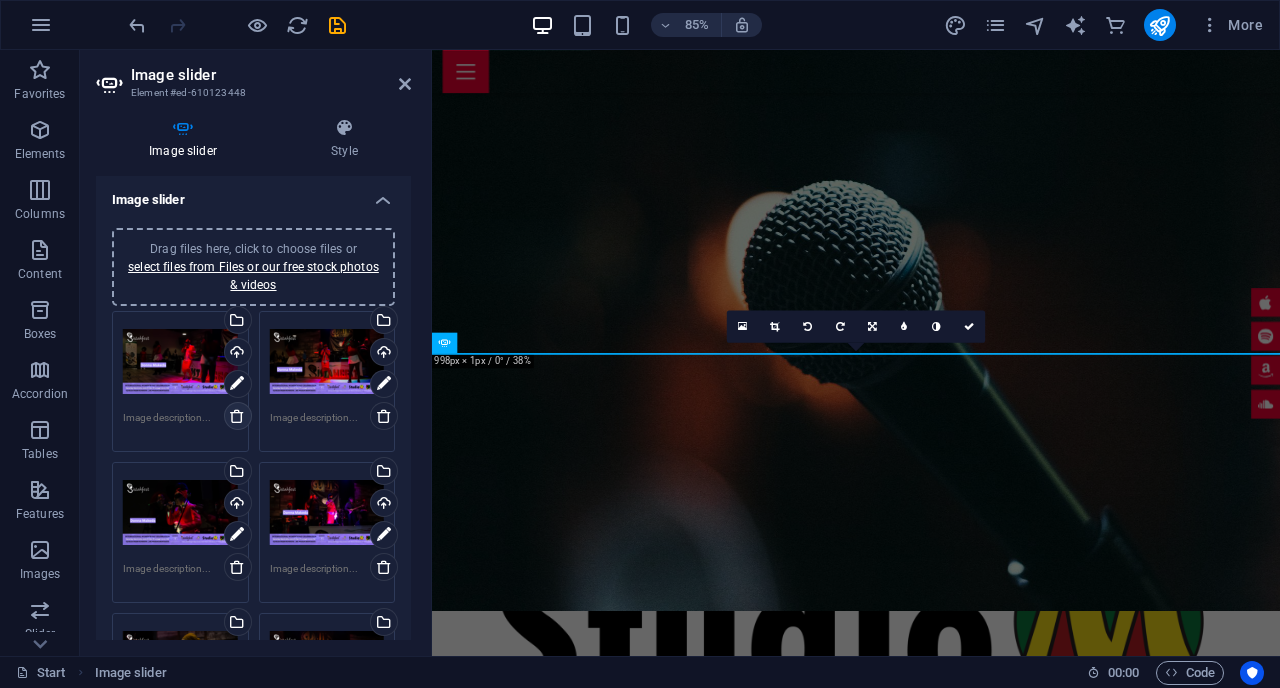 click at bounding box center (237, 416) 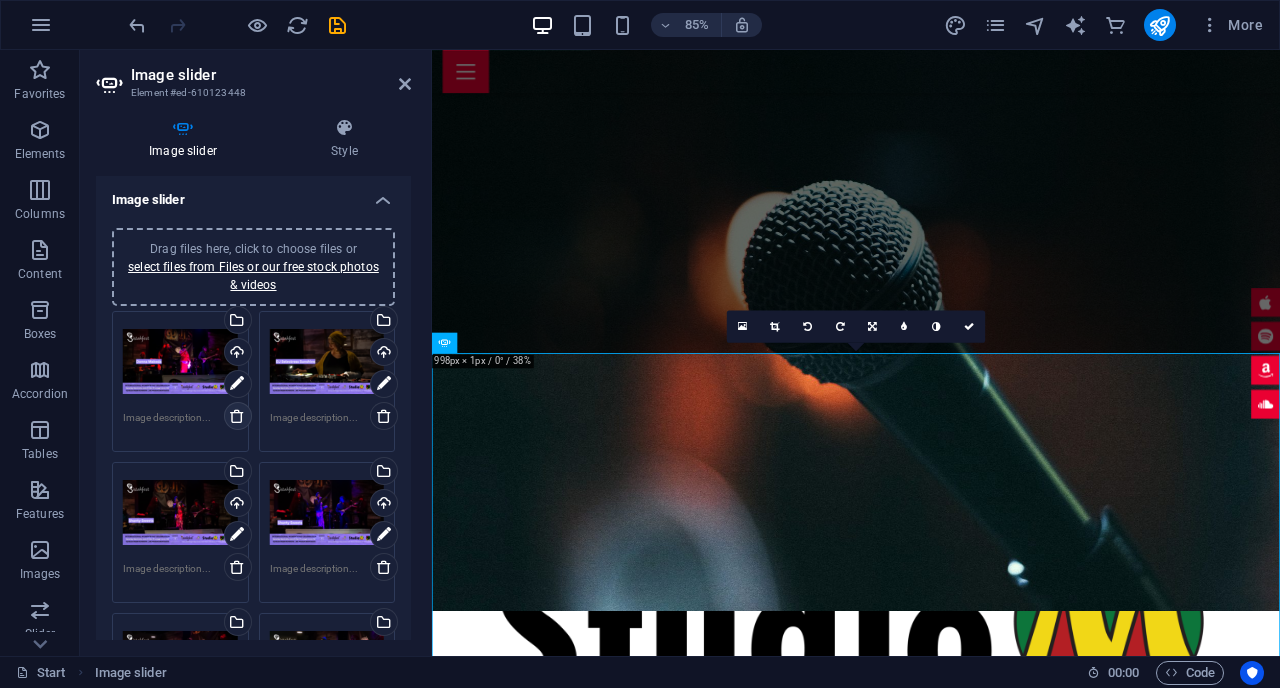 click at bounding box center [237, 416] 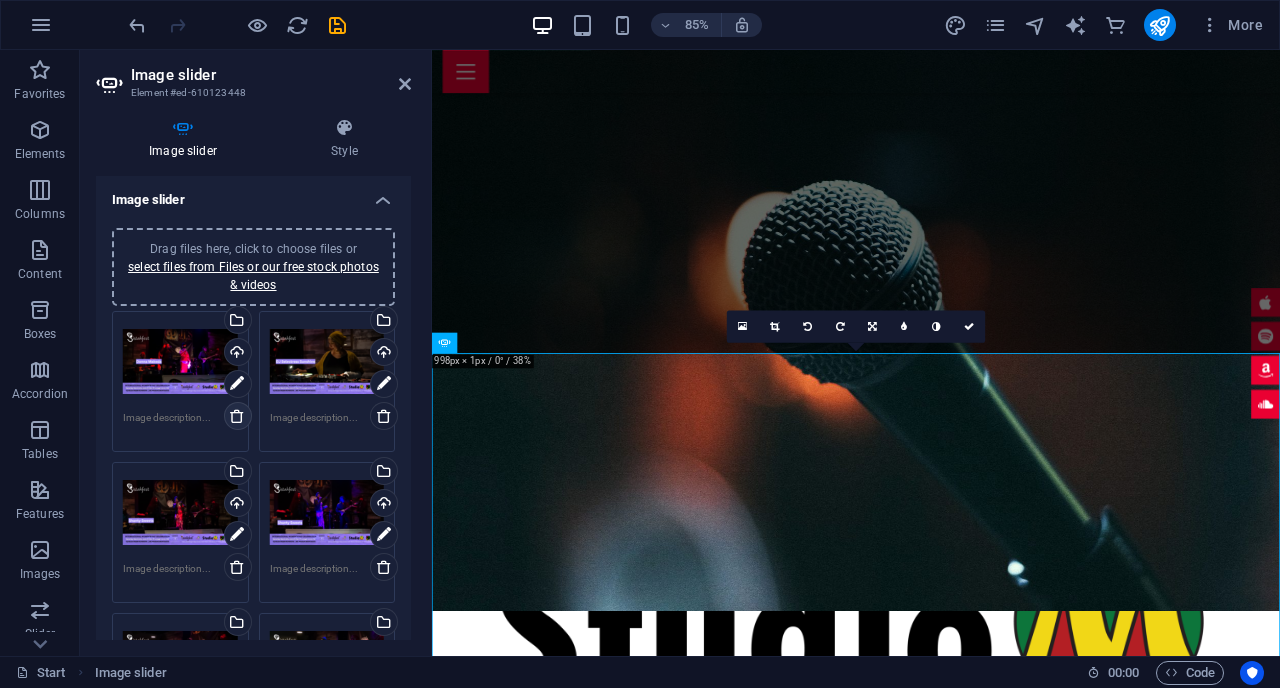 click at bounding box center [237, 416] 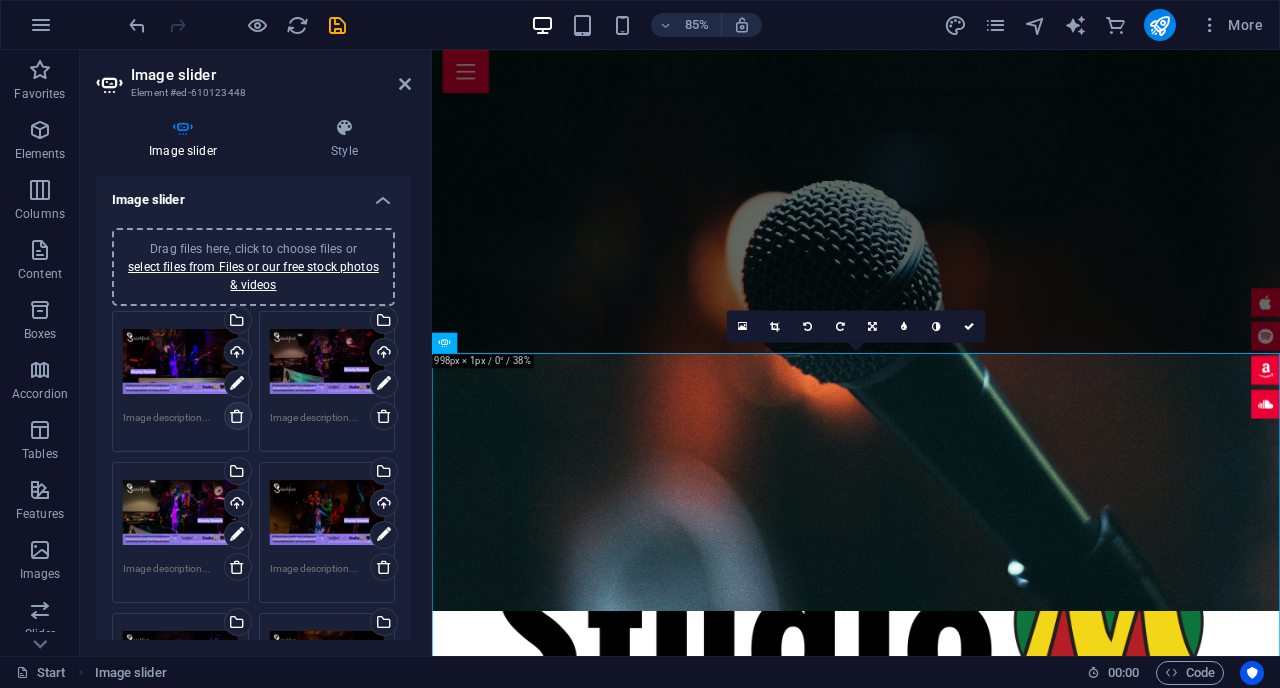 click at bounding box center (237, 416) 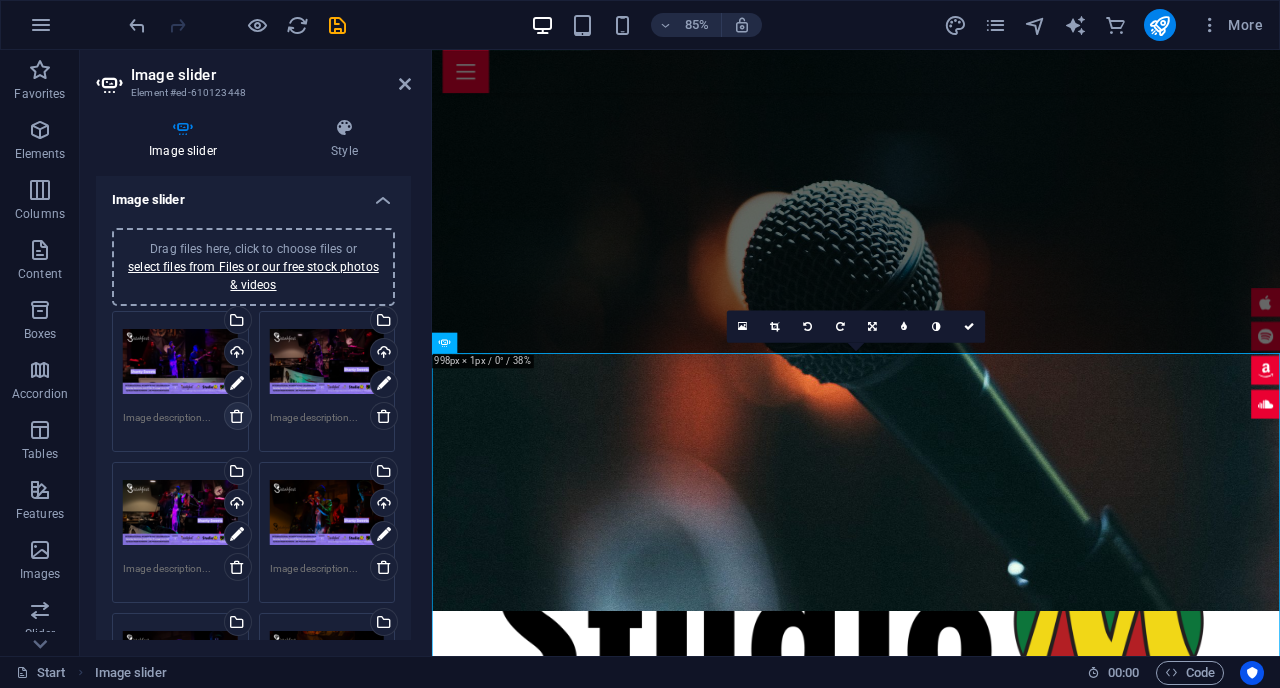 click at bounding box center (237, 416) 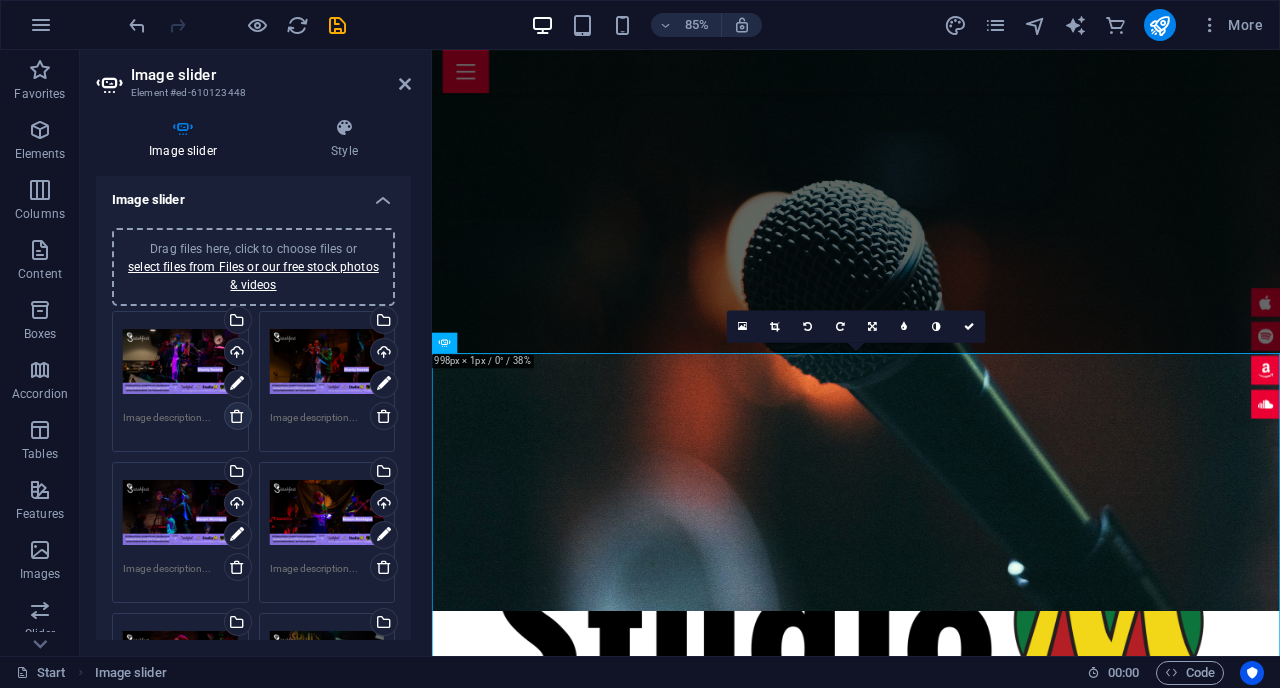 click at bounding box center [237, 416] 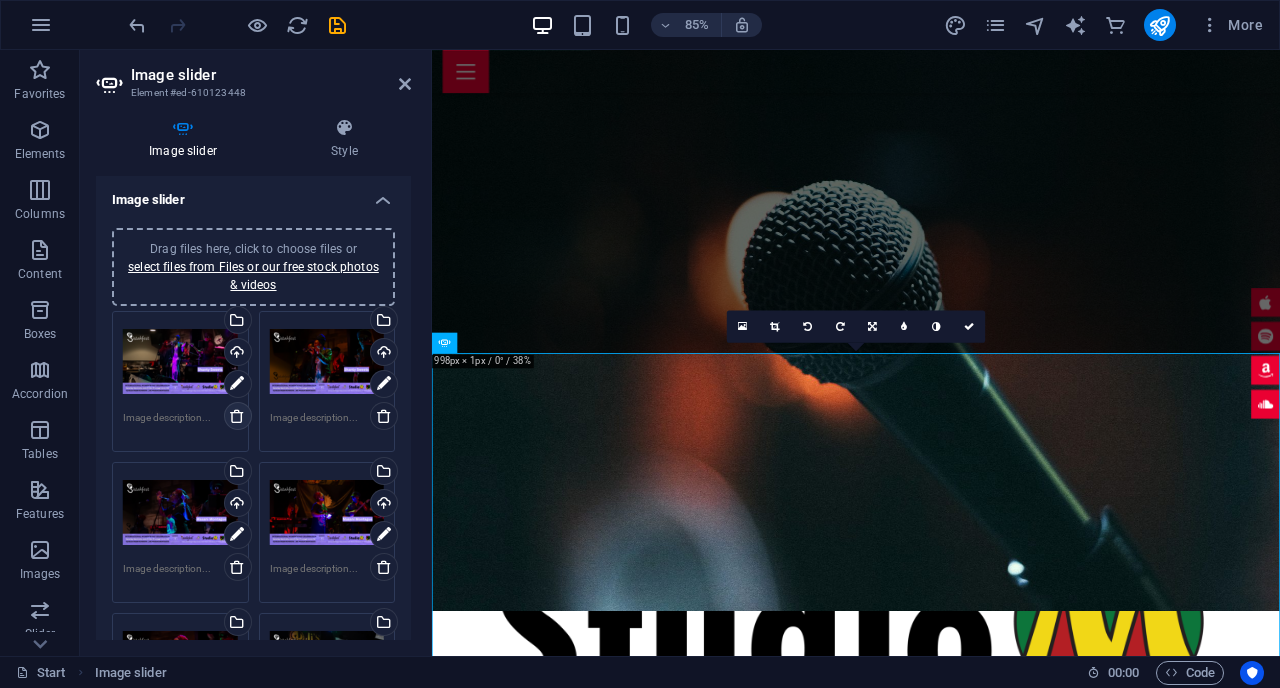 click at bounding box center [237, 416] 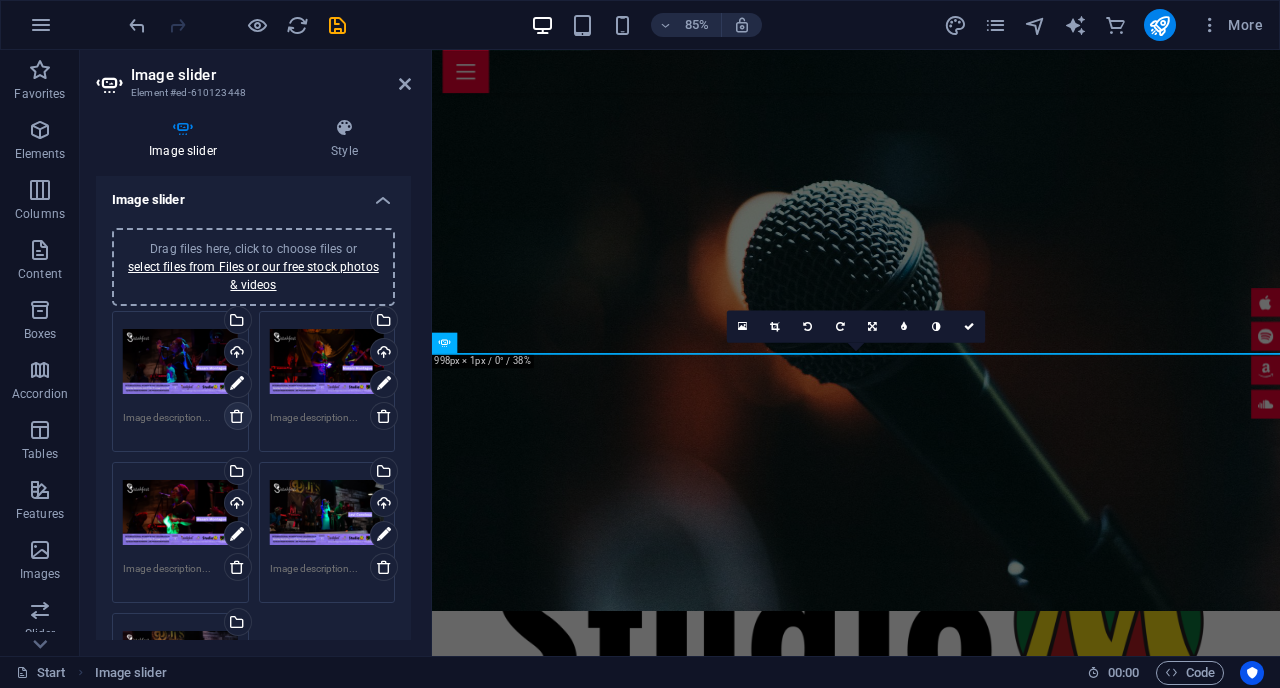 click at bounding box center [237, 416] 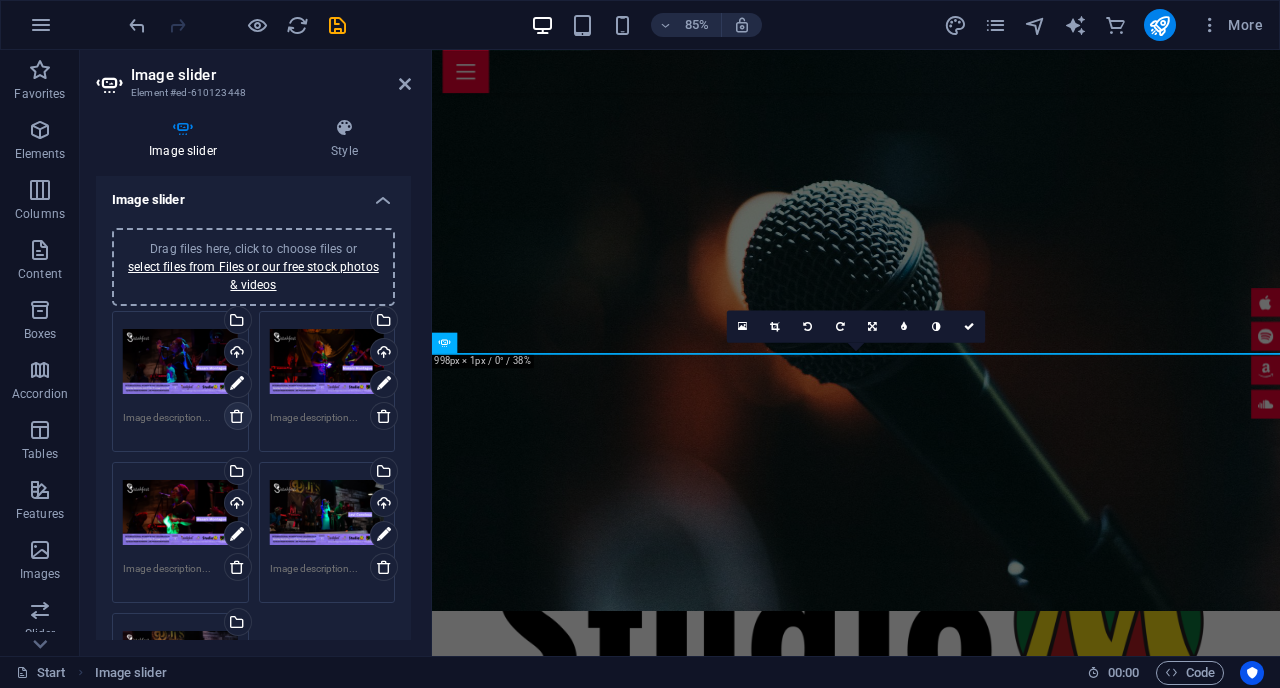 click at bounding box center [237, 416] 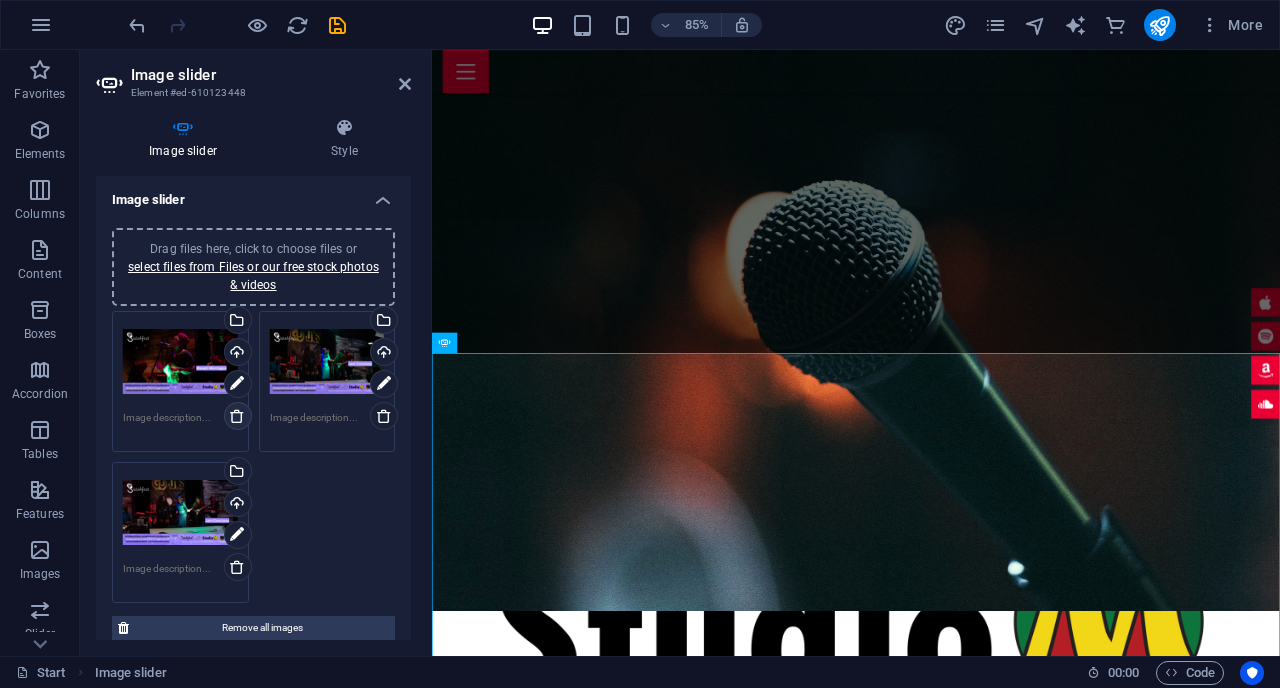 click at bounding box center (237, 416) 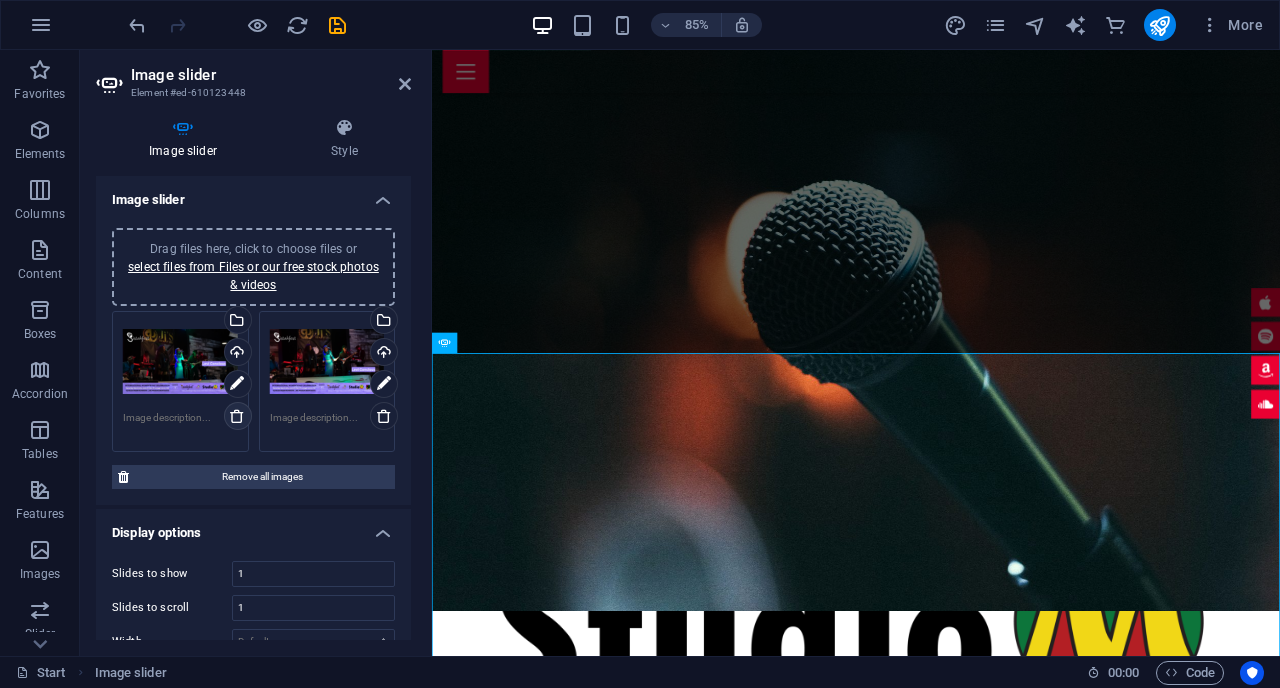 click at bounding box center (237, 416) 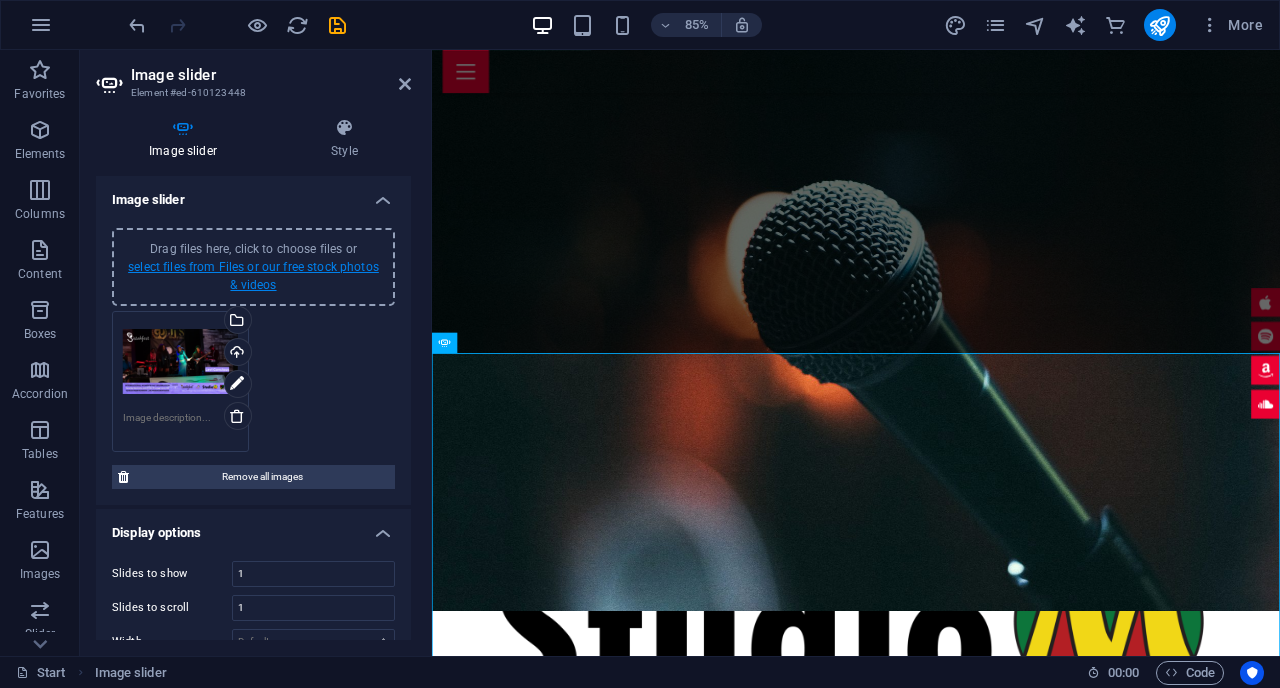 click on "select files from Files or our free stock photos & videos" at bounding box center [253, 276] 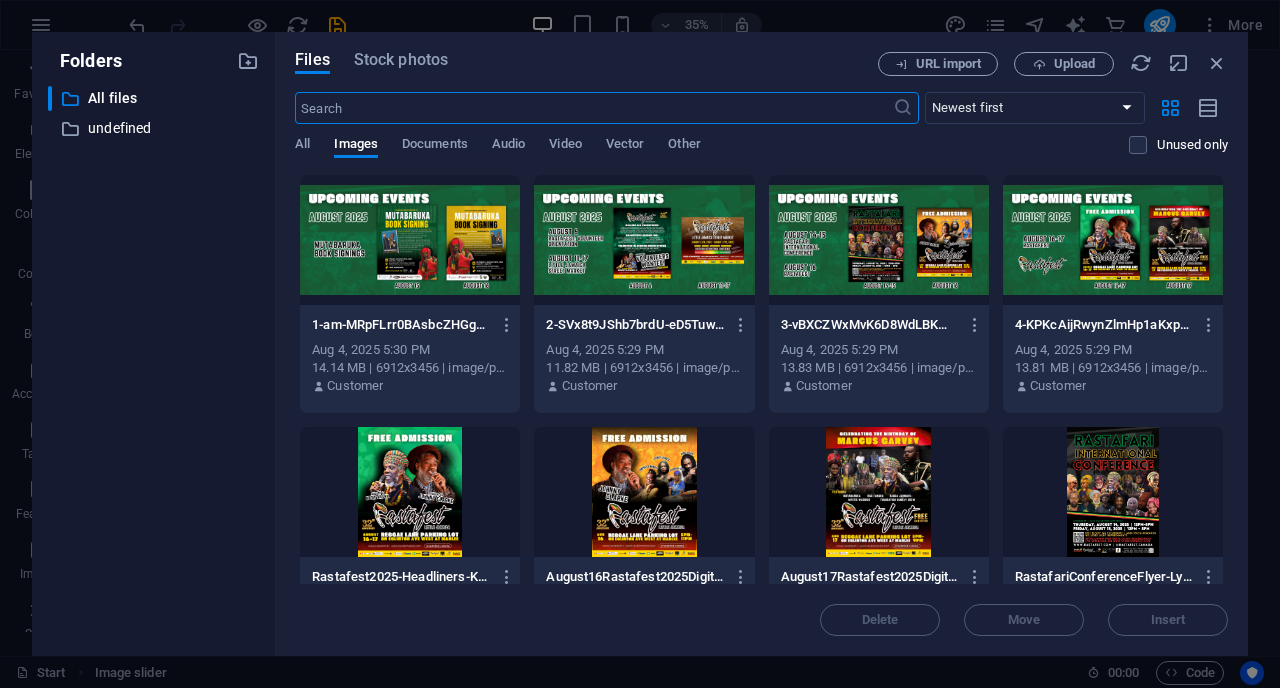 click at bounding box center [410, 240] 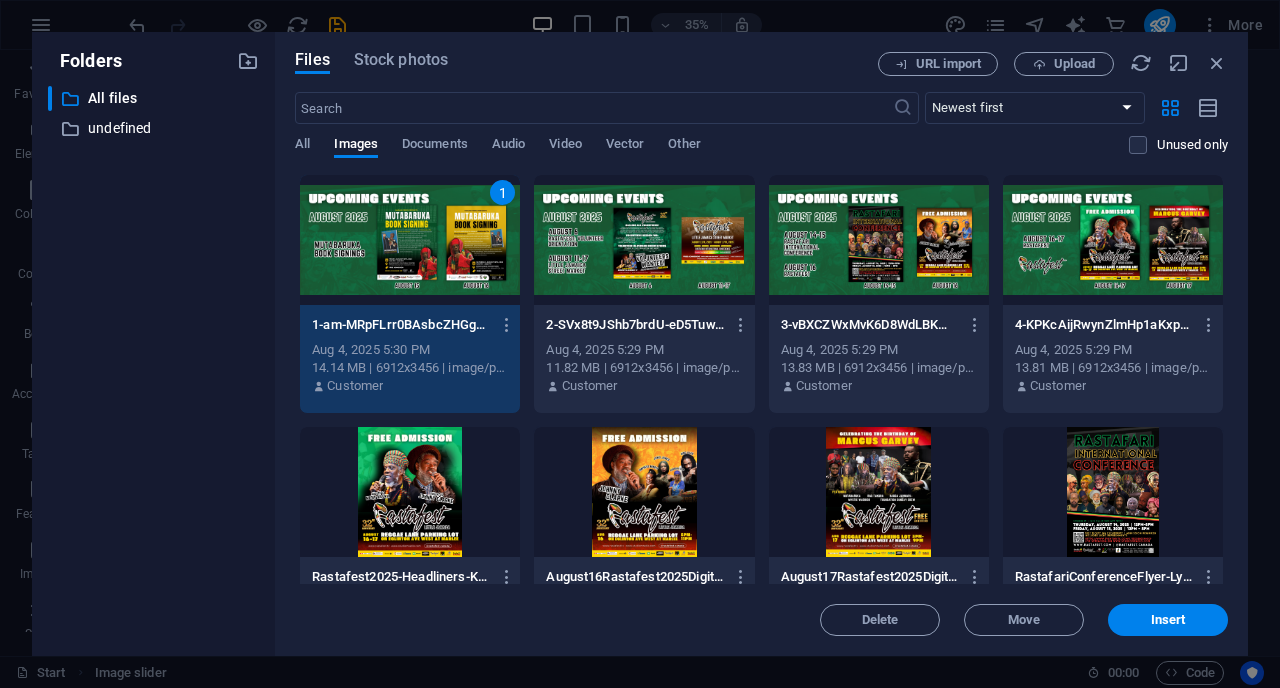 click at bounding box center [644, 240] 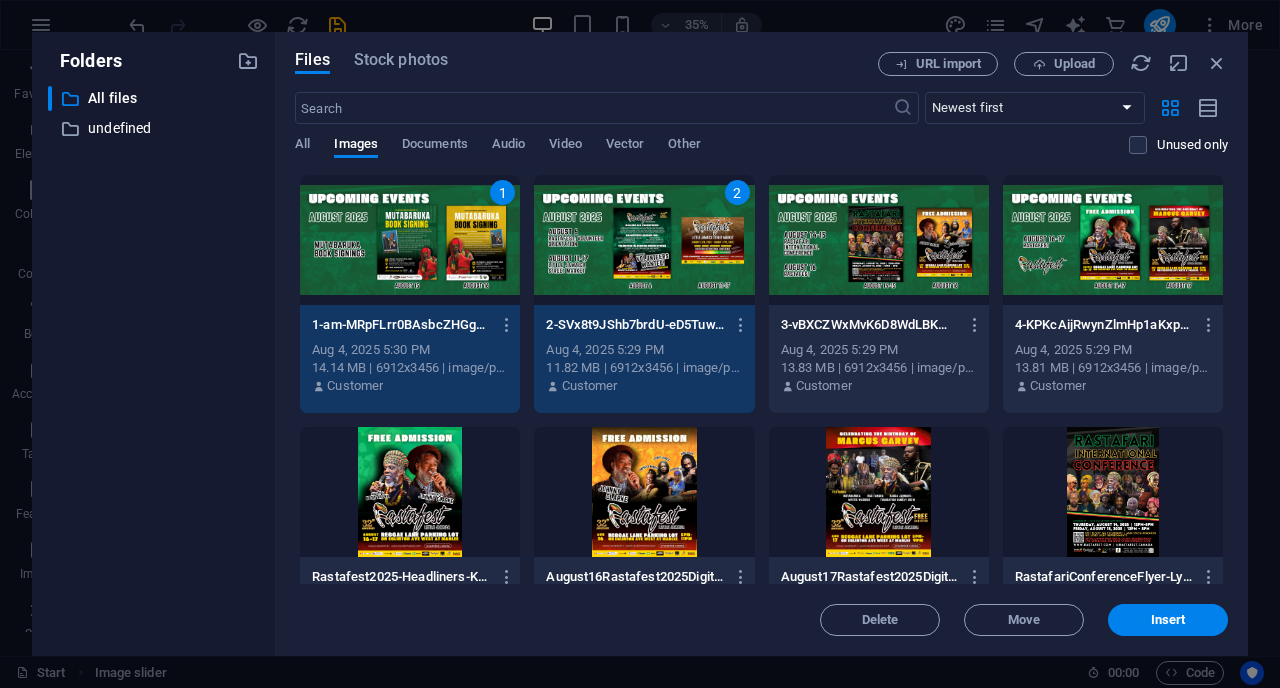 click at bounding box center (879, 240) 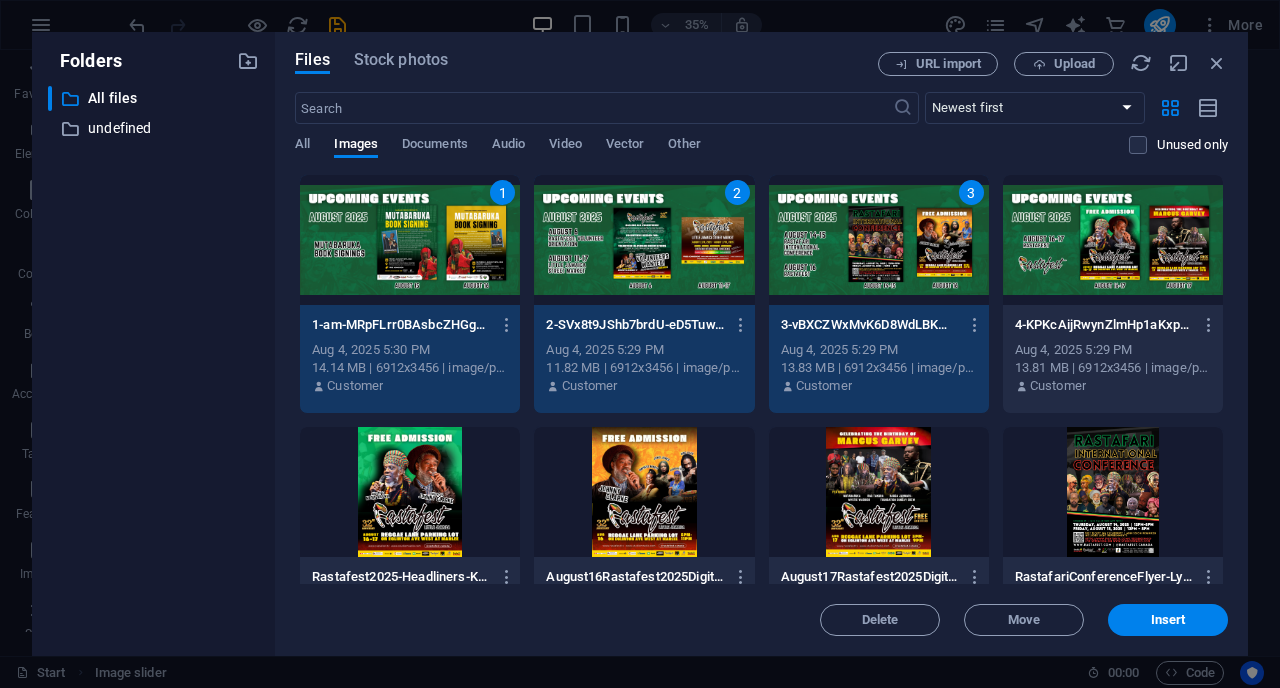 click at bounding box center (1113, 240) 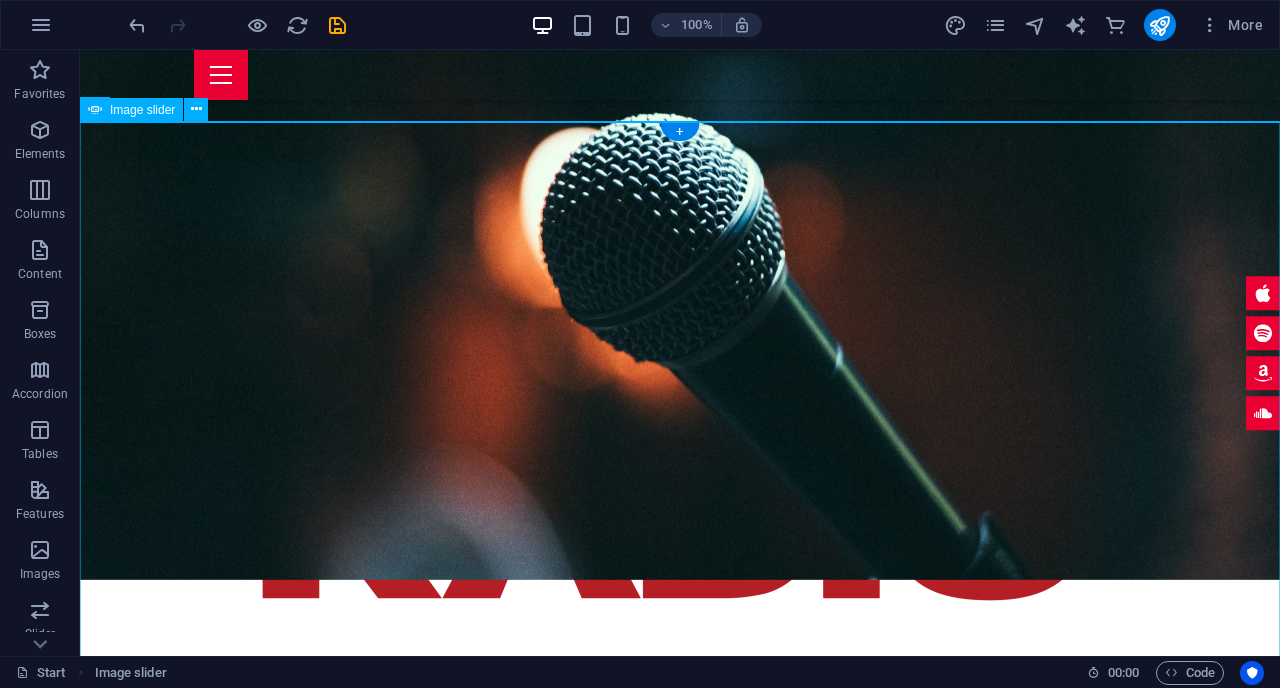 scroll, scrollTop: 1015, scrollLeft: 0, axis: vertical 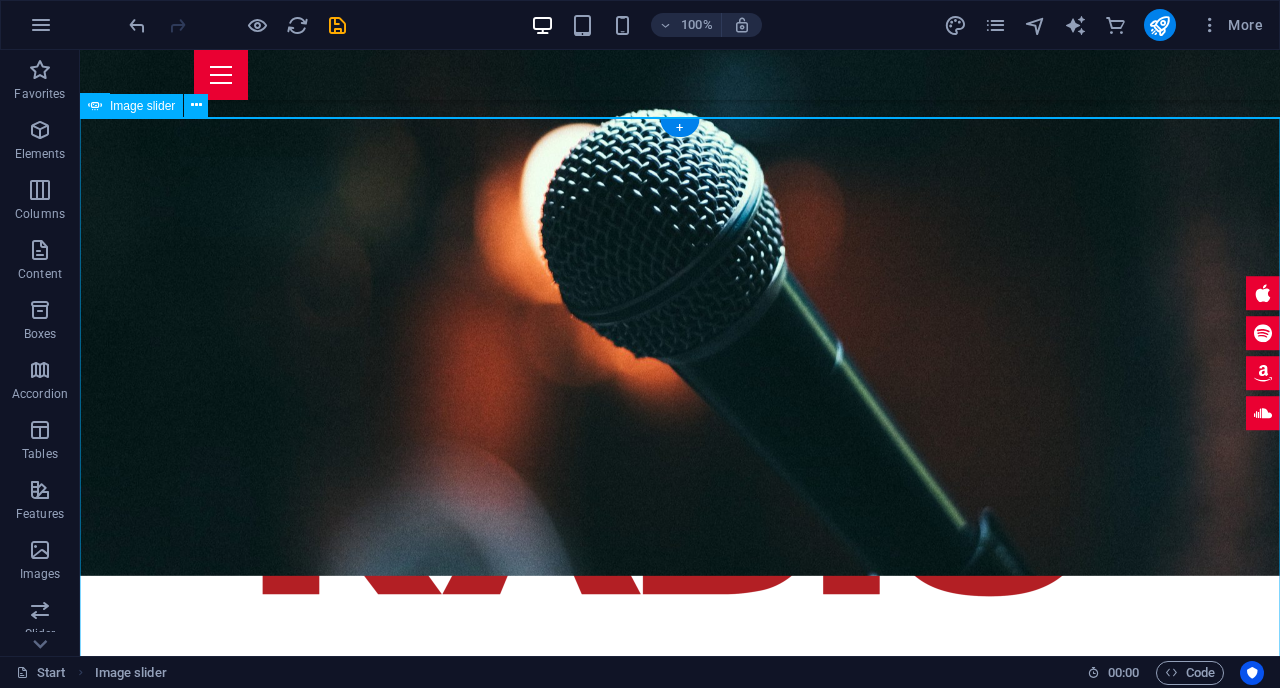 click at bounding box center (-6160, 7893) 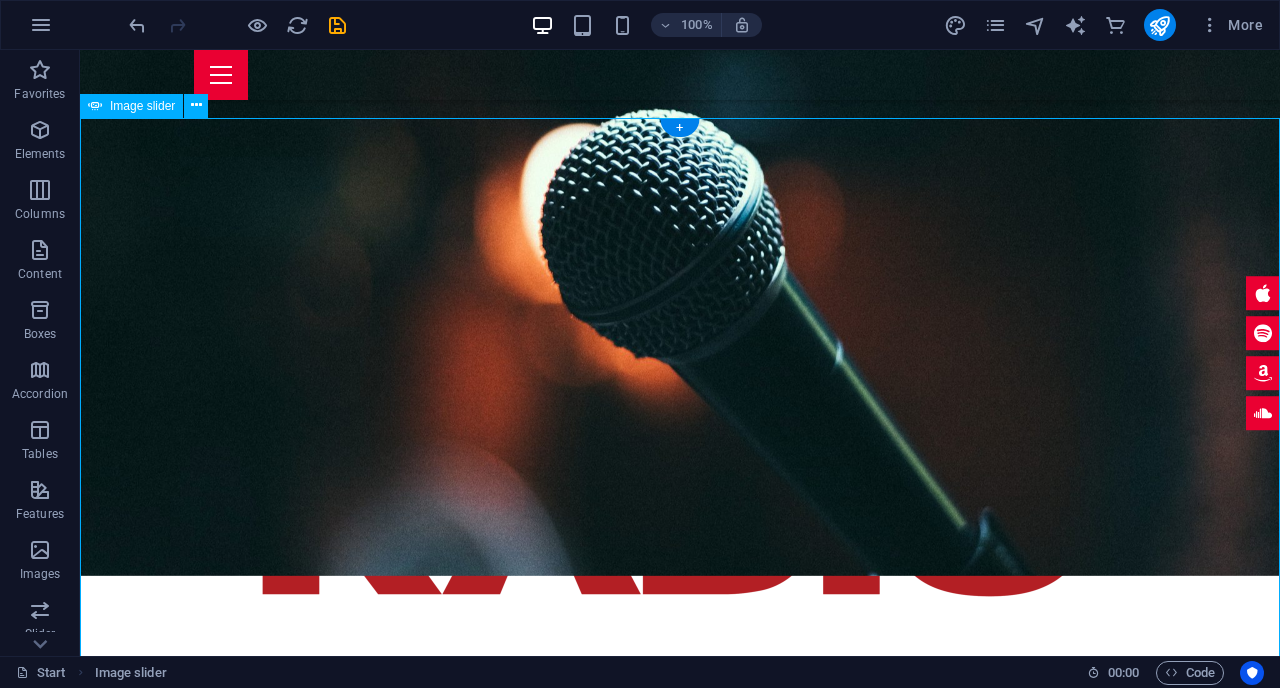 click at bounding box center [-6160, 7893] 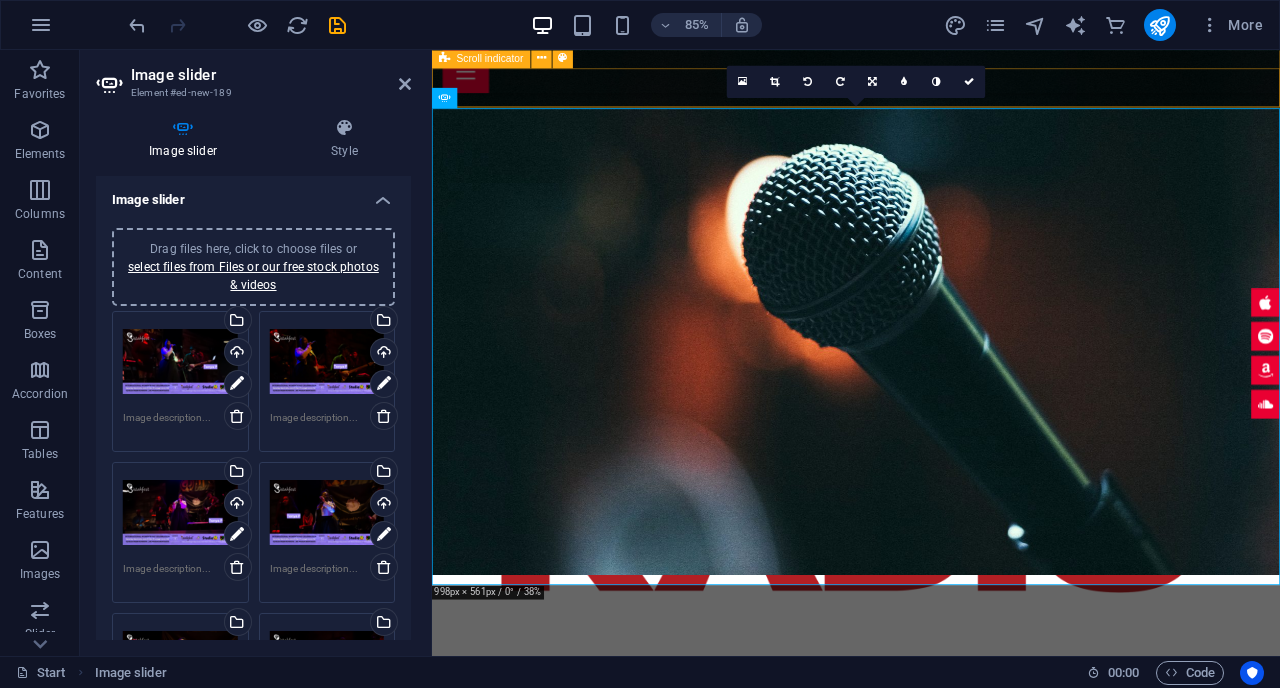 click at bounding box center [931, 863] 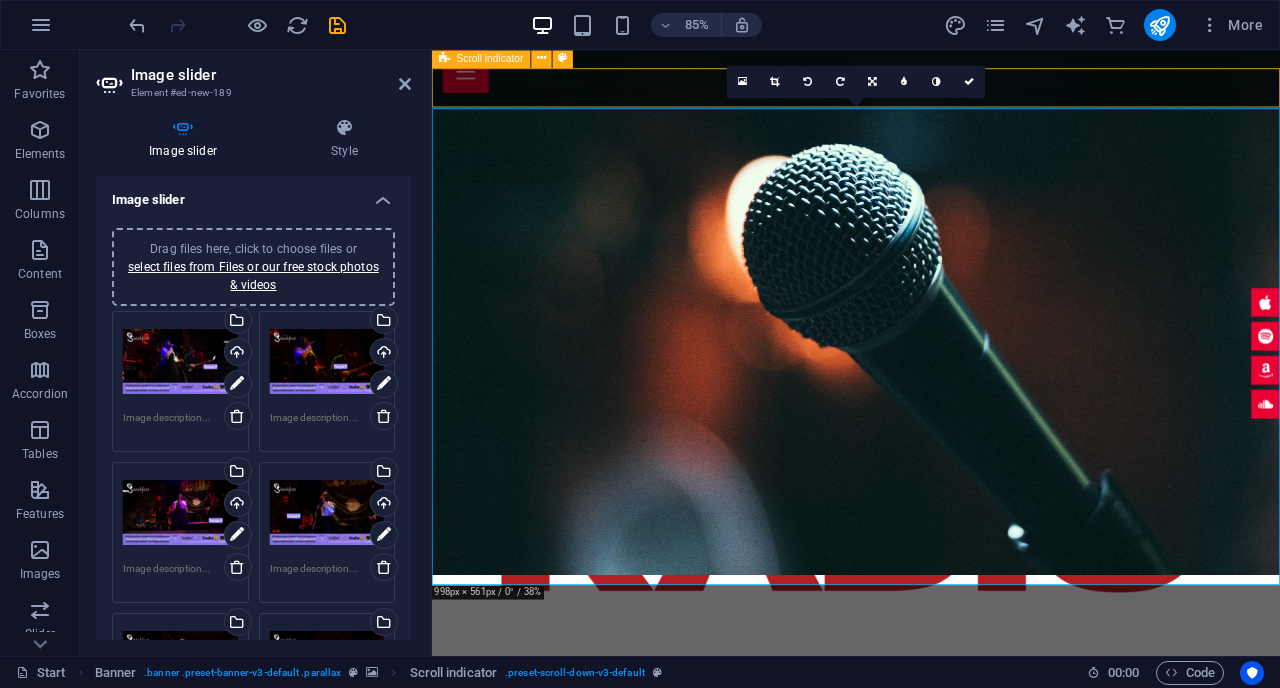 click at bounding box center (931, 863) 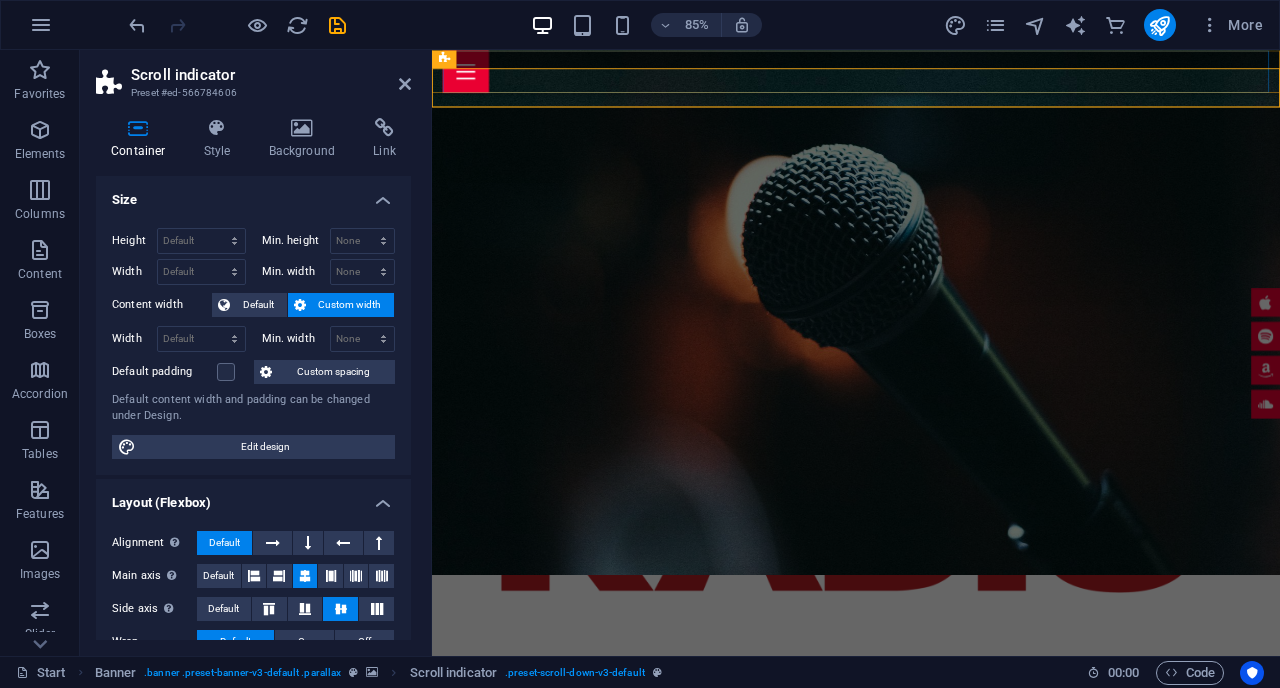 click at bounding box center (931, 75) 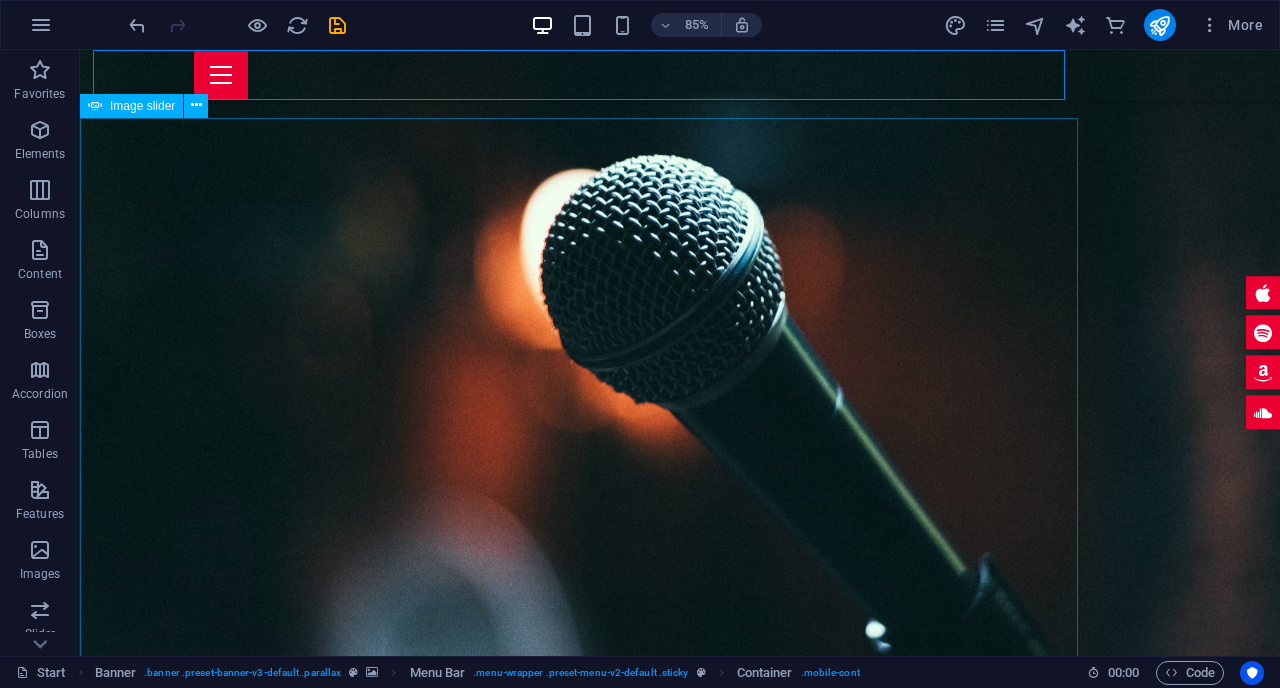click at bounding box center (-4948, 7984) 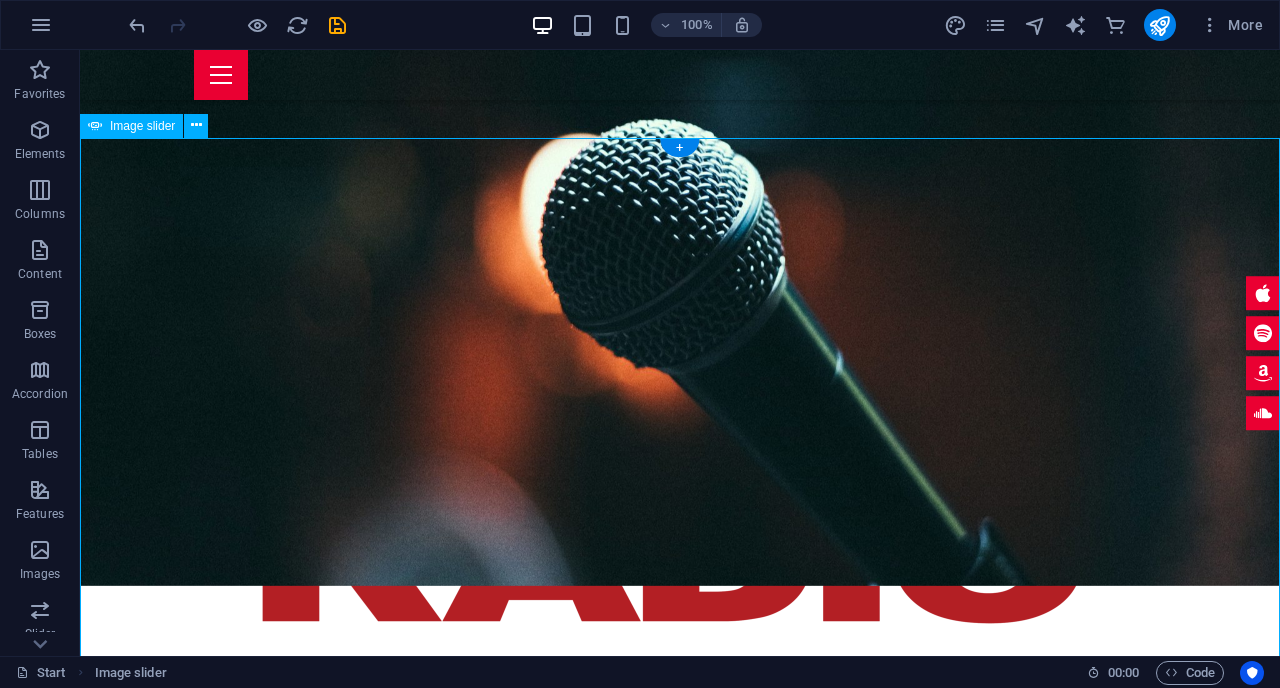 scroll, scrollTop: 995, scrollLeft: 0, axis: vertical 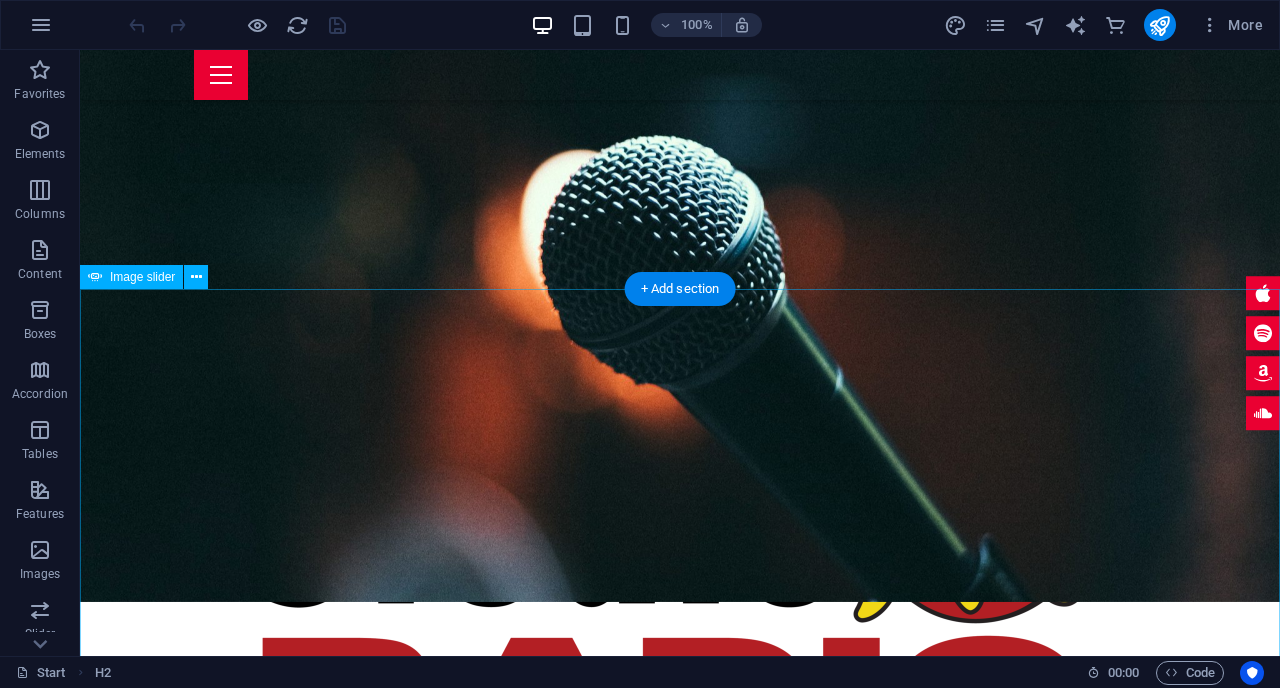 click at bounding box center [-1360, 3694] 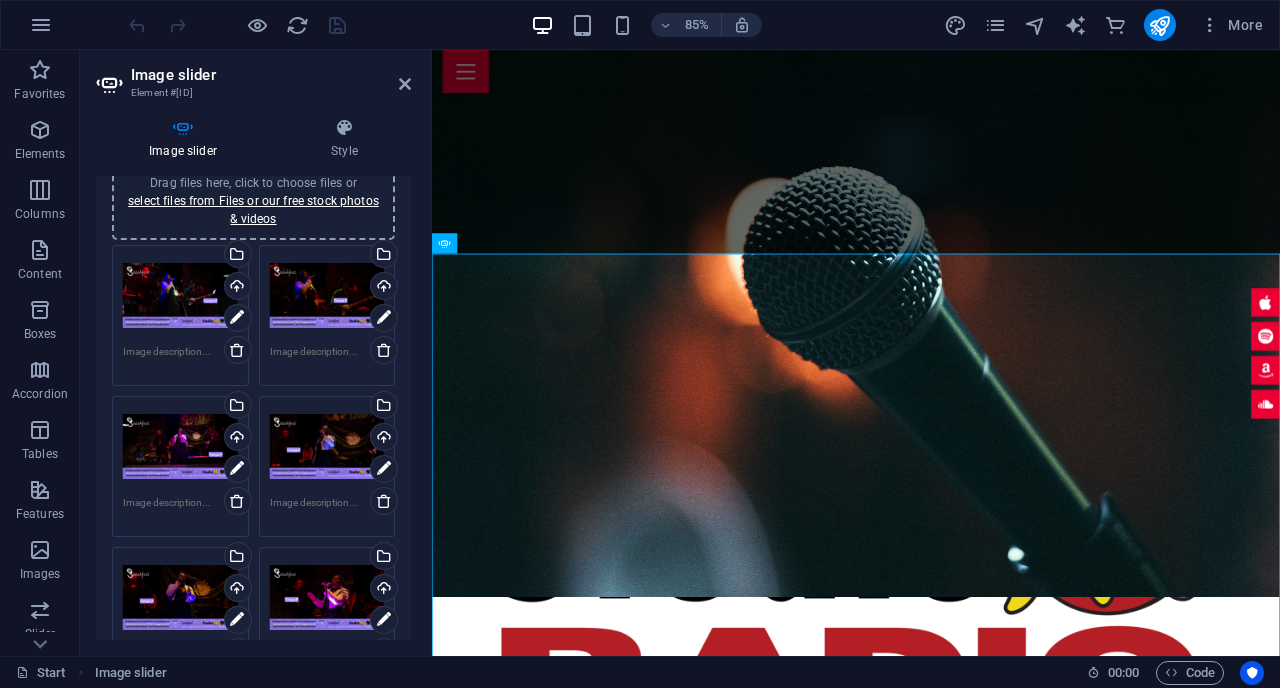 scroll, scrollTop: 0, scrollLeft: 0, axis: both 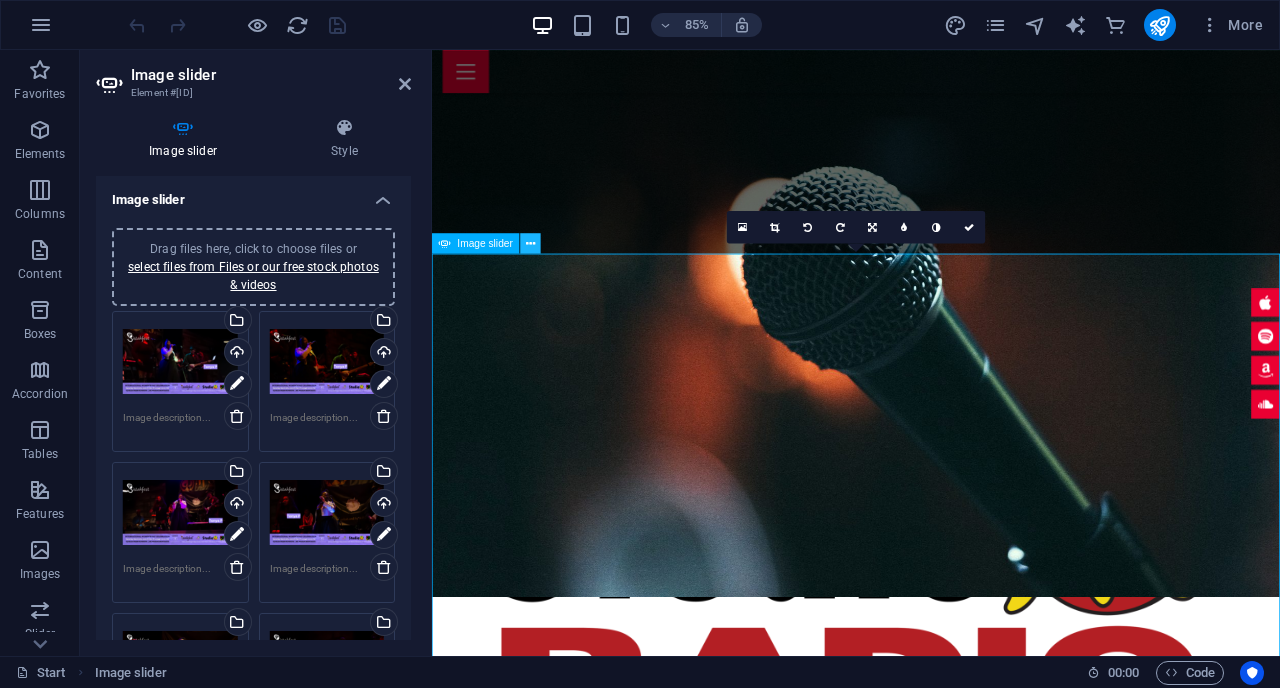 click at bounding box center (531, 243) 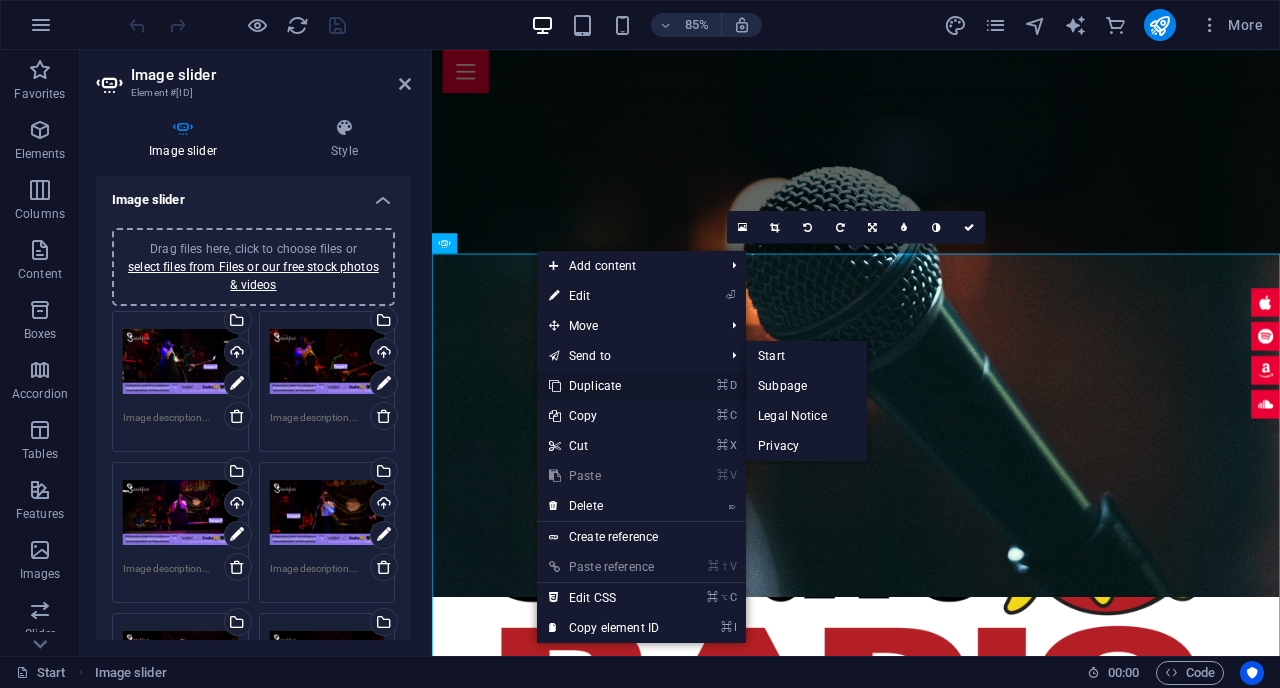 click on "⌘ D  Duplicate" at bounding box center [604, 386] 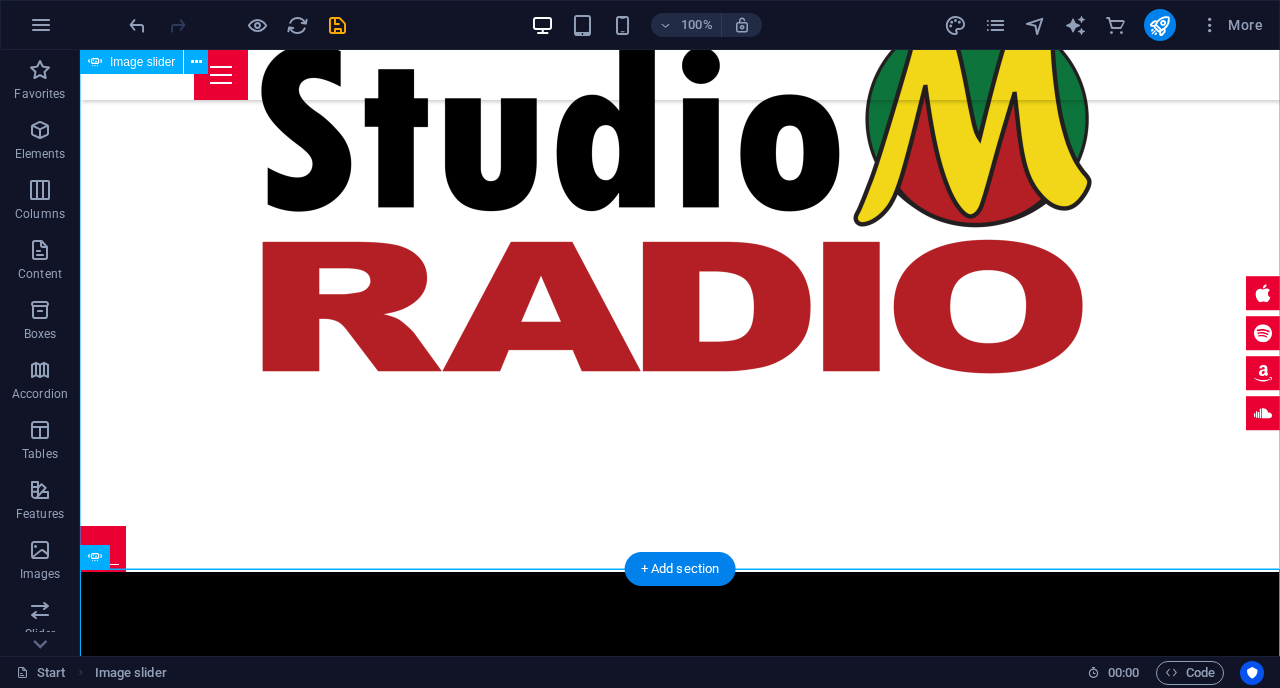 click at bounding box center (680, 935) 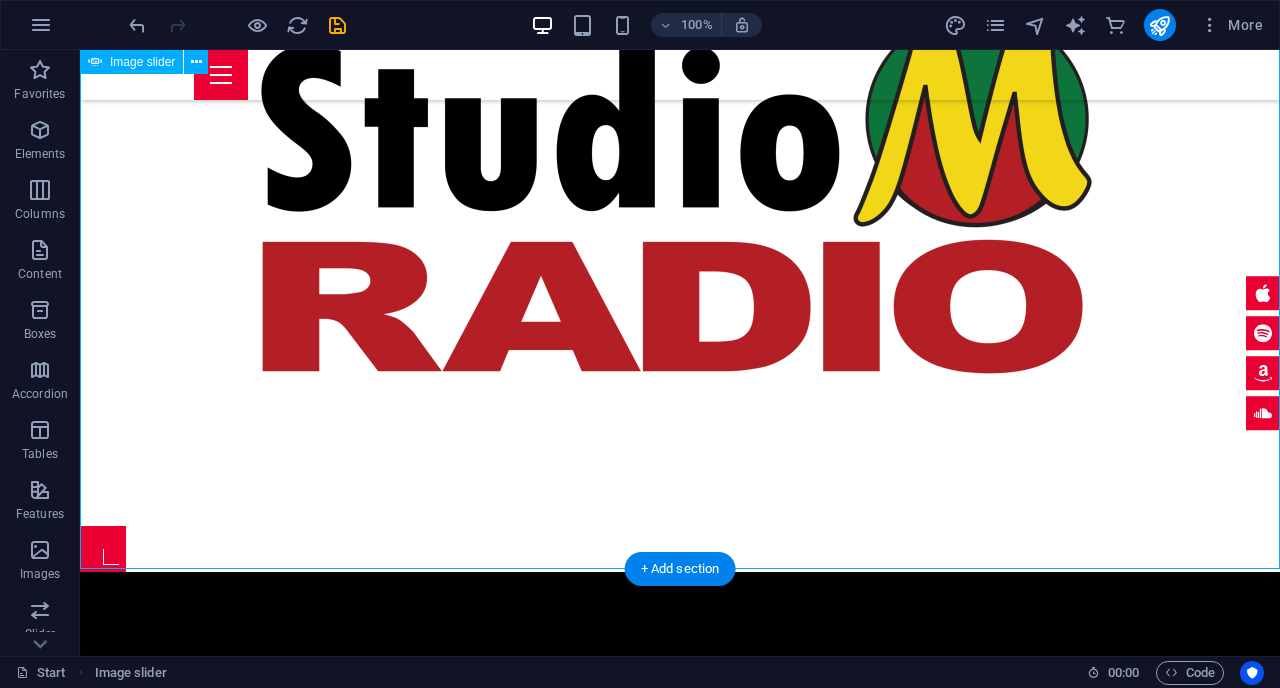 click at bounding box center [680, 935] 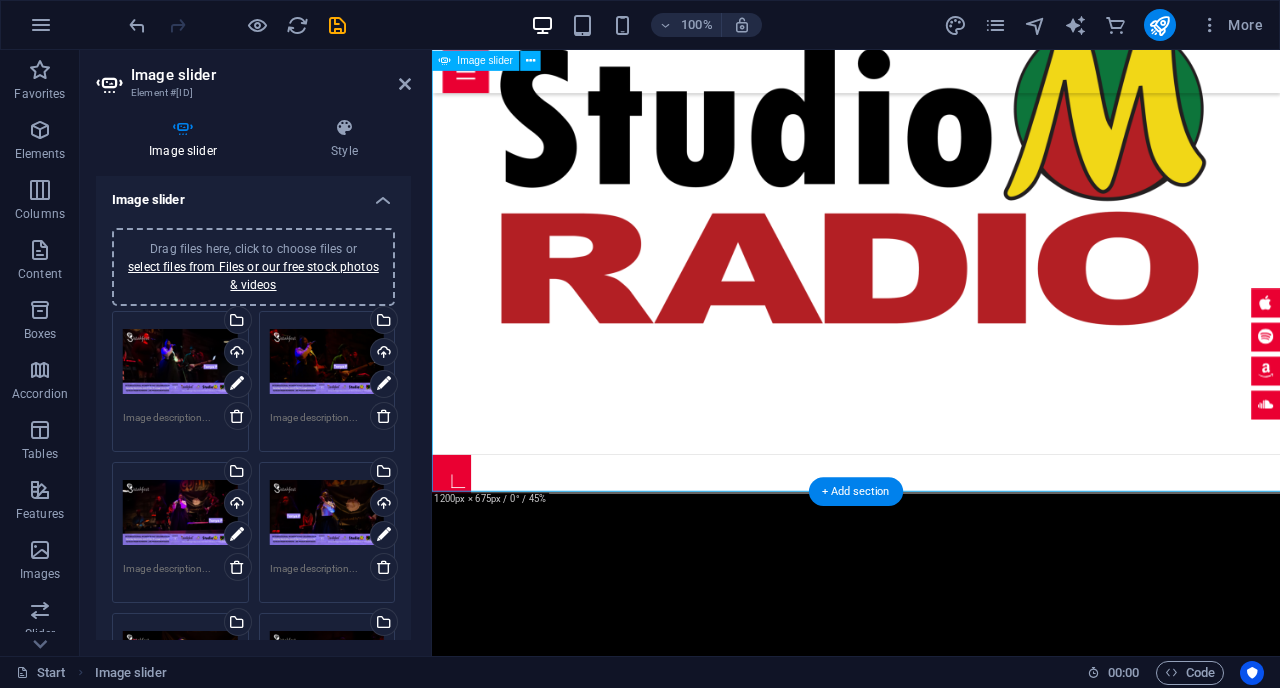 scroll, scrollTop: 1181, scrollLeft: 0, axis: vertical 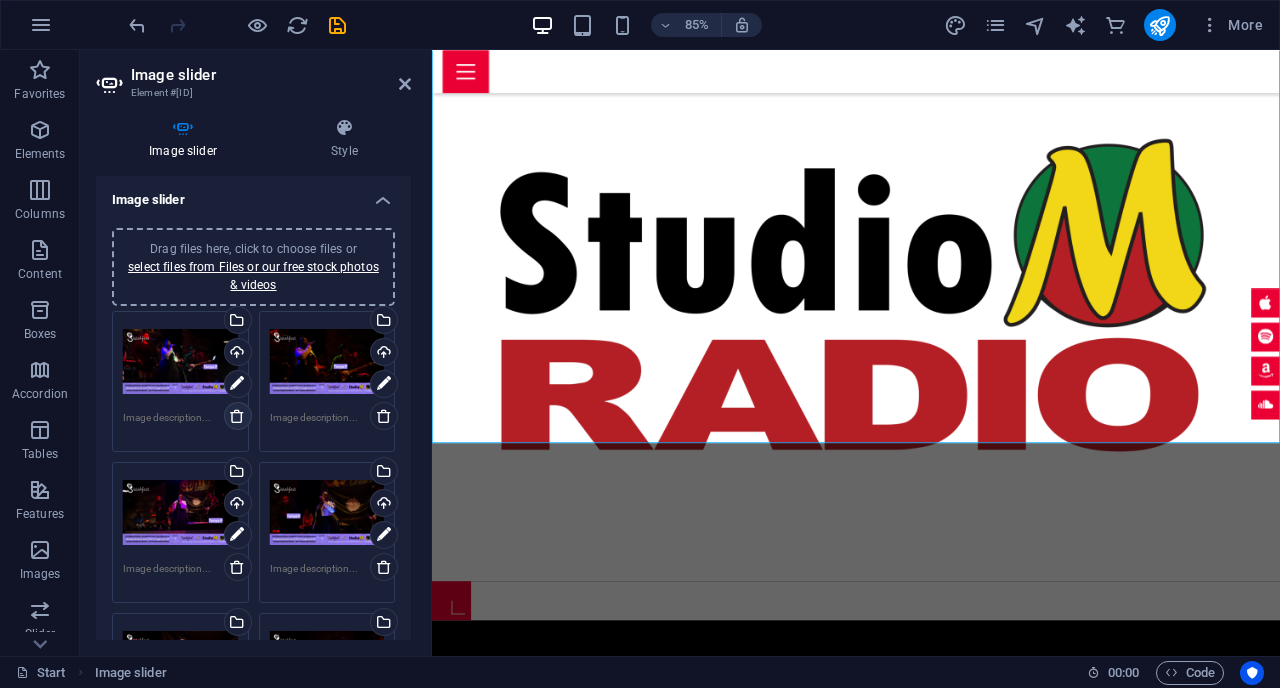 click at bounding box center [237, 416] 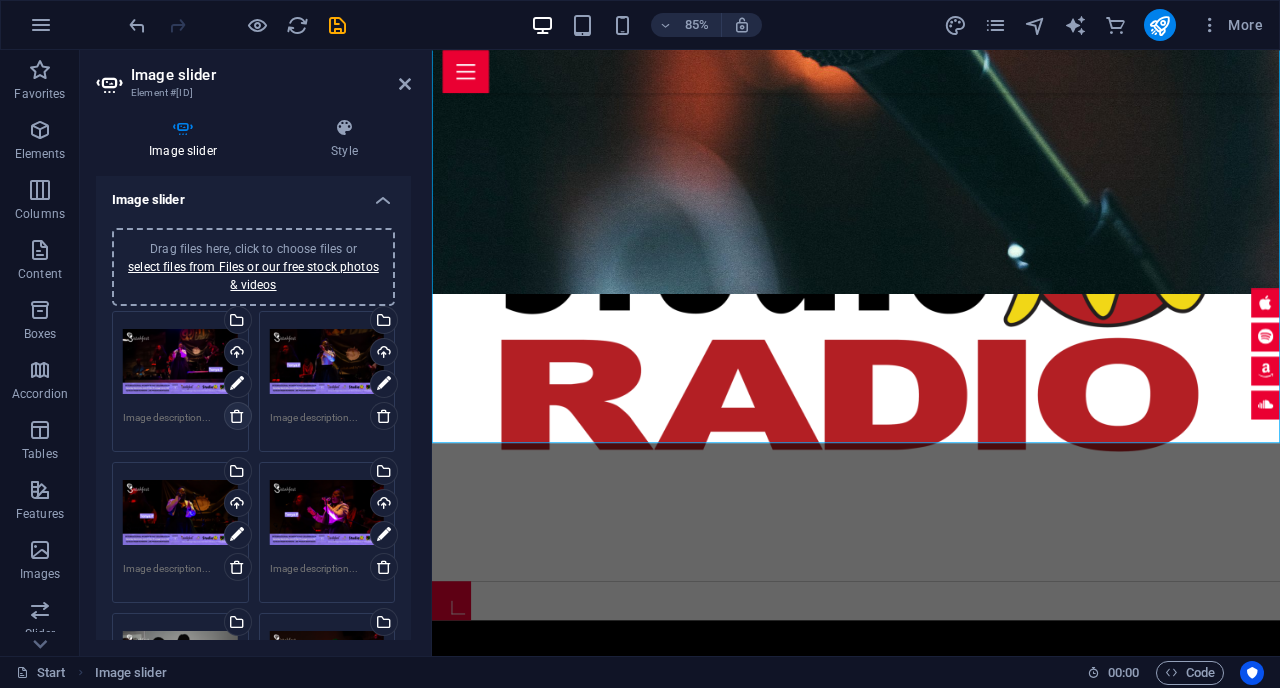 click at bounding box center (237, 416) 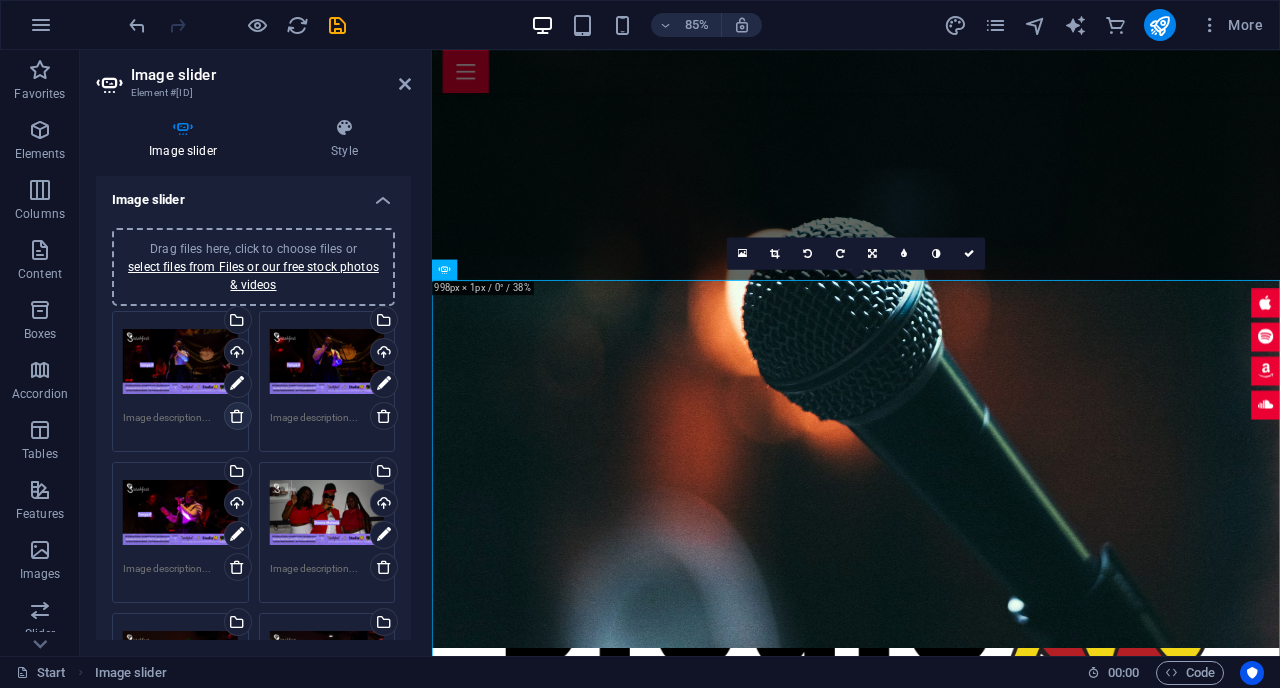 click at bounding box center [237, 416] 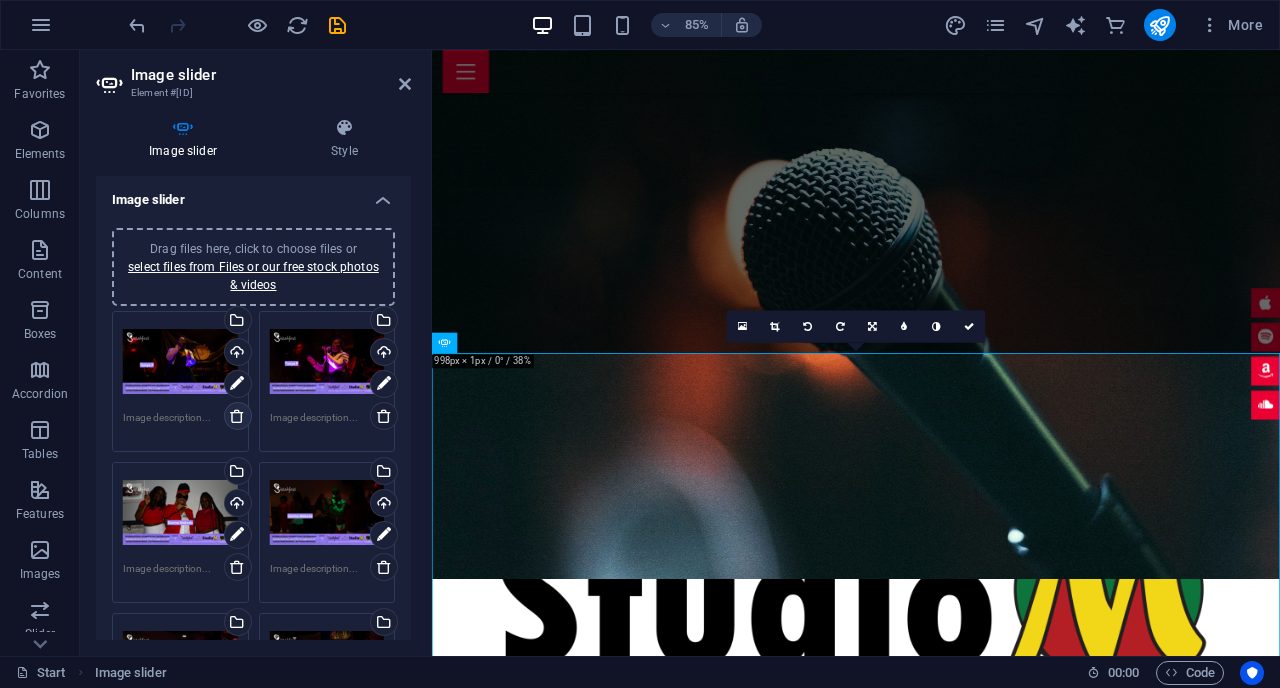click at bounding box center [237, 416] 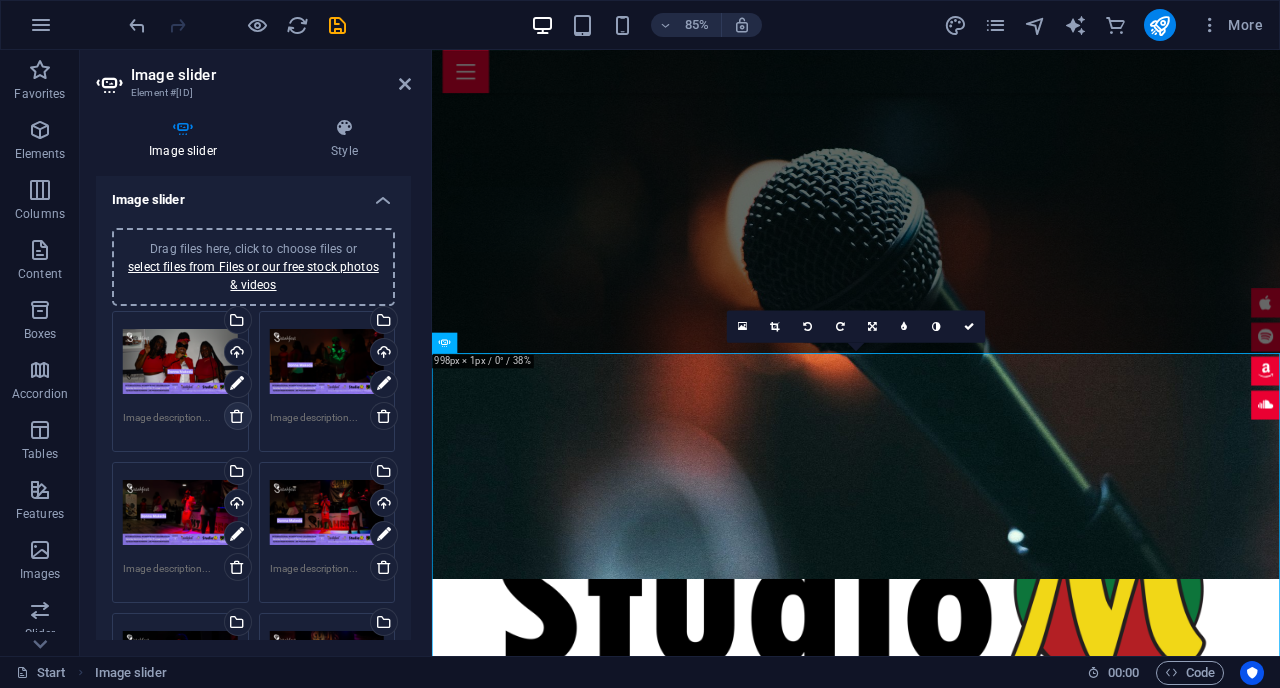 scroll, scrollTop: 726, scrollLeft: 0, axis: vertical 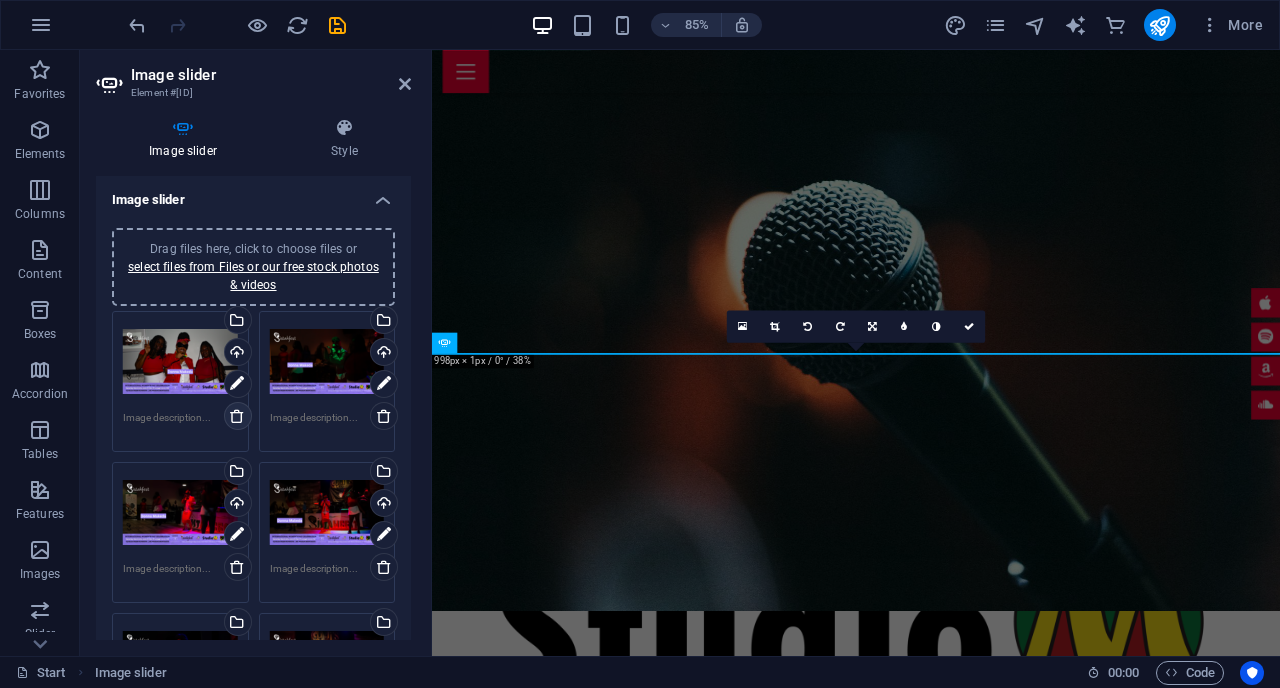 click at bounding box center (237, 416) 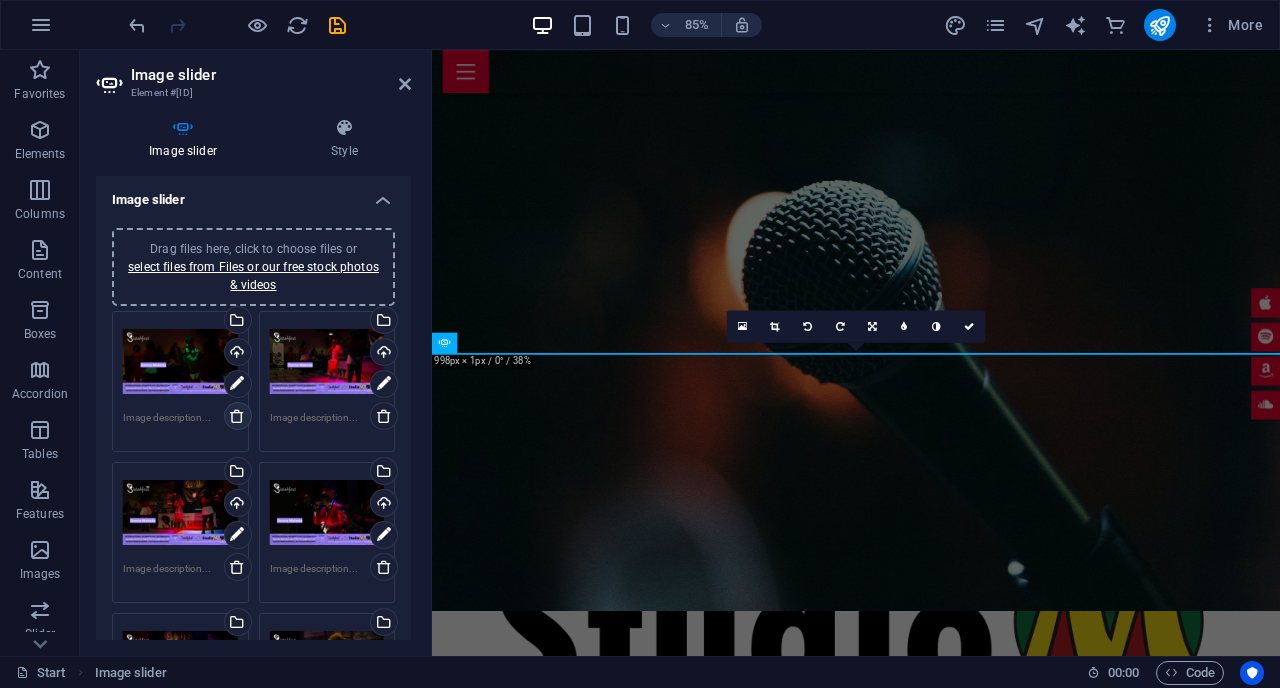 click at bounding box center [237, 416] 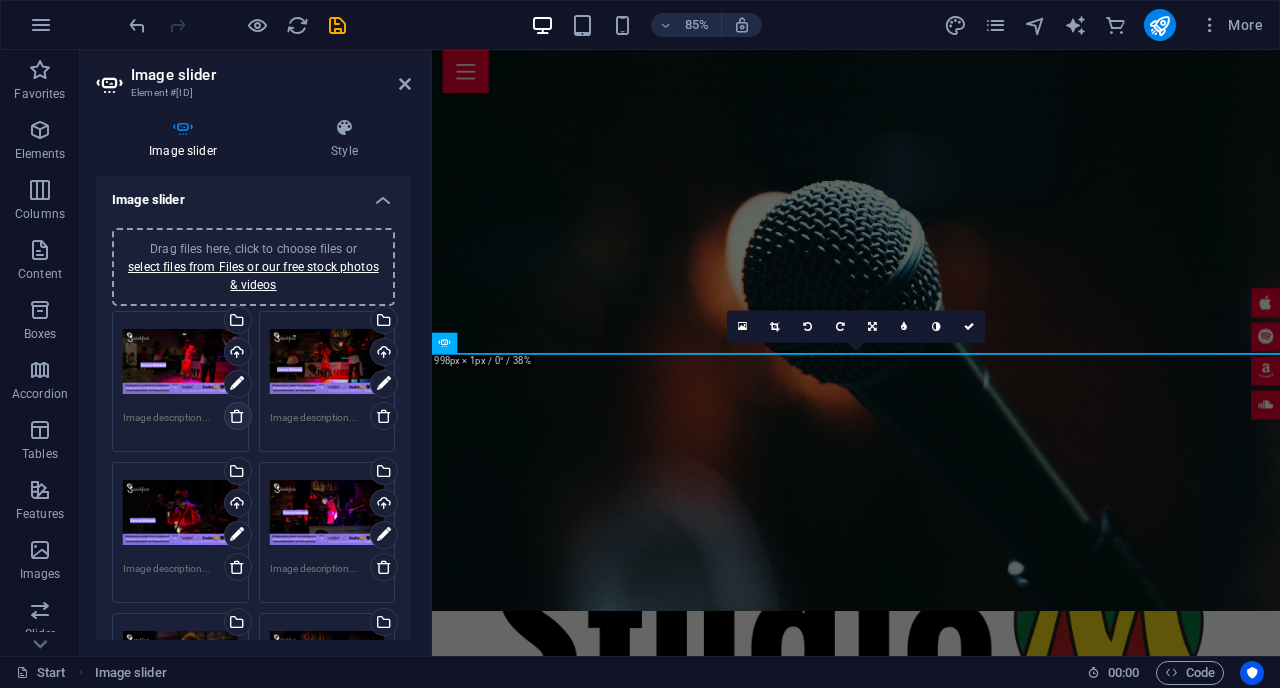 click at bounding box center (237, 416) 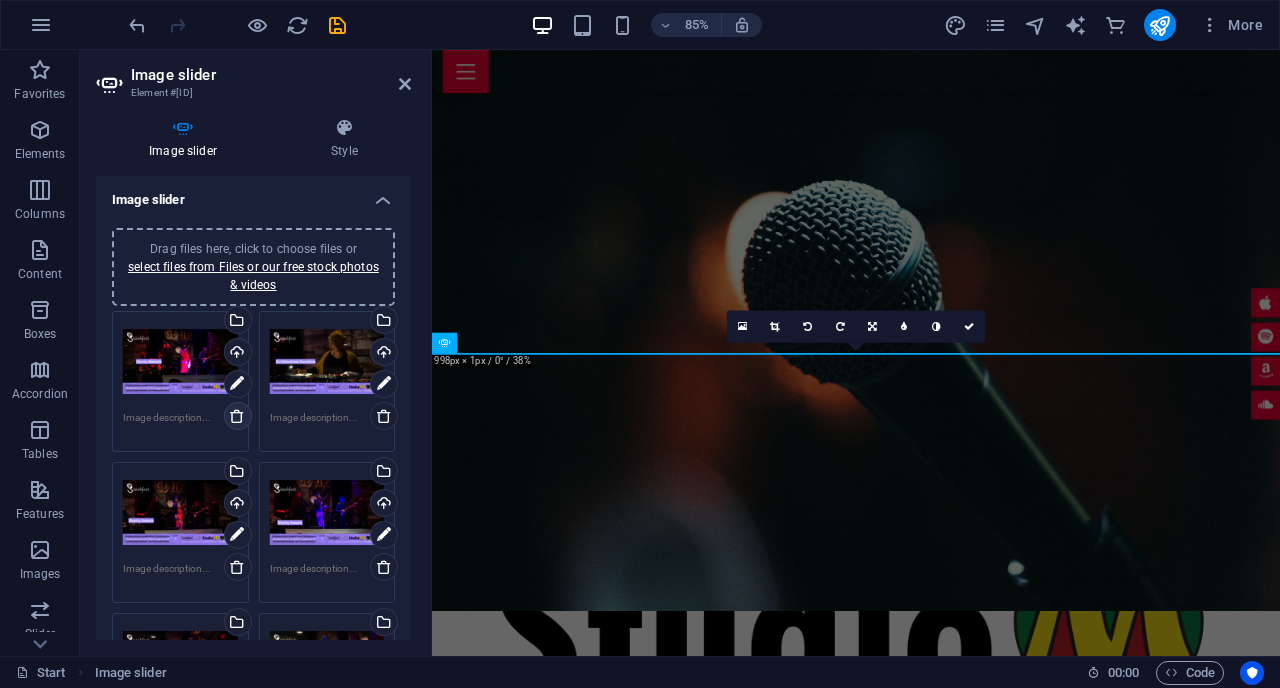 click at bounding box center (237, 416) 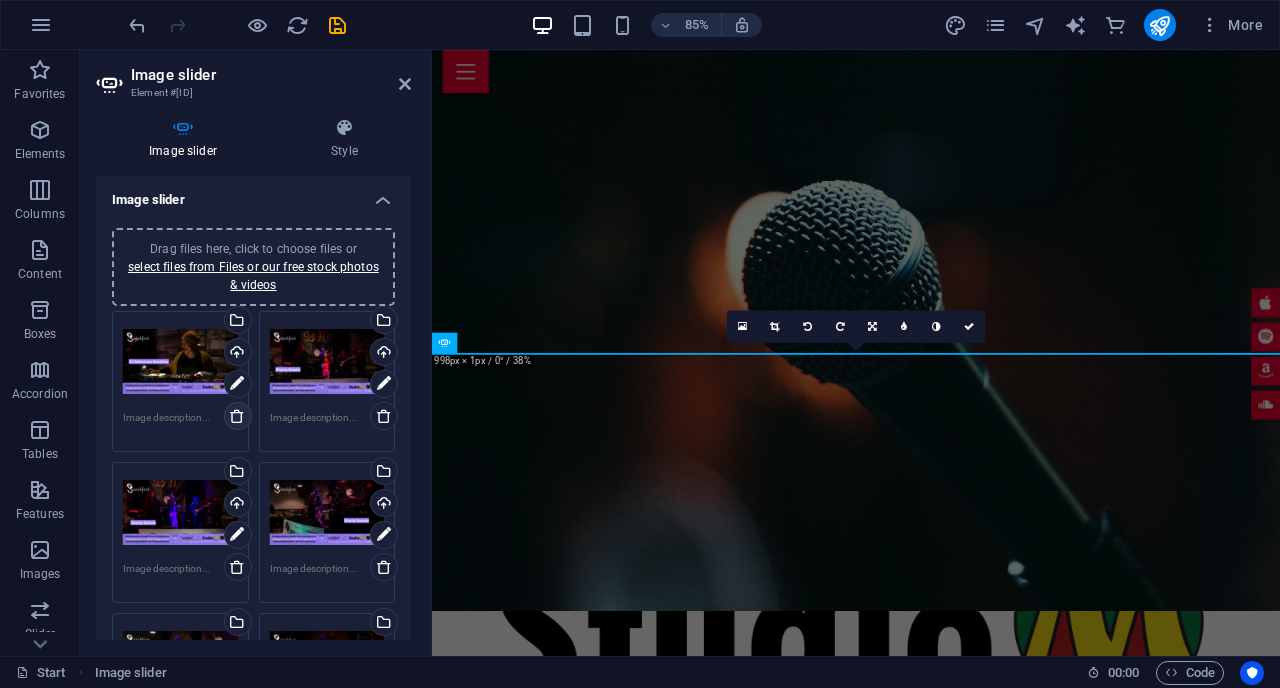 click at bounding box center (237, 416) 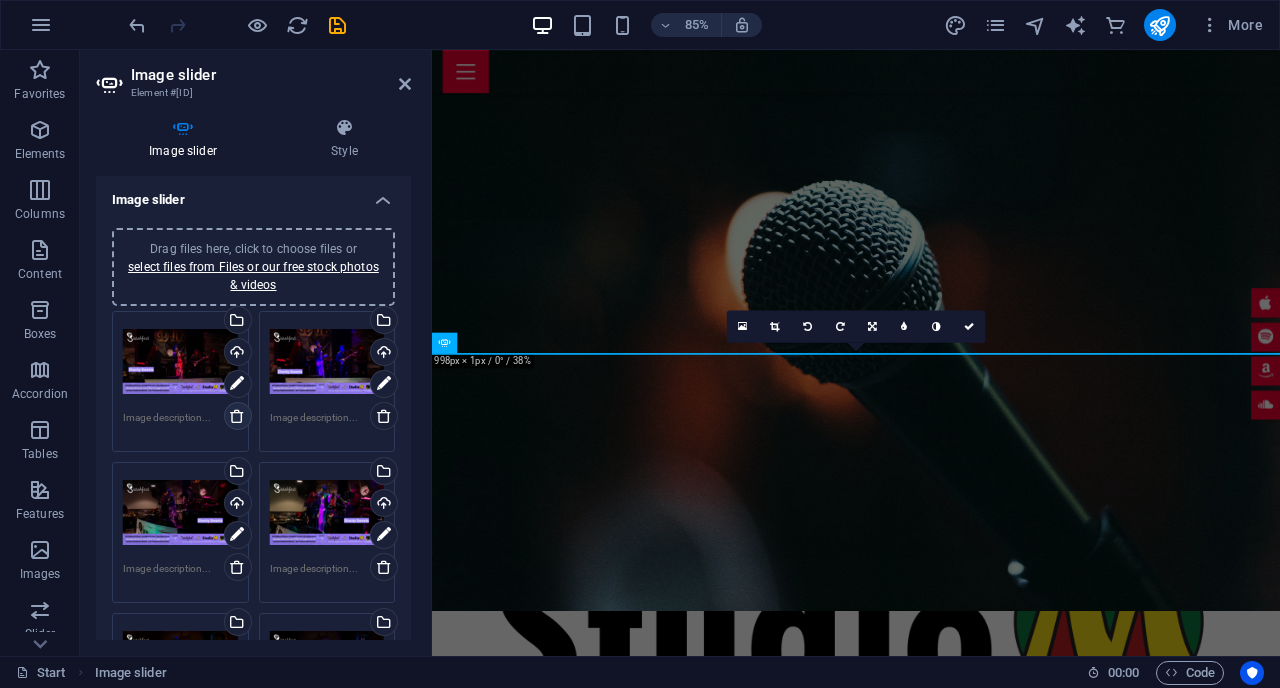 click at bounding box center [237, 416] 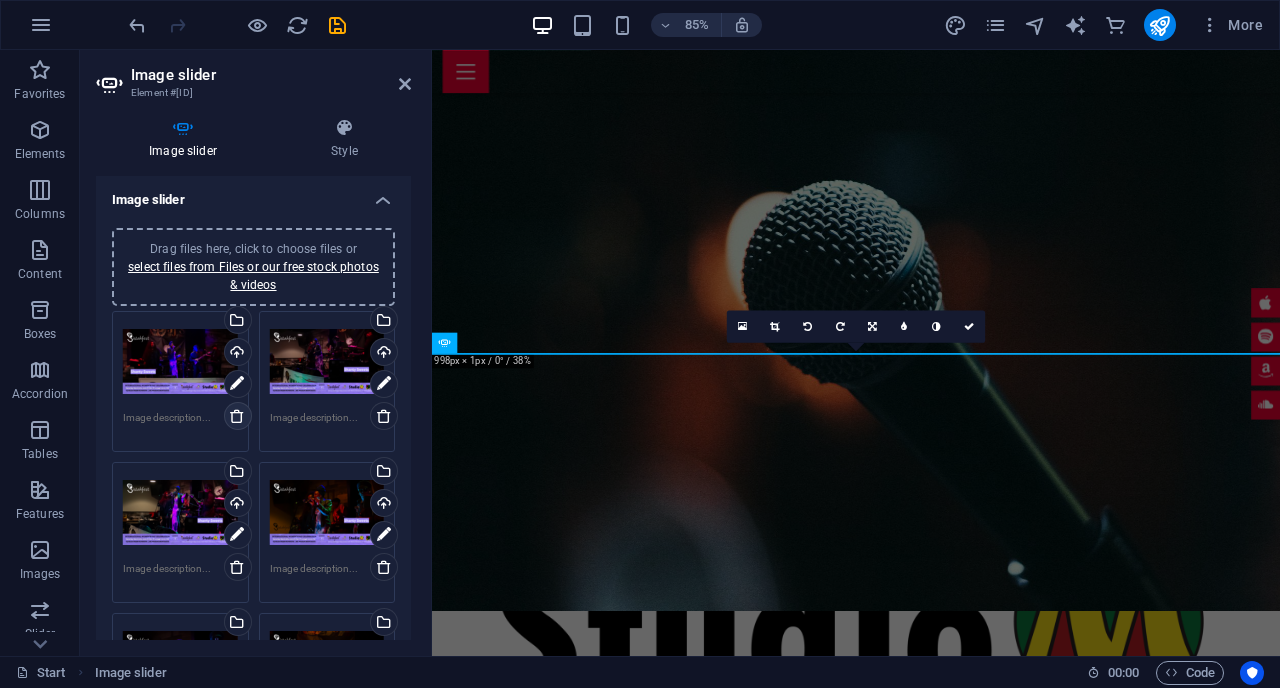 click at bounding box center (237, 416) 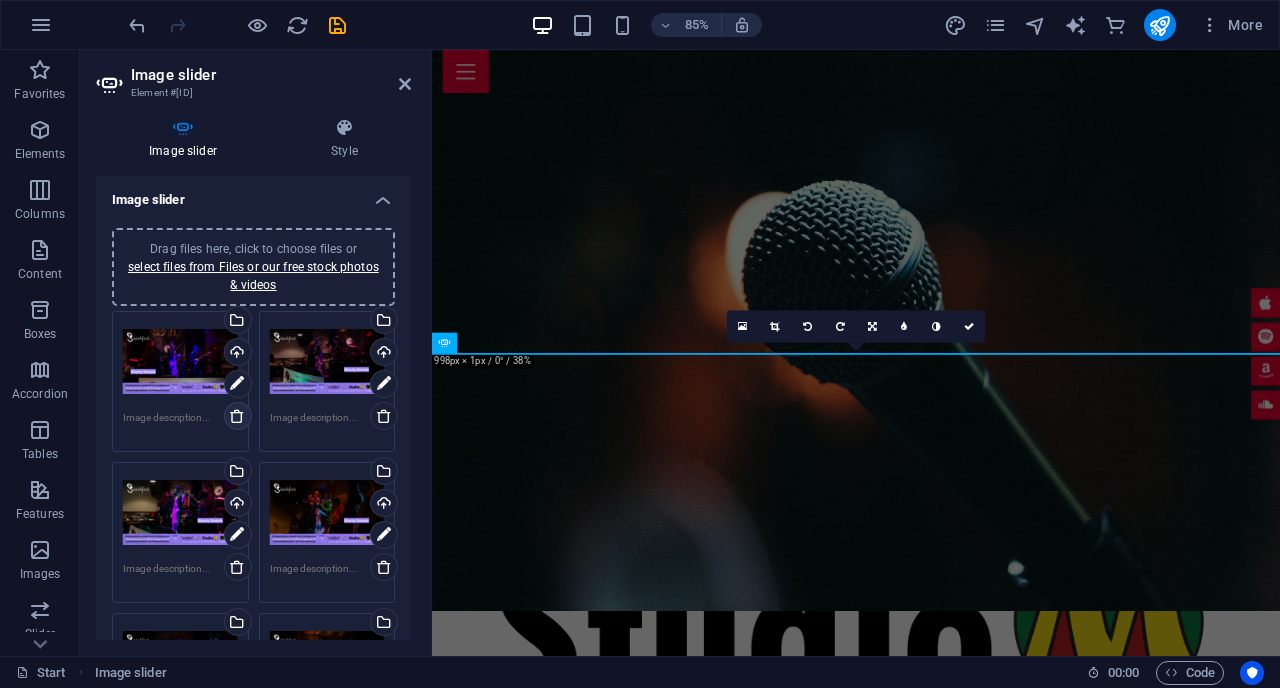 click at bounding box center [237, 416] 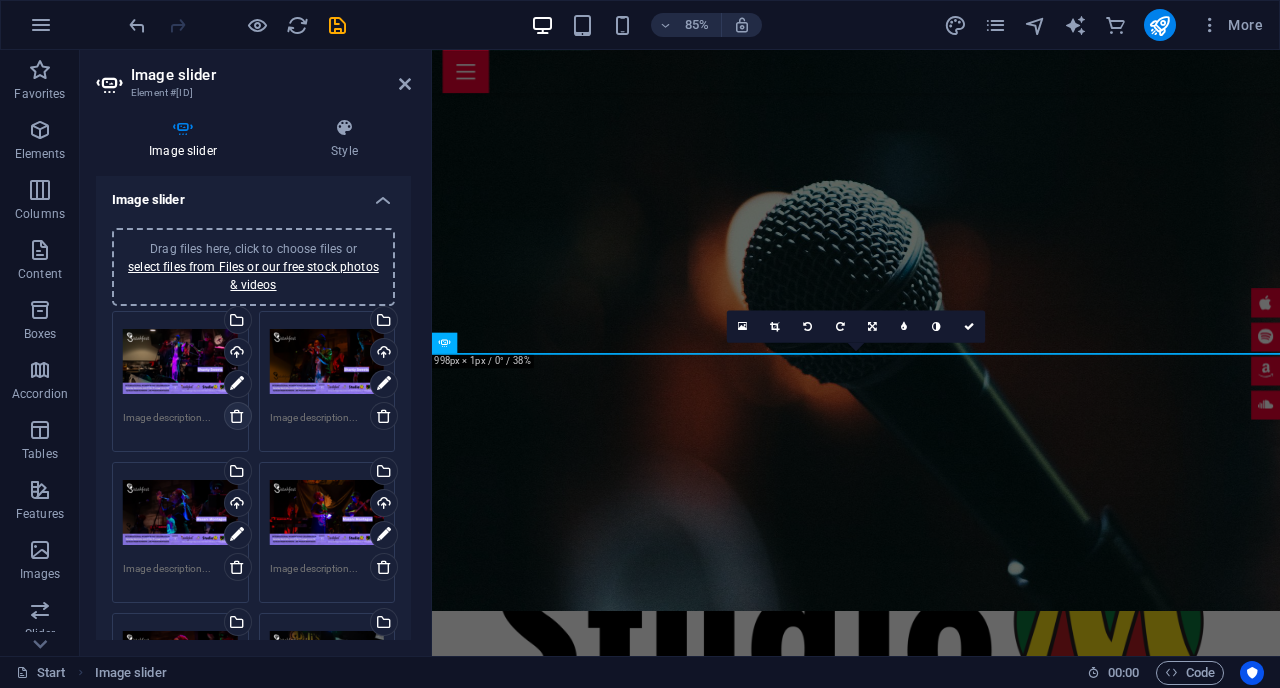 click at bounding box center [237, 416] 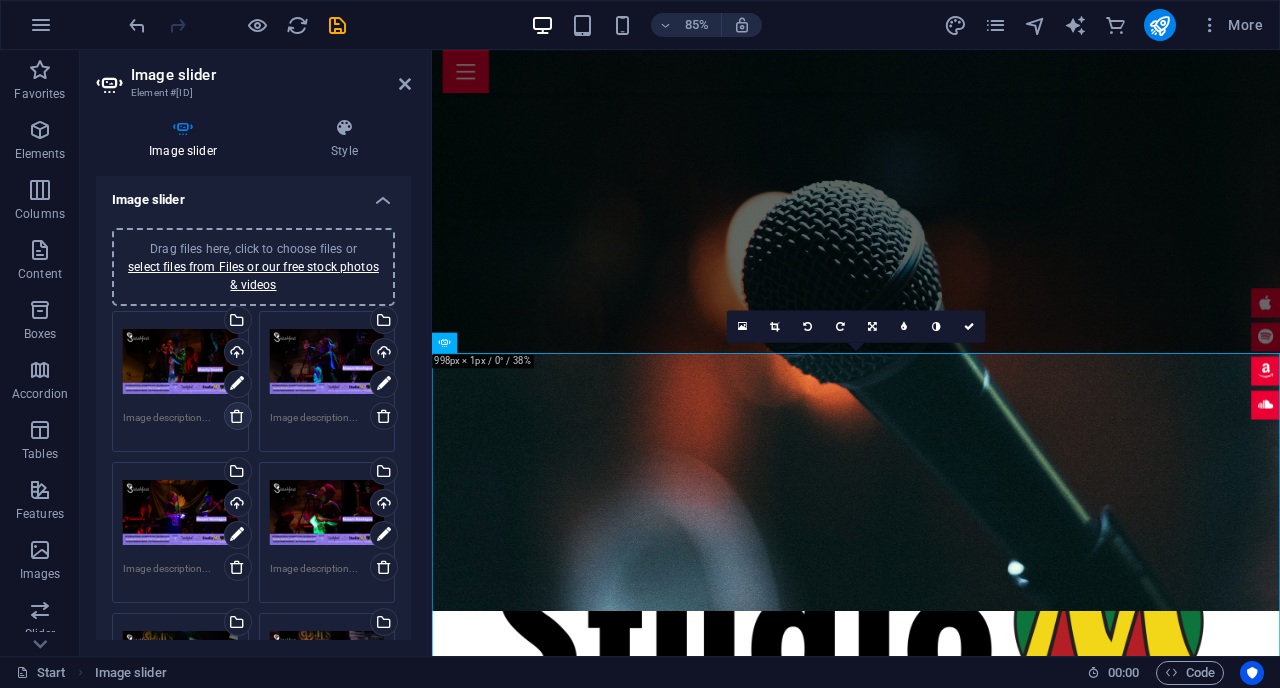 click at bounding box center (237, 416) 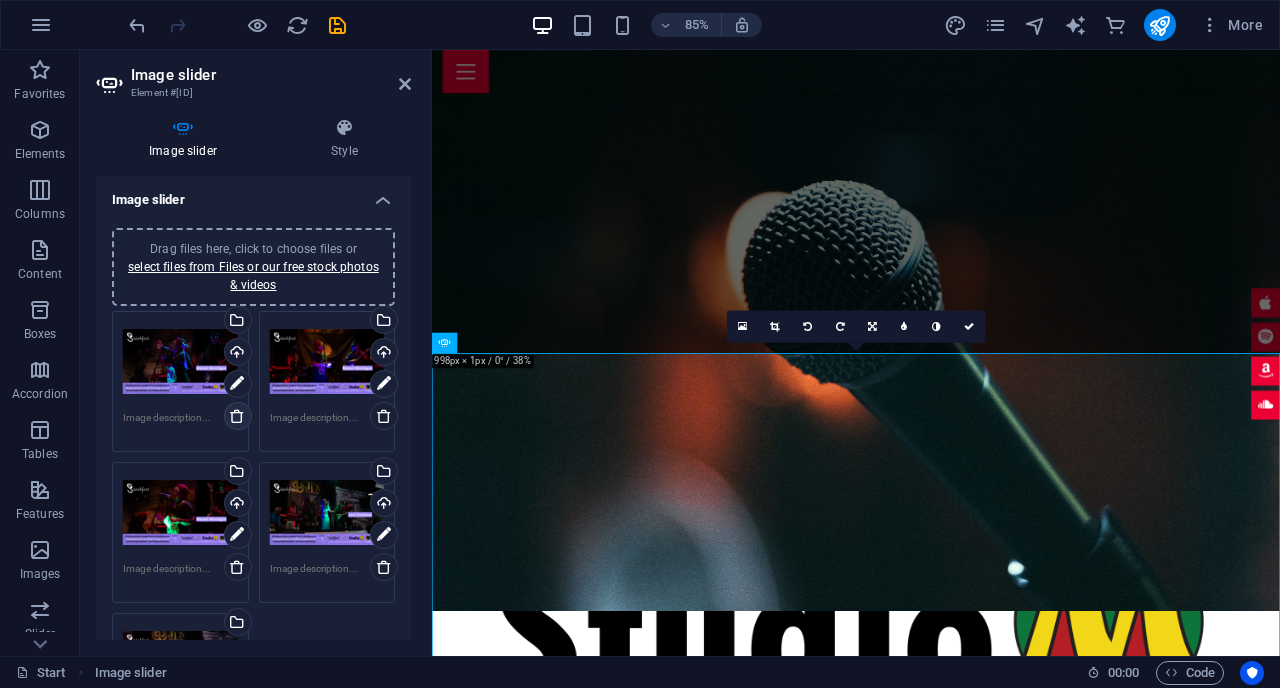 click at bounding box center [237, 416] 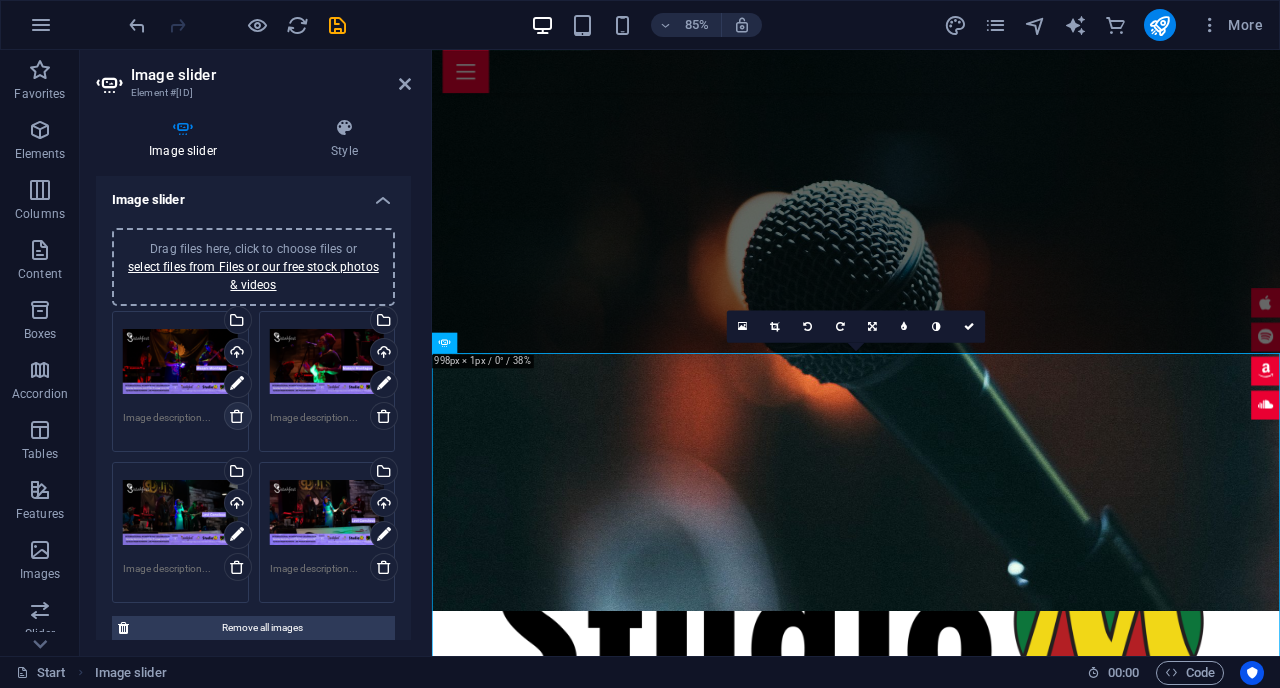 click at bounding box center [237, 416] 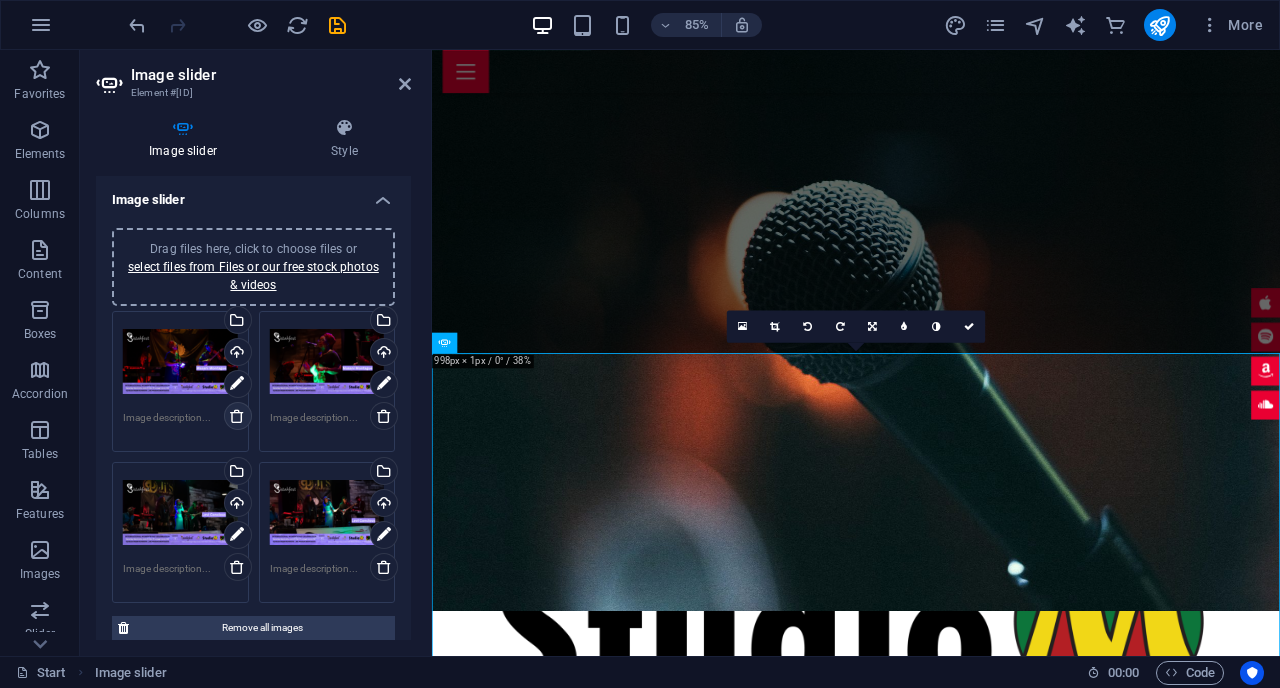 click at bounding box center (237, 416) 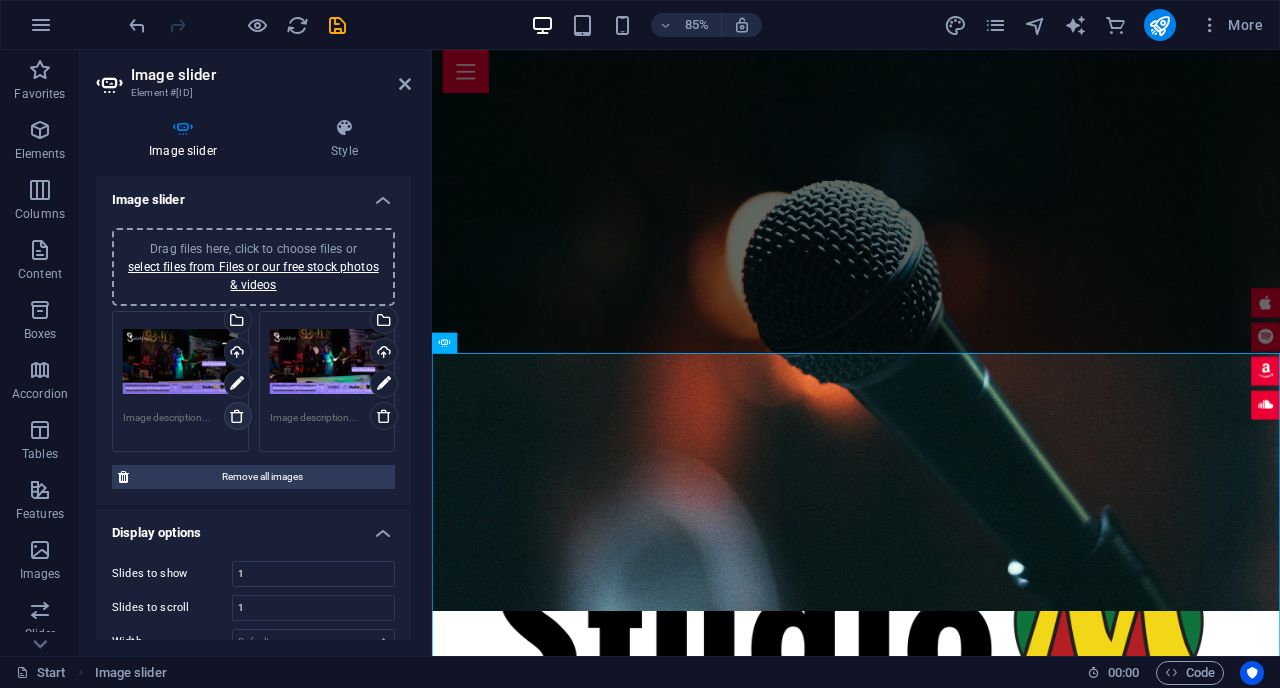click at bounding box center [237, 416] 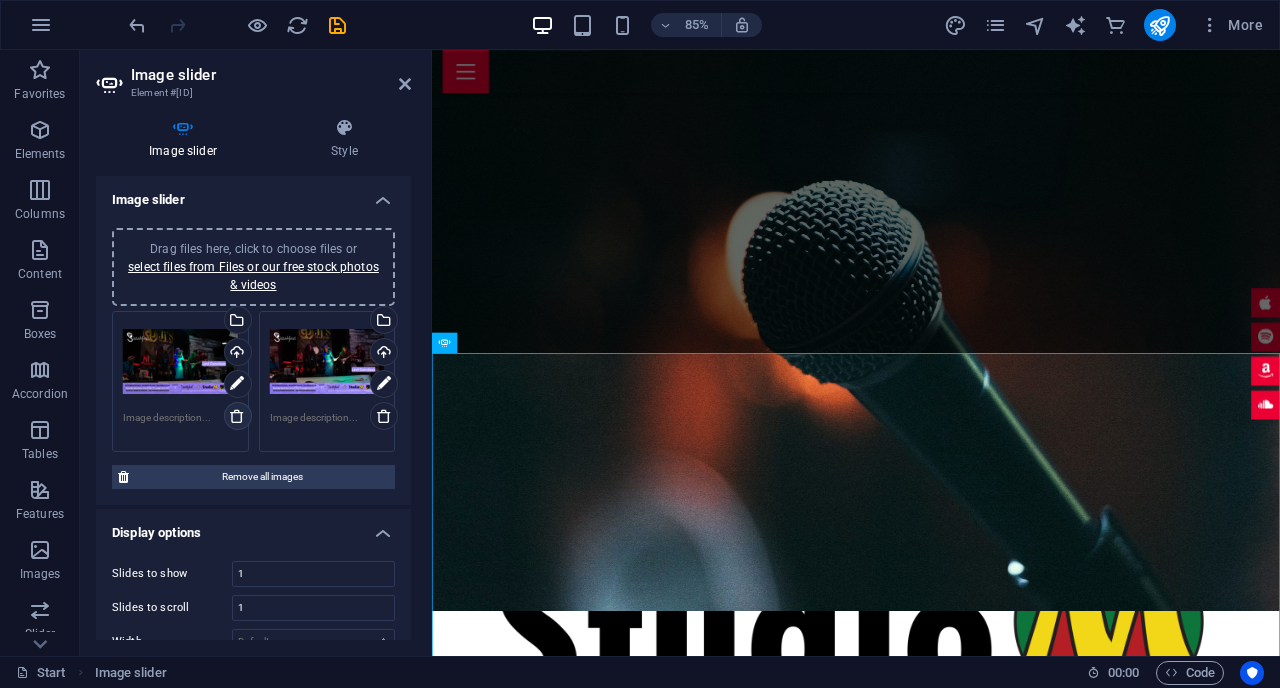 click at bounding box center (237, 416) 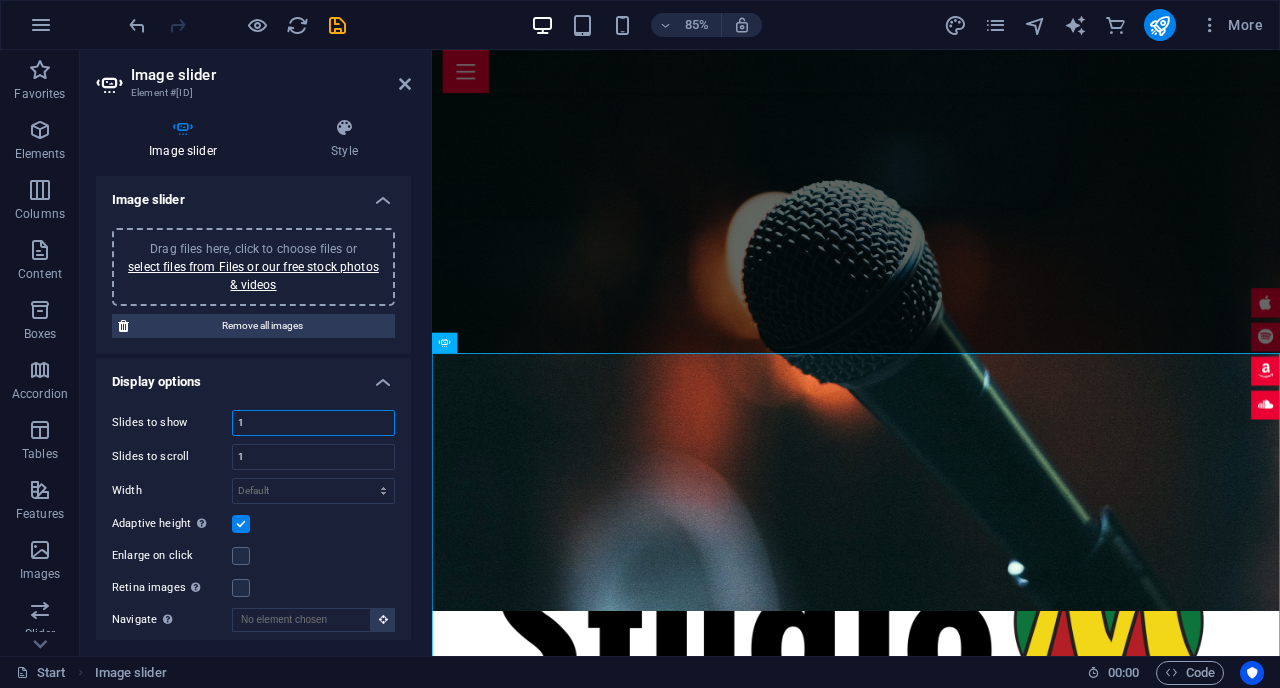 click on "1" at bounding box center (313, 423) 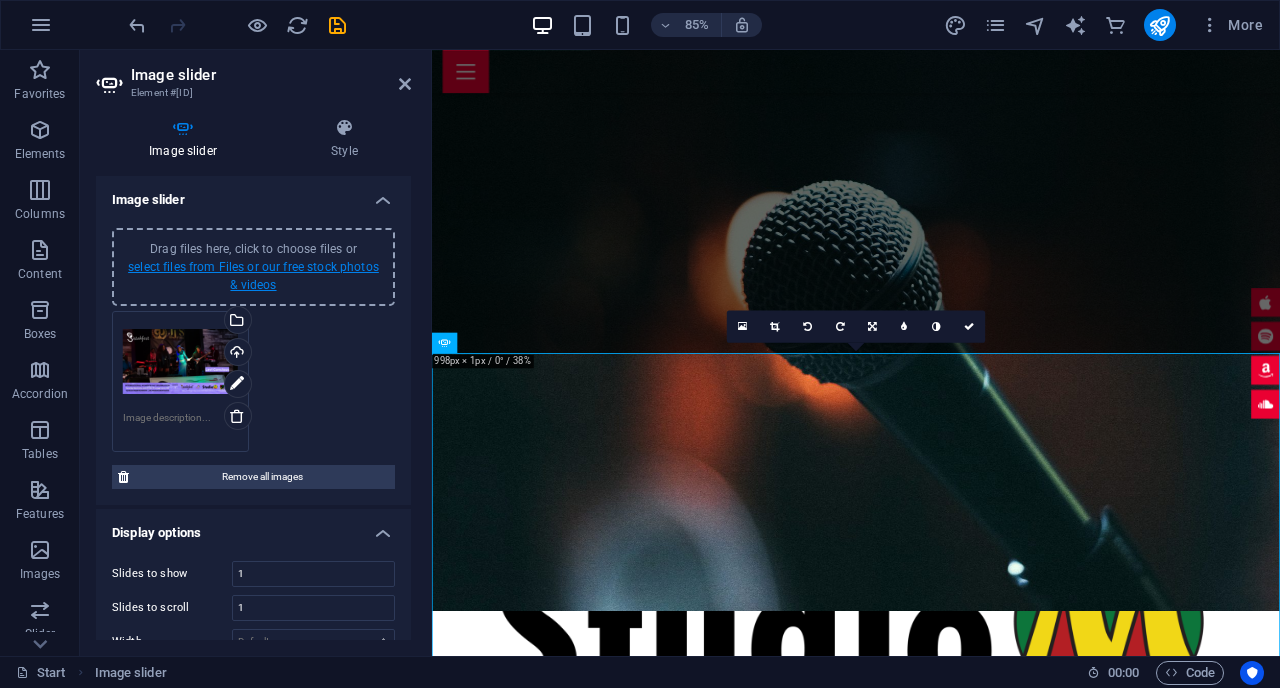 click on "select files from Files or our free stock photos & videos" at bounding box center (253, 276) 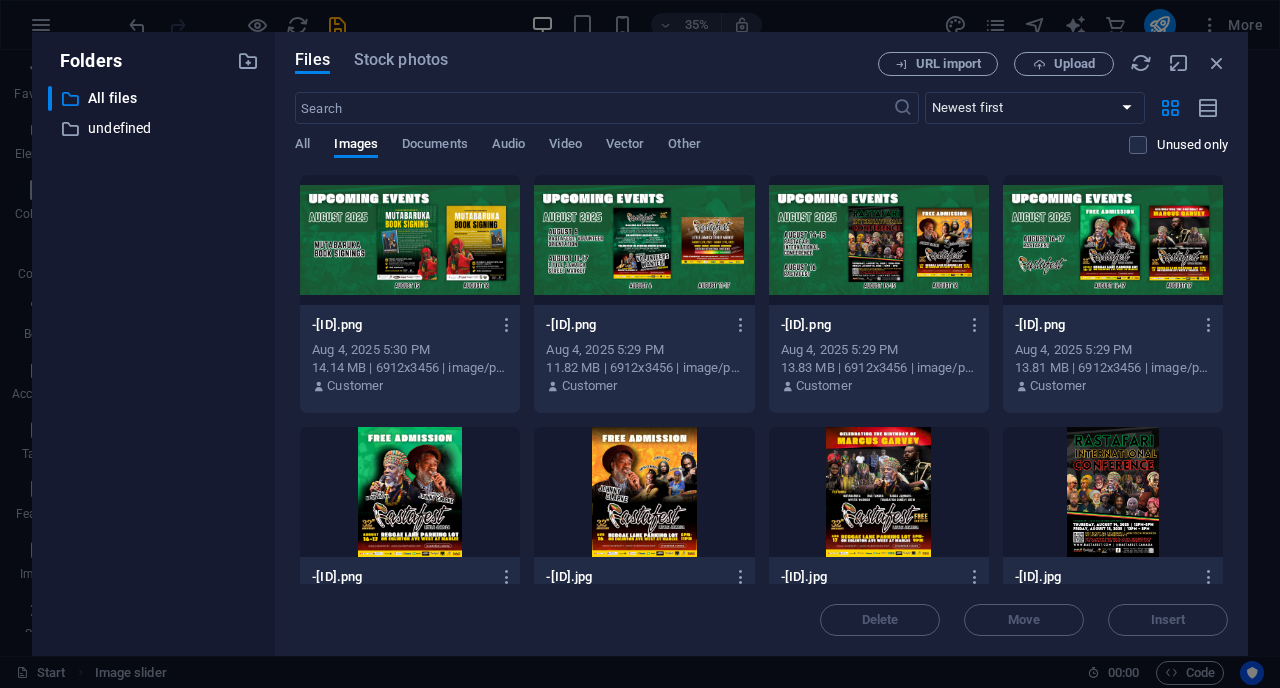 click at bounding box center (410, 240) 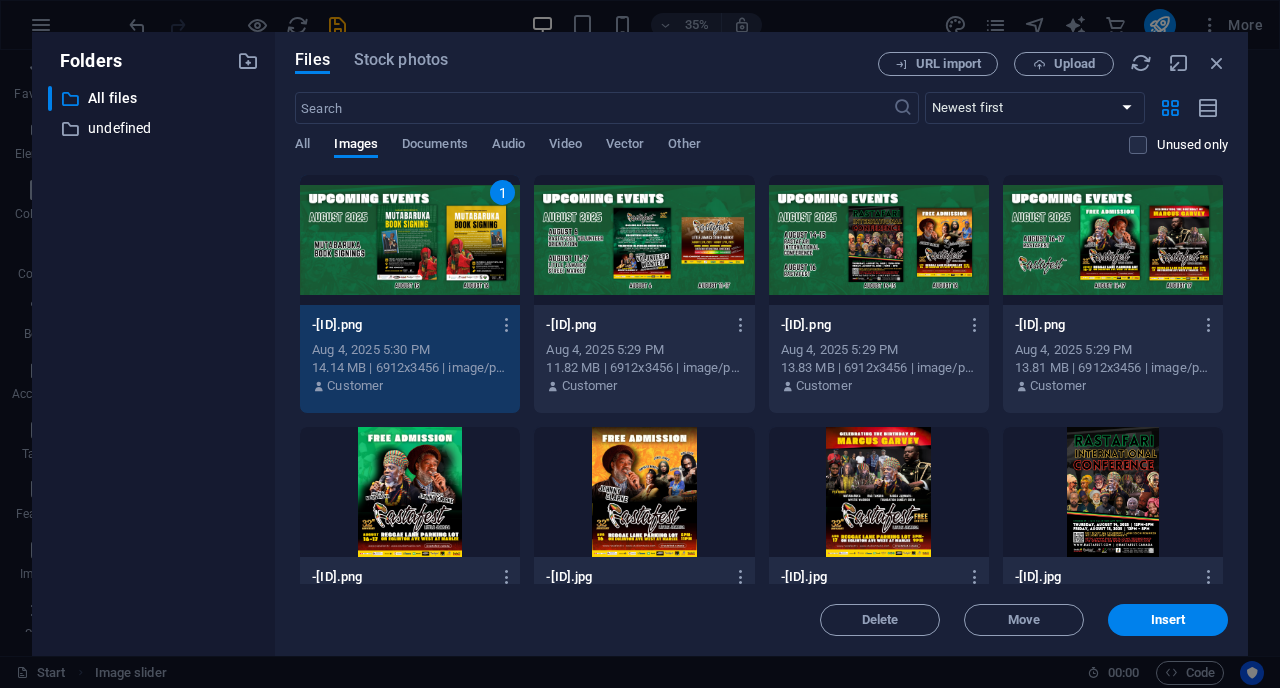 click at bounding box center [644, 240] 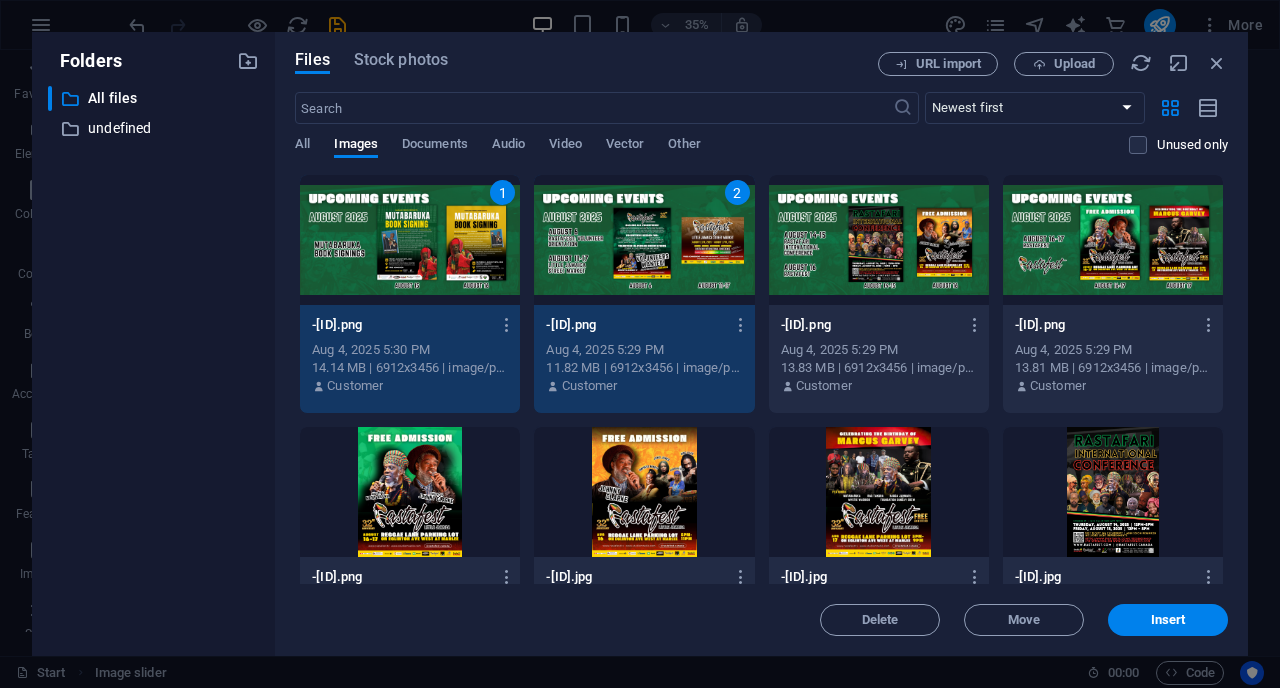 click at bounding box center [879, 240] 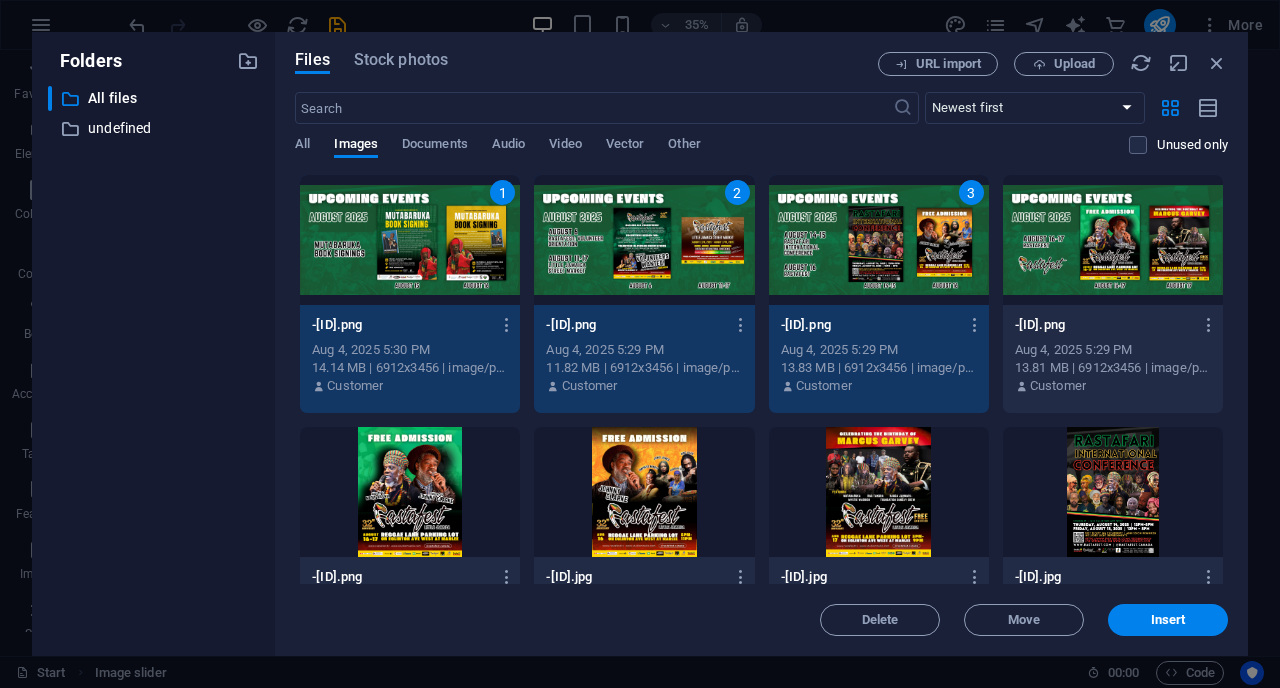 click at bounding box center [1113, 240] 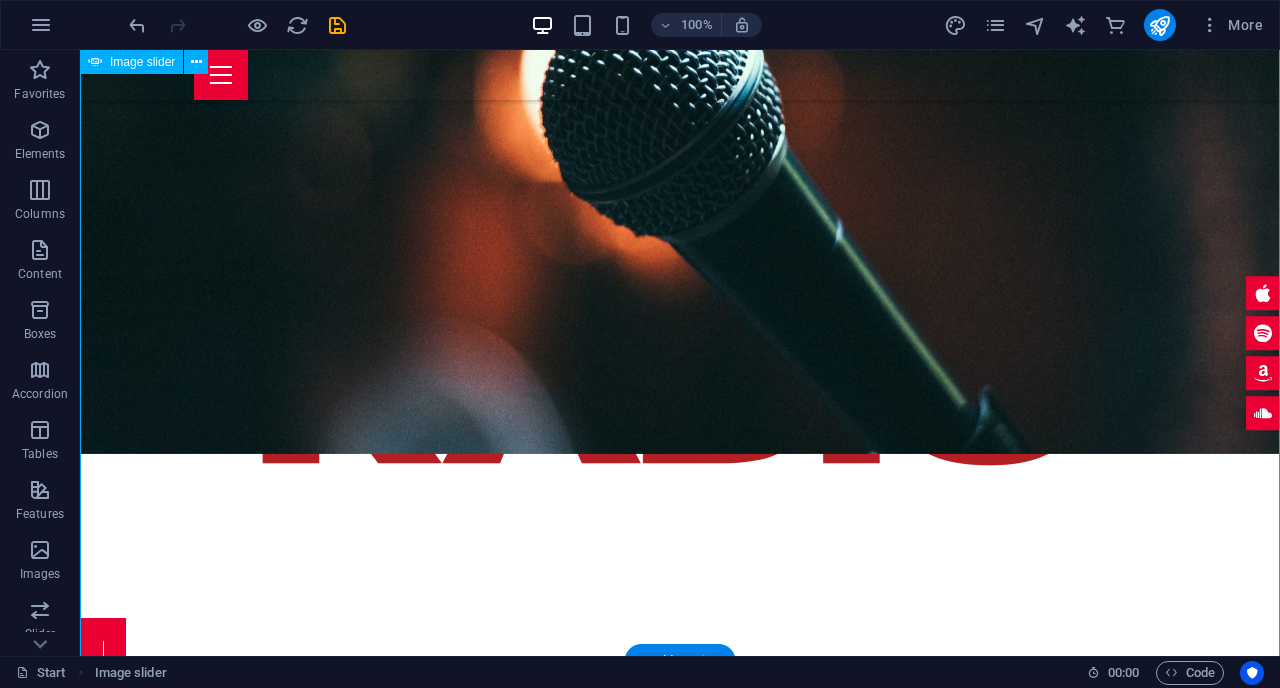 scroll, scrollTop: 1115, scrollLeft: 0, axis: vertical 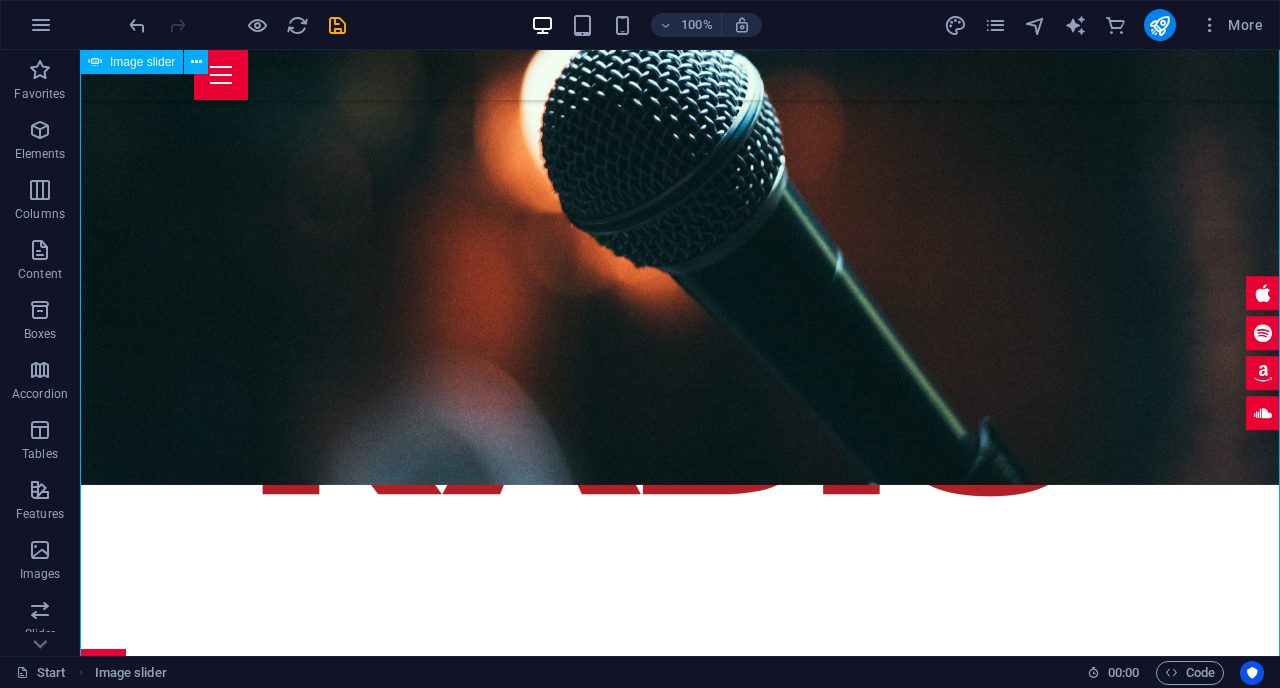 click at bounding box center [-160, 2182] 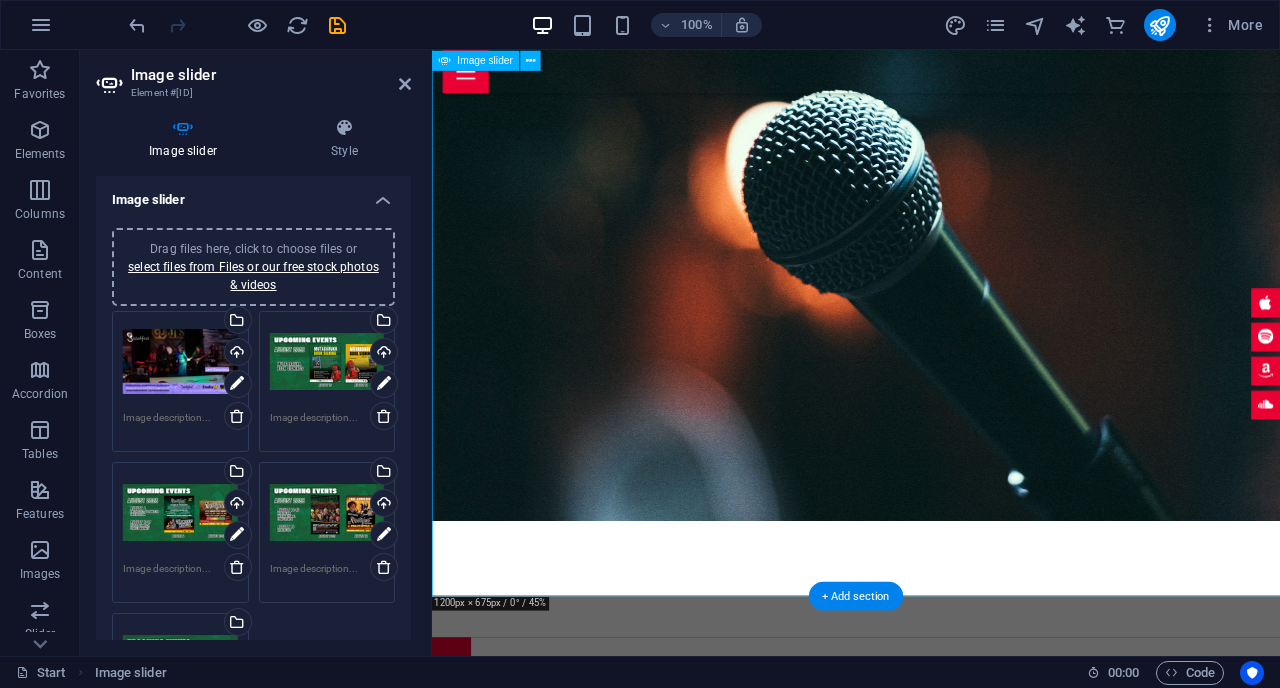 scroll, scrollTop: 1058, scrollLeft: 0, axis: vertical 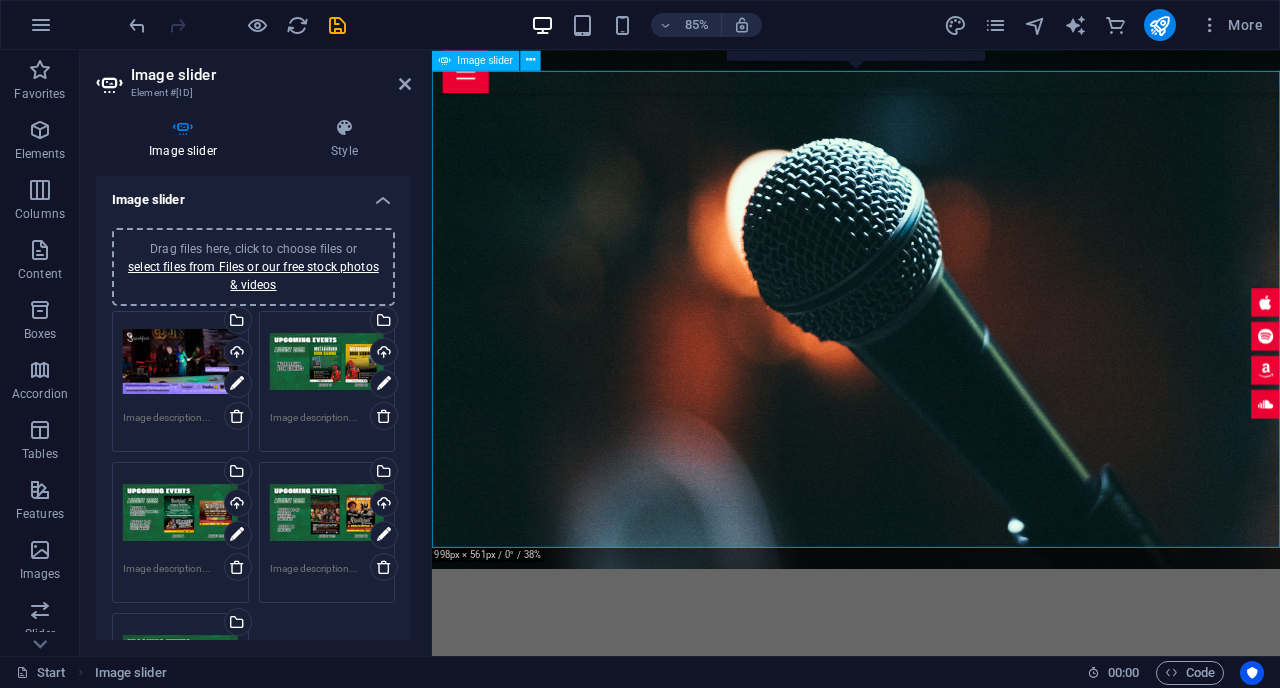 click at bounding box center [432, 862] 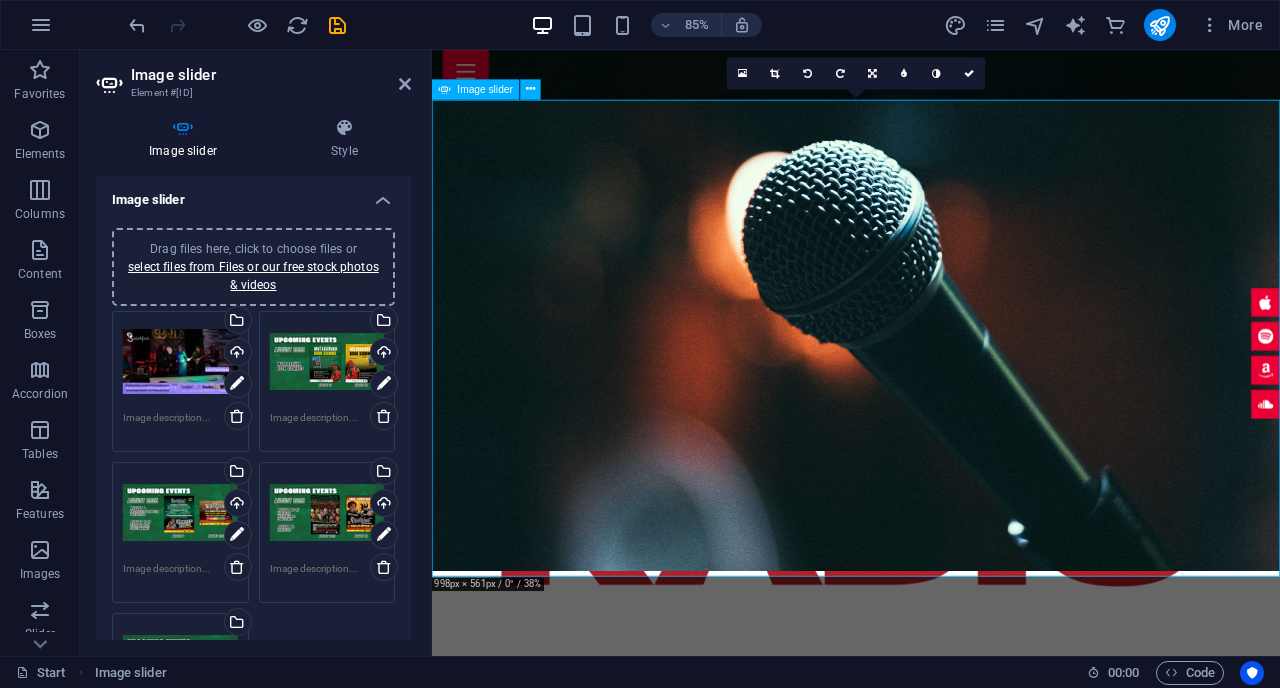 scroll, scrollTop: 1017, scrollLeft: 0, axis: vertical 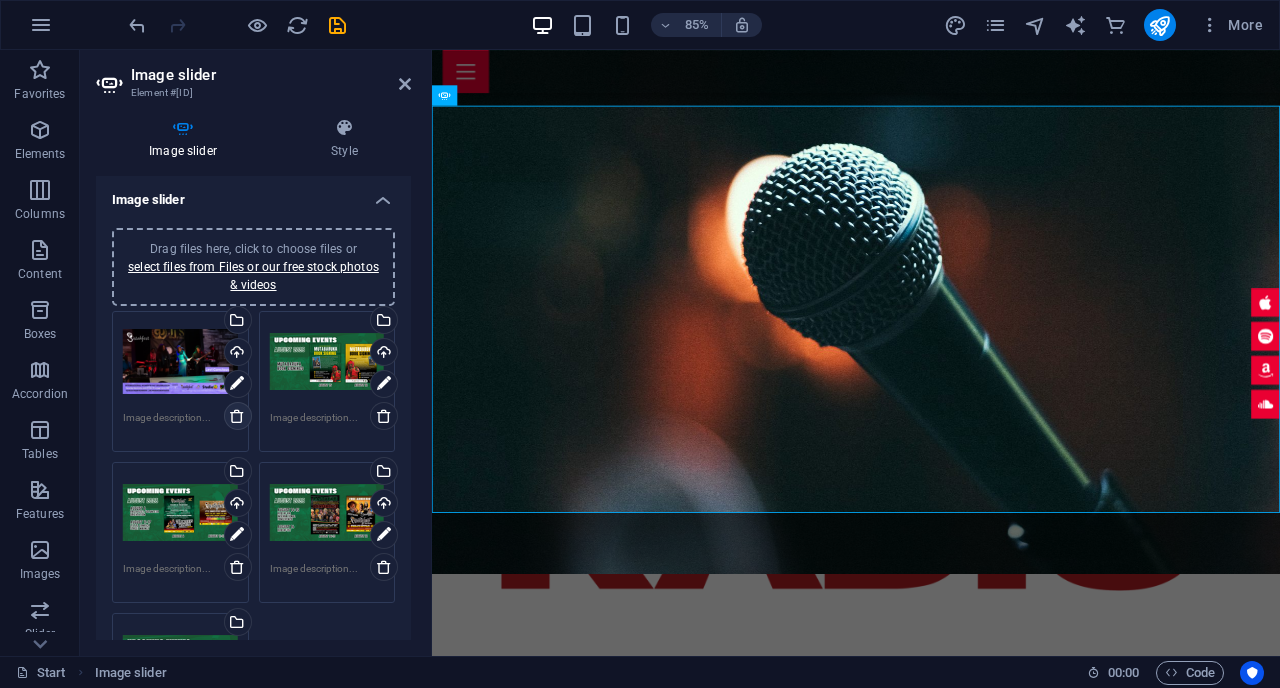 click at bounding box center [237, 416] 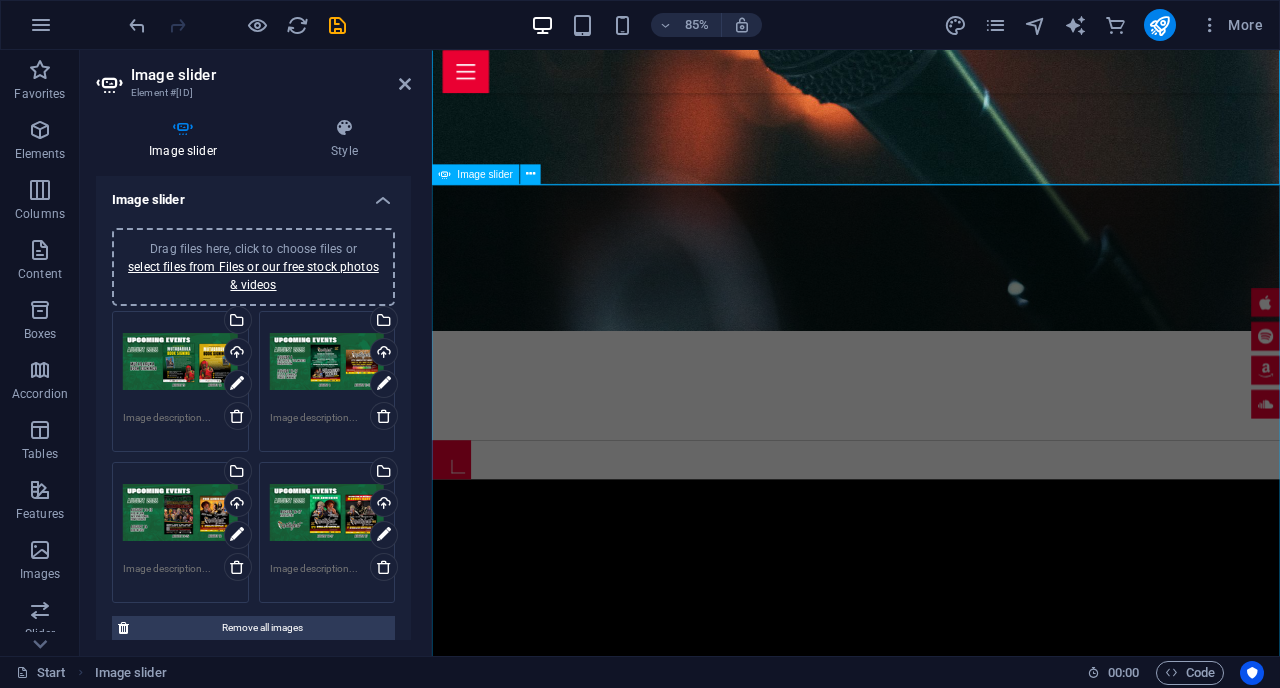 scroll, scrollTop: 1457, scrollLeft: 0, axis: vertical 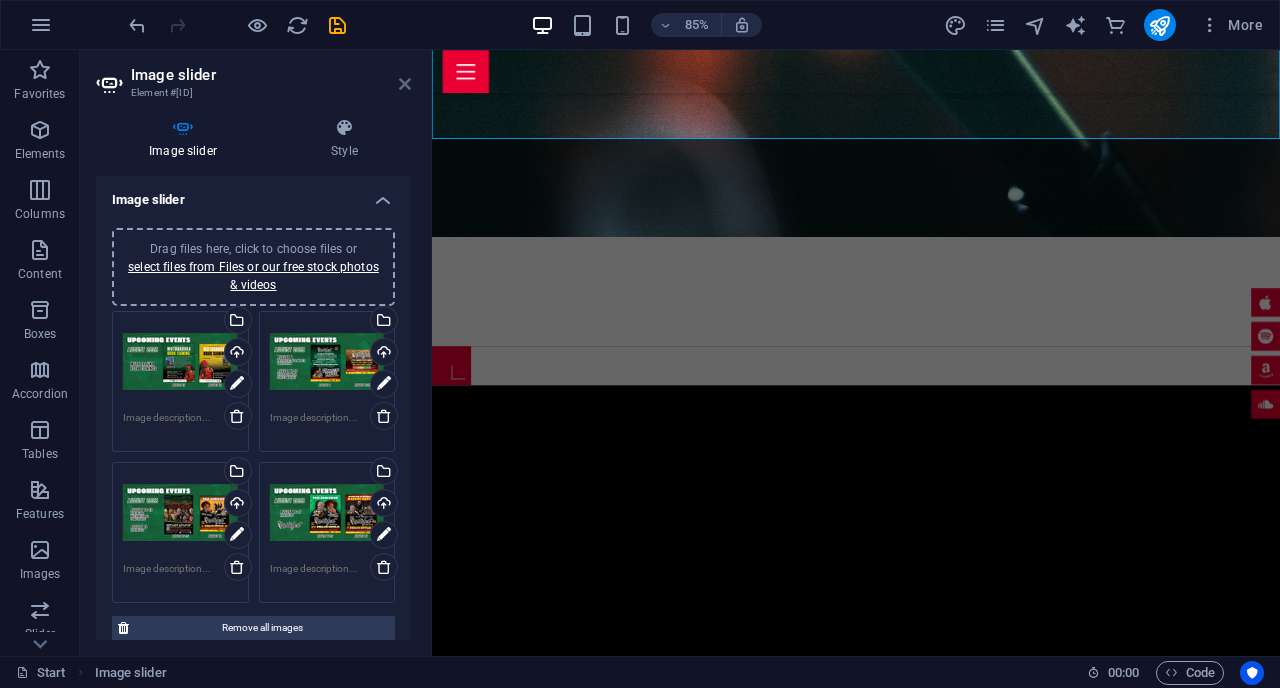 click at bounding box center [405, 84] 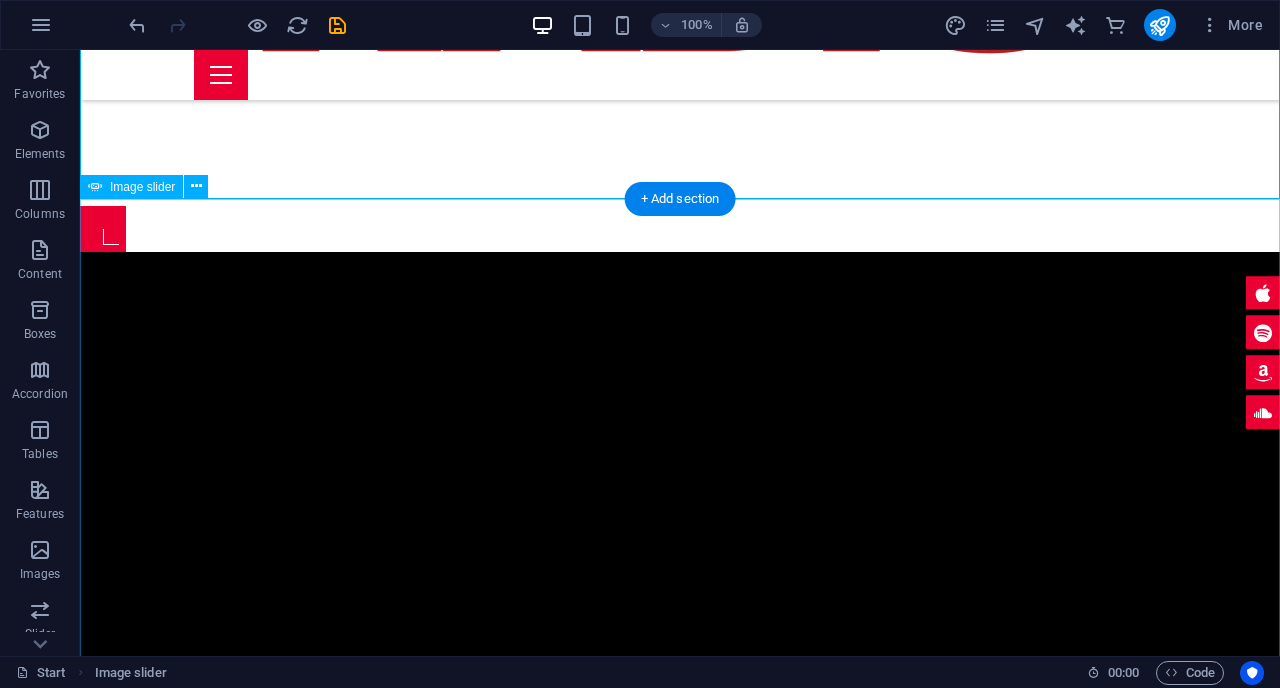 scroll, scrollTop: 1615, scrollLeft: 0, axis: vertical 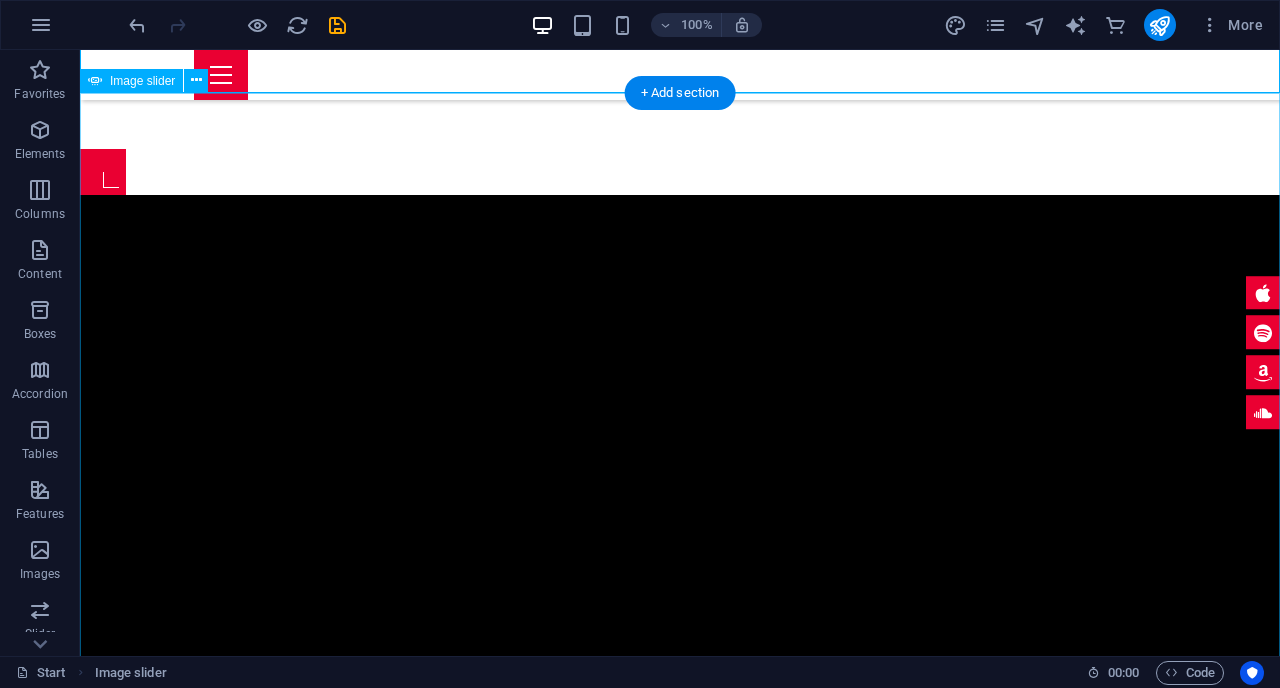 click at bounding box center [-12160, 13267] 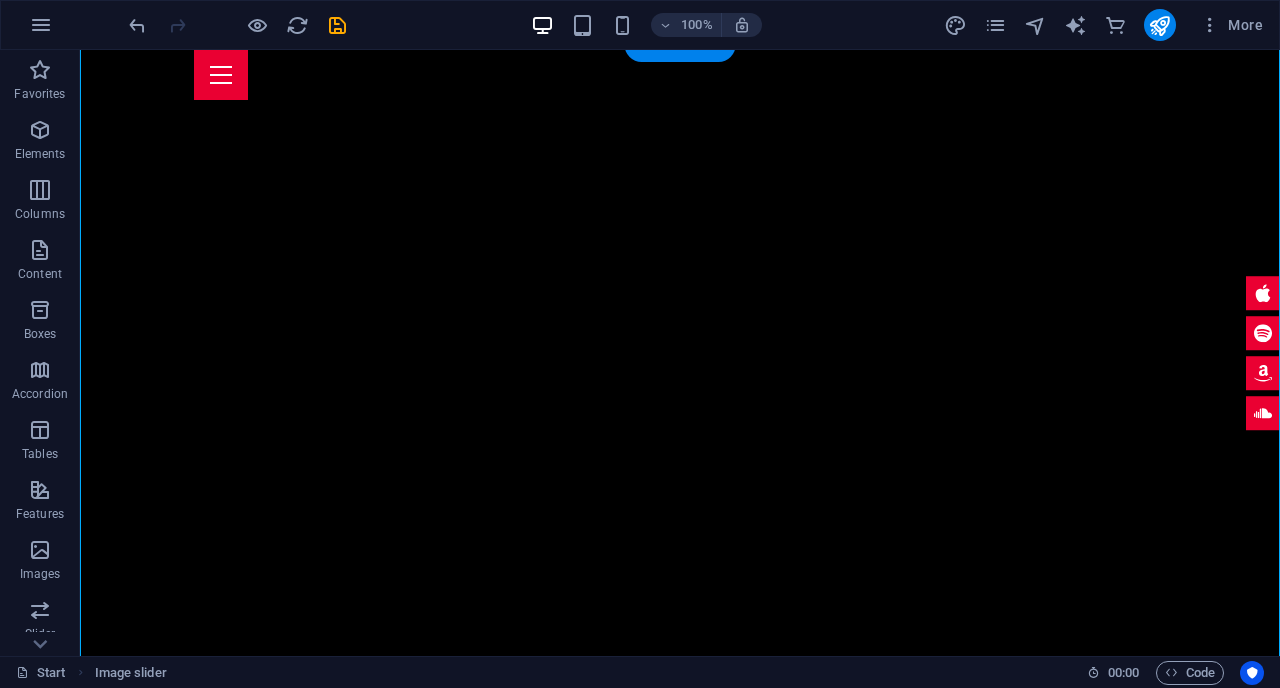 scroll, scrollTop: 1901, scrollLeft: 0, axis: vertical 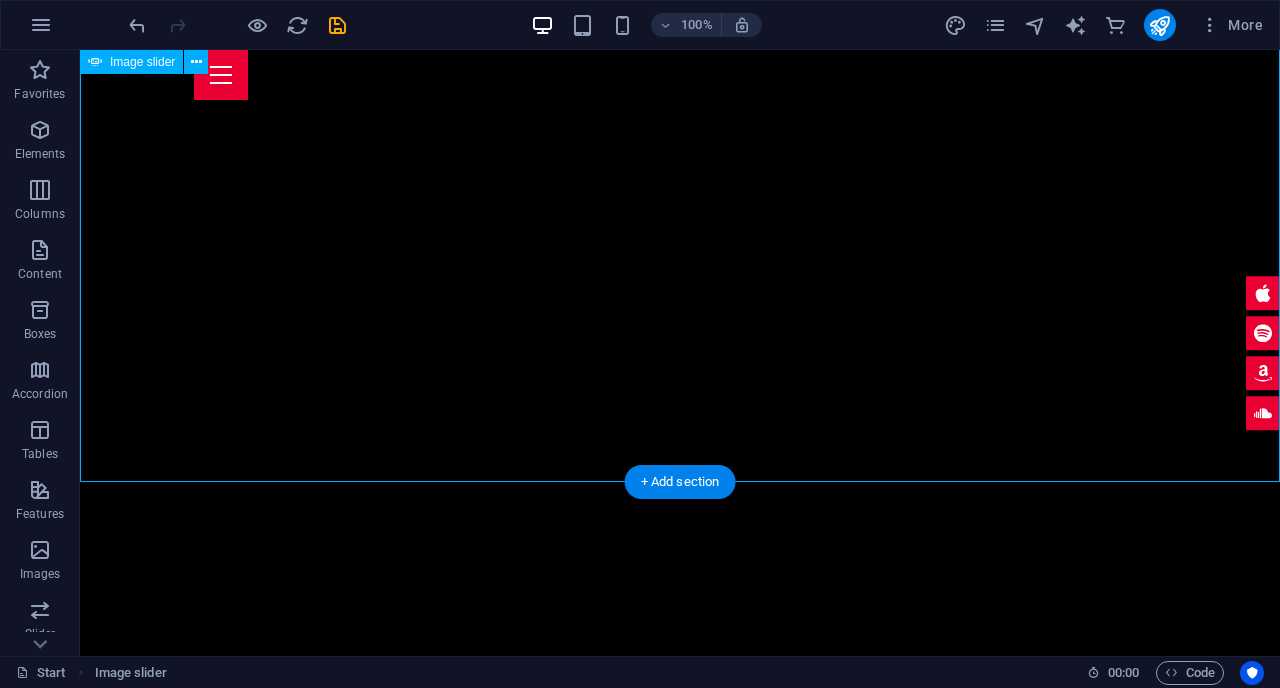 drag, startPoint x: 529, startPoint y: 173, endPoint x: 523, endPoint y: 341, distance: 168.1071 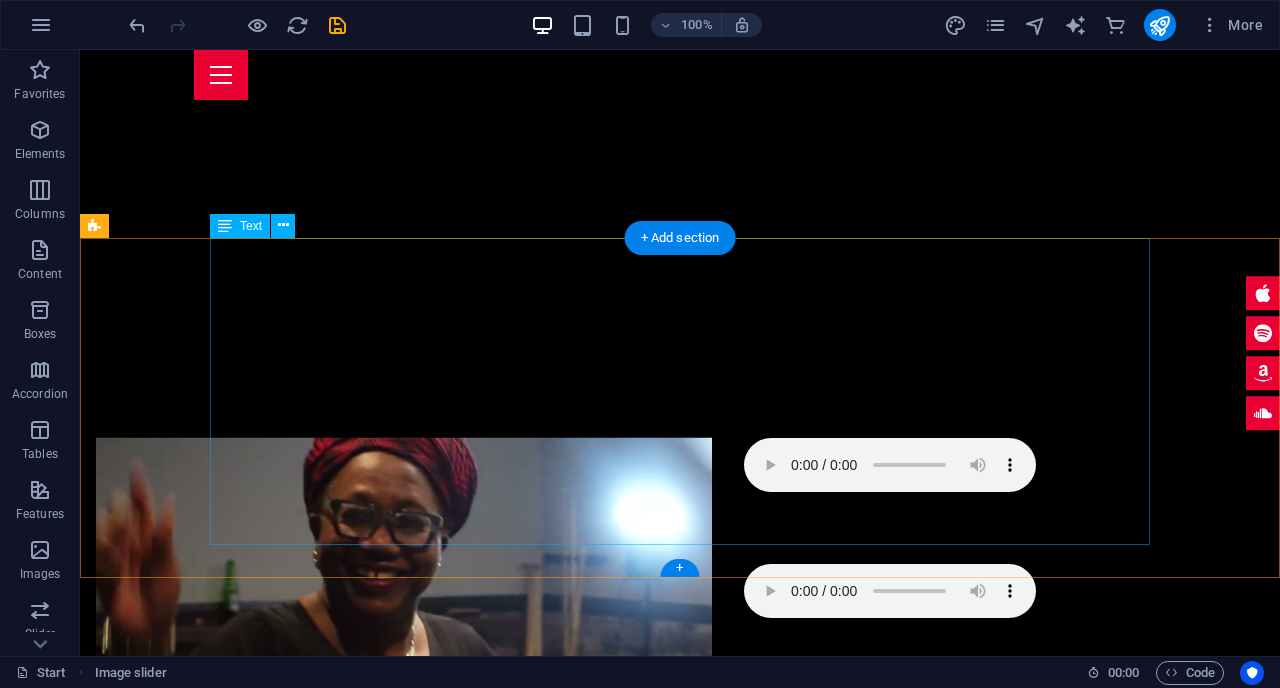 scroll, scrollTop: 3126, scrollLeft: 0, axis: vertical 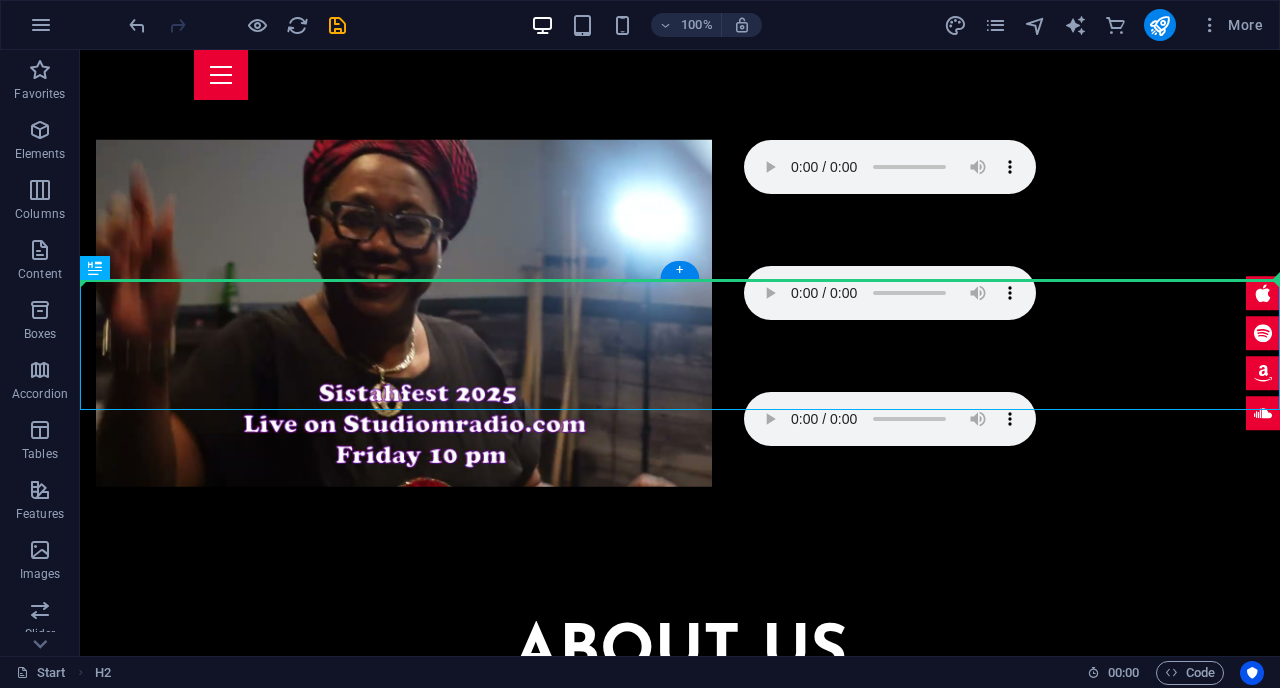 drag, startPoint x: 506, startPoint y: 352, endPoint x: 506, endPoint y: 274, distance: 78 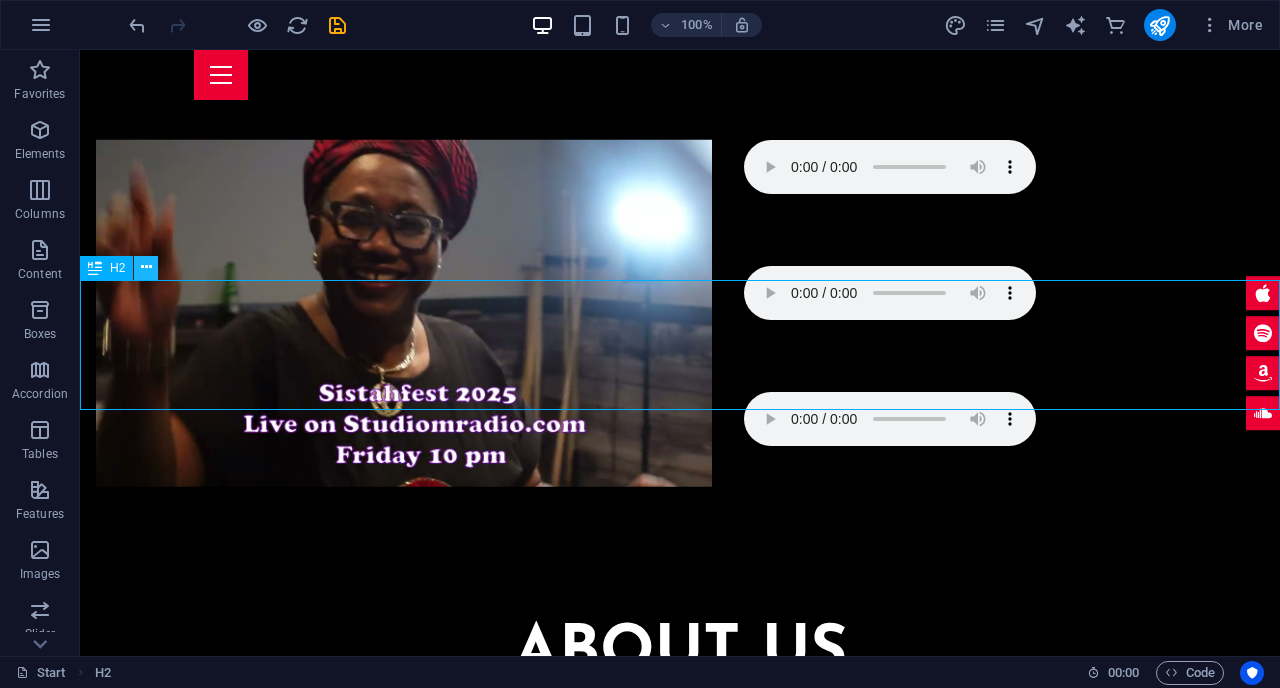 click at bounding box center (146, 267) 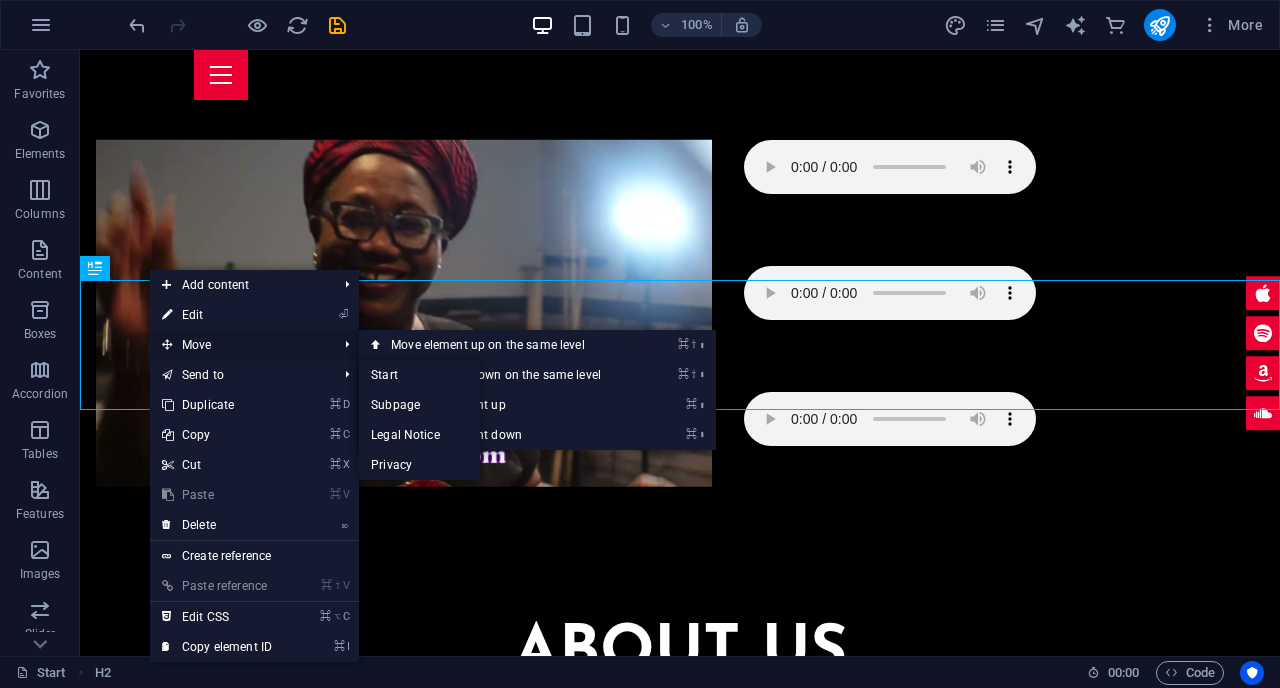click on "Move" at bounding box center (239, 345) 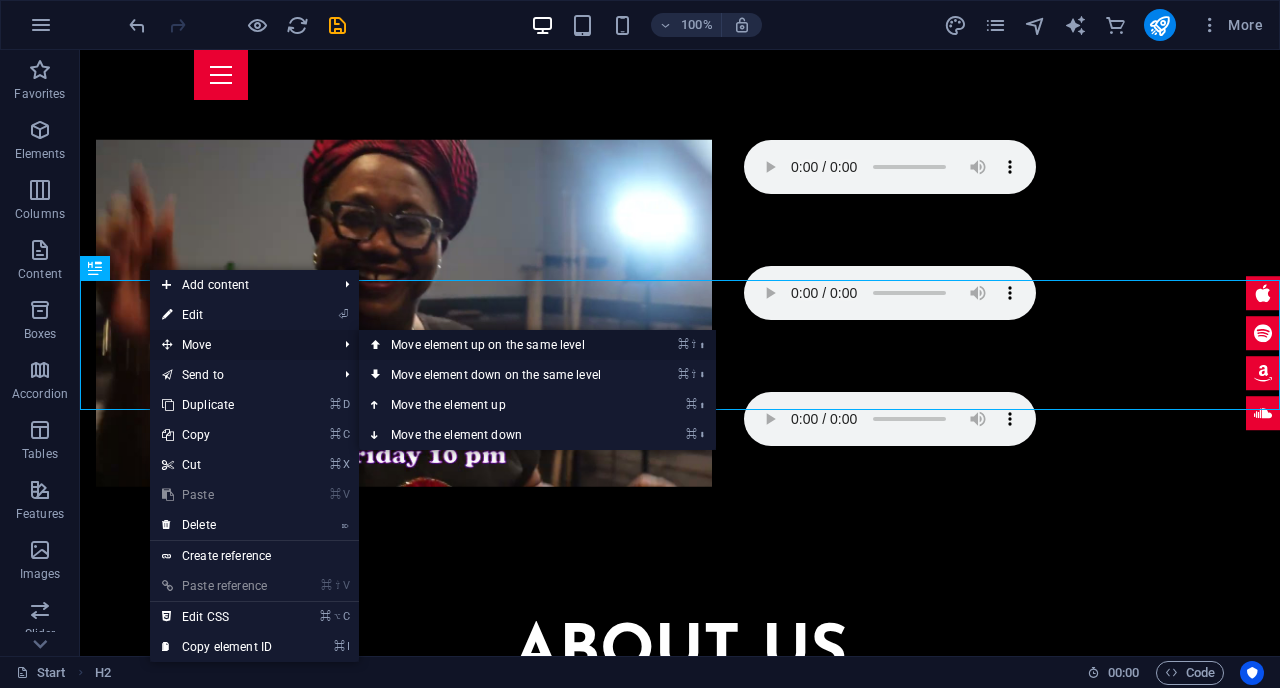 click on "⌘ ⇧ ⬆  Move element up on the same level" at bounding box center [500, 345] 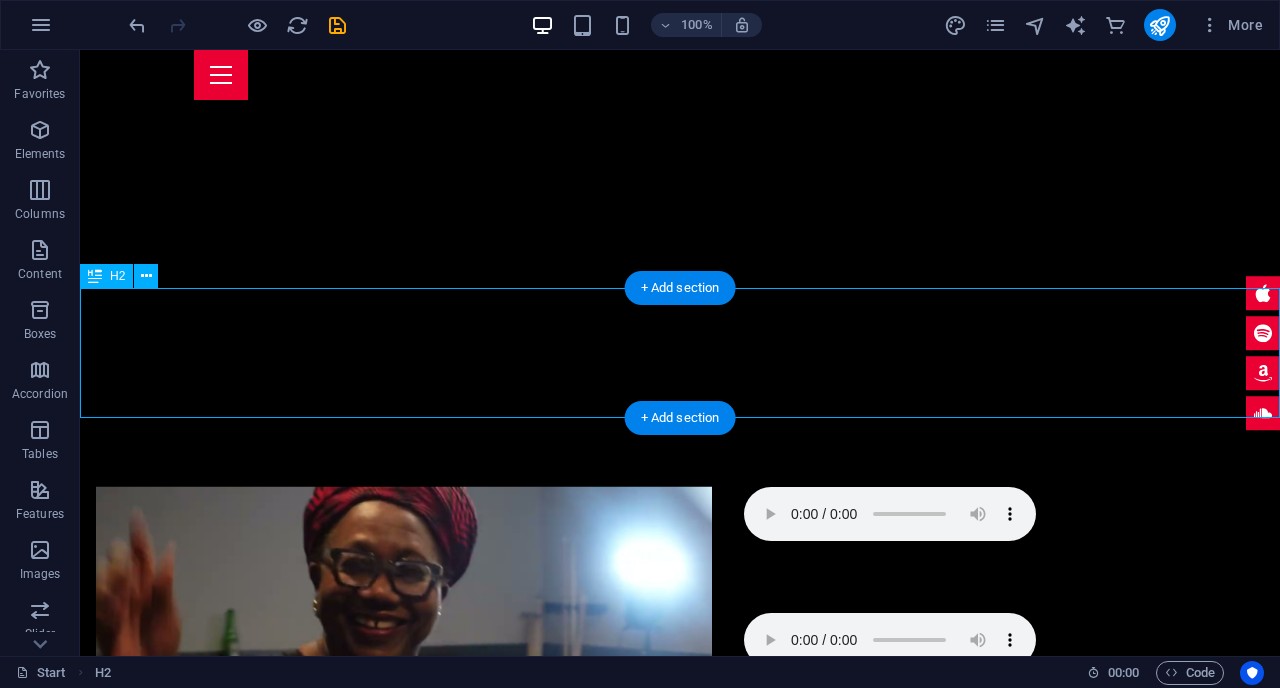 scroll, scrollTop: 2777, scrollLeft: 0, axis: vertical 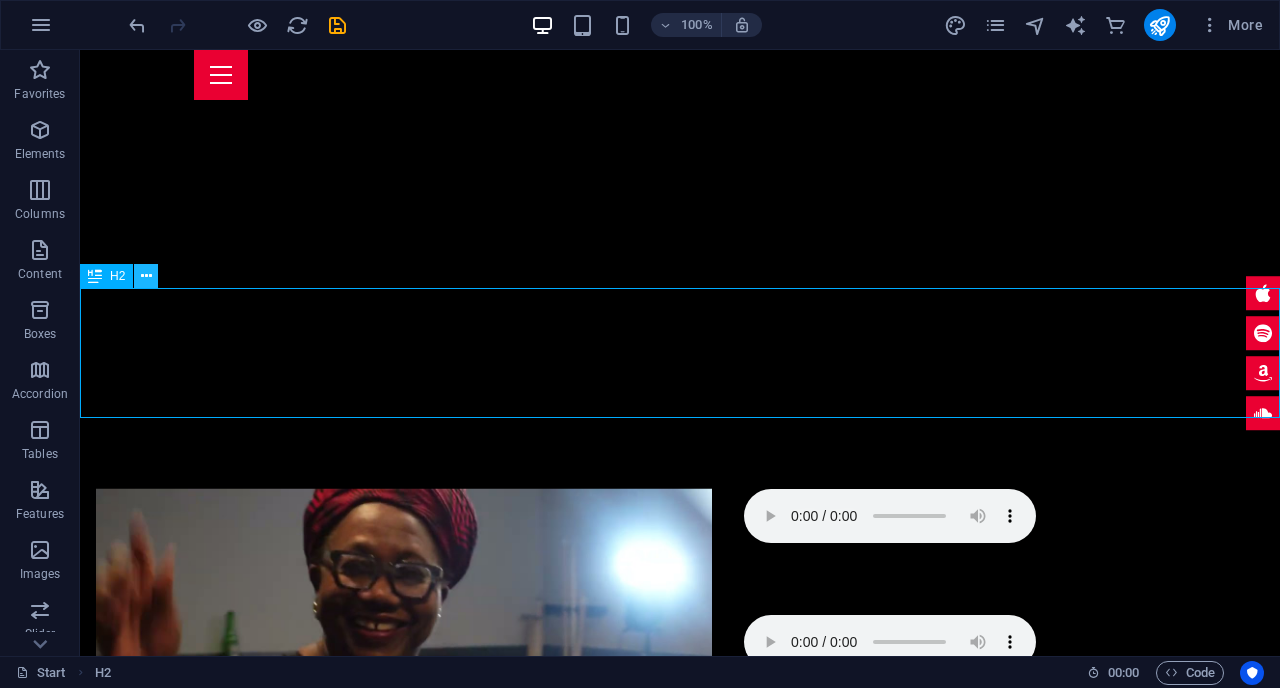 click at bounding box center [146, 276] 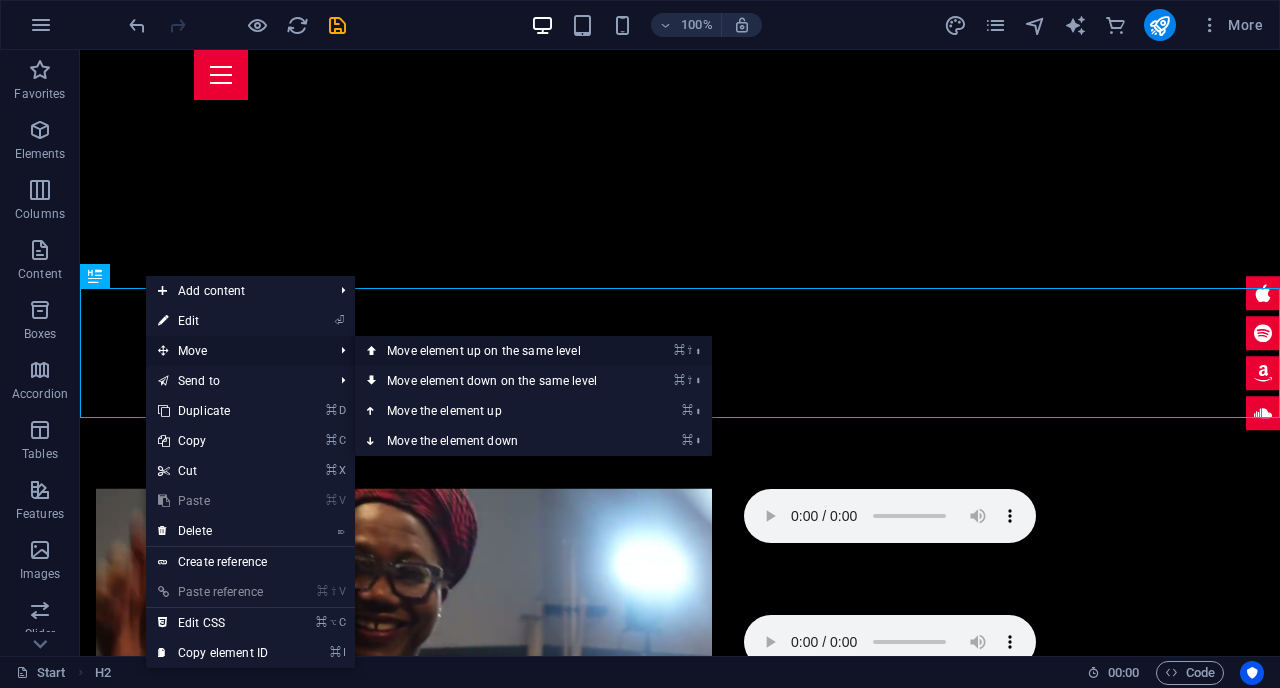 drag, startPoint x: 464, startPoint y: 343, endPoint x: 384, endPoint y: 293, distance: 94.33981 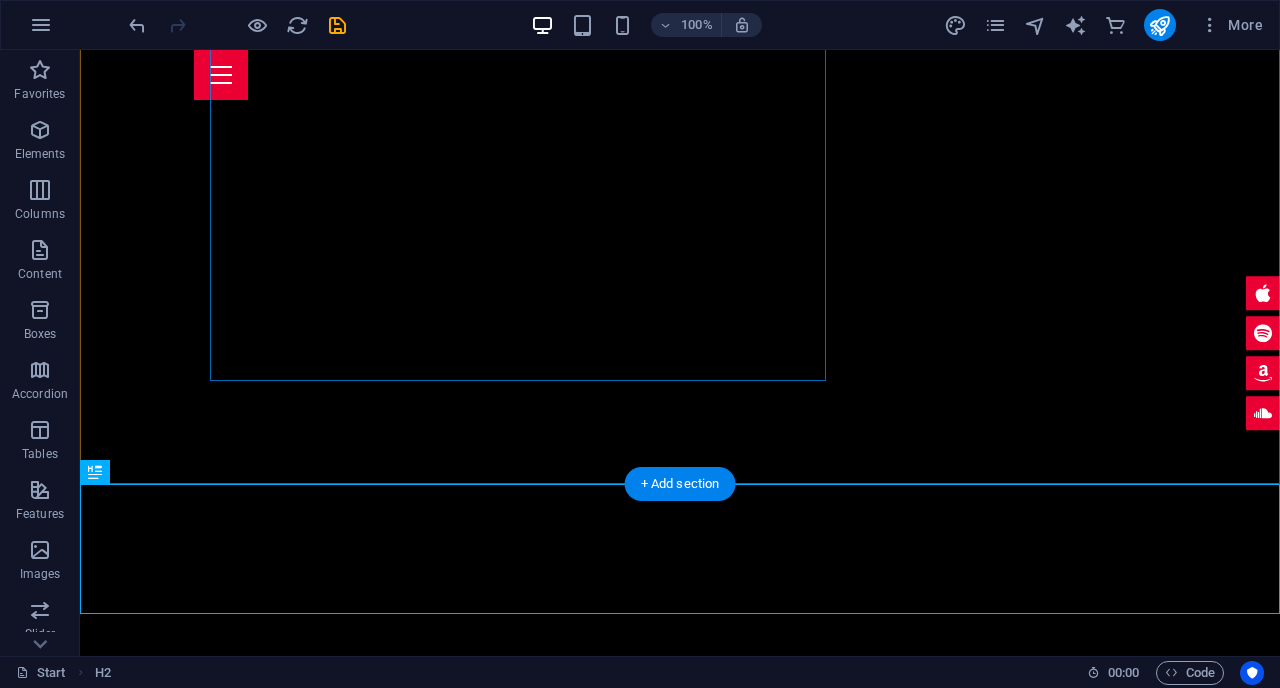 scroll, scrollTop: 2487, scrollLeft: 0, axis: vertical 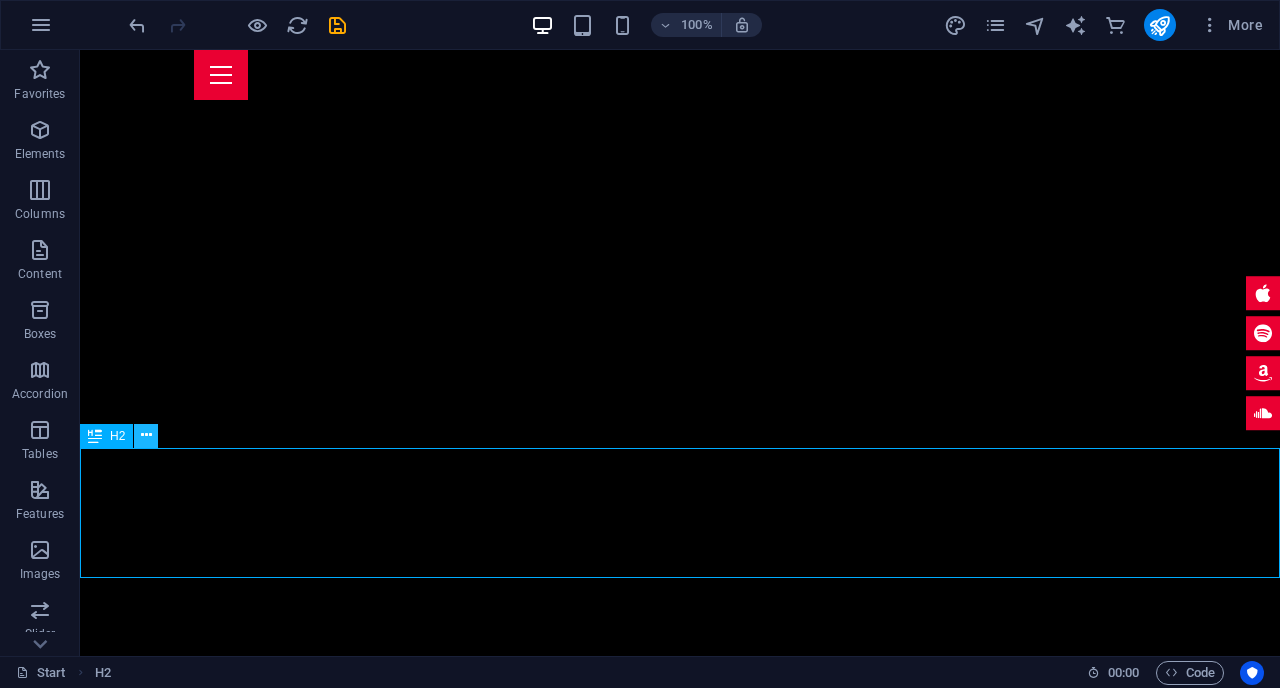 click at bounding box center (146, 435) 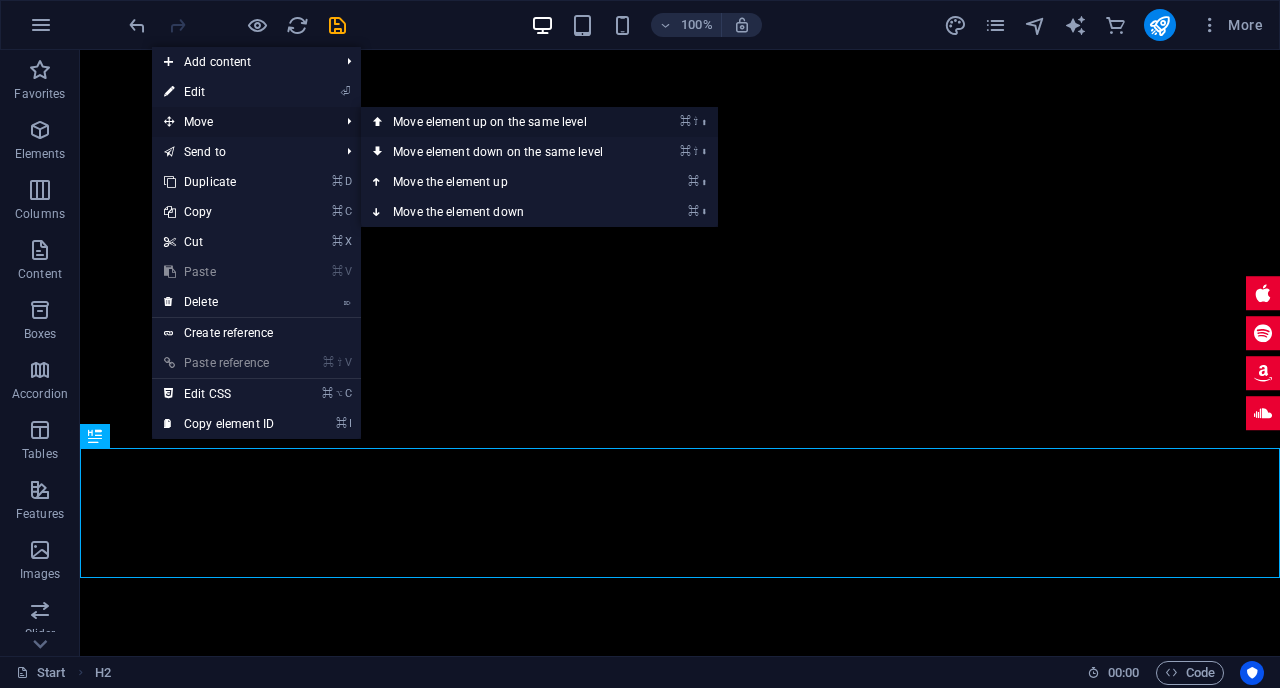 click on "⌘ ⇧ ⬆  Move element up on the same level" at bounding box center [502, 122] 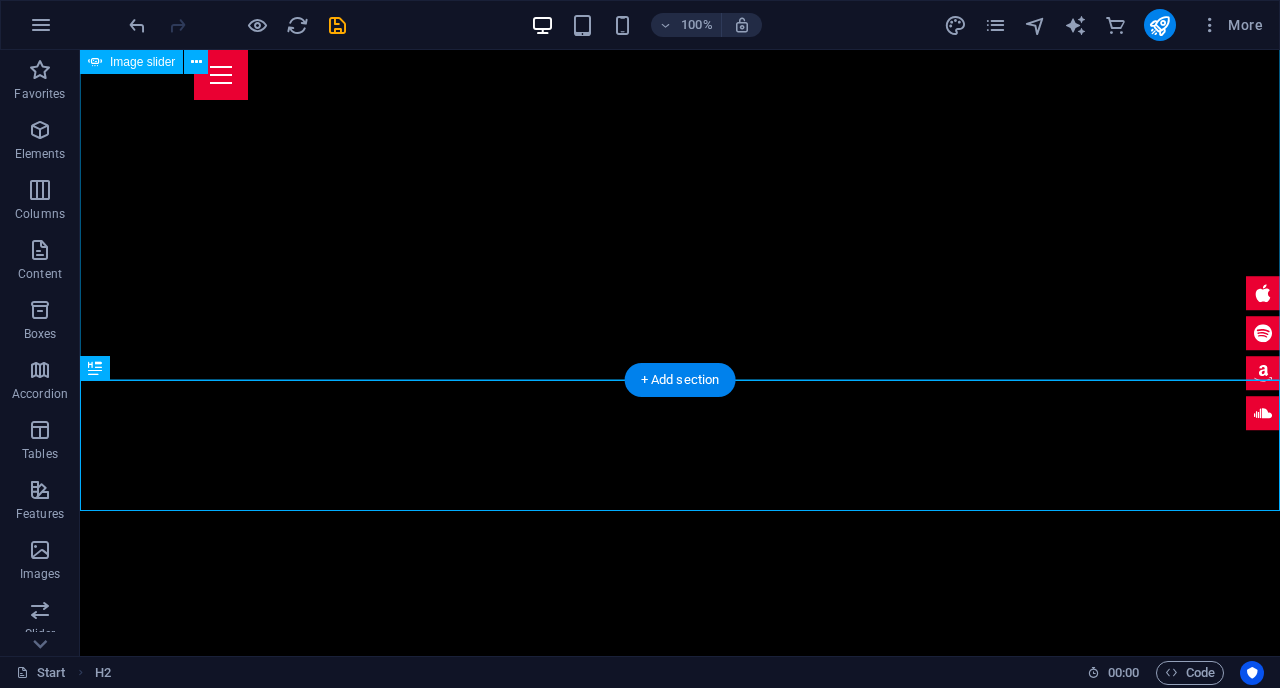 scroll, scrollTop: 1970, scrollLeft: 0, axis: vertical 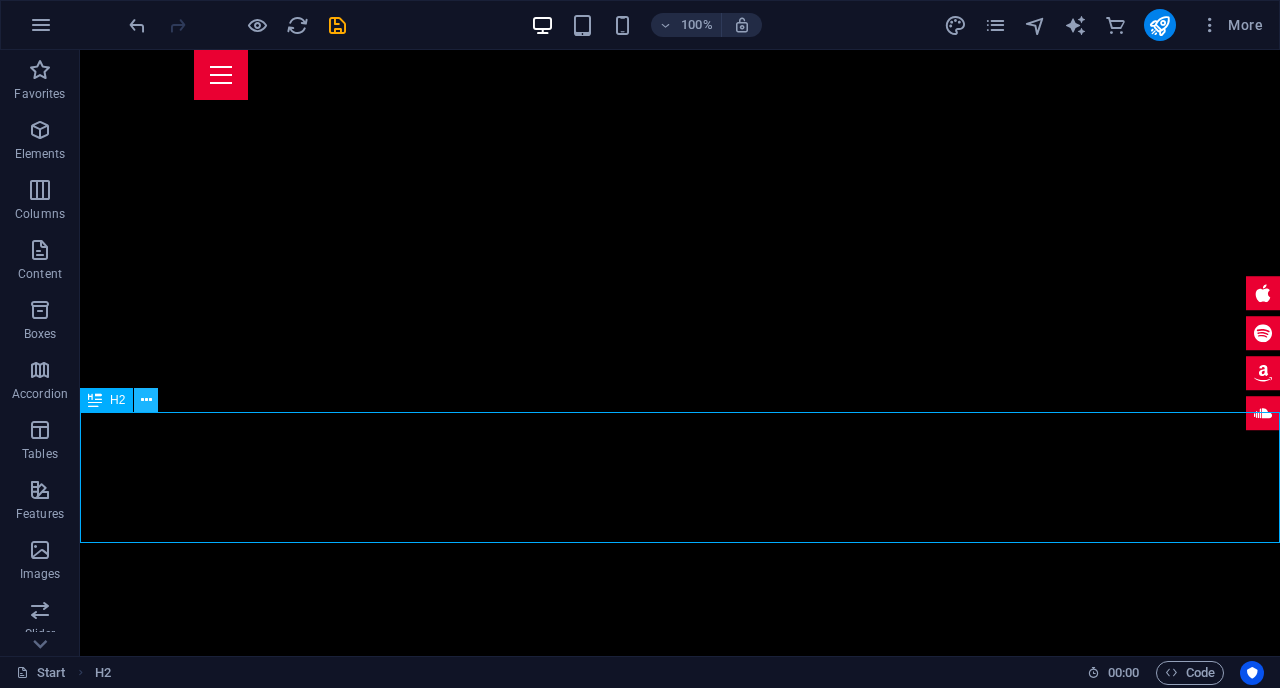 click at bounding box center (146, 400) 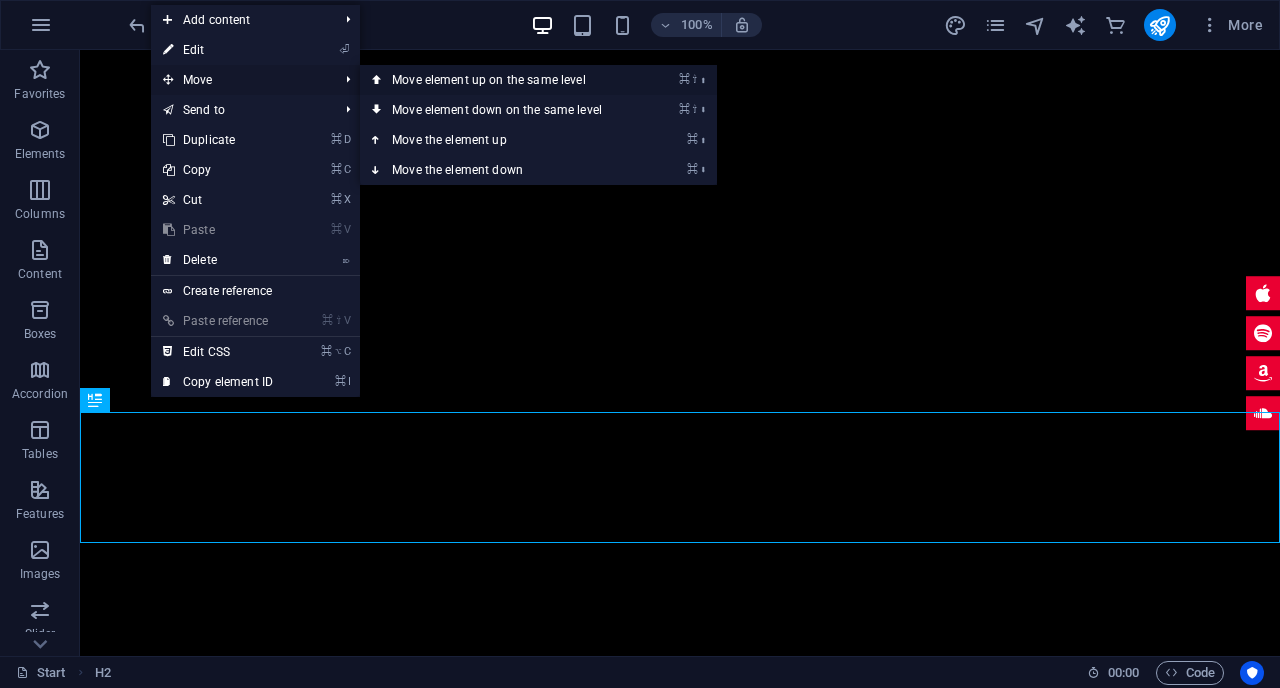 click on "⌘ ⇧ ⬆  Move element up on the same level" at bounding box center [501, 80] 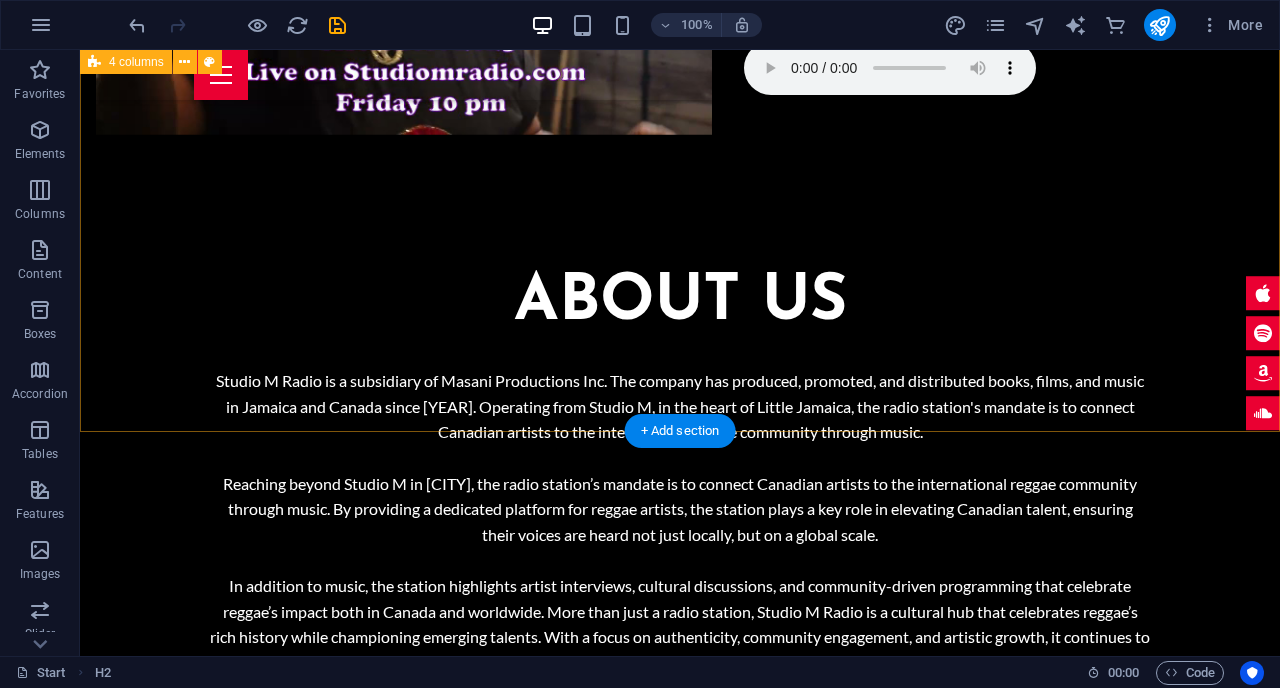 click at bounding box center [680, 3921] 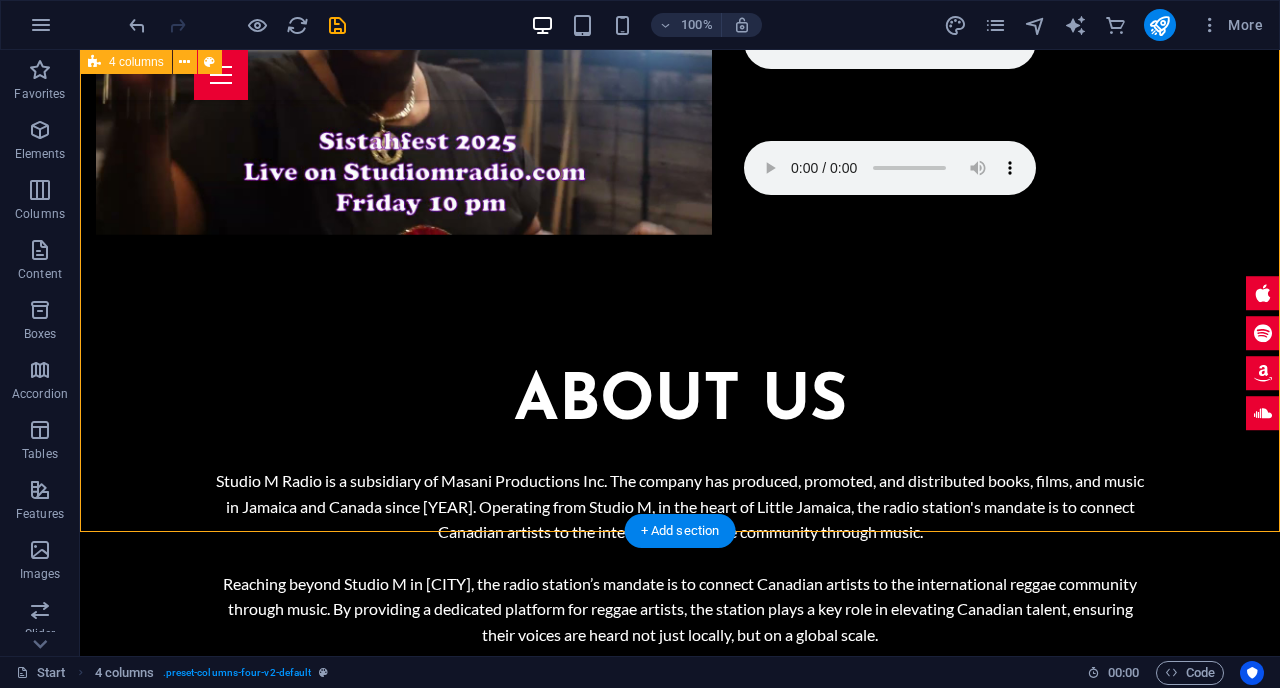 scroll, scrollTop: 3319, scrollLeft: 0, axis: vertical 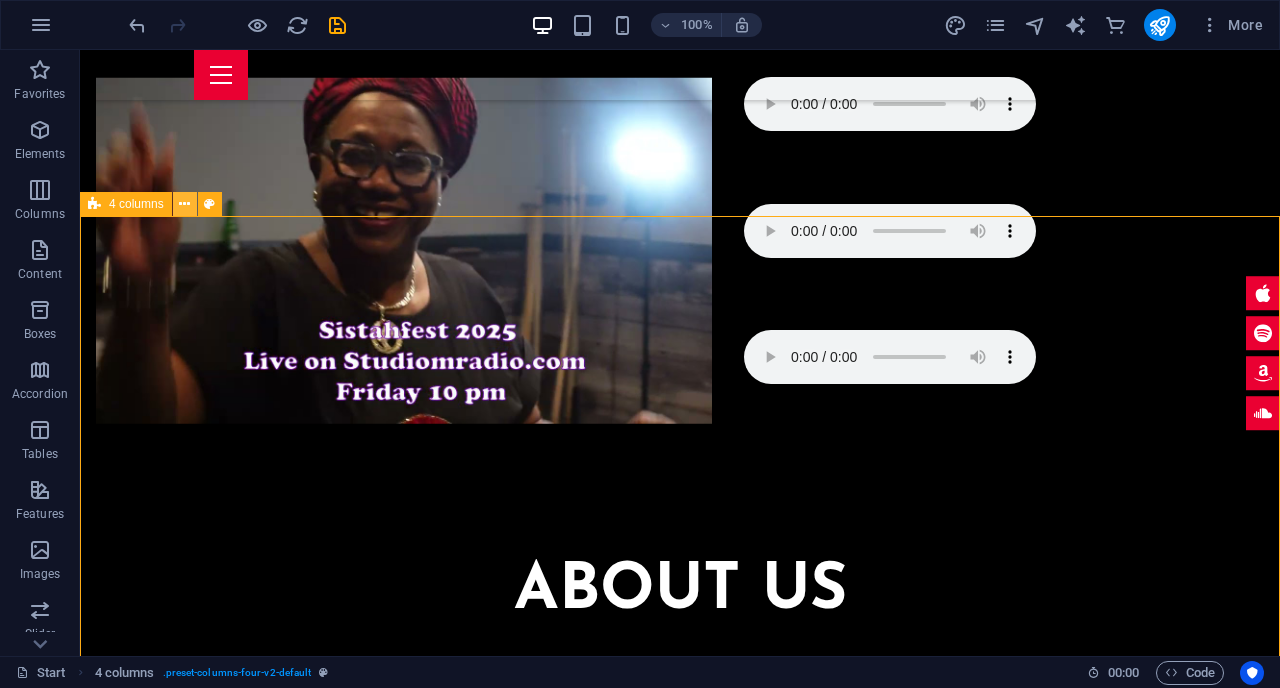click at bounding box center [184, 204] 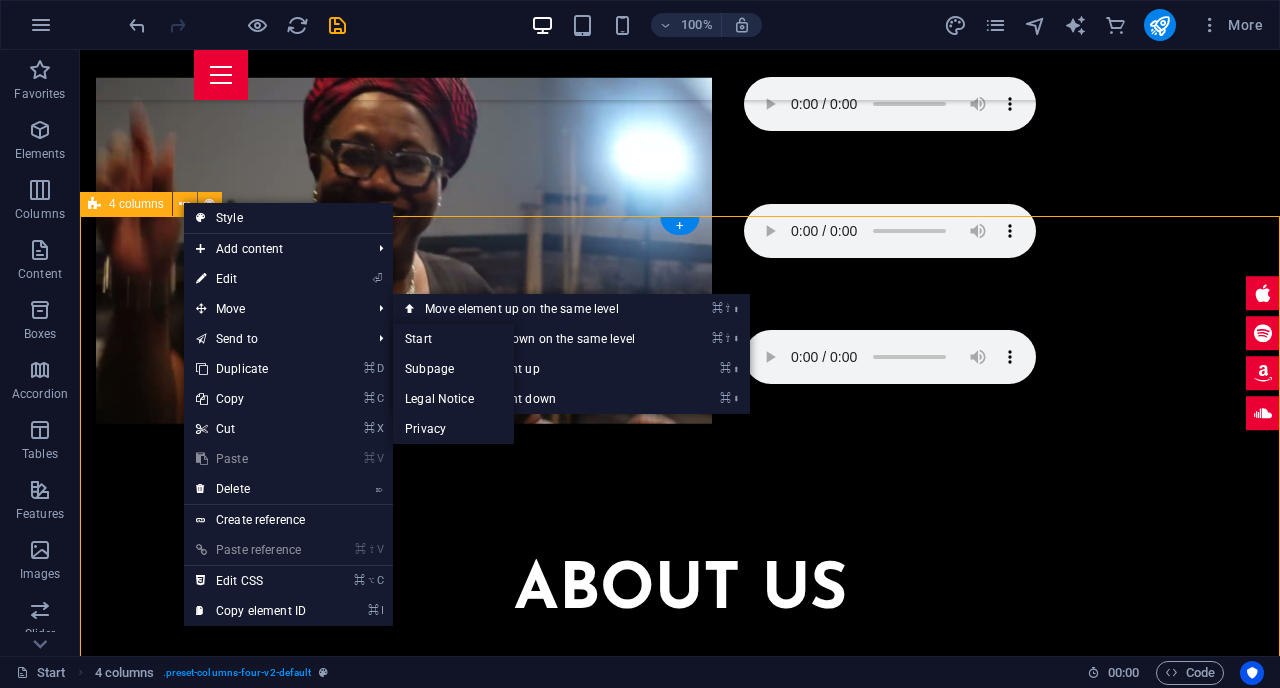 click at bounding box center [680, 4210] 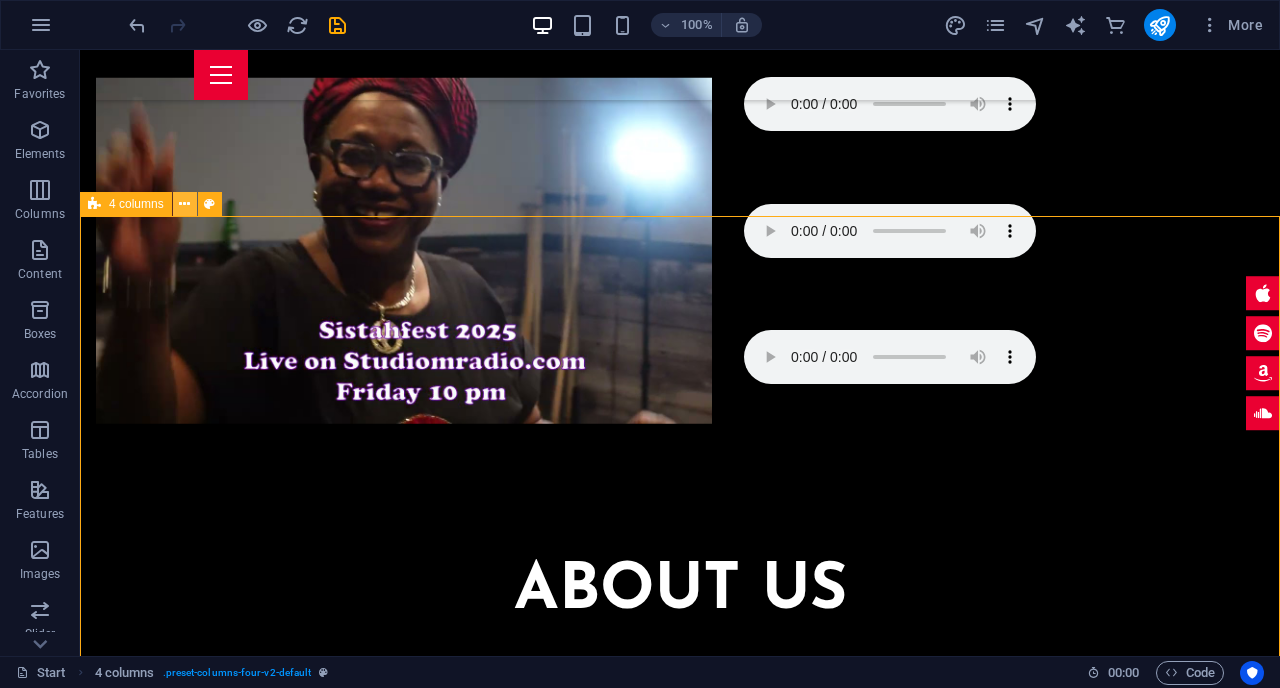 click at bounding box center [184, 204] 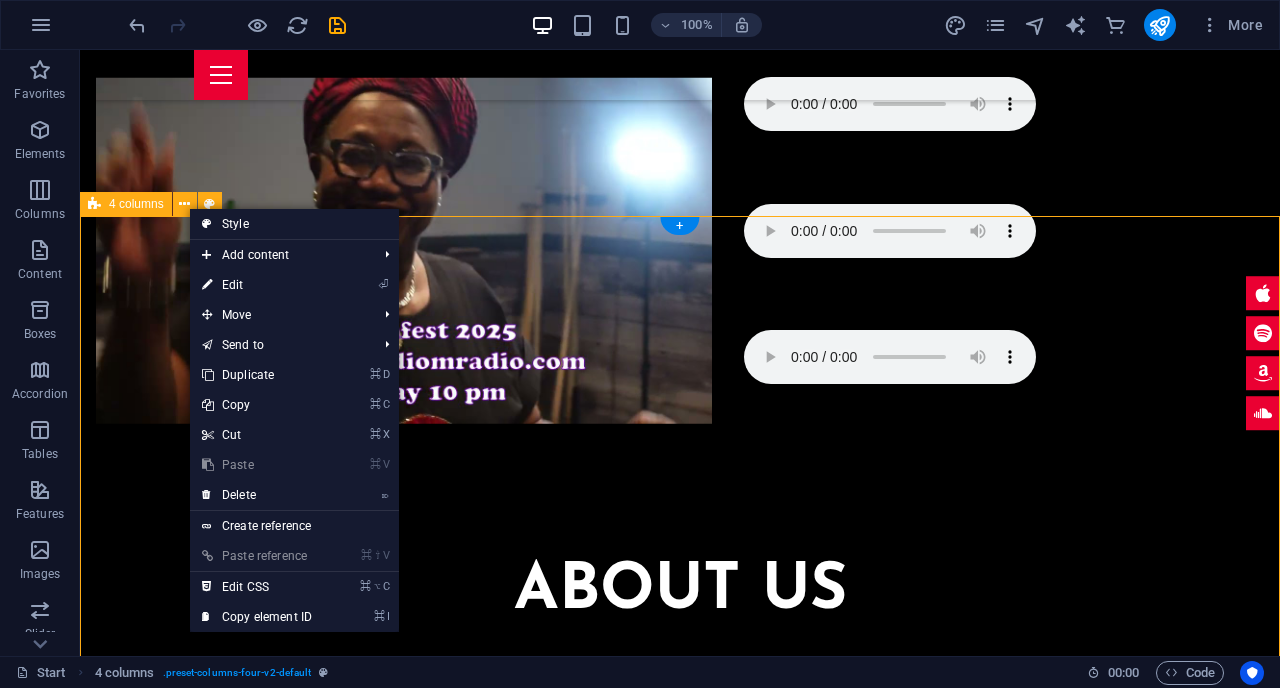 click at bounding box center (680, 4210) 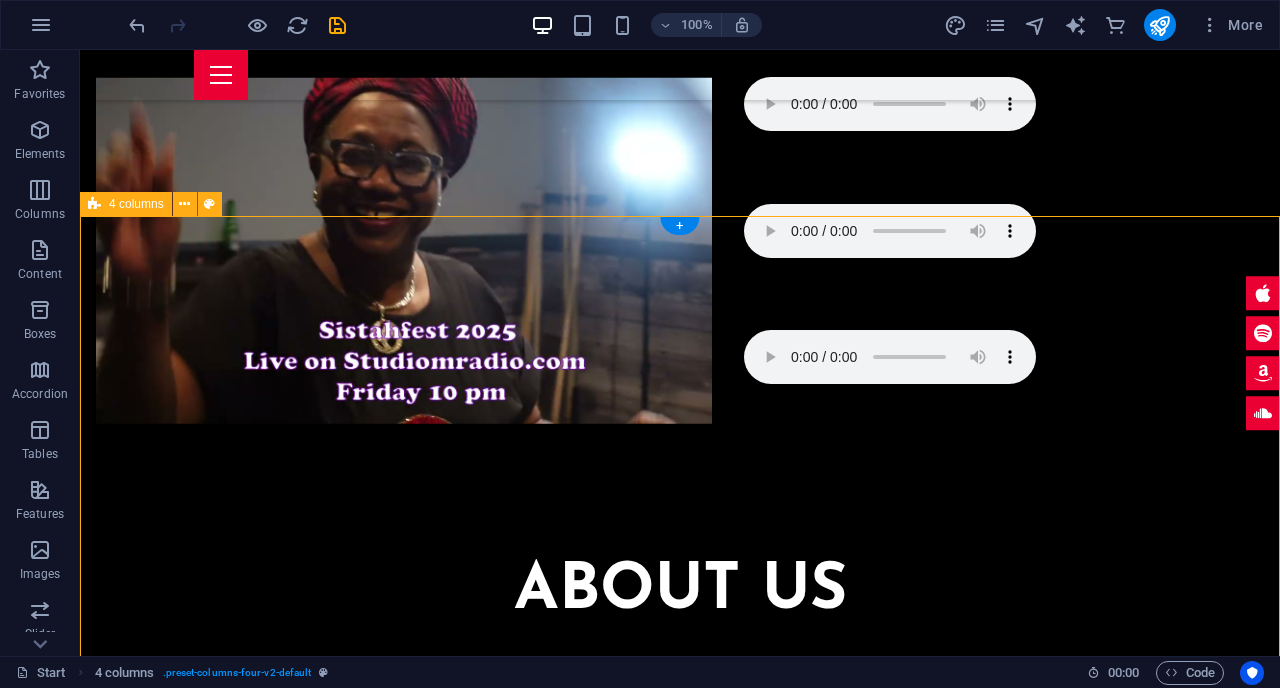 click at bounding box center (680, 4210) 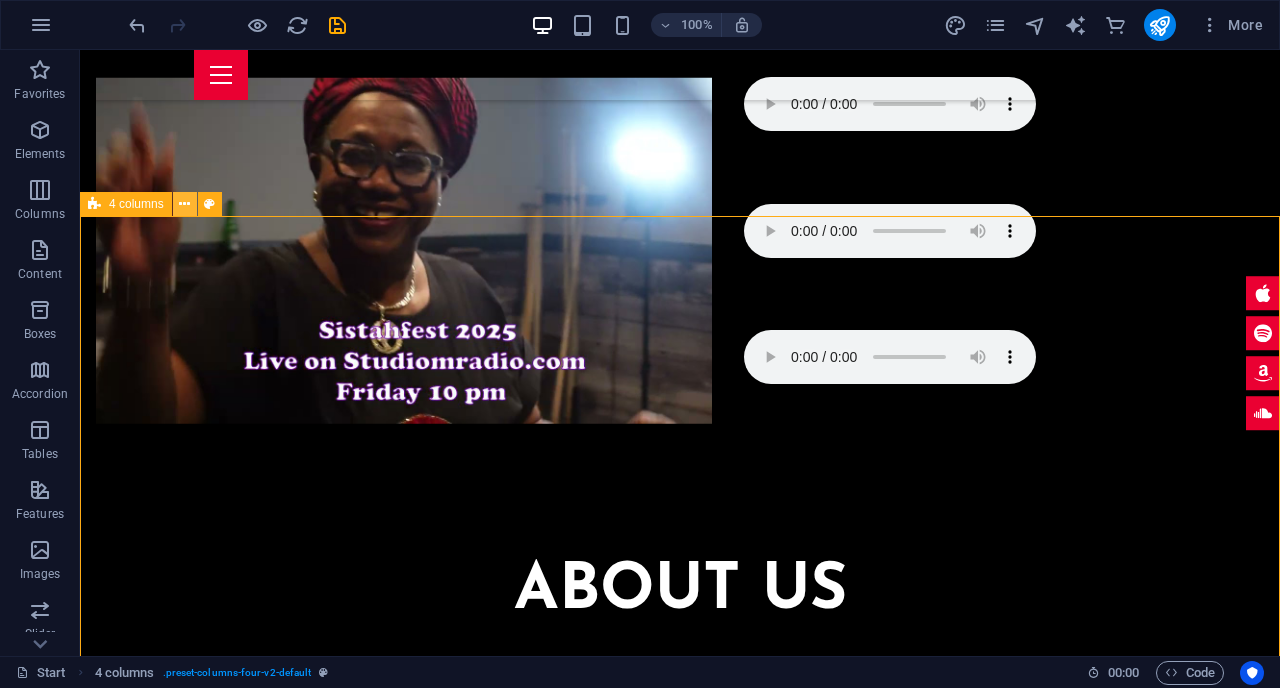 click at bounding box center [185, 204] 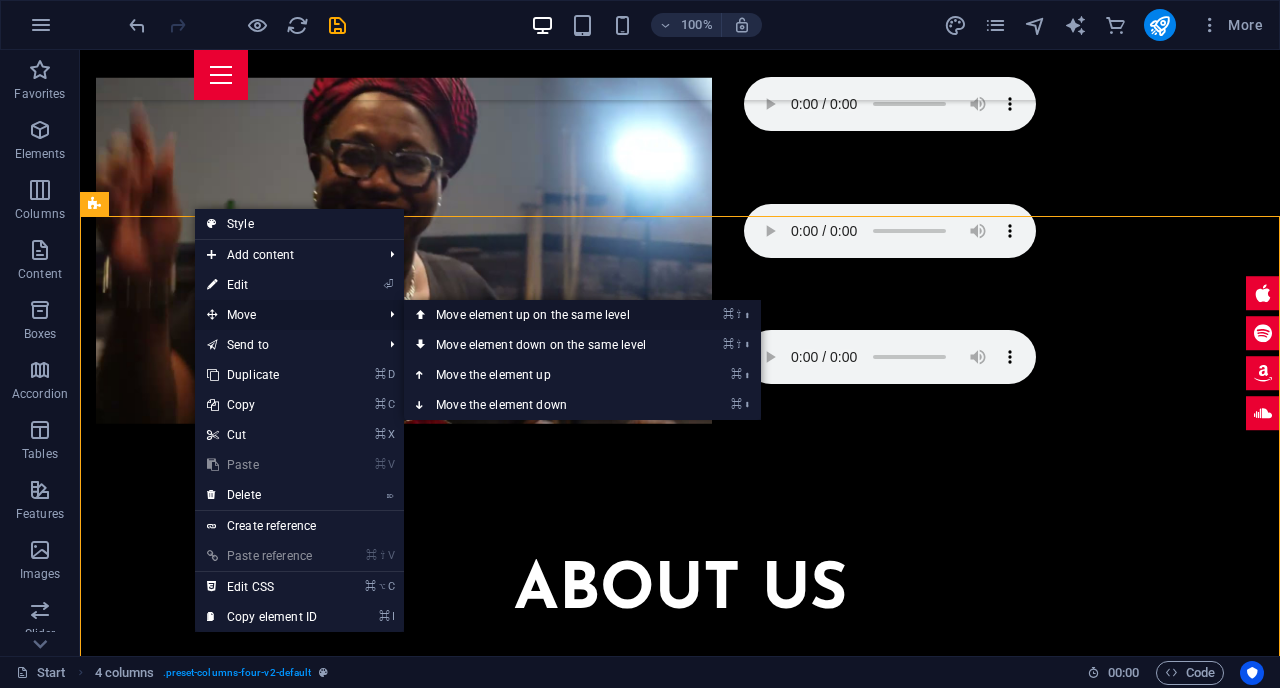 click on "⌘ ⇧ ⬆  Move element up on the same level" at bounding box center [545, 315] 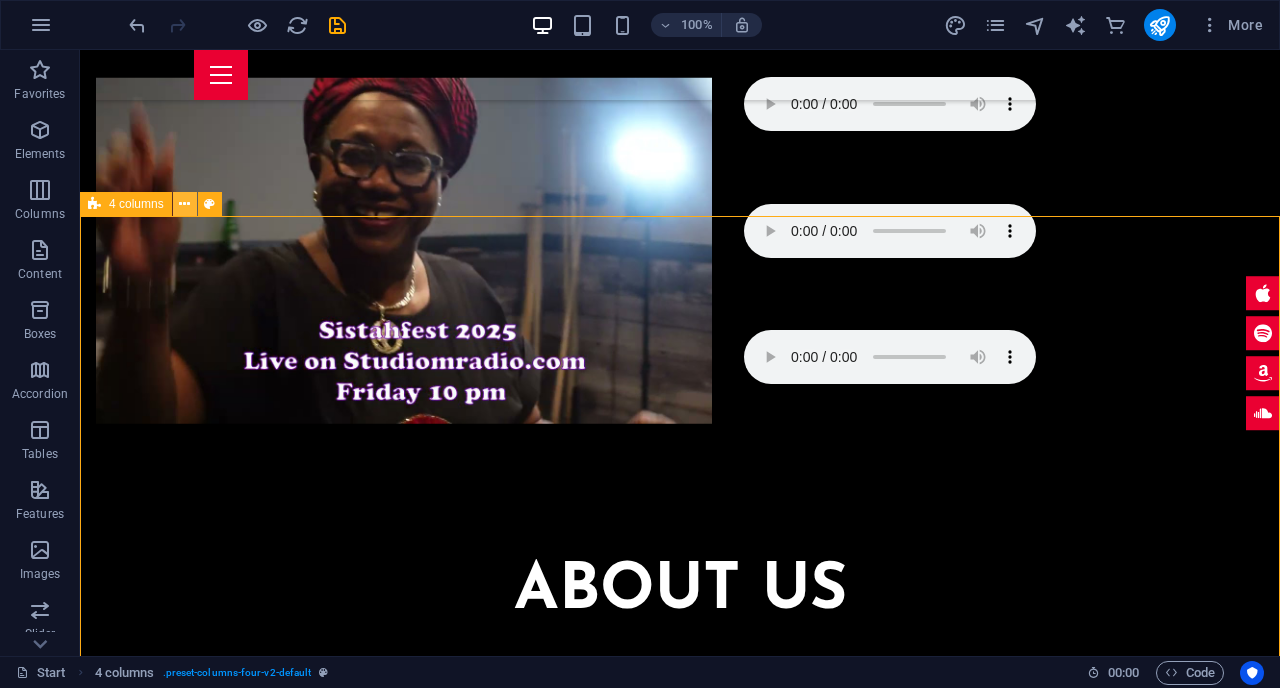 click at bounding box center (184, 204) 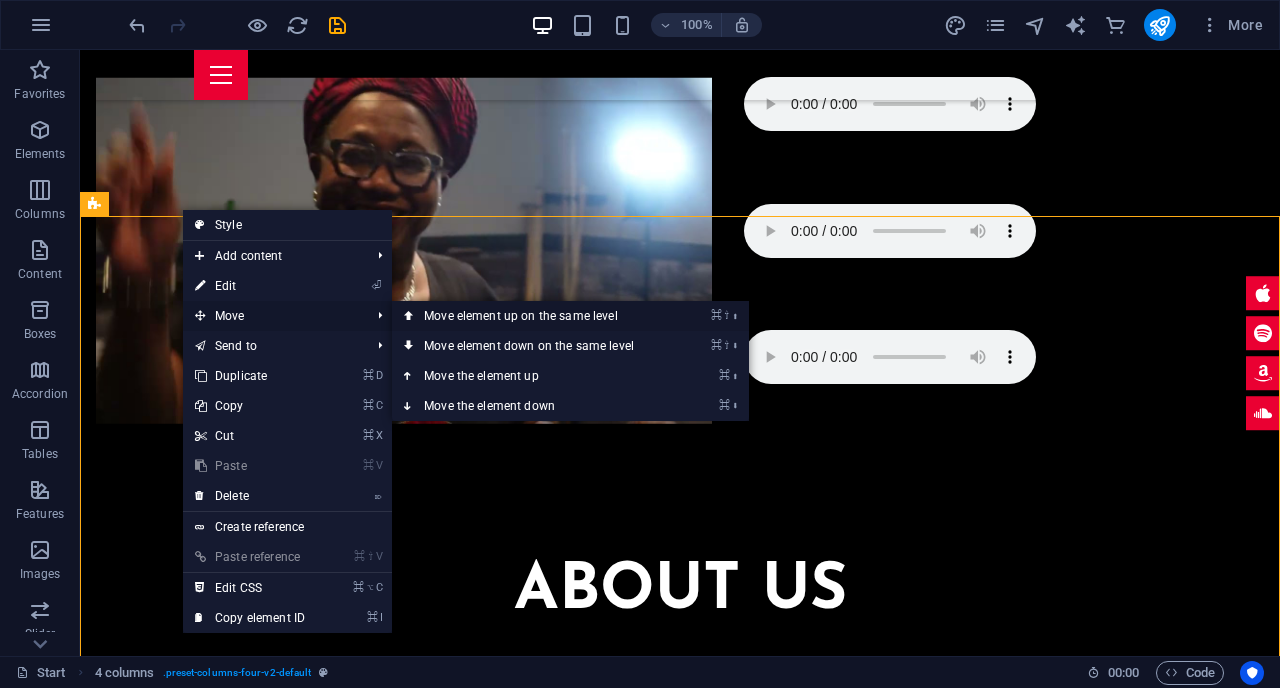 click on "⌘ ⇧ ⬆  Move element up on the same level" at bounding box center (533, 316) 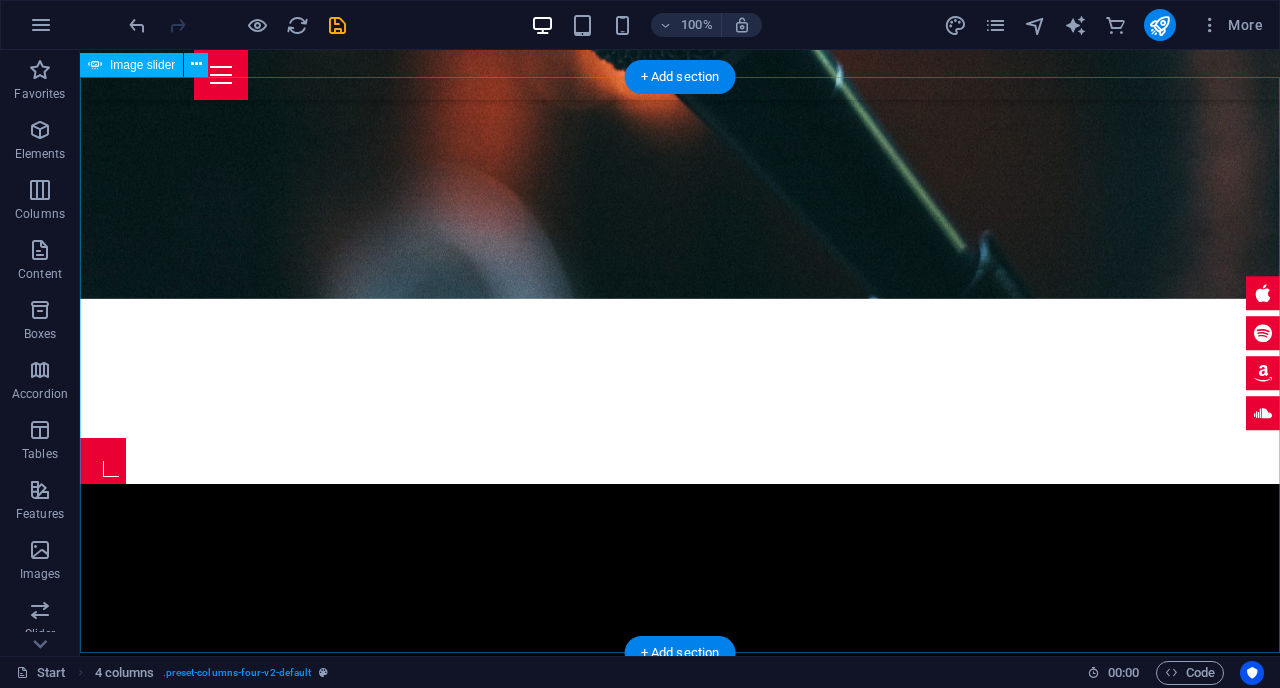 scroll, scrollTop: 1490, scrollLeft: 0, axis: vertical 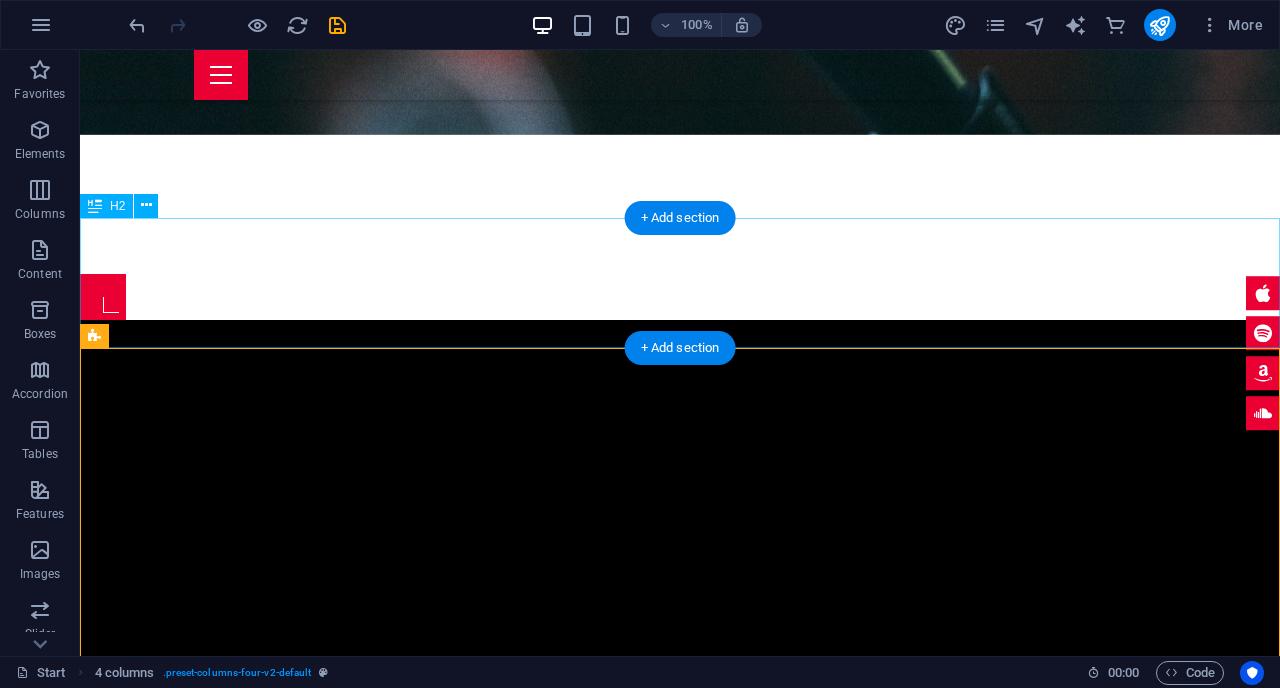 click on "UPCOMING EVENTS" at bounding box center [680, 1012] 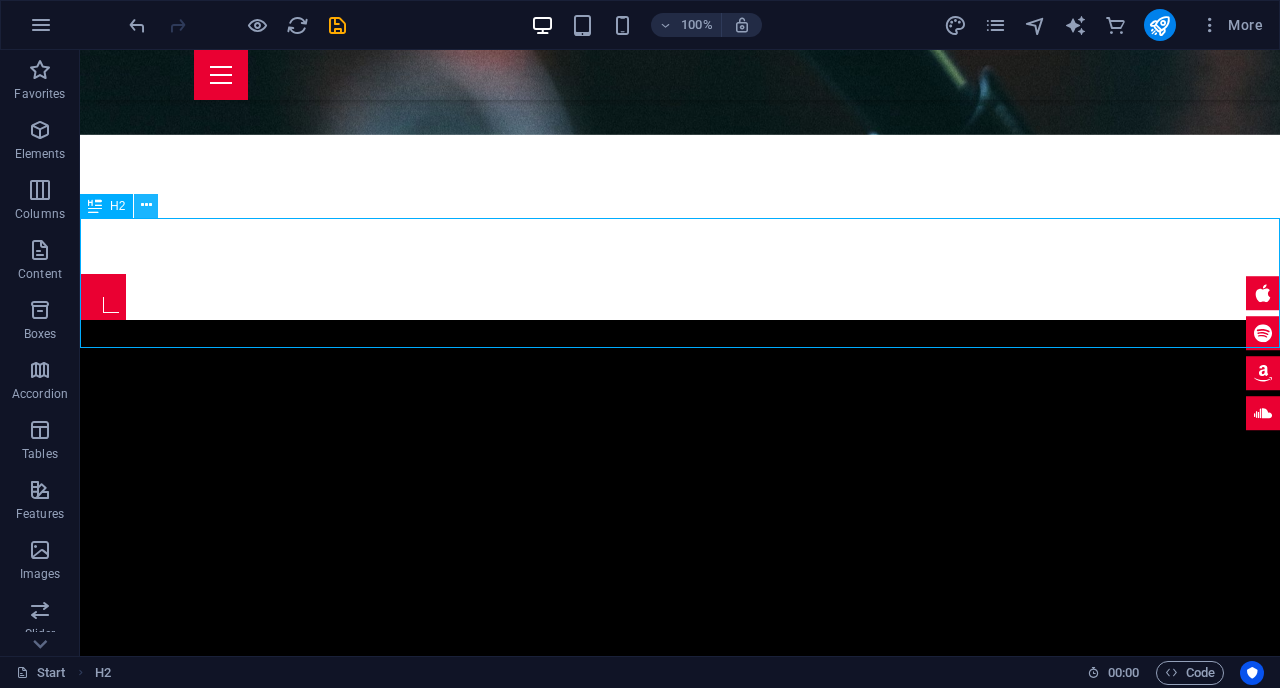 click at bounding box center (146, 205) 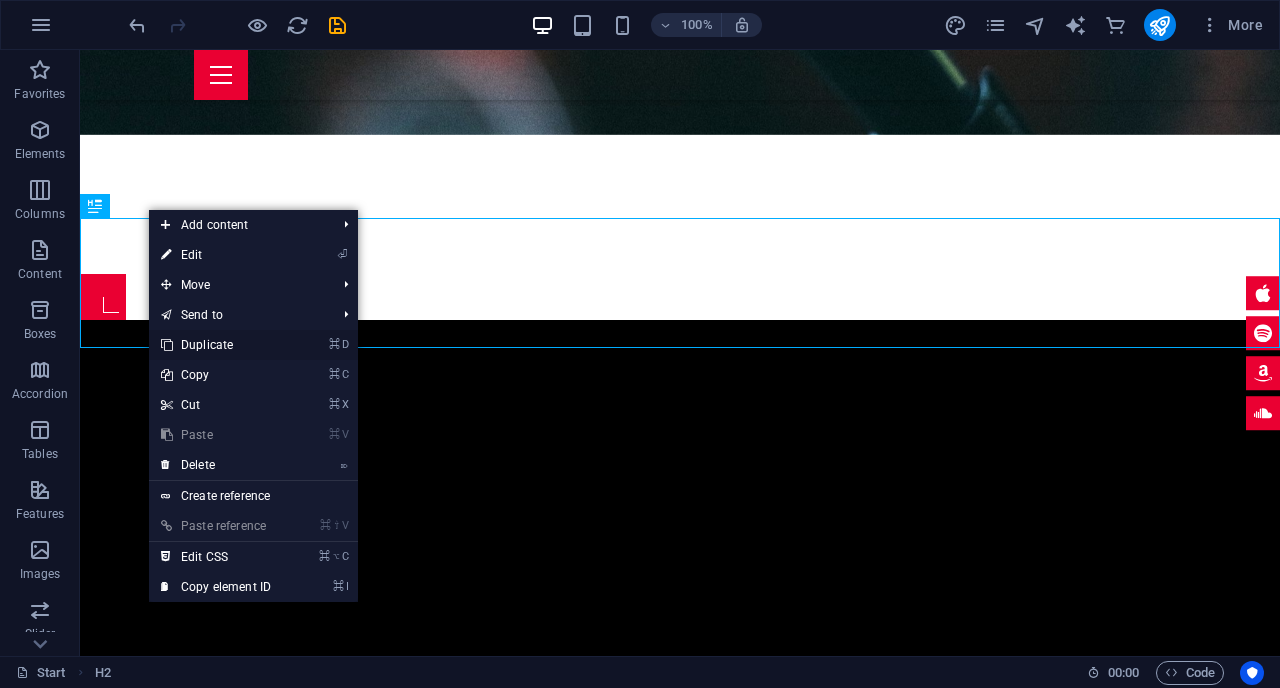 click on "⌘ D  Duplicate" at bounding box center (216, 345) 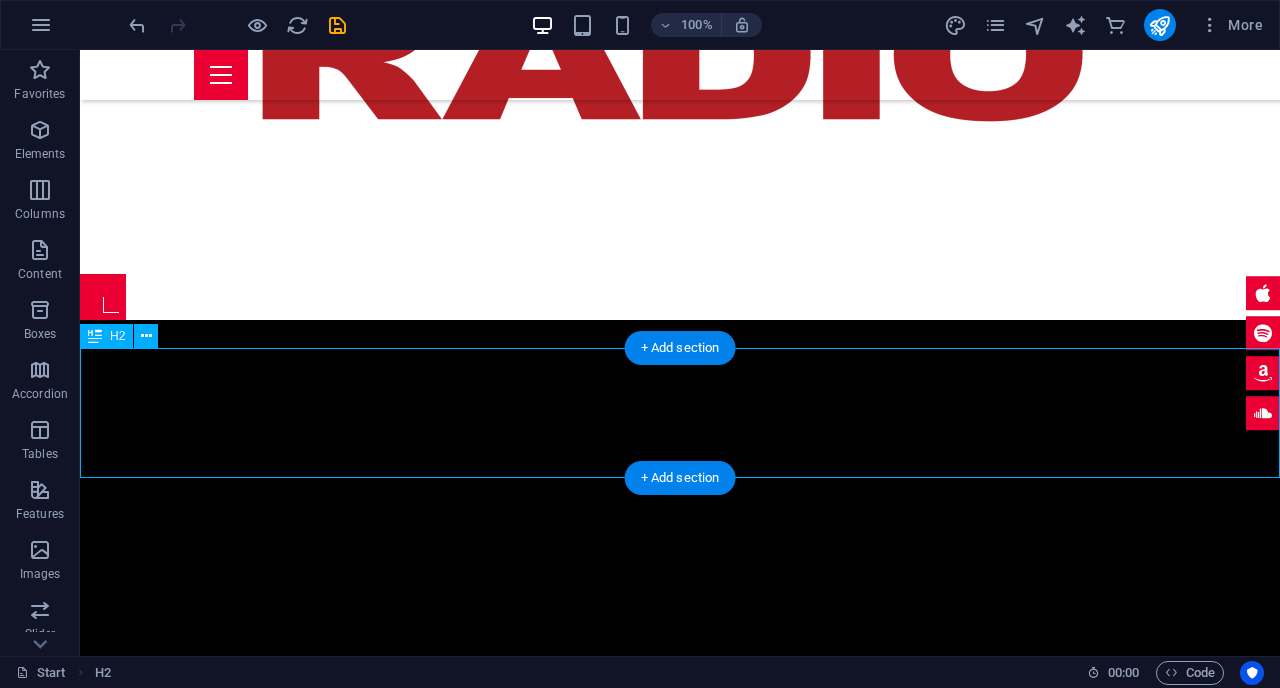 click on "UPCOMING EVENTS" at bounding box center [680, 1142] 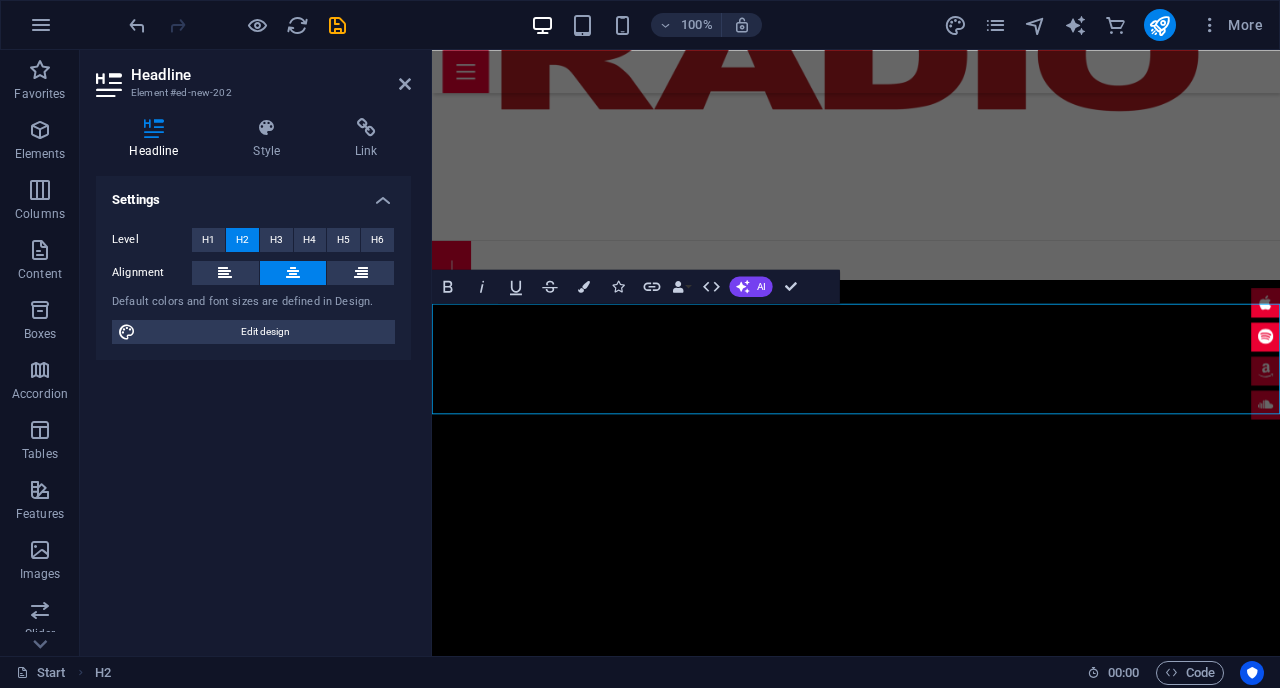 scroll, scrollTop: 1393, scrollLeft: 0, axis: vertical 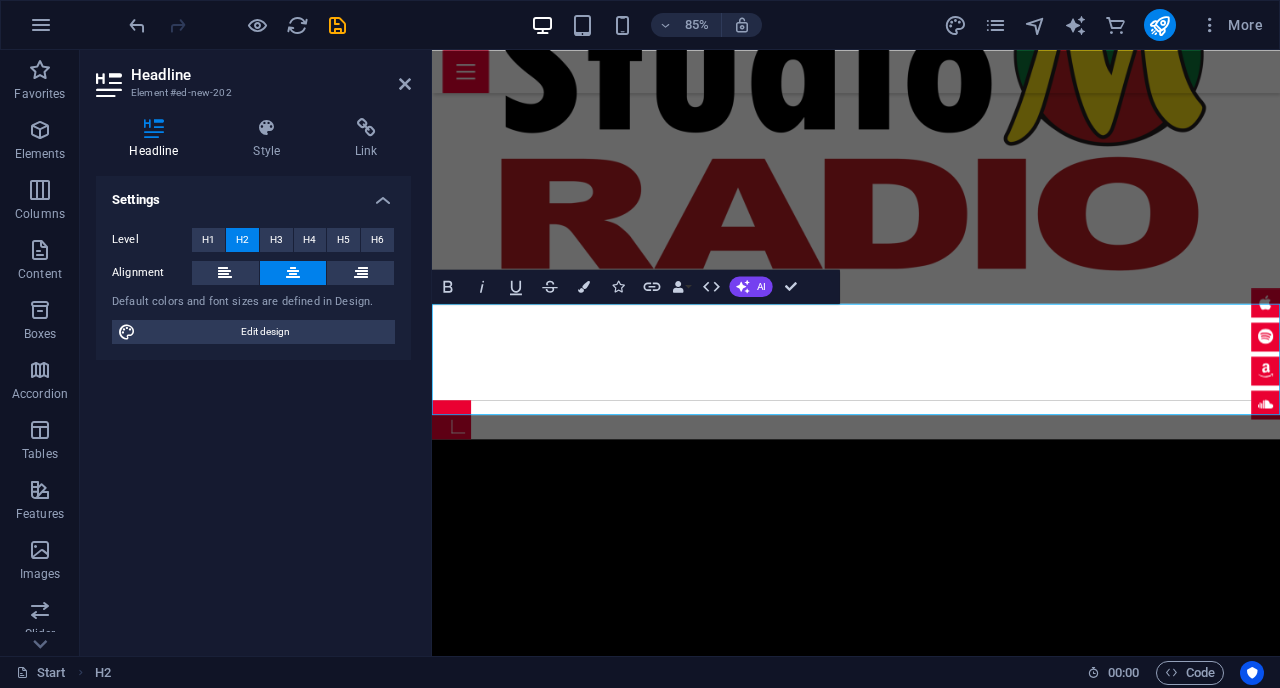 click on "UPCOMING EVENTS" at bounding box center [931, 1233] 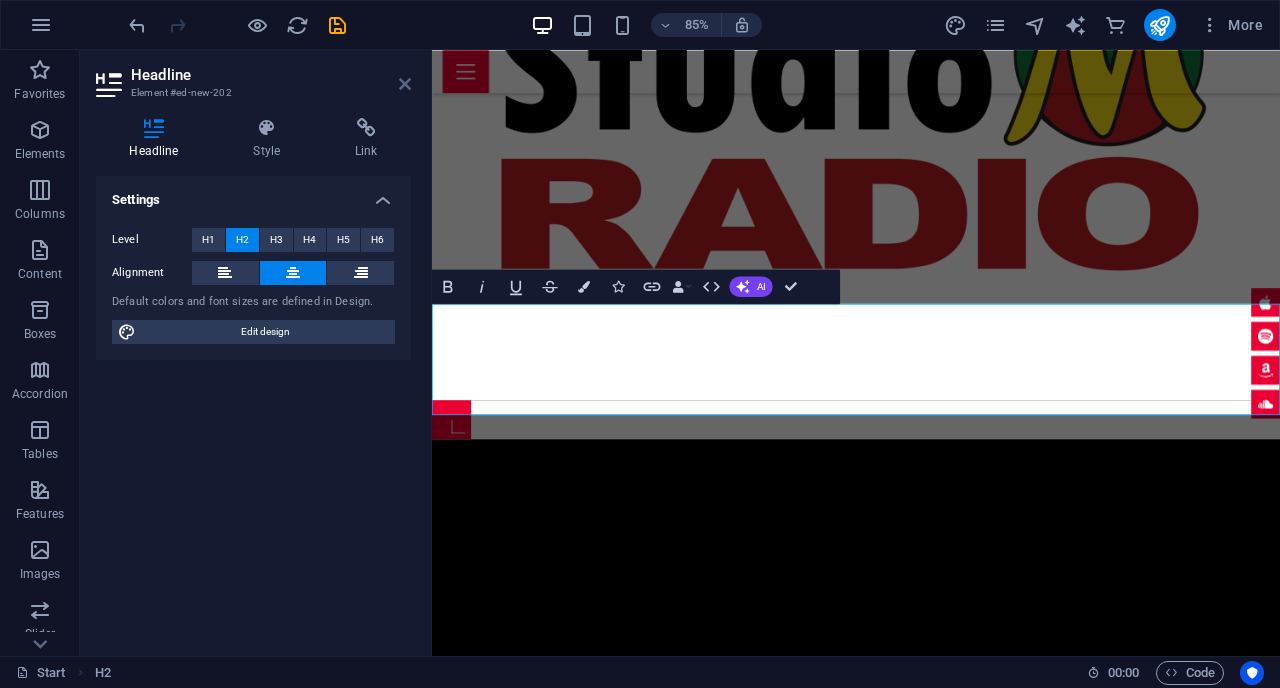 click at bounding box center (405, 84) 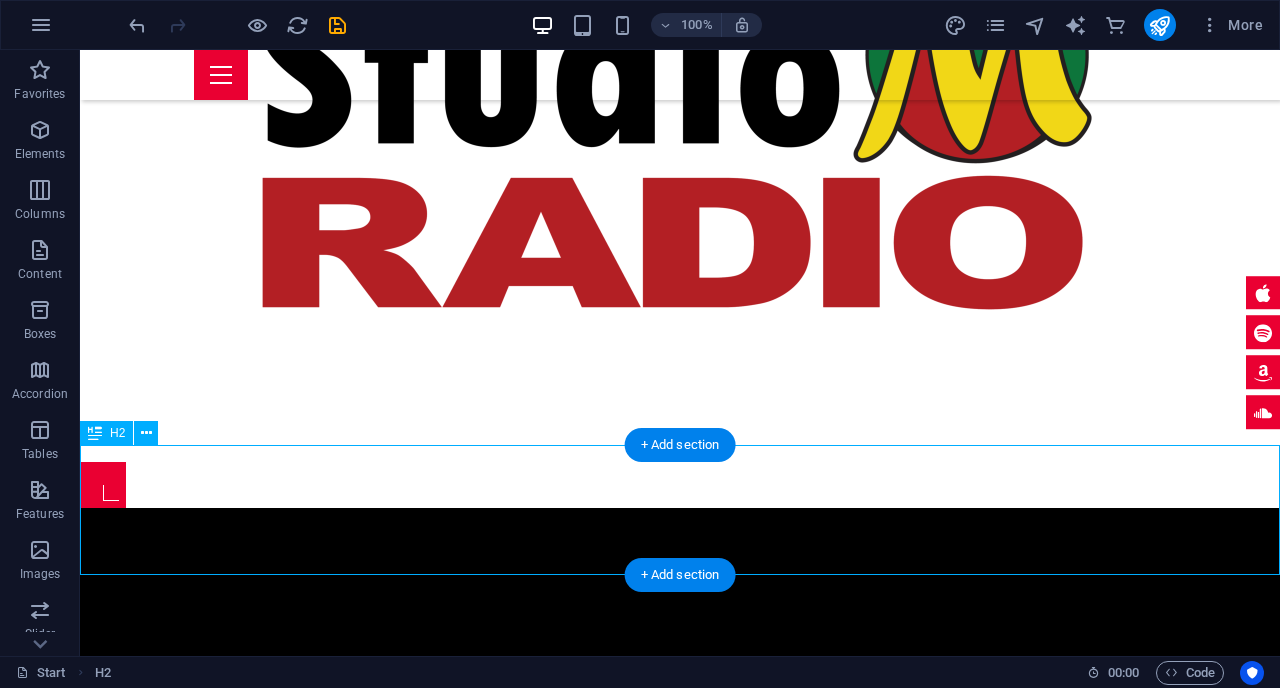 click on "previous EVENTS" at bounding box center (680, 1330) 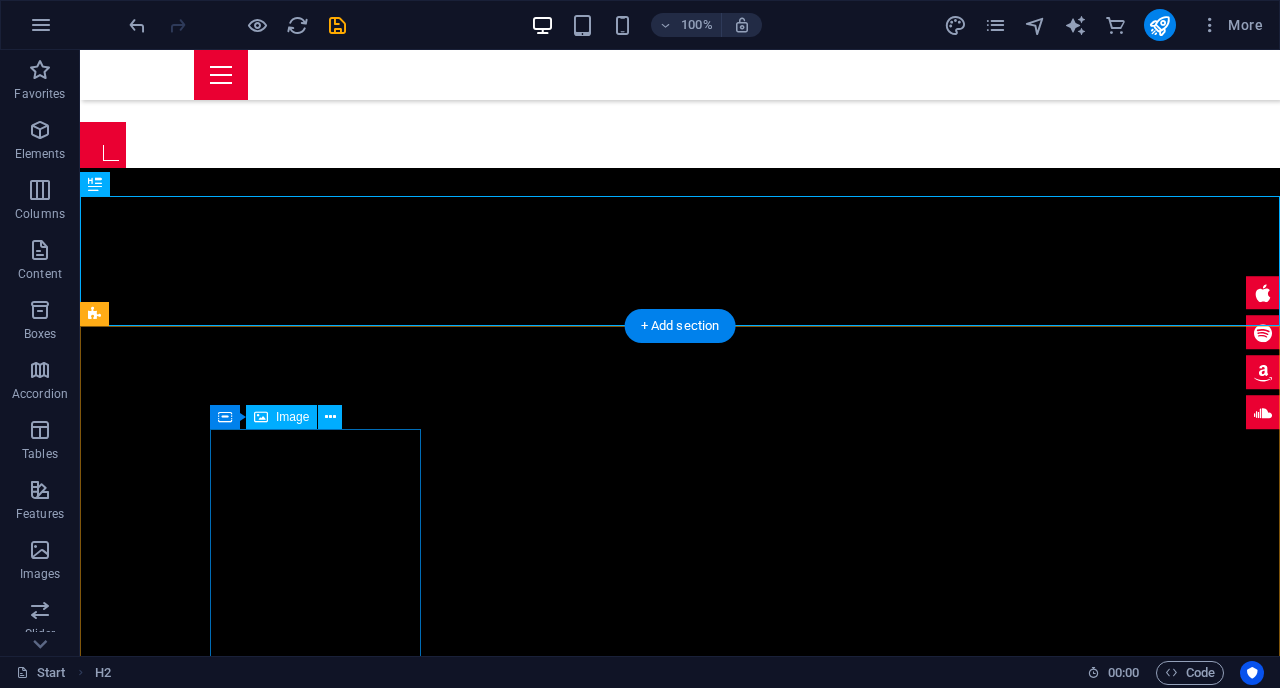 scroll, scrollTop: 1771, scrollLeft: 0, axis: vertical 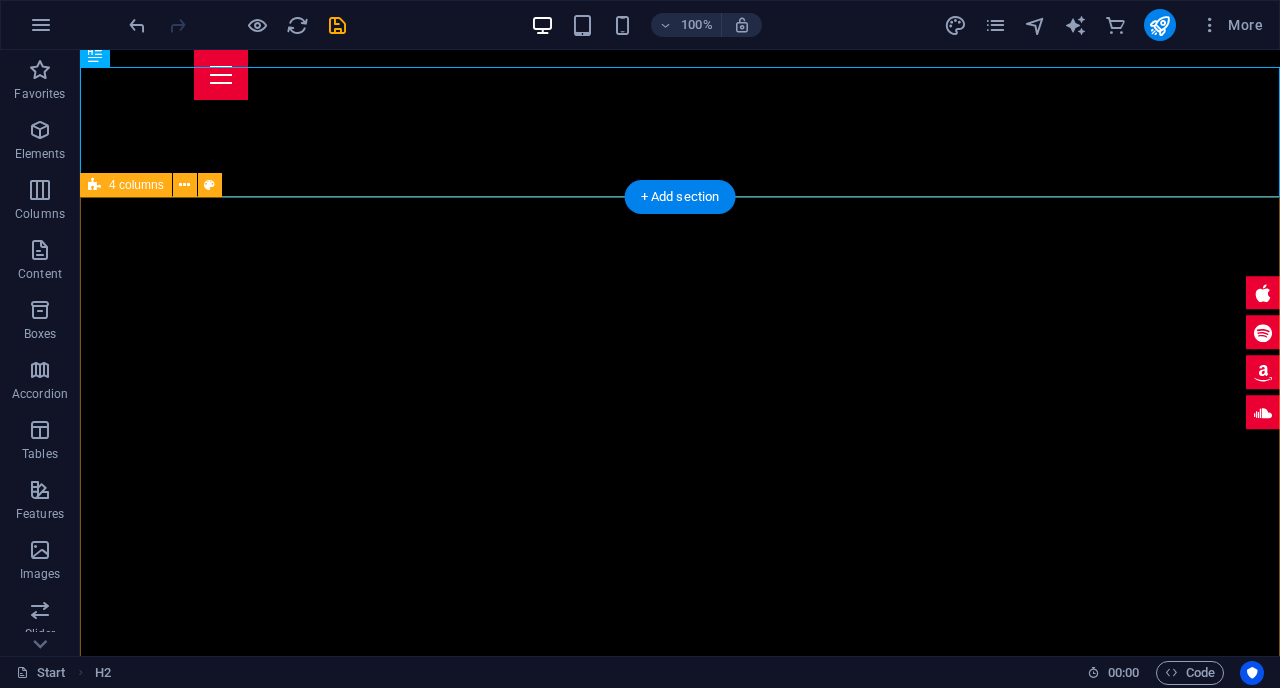 click at bounding box center (680, 4140) 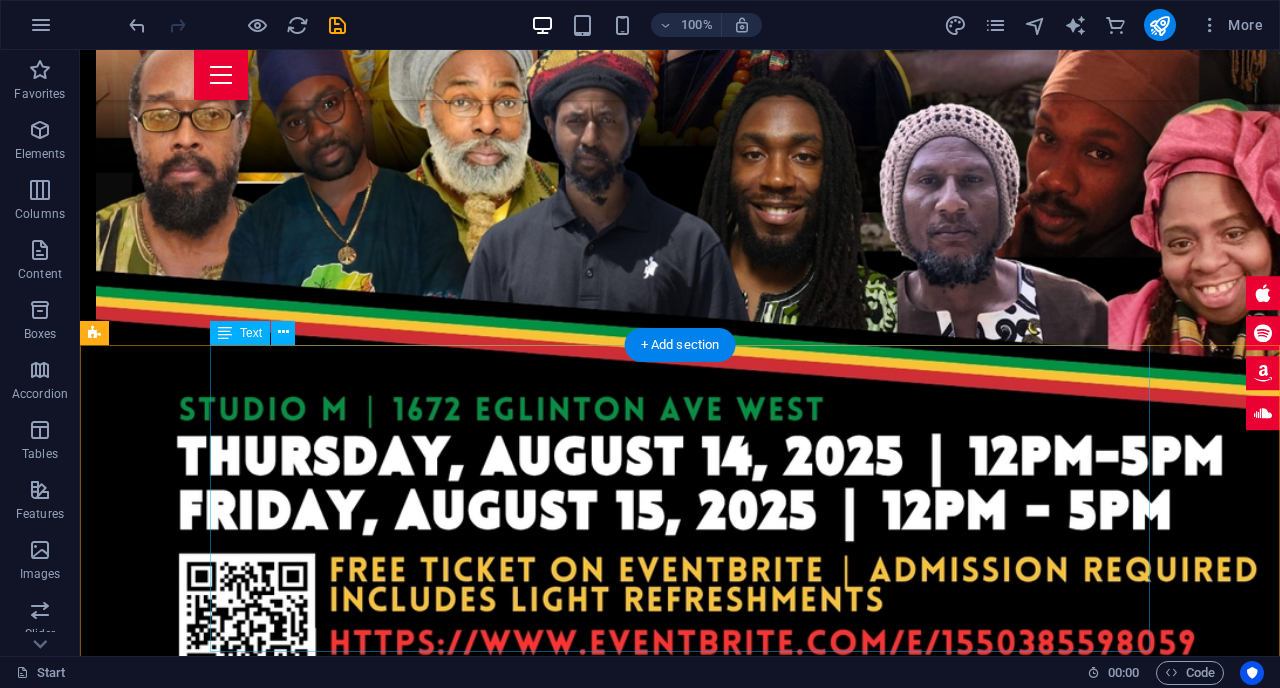 scroll, scrollTop: 3515, scrollLeft: 0, axis: vertical 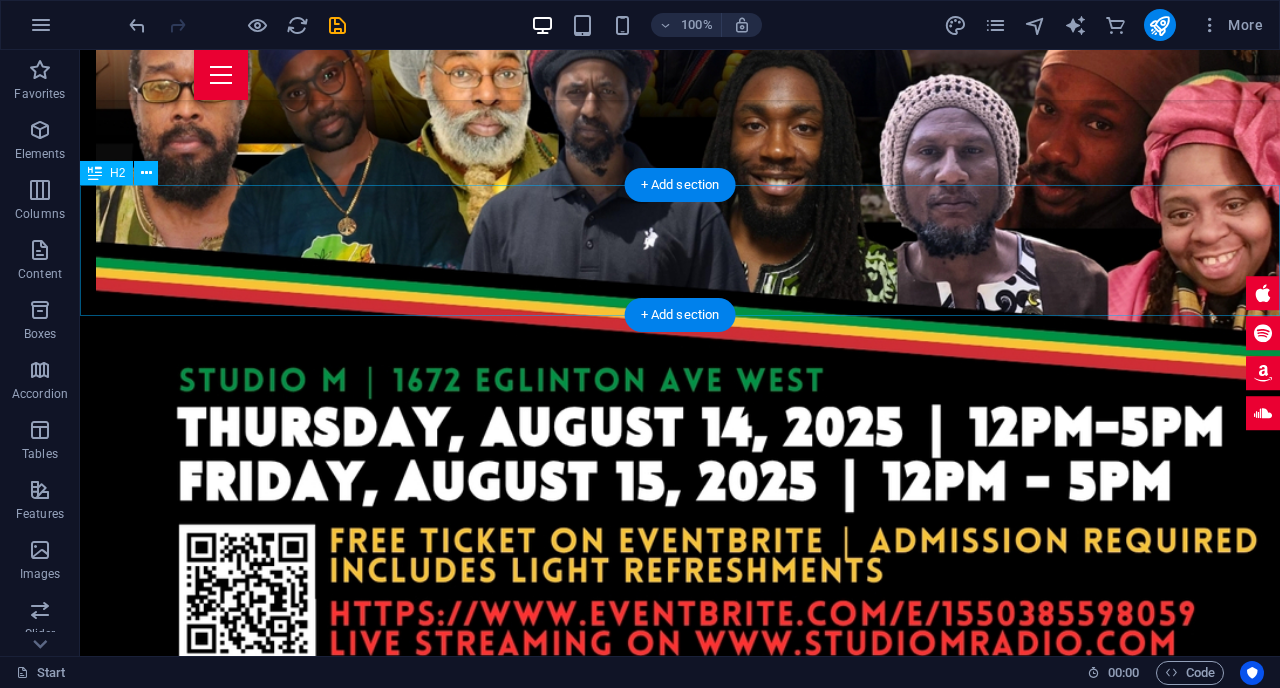 click on "About us" at bounding box center [680, 6954] 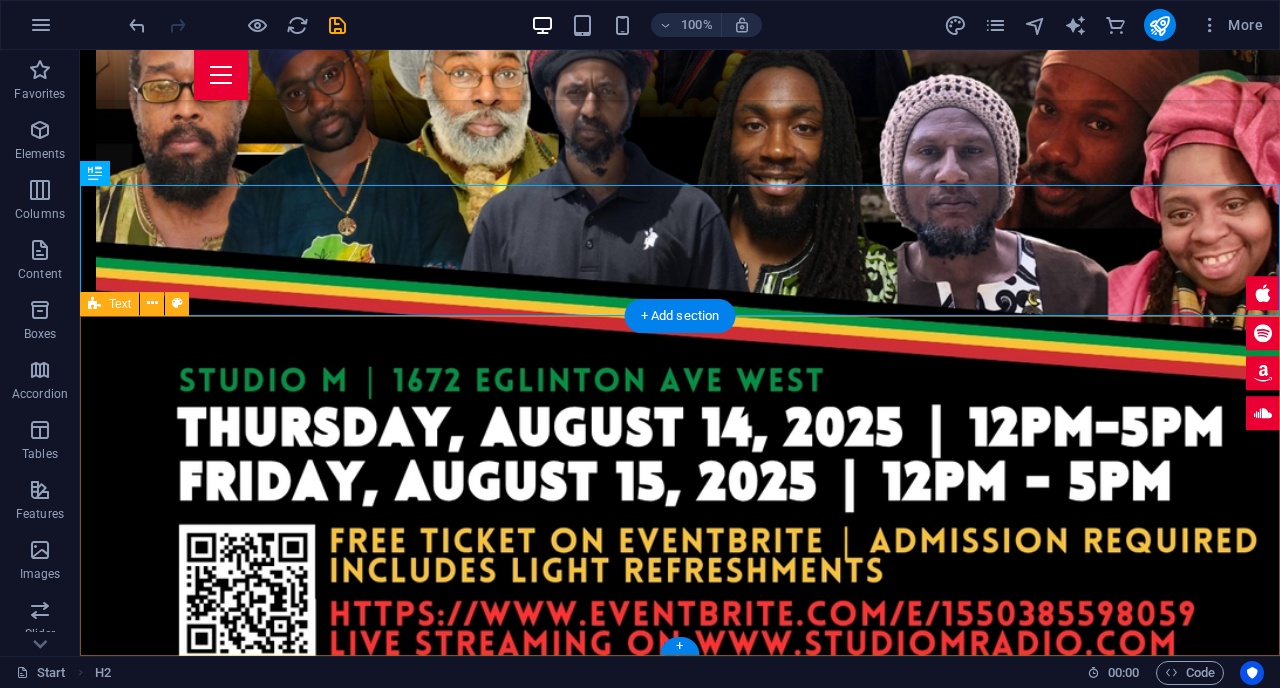click on "Studio M Radio is a subsidiary of Masani Productions Inc. The company has produced, promoted, and distributed books, films, and music in Jamaica and Canada since [YEAR]. Operating from Studio M, in the heart of Little Jamaica, the radio station's mandate is to connect Canadian artists to the international reggae community through music. Reaching beyond Studio M in [CITY], the radio station’s mandate is to connect Canadian artists to the international reggae community through music. By providing a dedicated platform for reggae artists, the station plays a key role in elevating Canadian talent, ensuring their voices are heard not just locally, but on a global scale." at bounding box center [680, 7189] 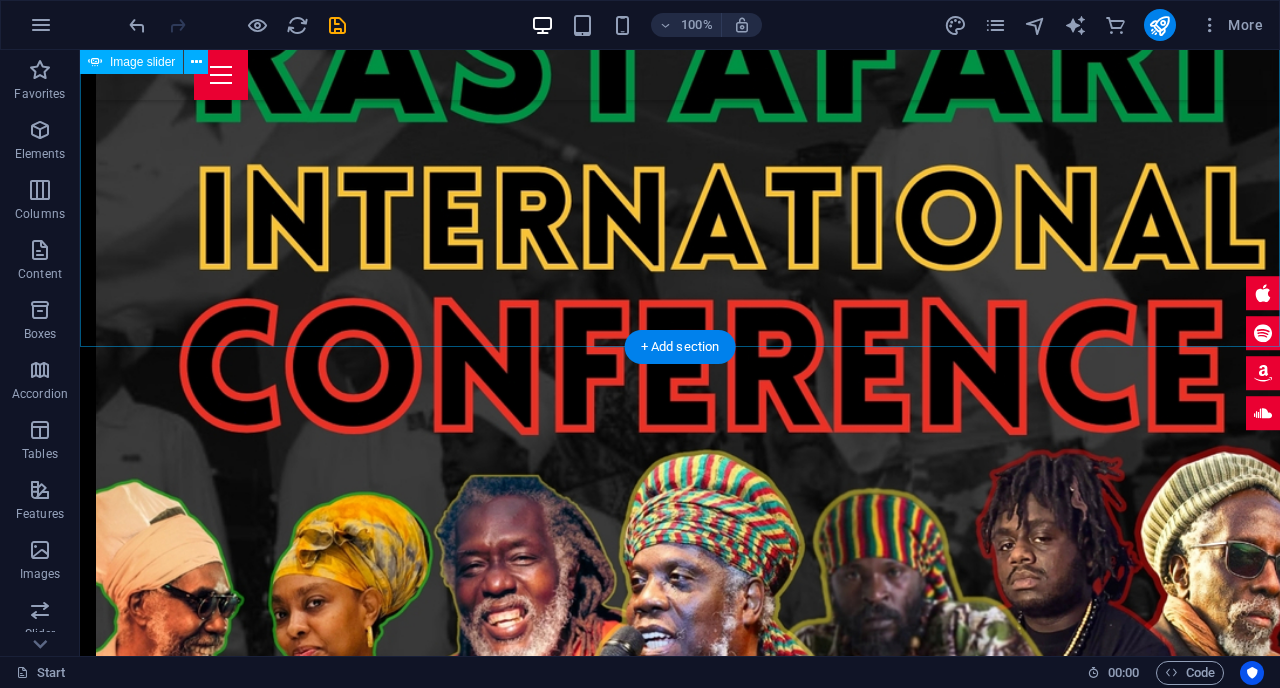 scroll, scrollTop: 2808, scrollLeft: 0, axis: vertical 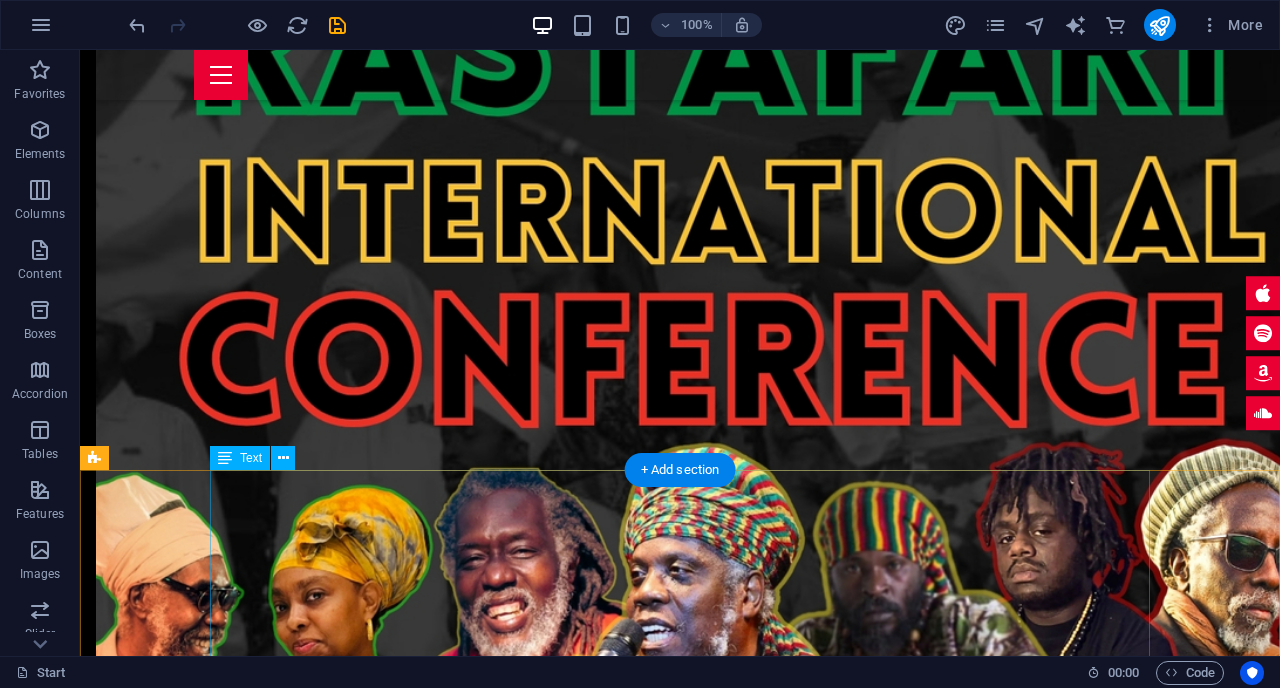 click on "About us" at bounding box center [680, 7108] 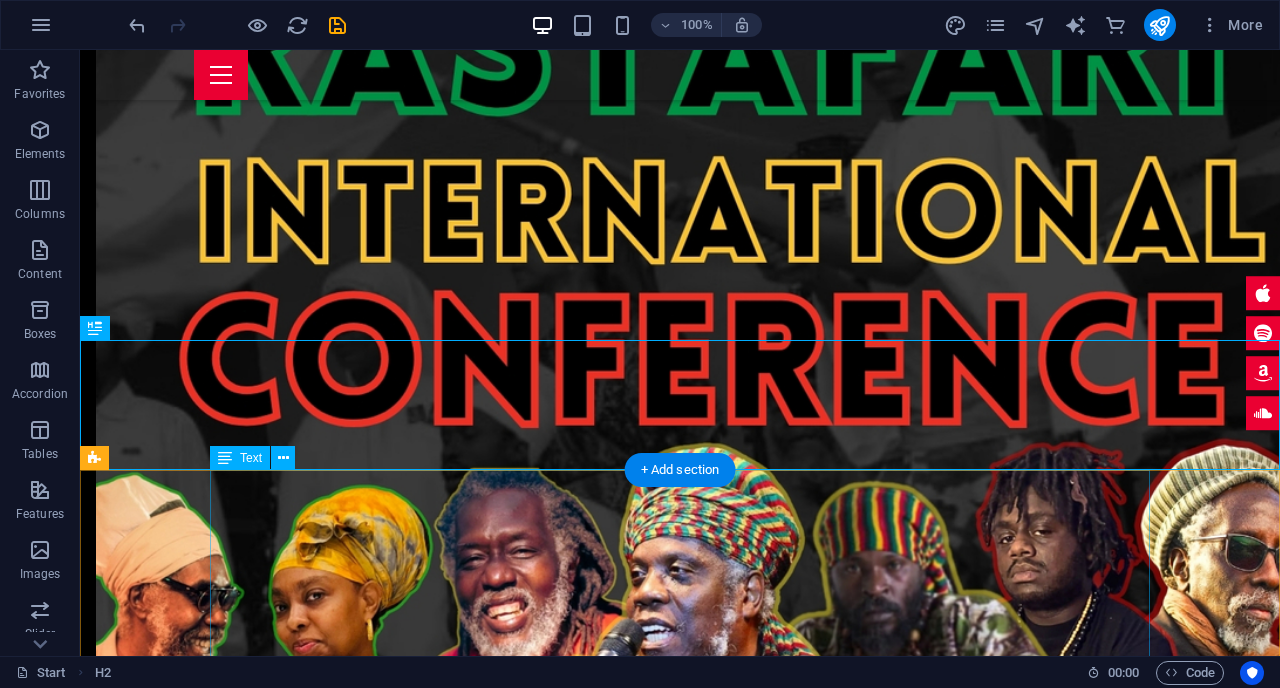 click on "Studio M Radio is a subsidiary of Masani Productions Inc. The company has produced, promoted, and distributed books, films, and music in Jamaica and Canada since [YEAR]. Operating from Studio M, in the heart of Little Jamaica, the radio station's mandate is to connect Canadian artists to the international reggae community through music. Reaching beyond Studio M in [CITY], the radio station’s mandate is to connect Canadian artists to the international reggae community through music. By providing a dedicated platform for reggae artists, the station plays a key role in elevating Canadian talent, ensuring their voices are heard not just locally, but on a global scale." at bounding box center [680, 7327] 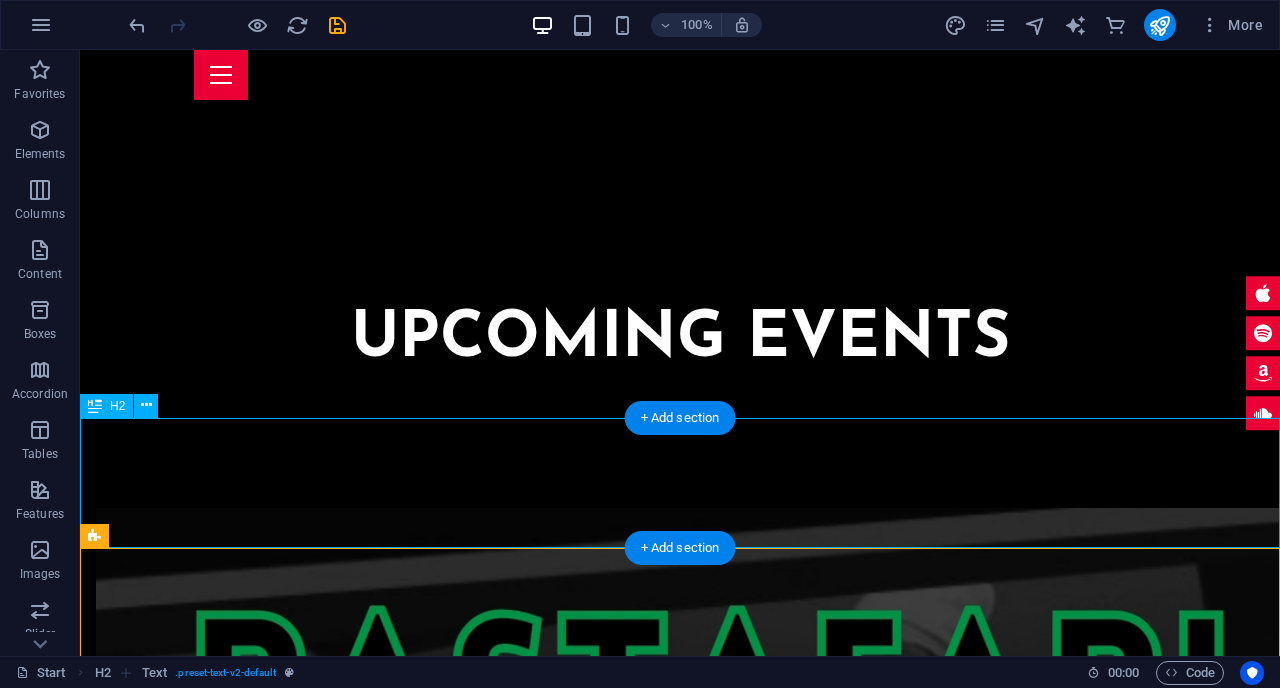 scroll, scrollTop: 2207, scrollLeft: 0, axis: vertical 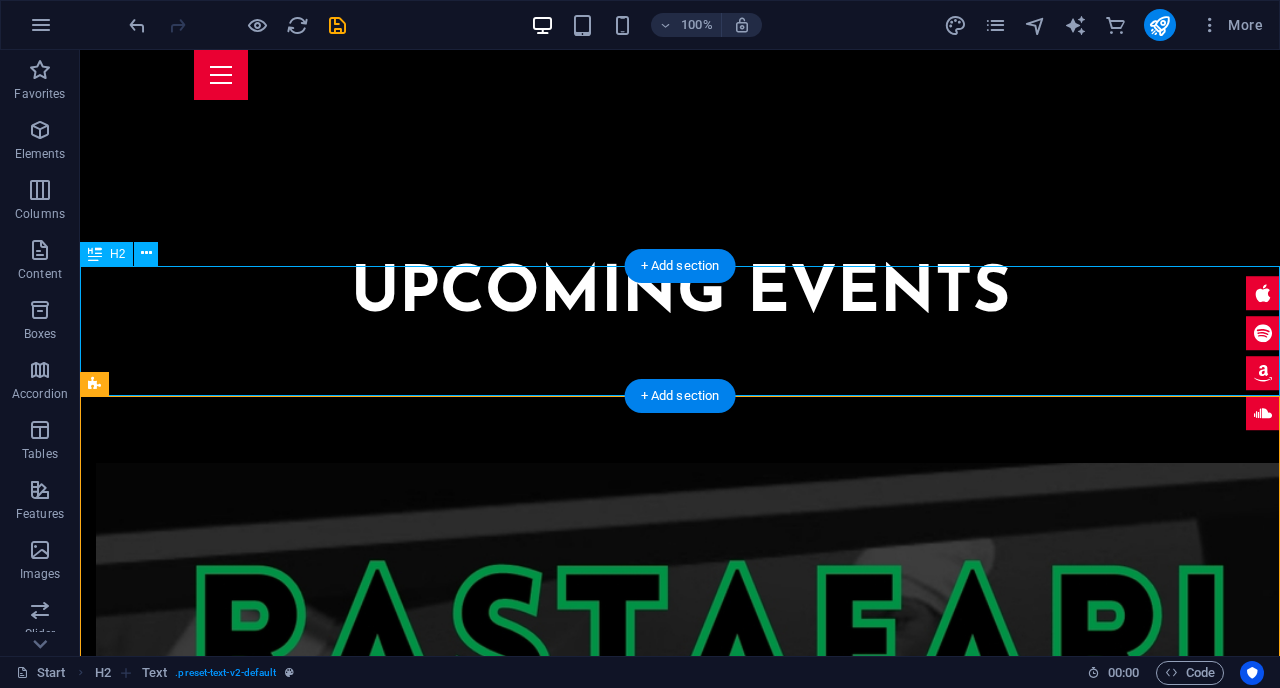 click on "About us" at bounding box center [680, 6983] 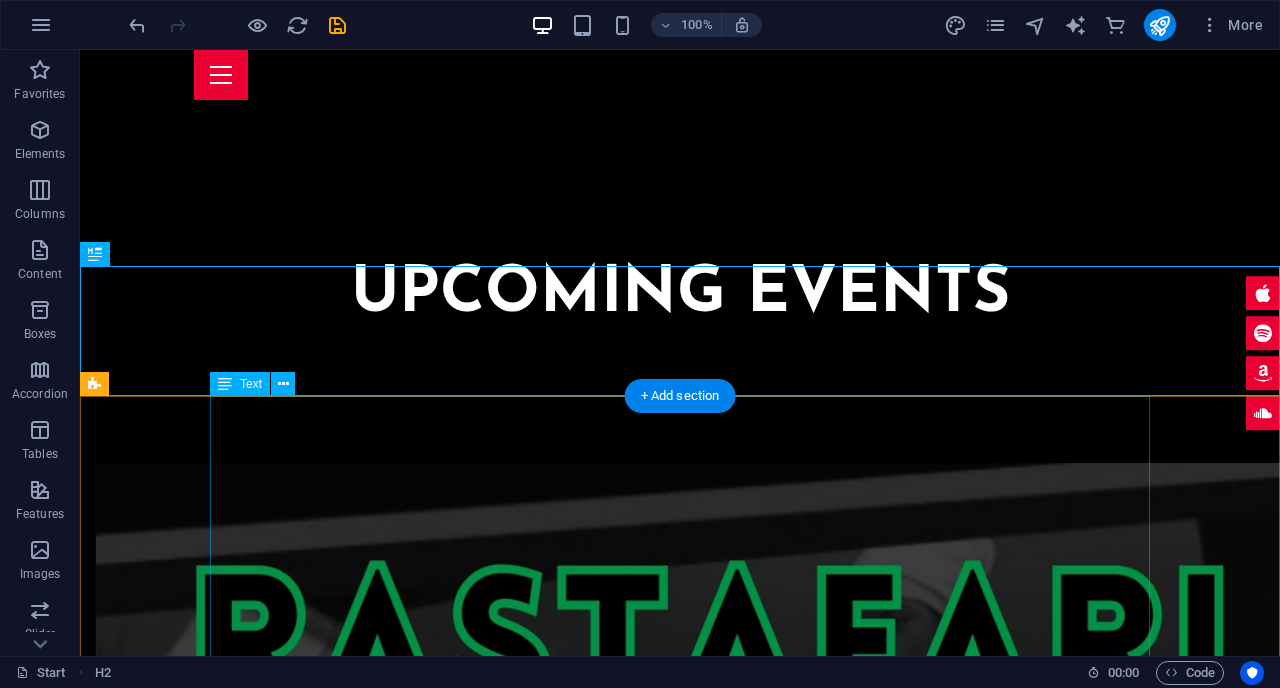 click on "Studio M Radio is a subsidiary of Masani Productions Inc. The company has produced, promoted, and distributed books, films, and music in Jamaica and Canada since [YEAR]. Operating from Studio M, in the heart of Little Jamaica, the radio station's mandate is to connect Canadian artists to the international reggae community through music. Reaching beyond Studio M in [CITY], the radio station’s mandate is to connect Canadian artists to the international reggae community through music. By providing a dedicated platform for reggae artists, the station plays a key role in elevating Canadian talent, ensuring their voices are heard not just locally, but on a global scale." at bounding box center [680, 7201] 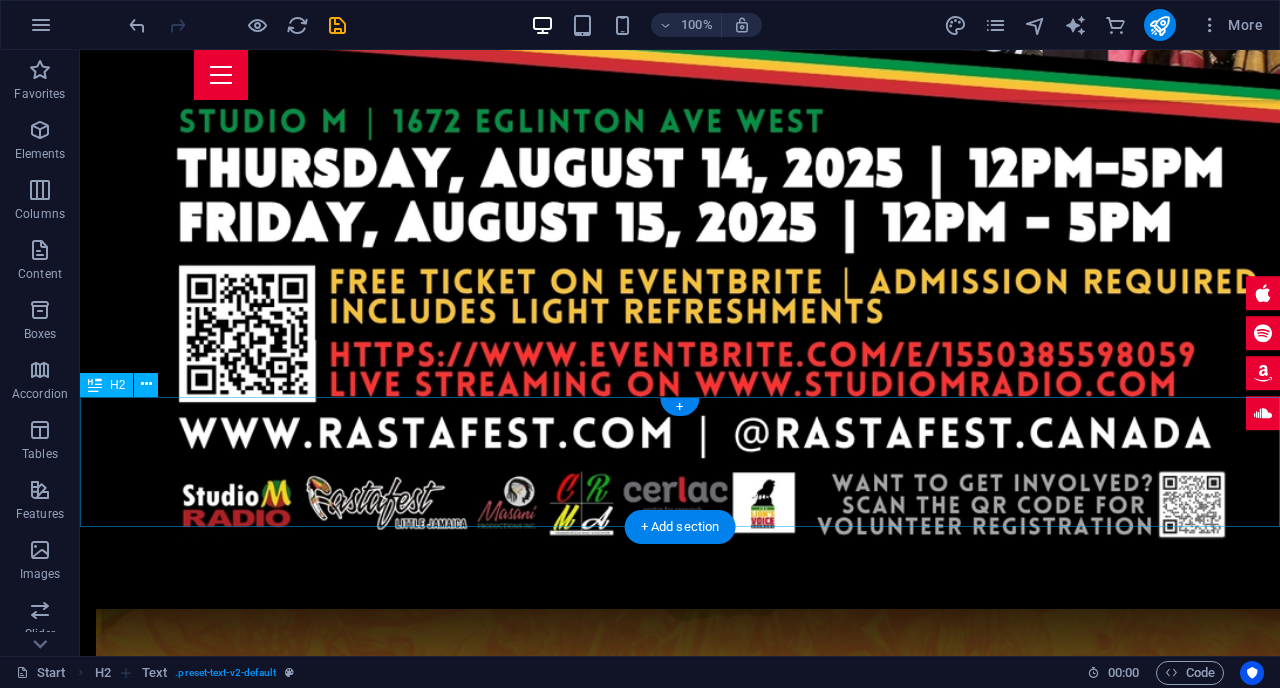 scroll, scrollTop: 3806, scrollLeft: 0, axis: vertical 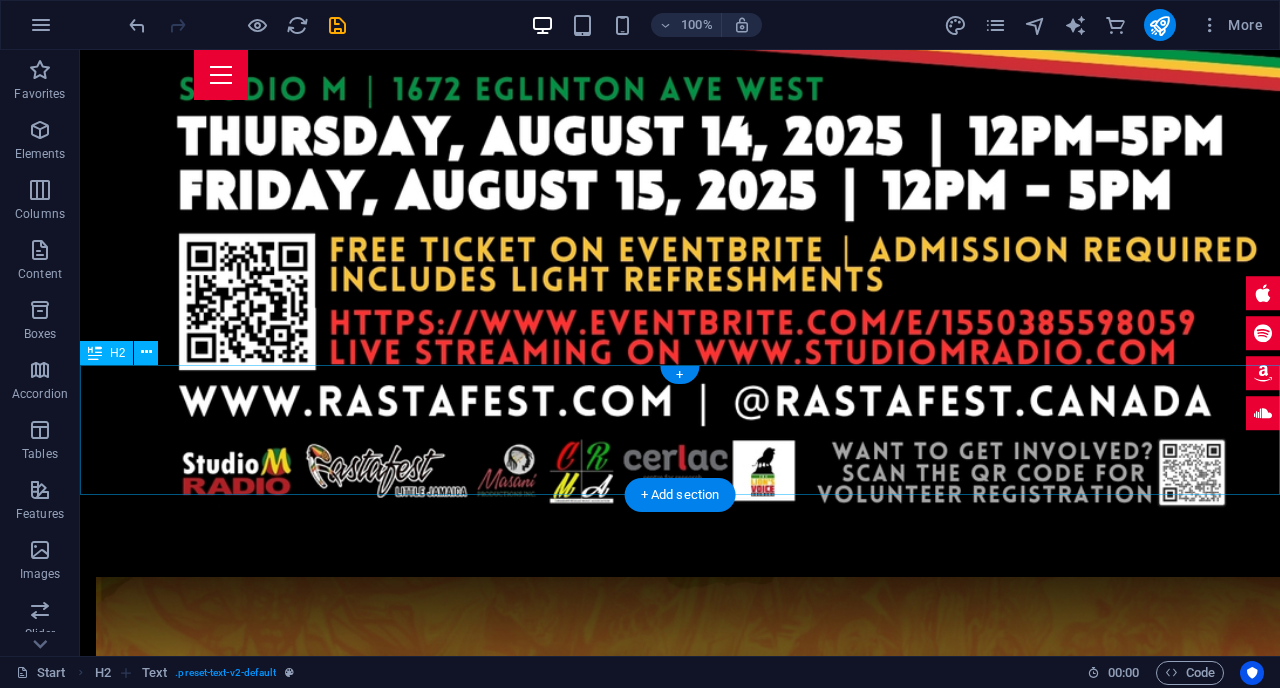 click on "PROGRAMS" at bounding box center (680, 7133) 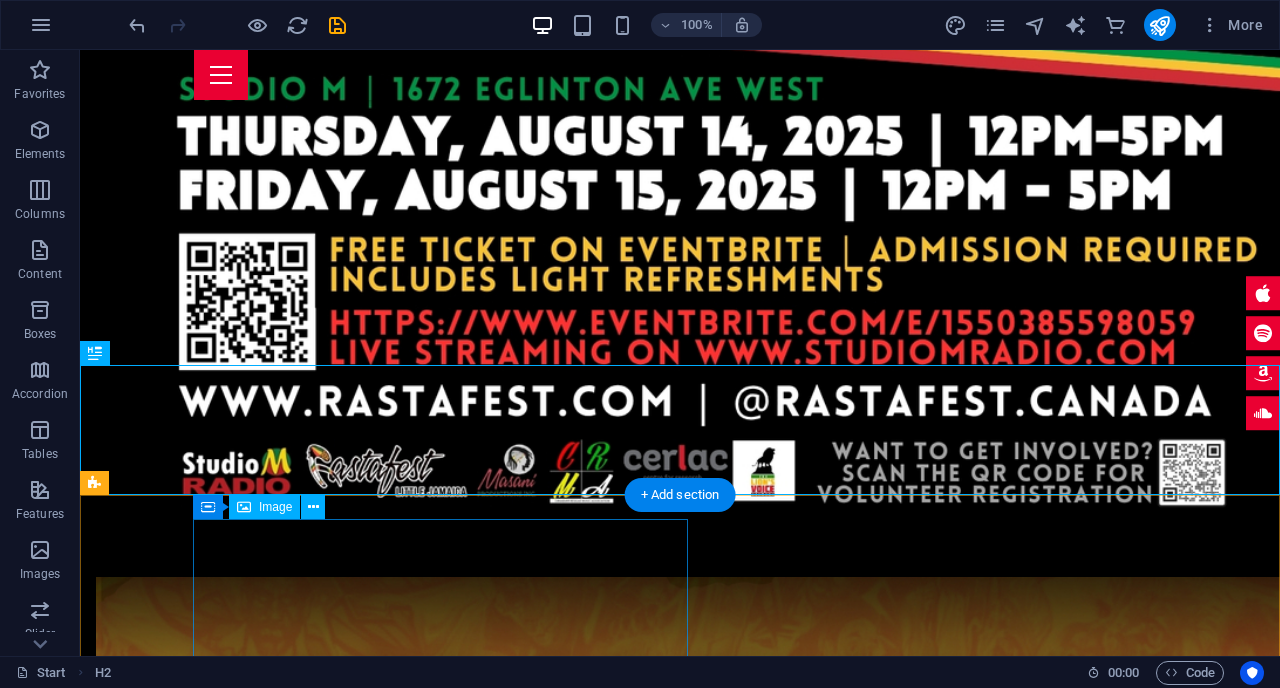 click at bounding box center (573, 7322) 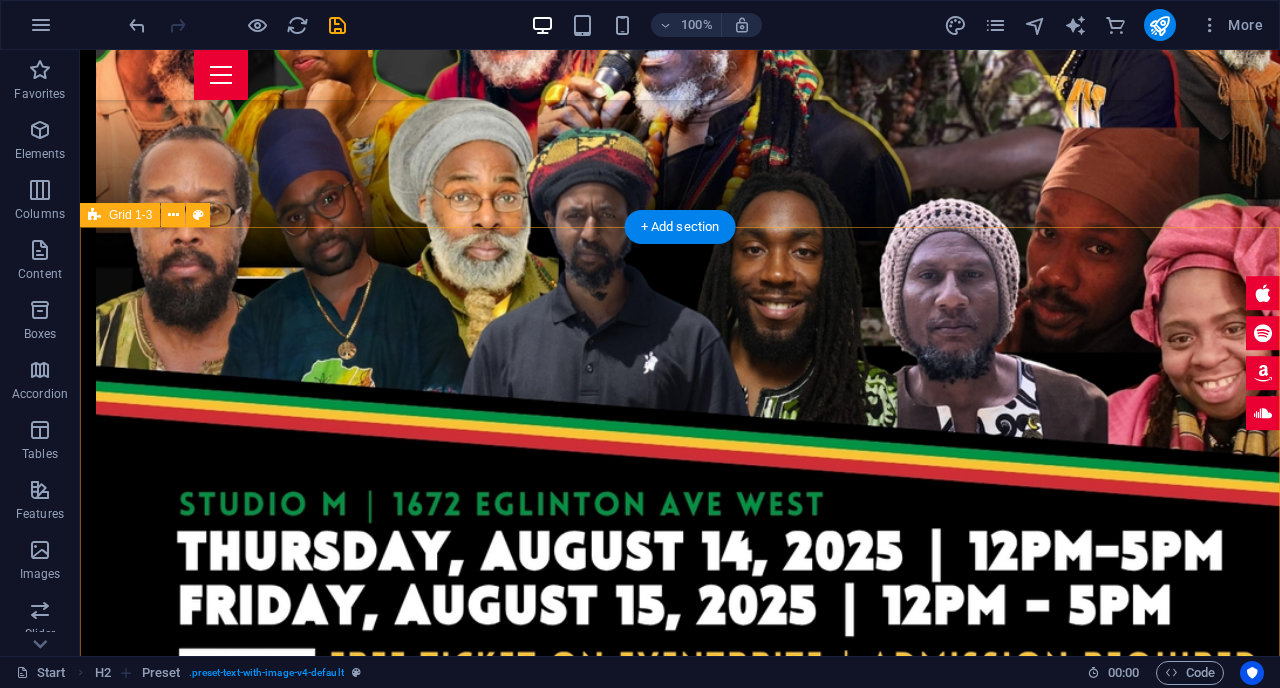 click at bounding box center [680, 7207] 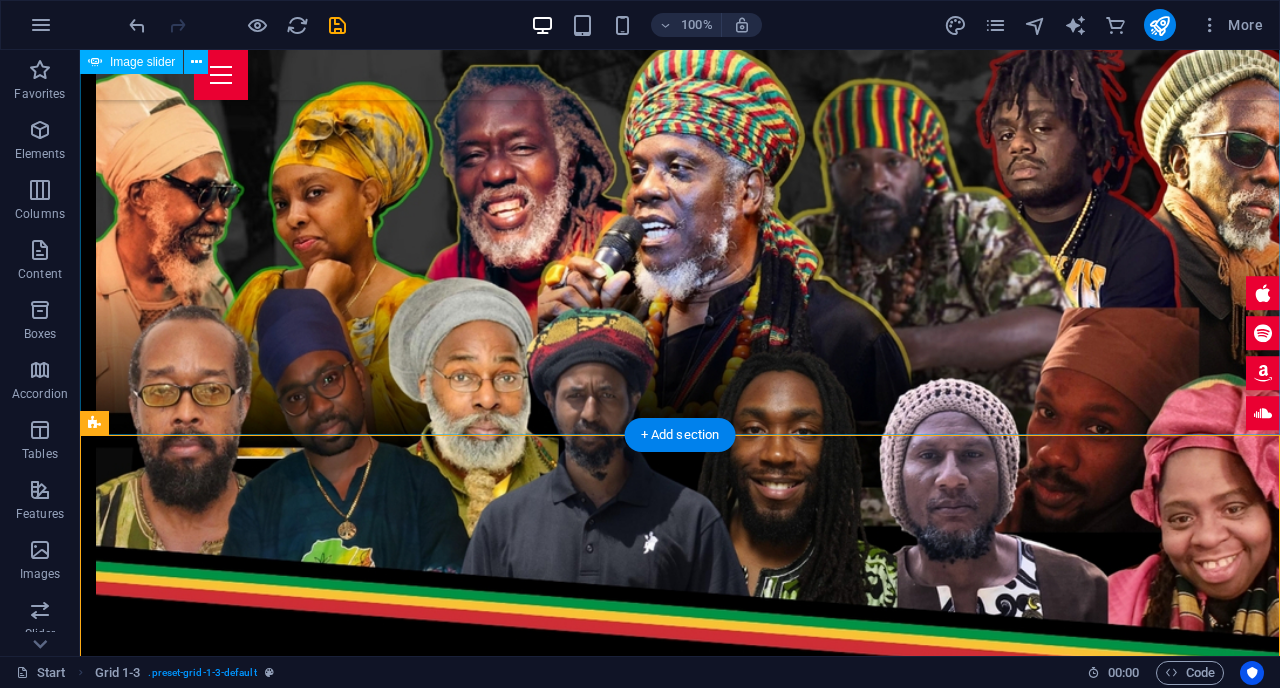 scroll, scrollTop: 3042, scrollLeft: 0, axis: vertical 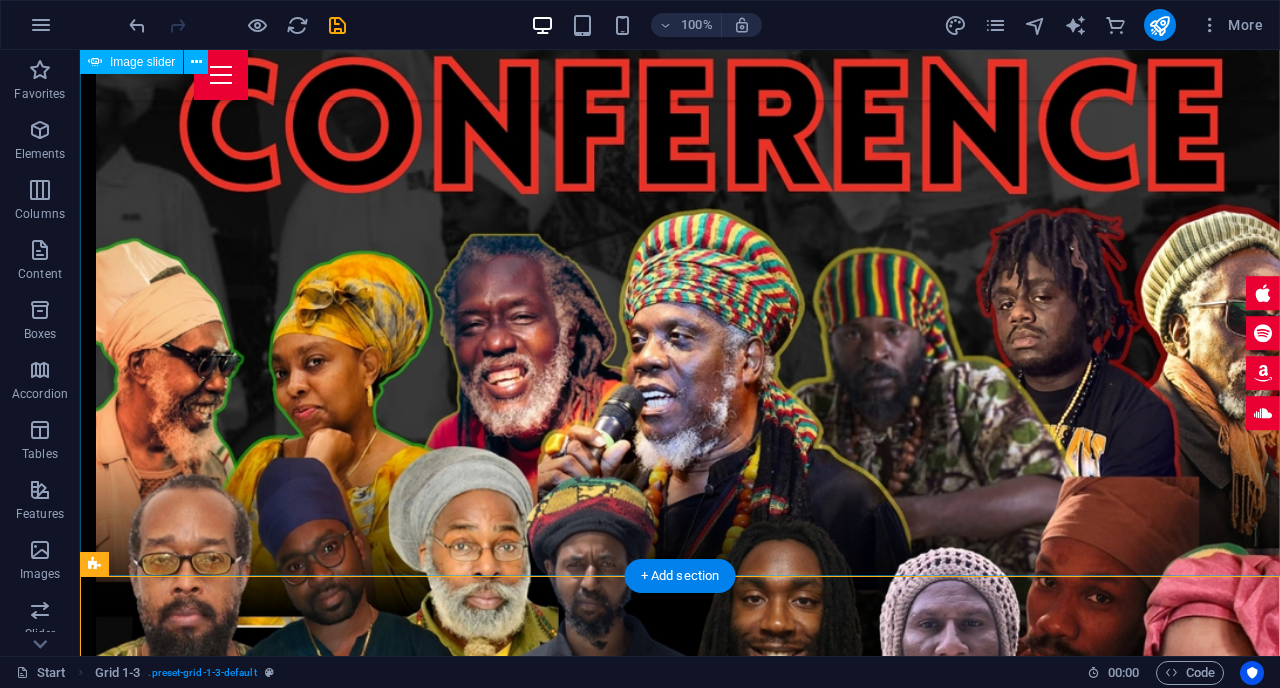 click at bounding box center (-15760, 22239) 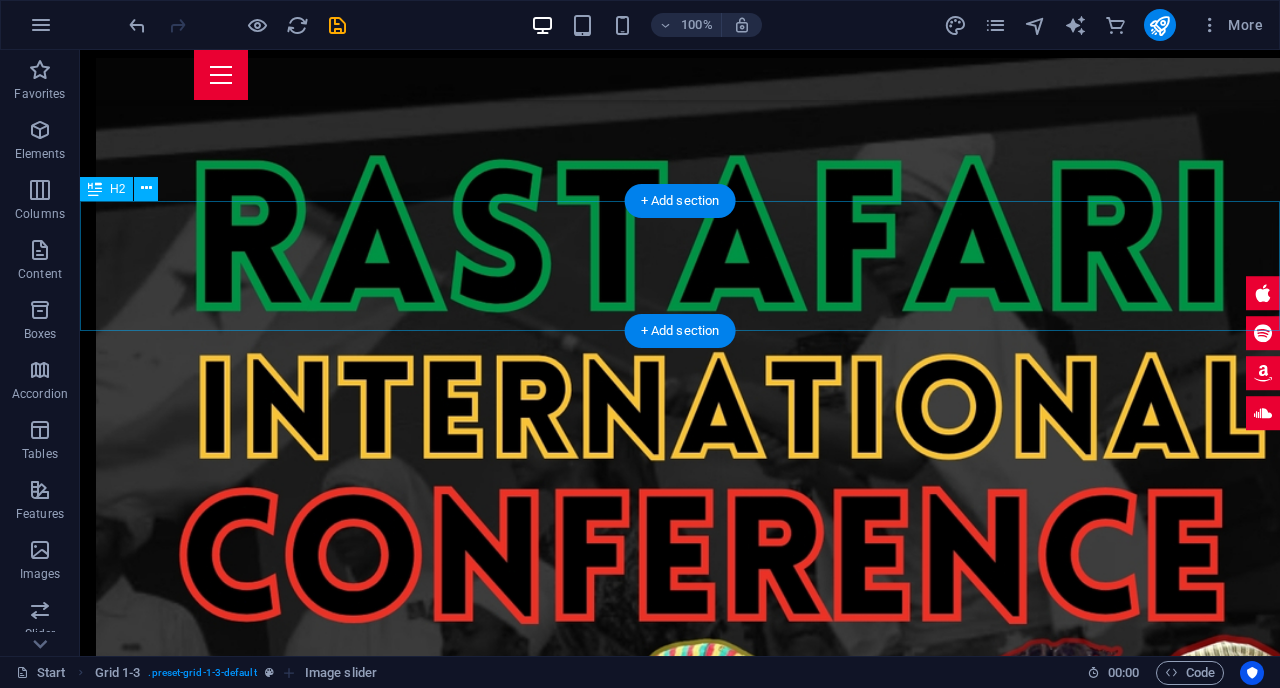 scroll, scrollTop: 2628, scrollLeft: 0, axis: vertical 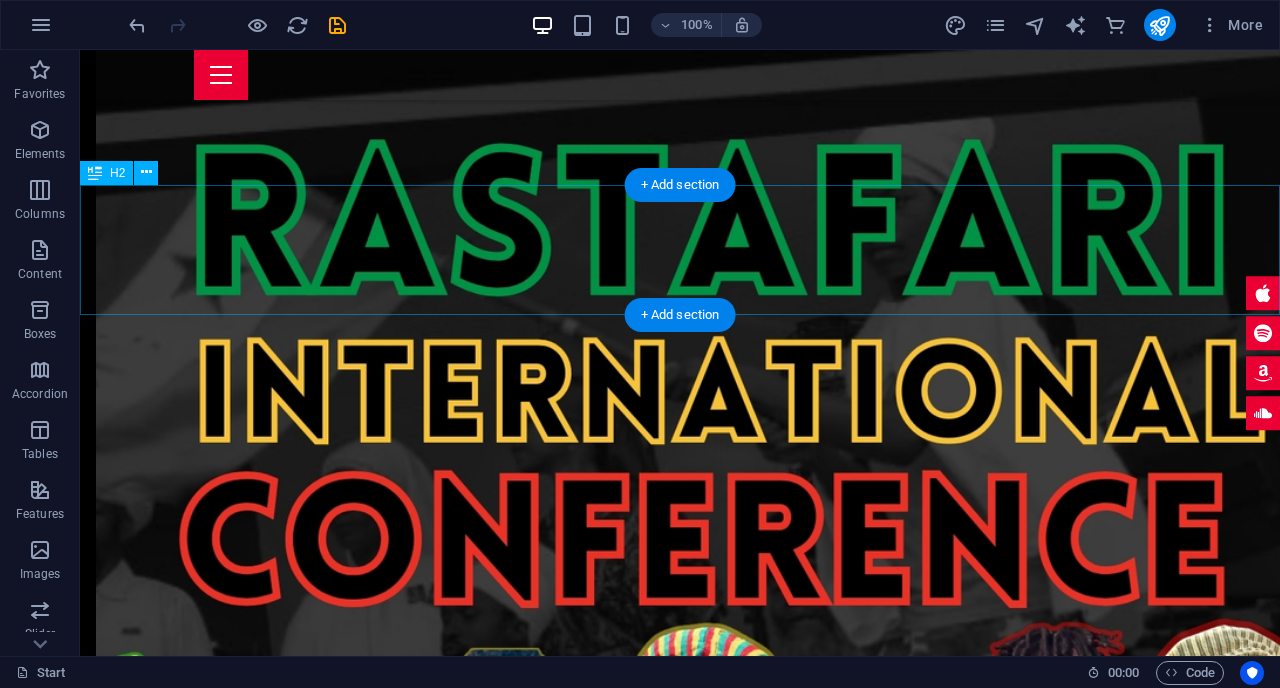 click on "previous EVENTS" at bounding box center (680, 6902) 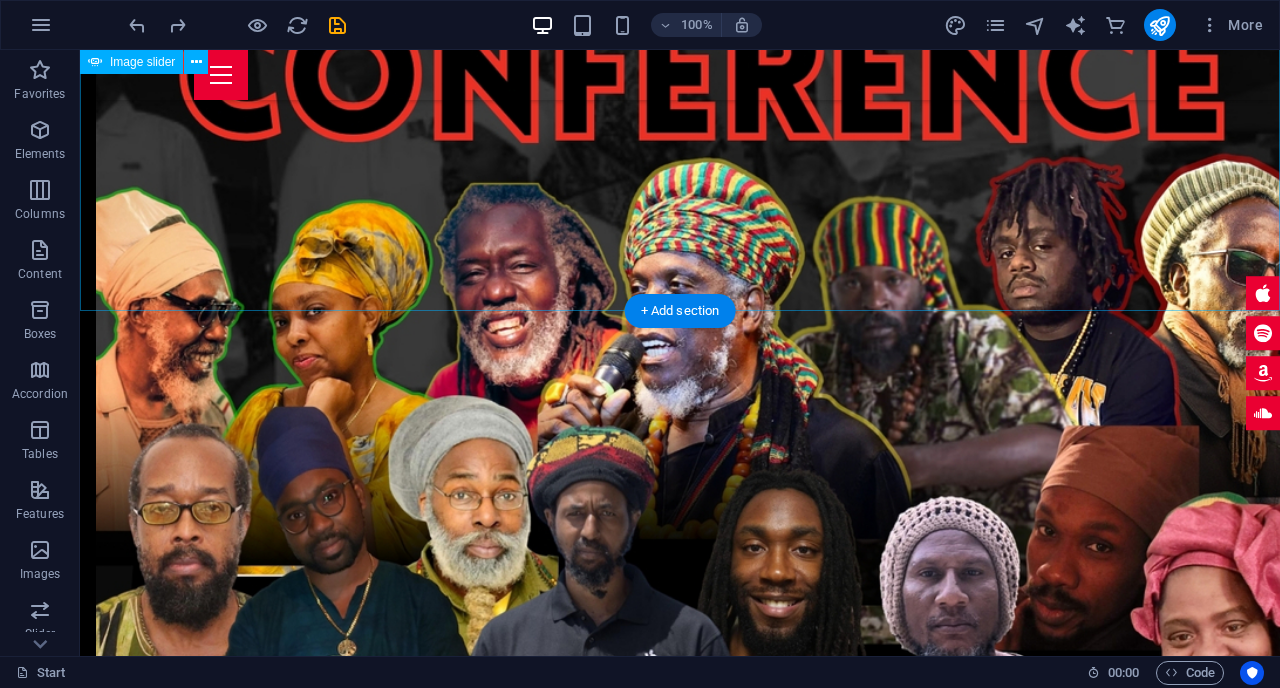 scroll, scrollTop: 2942, scrollLeft: 0, axis: vertical 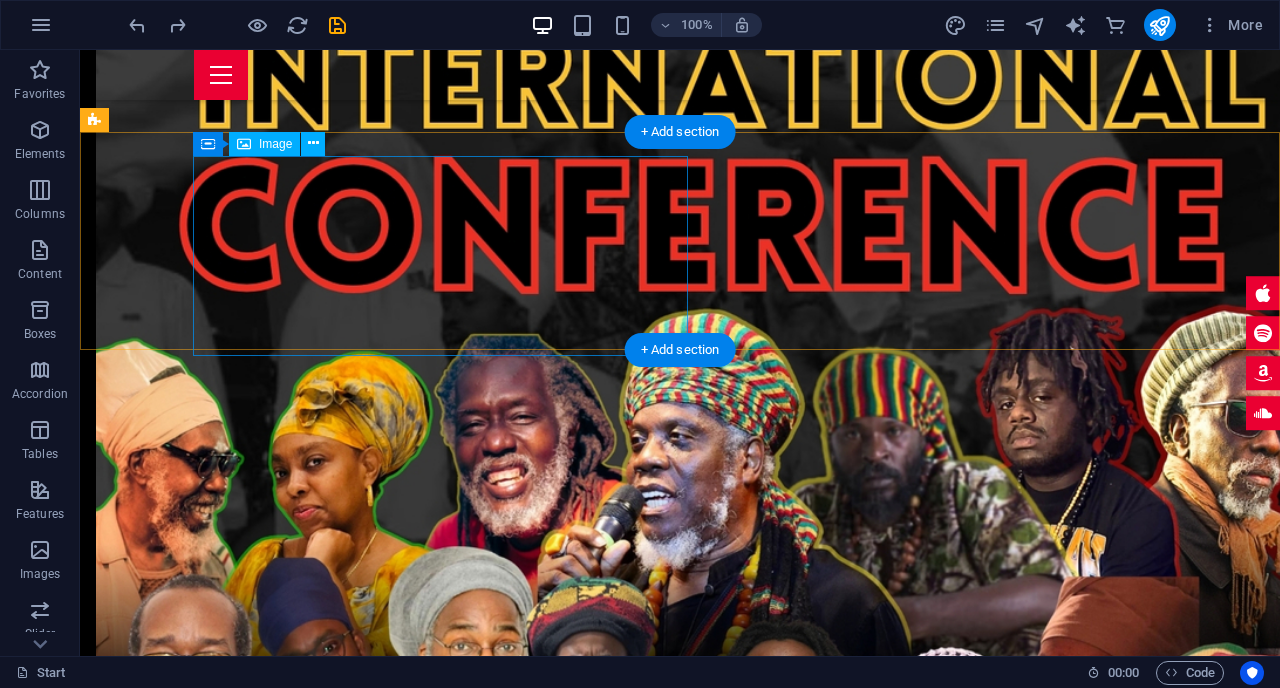 click at bounding box center [573, 6908] 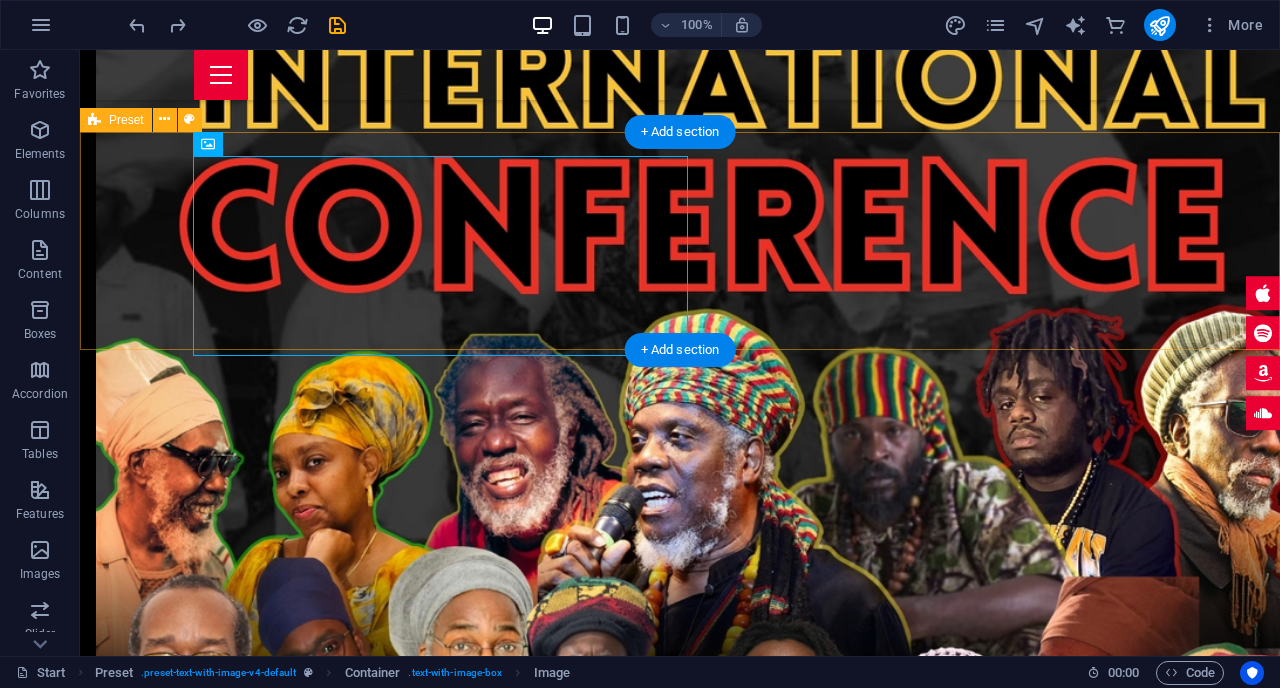 click on "FRIDAYS [TIME] - [TIME] DJ BOXER JOE" at bounding box center (680, 6970) 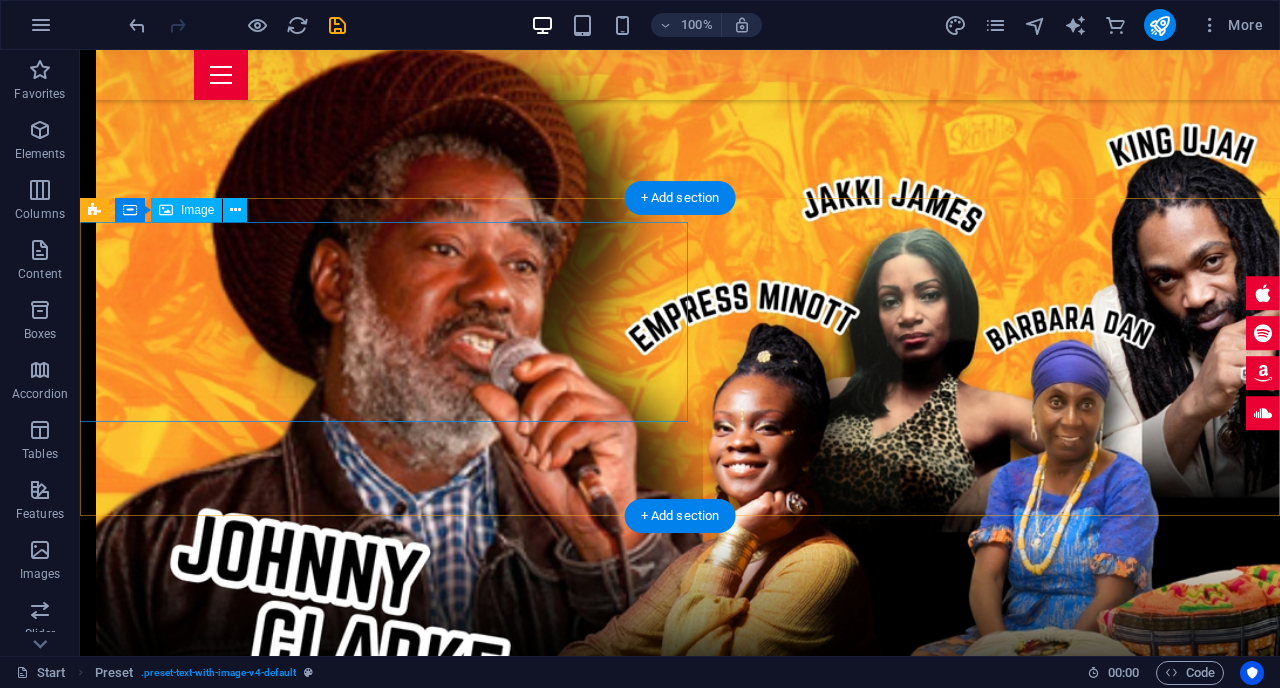 scroll, scrollTop: 4350, scrollLeft: 0, axis: vertical 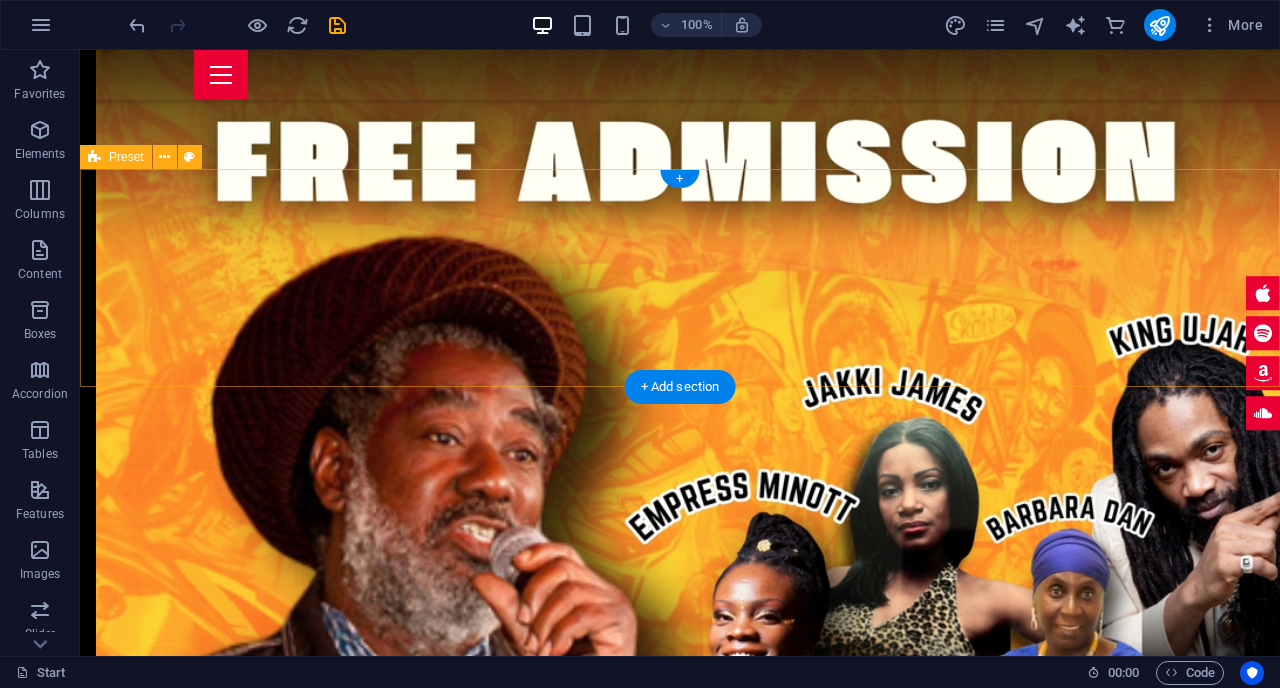 click on "FRIDAYS [TIME] - [TIME] [NAME]" at bounding box center (680, 7214) 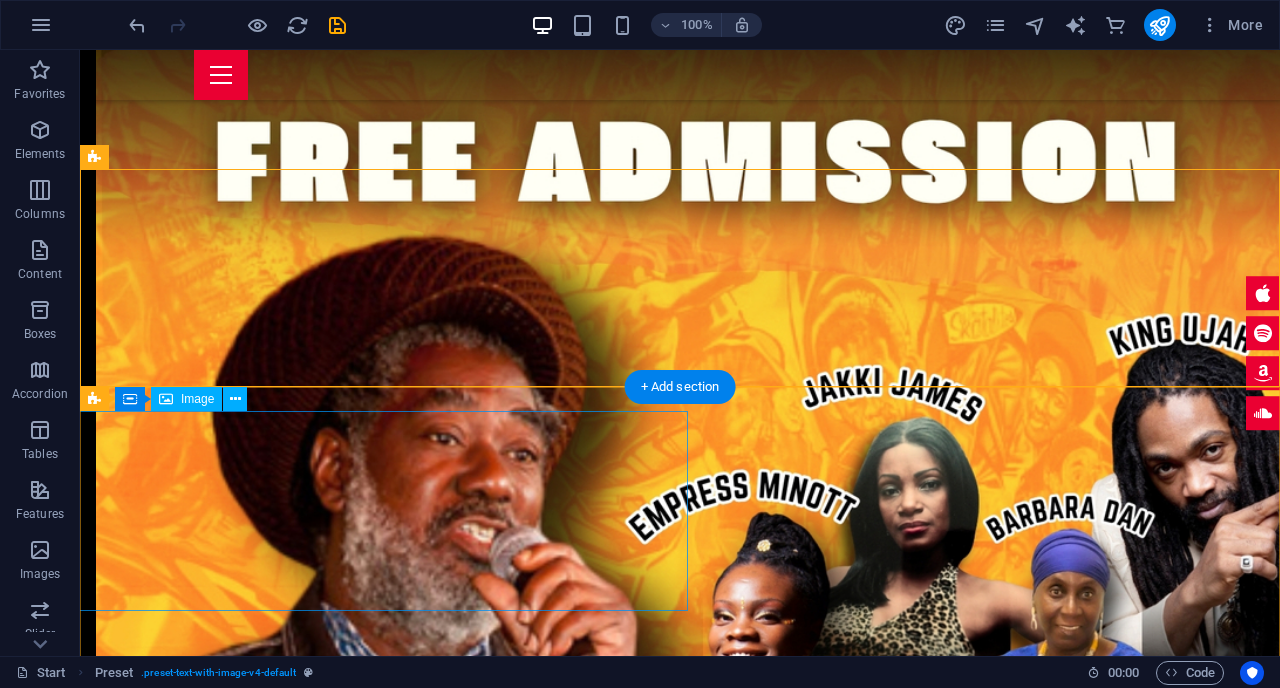 click at bounding box center (687, 7525) 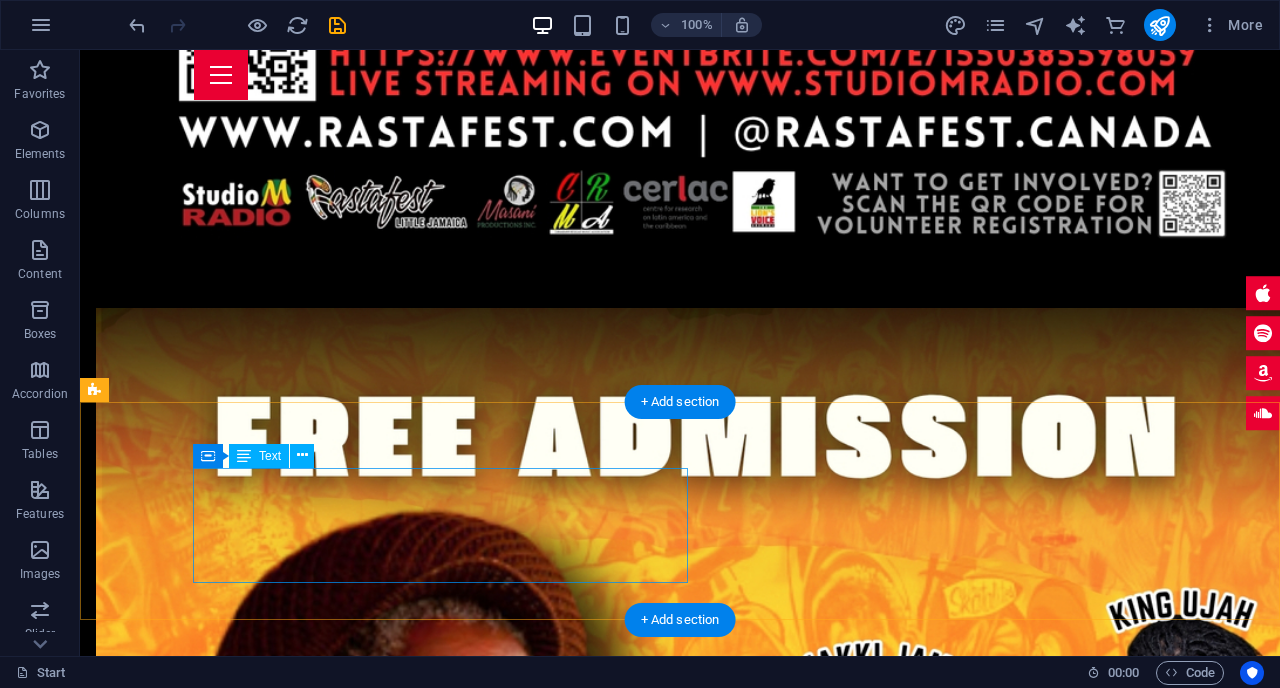 scroll, scrollTop: 4141, scrollLeft: 0, axis: vertical 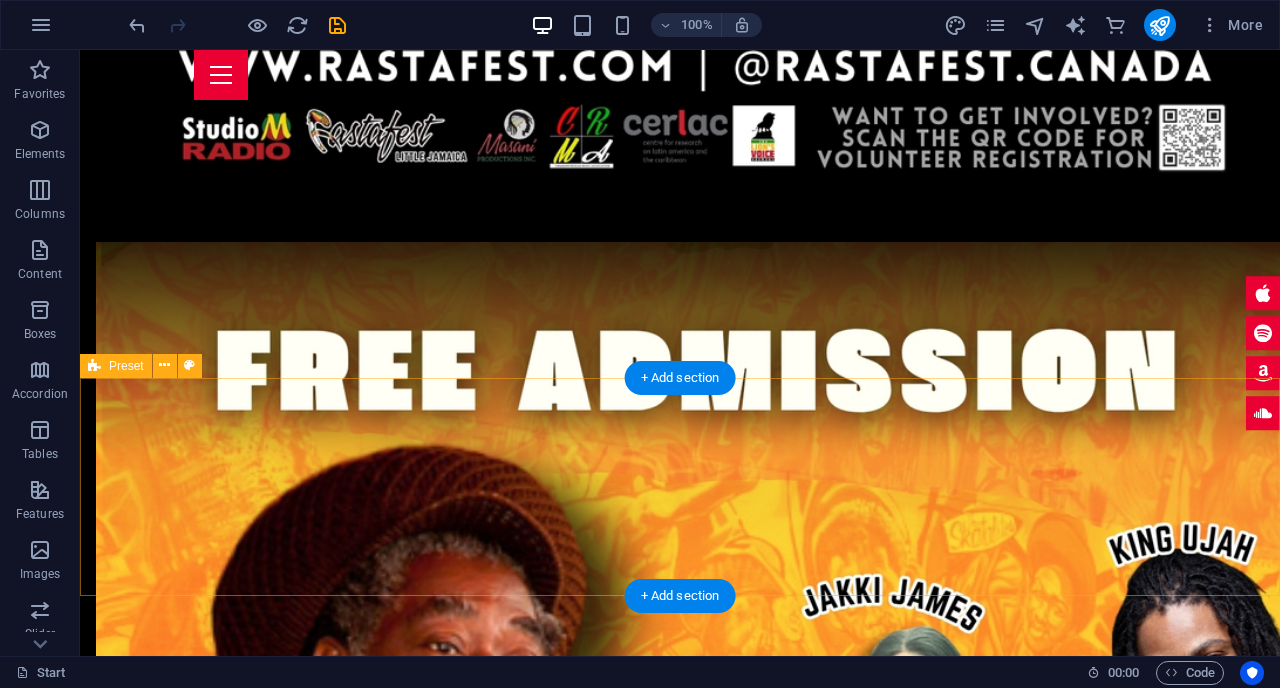 click on "FRIDAYS [TIME] - [TIME] [NAME]" at bounding box center [680, 7423] 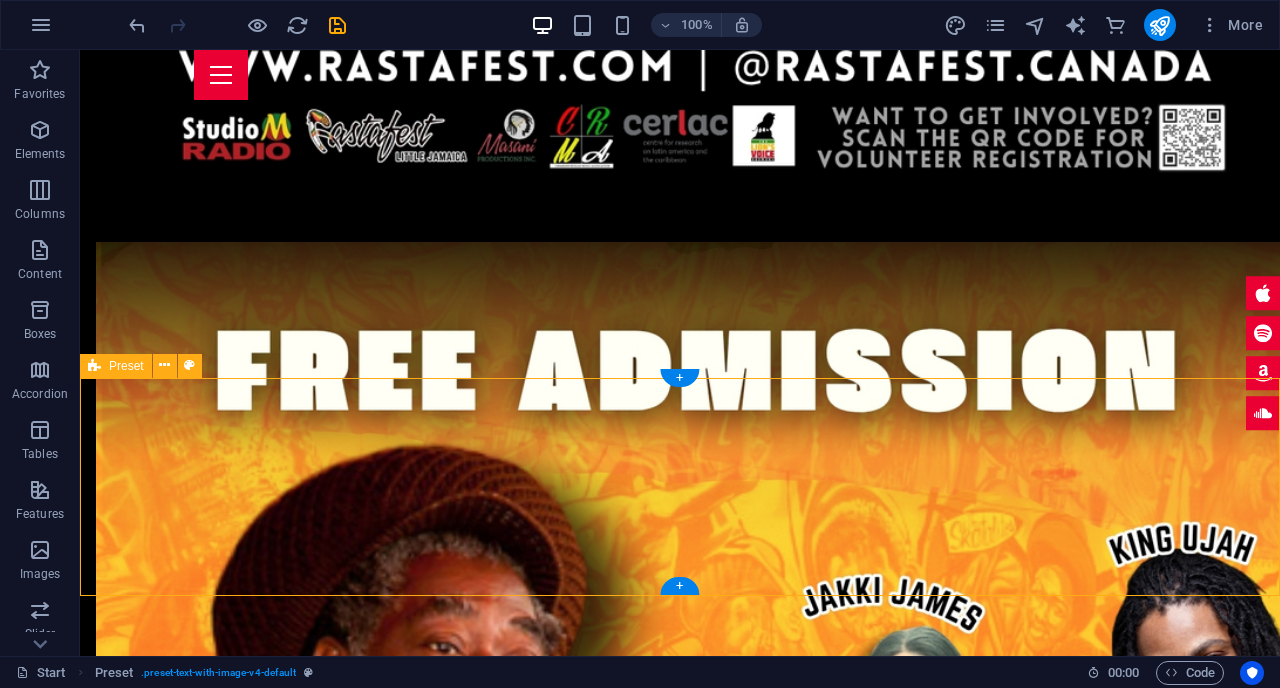 click on "FRIDAYS [TIME] - [TIME] [NAME]" at bounding box center (680, 7423) 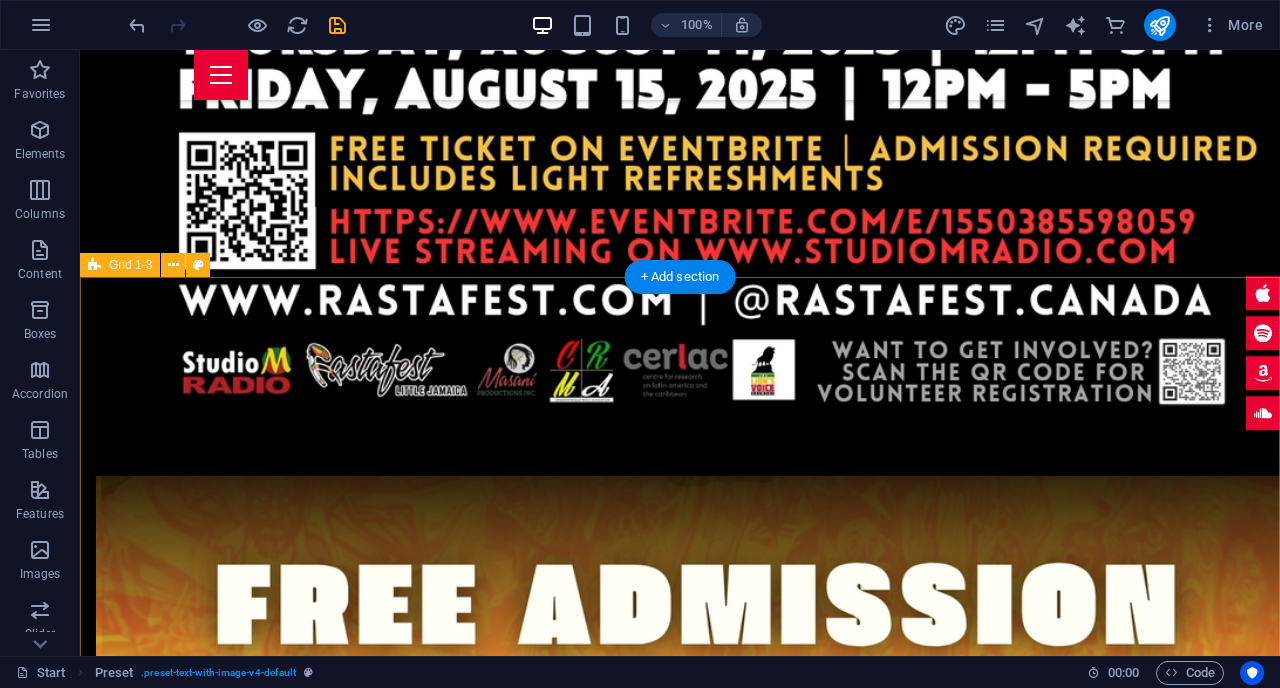 scroll, scrollTop: 4200, scrollLeft: 0, axis: vertical 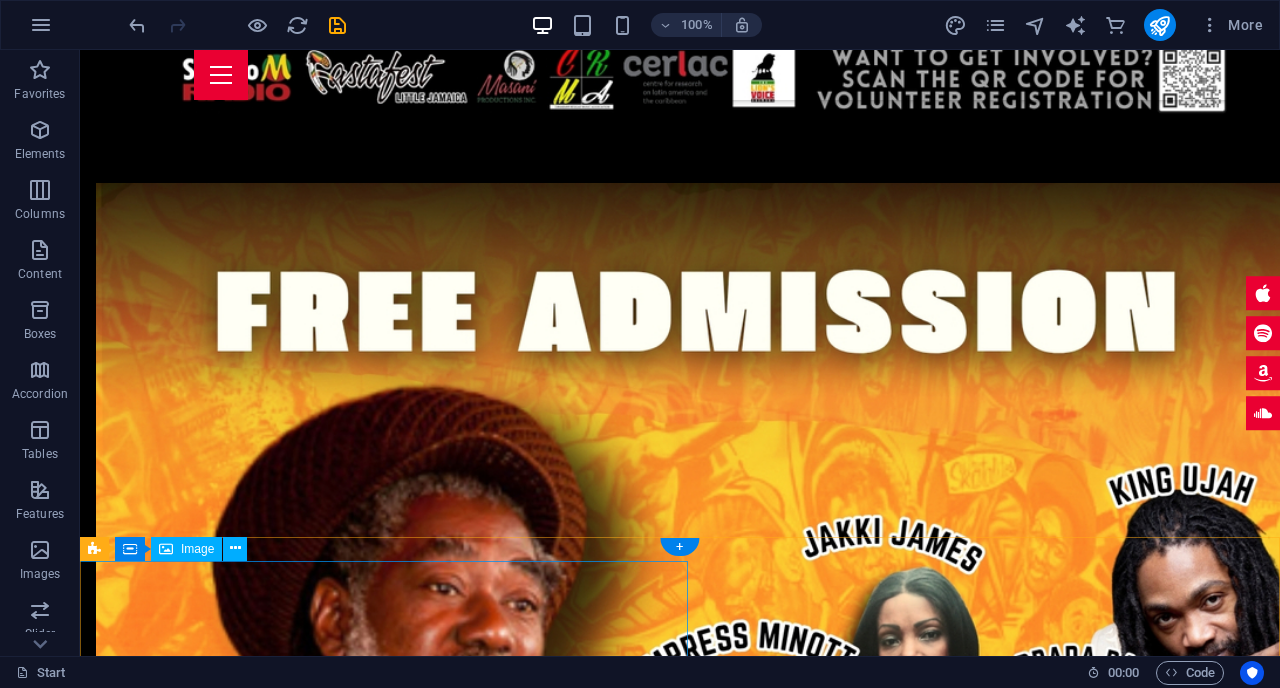 click at bounding box center (687, 7675) 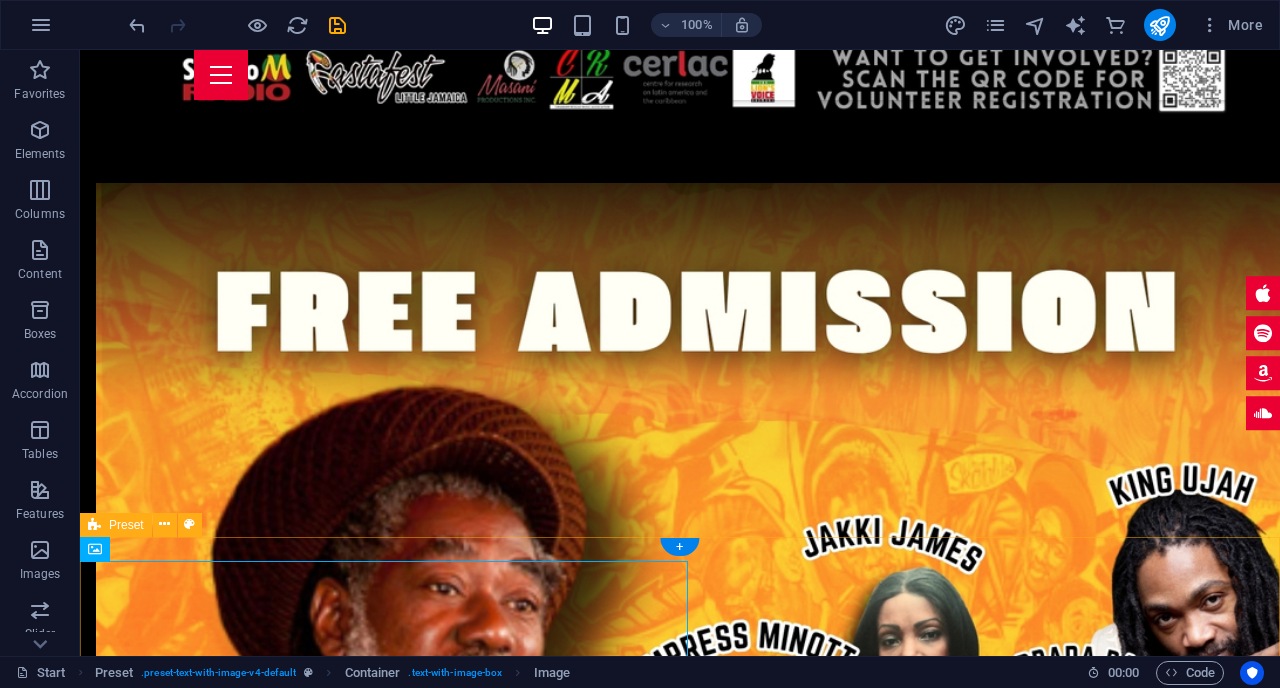 click on "SATURDAYS [TIME] - [TIME] [NAME]" at bounding box center (680, 7787) 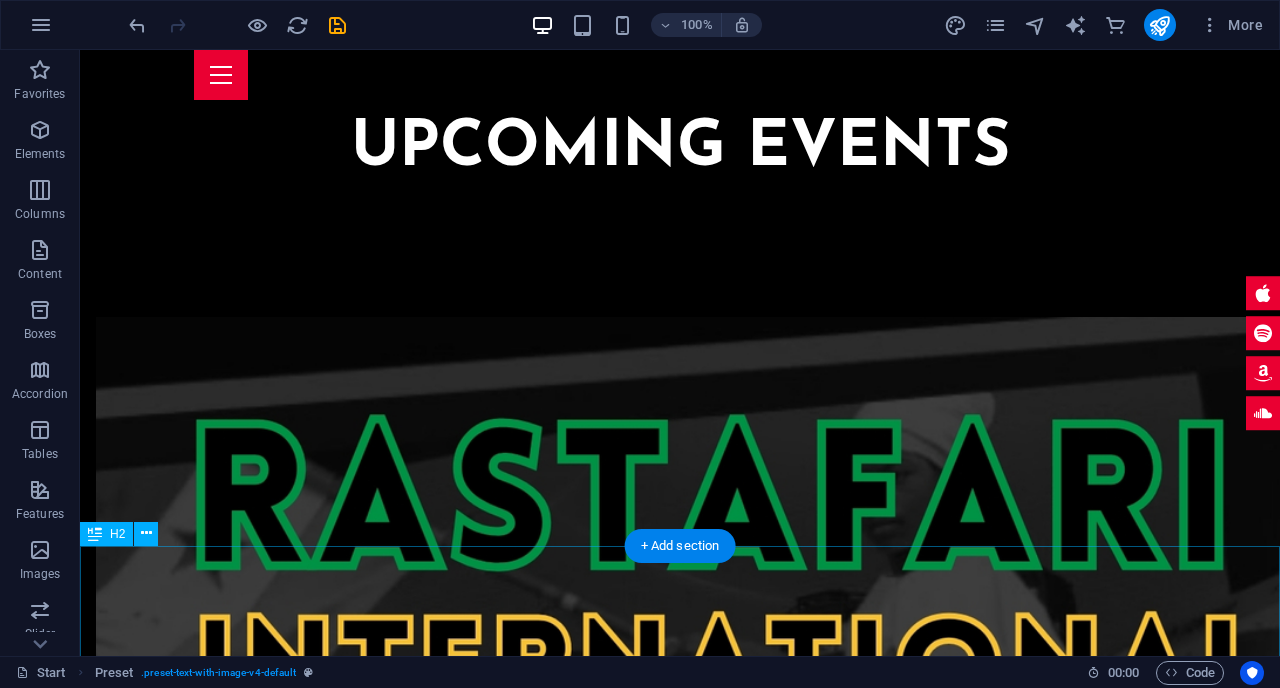scroll, scrollTop: 2446, scrollLeft: 0, axis: vertical 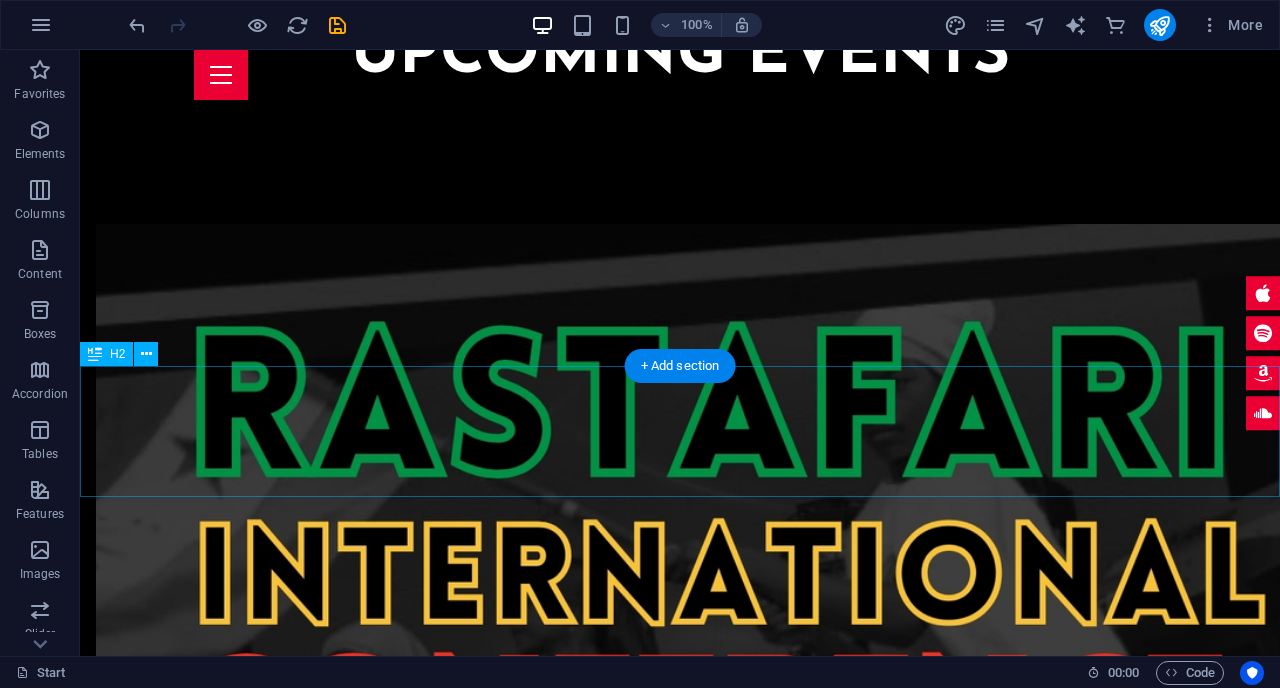 click on "previous EVENTS" at bounding box center (680, 7084) 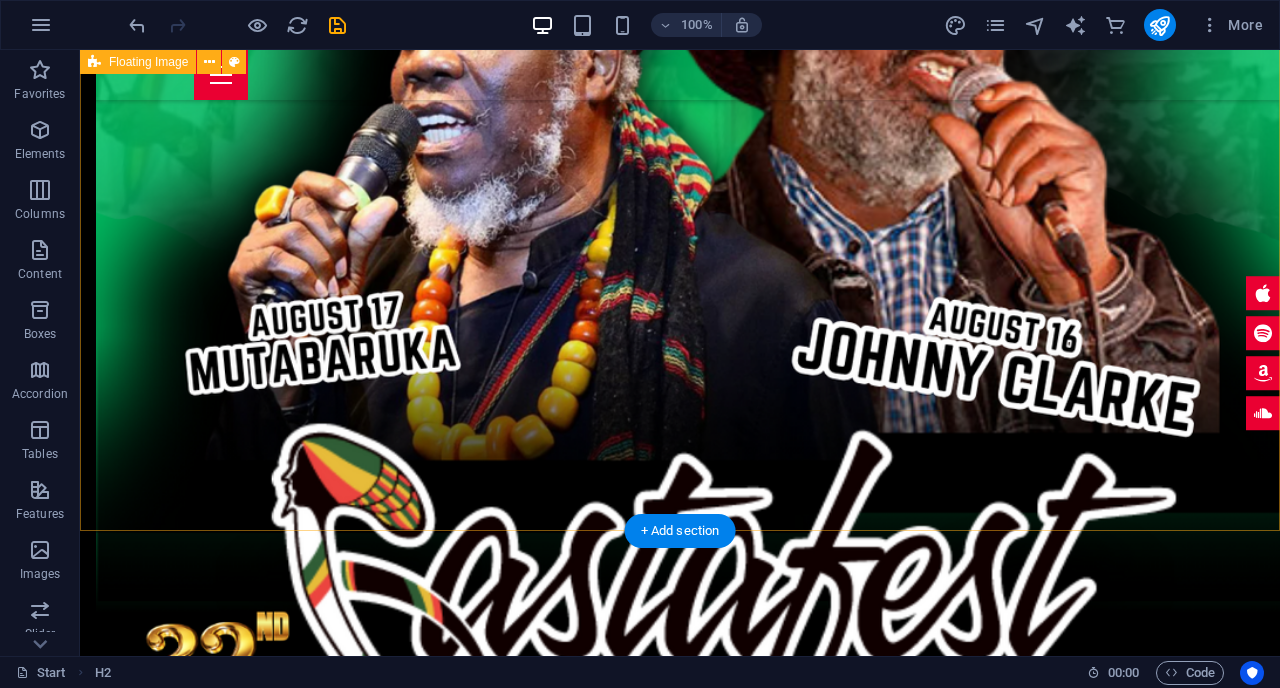 scroll, scrollTop: 6558, scrollLeft: 0, axis: vertical 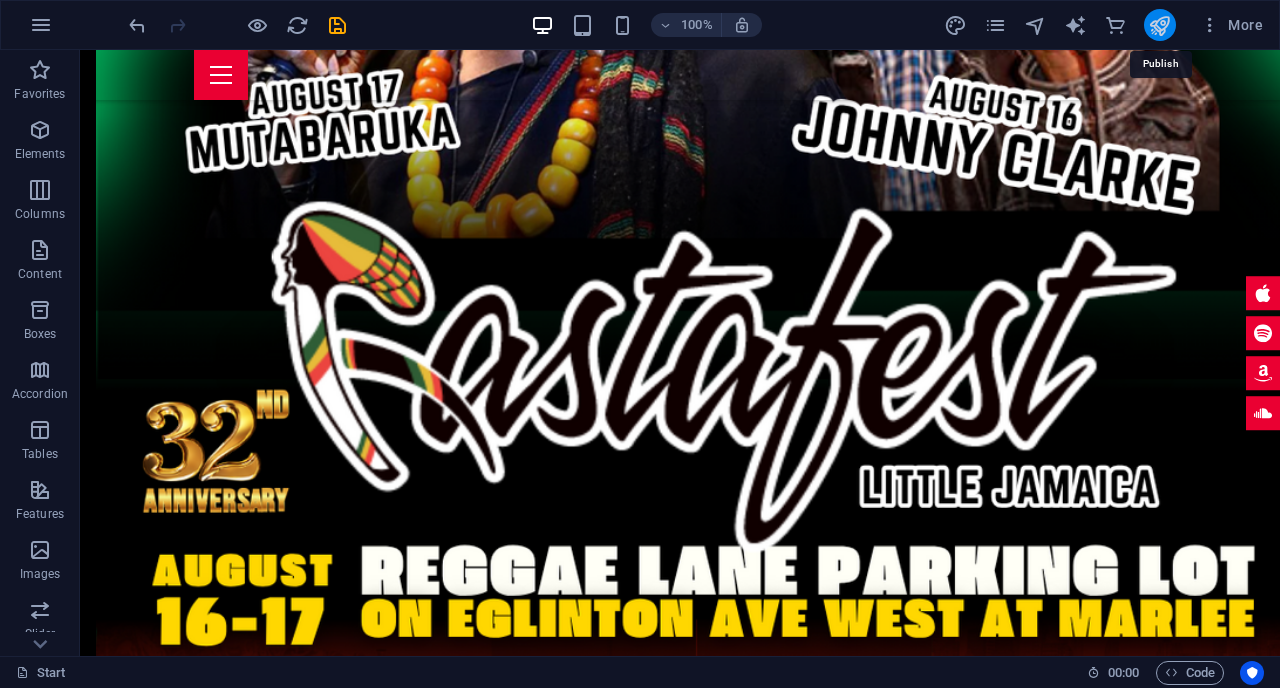 click at bounding box center (1159, 25) 